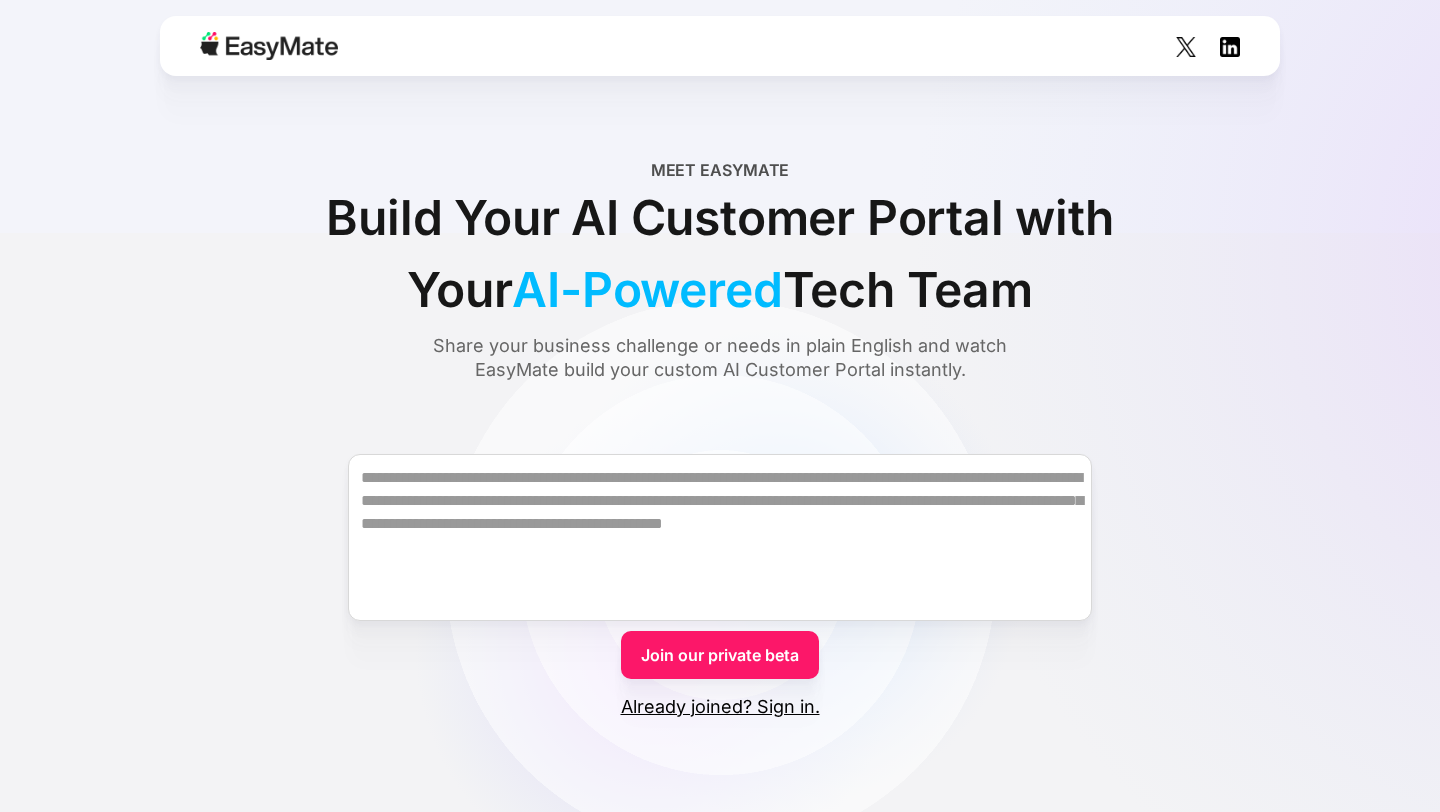 scroll, scrollTop: 0, scrollLeft: 0, axis: both 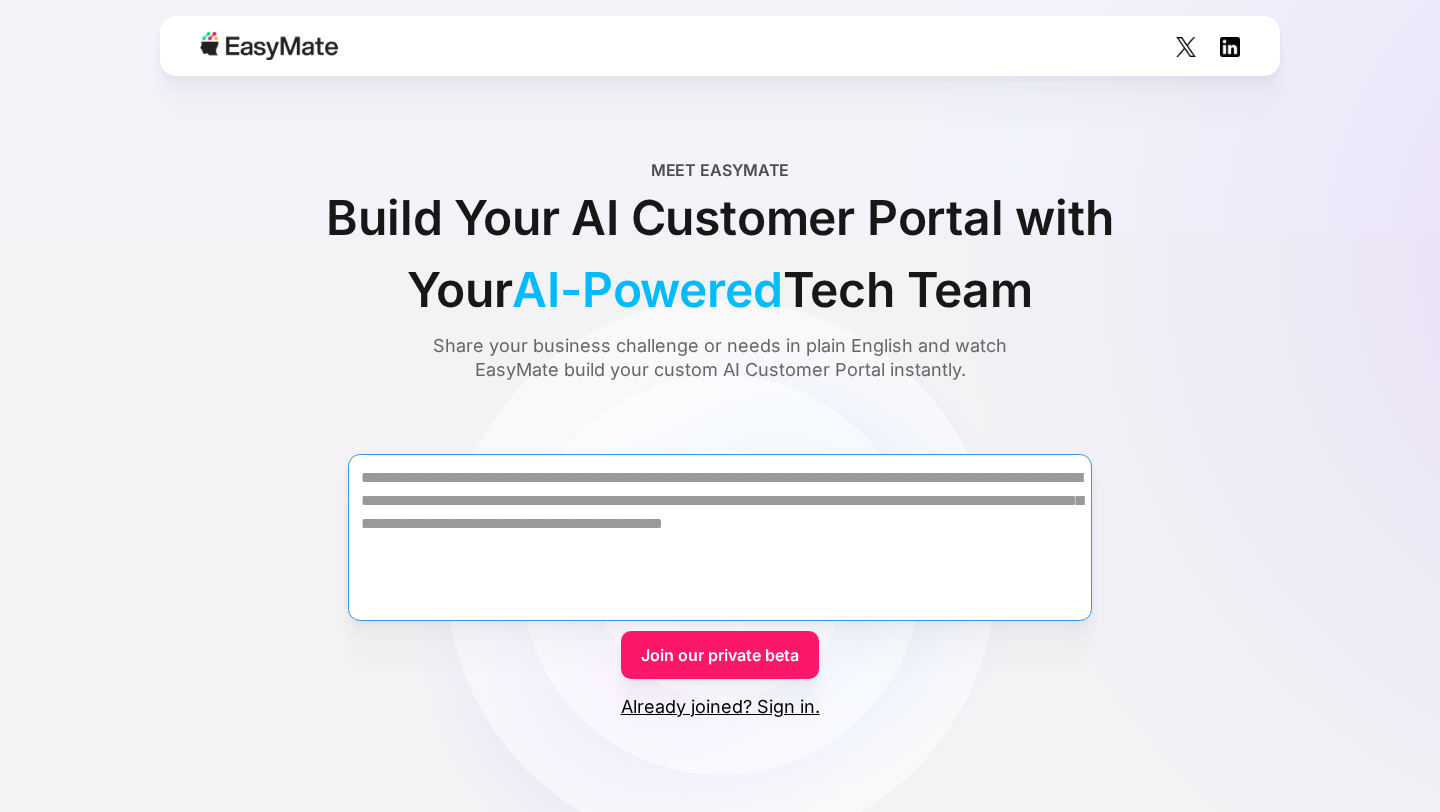 click at bounding box center (720, 537) 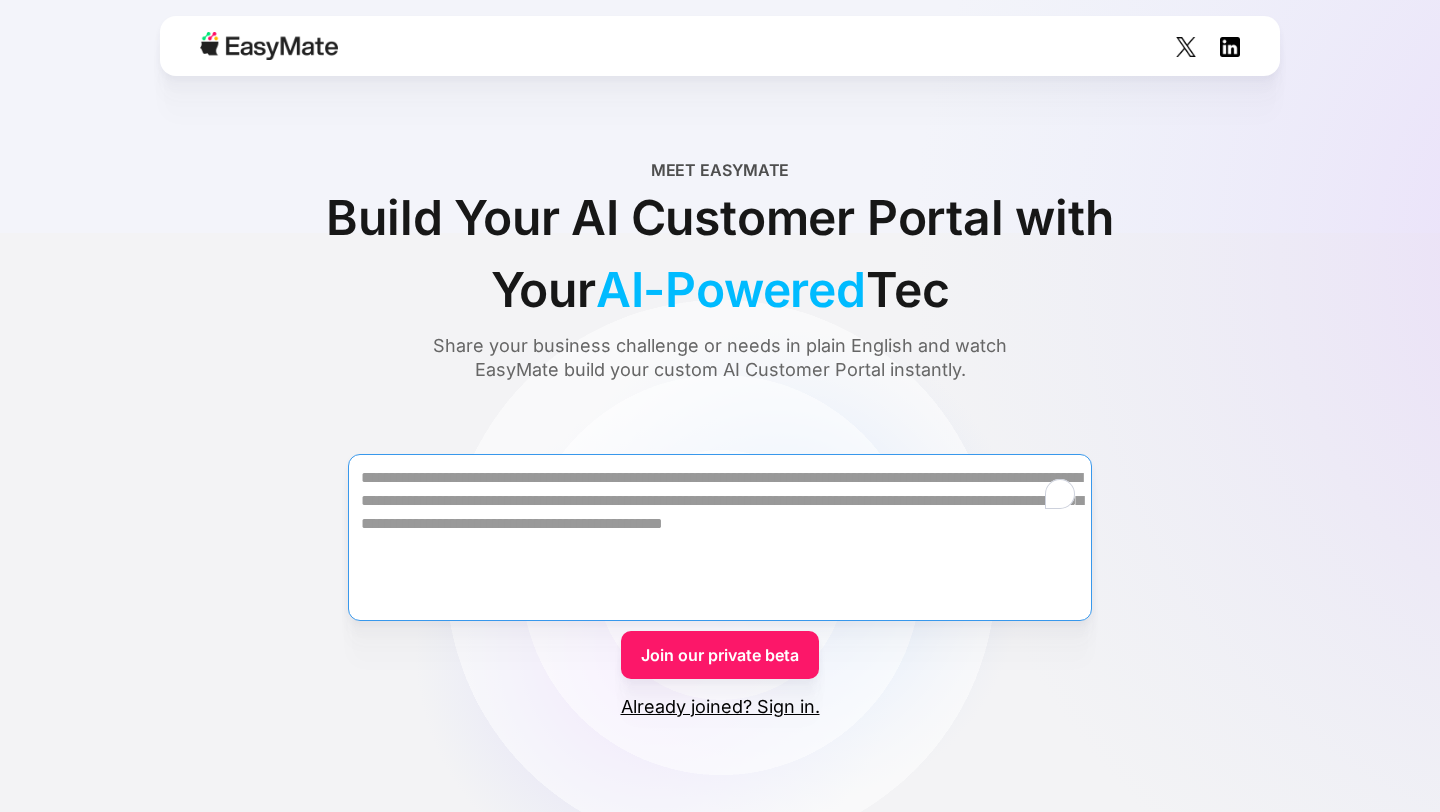 paste on "**********" 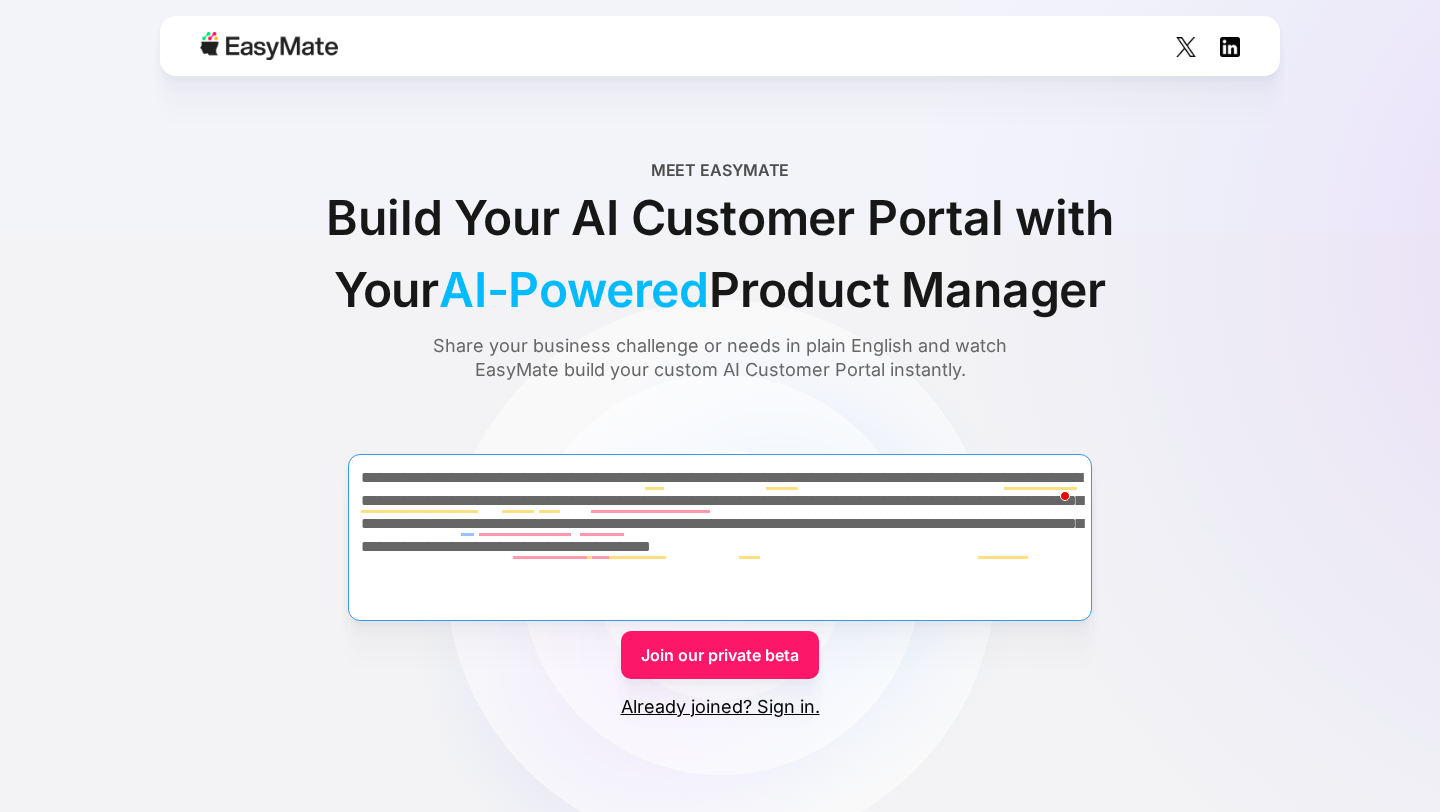 type on "**********" 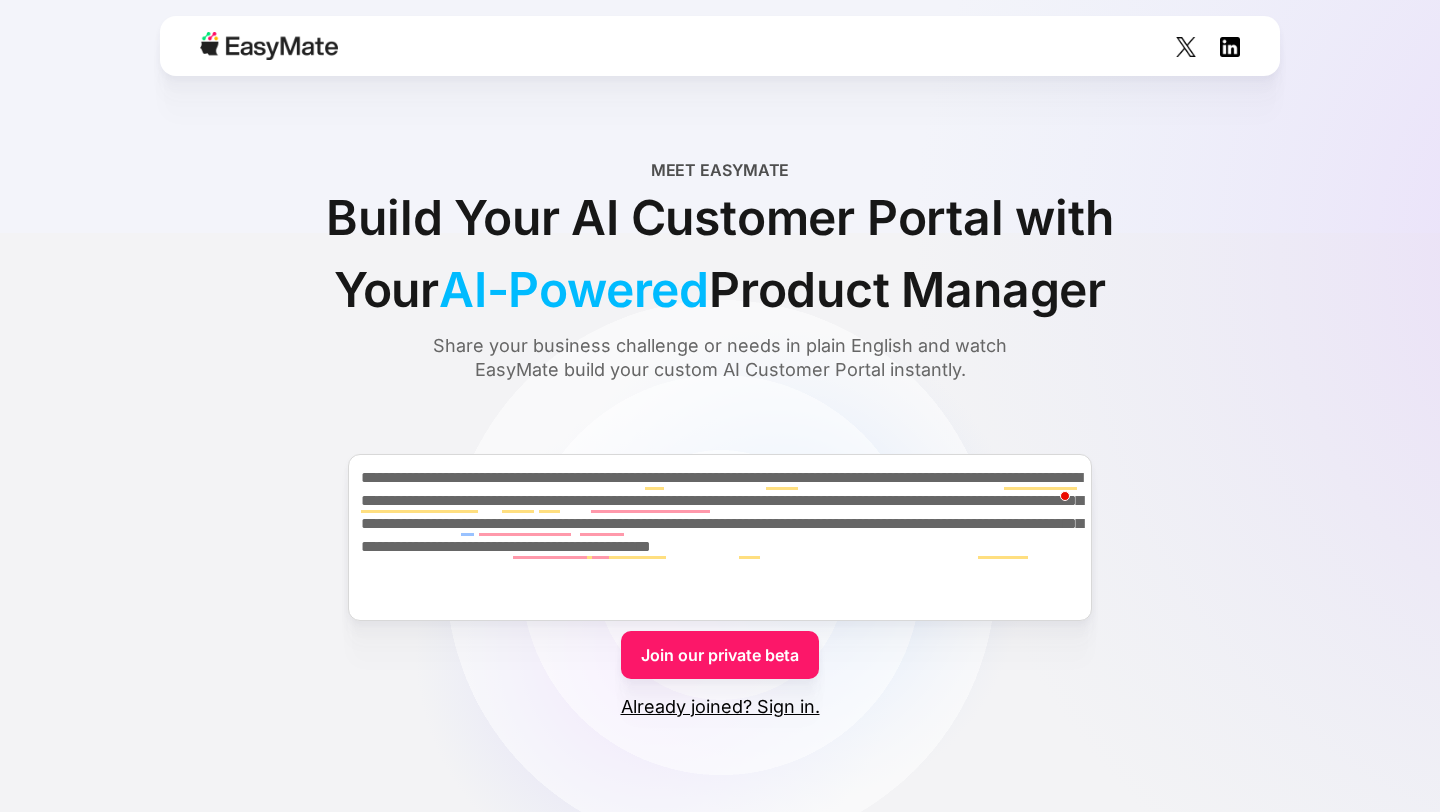 click on "Join our private beta" at bounding box center [720, 655] 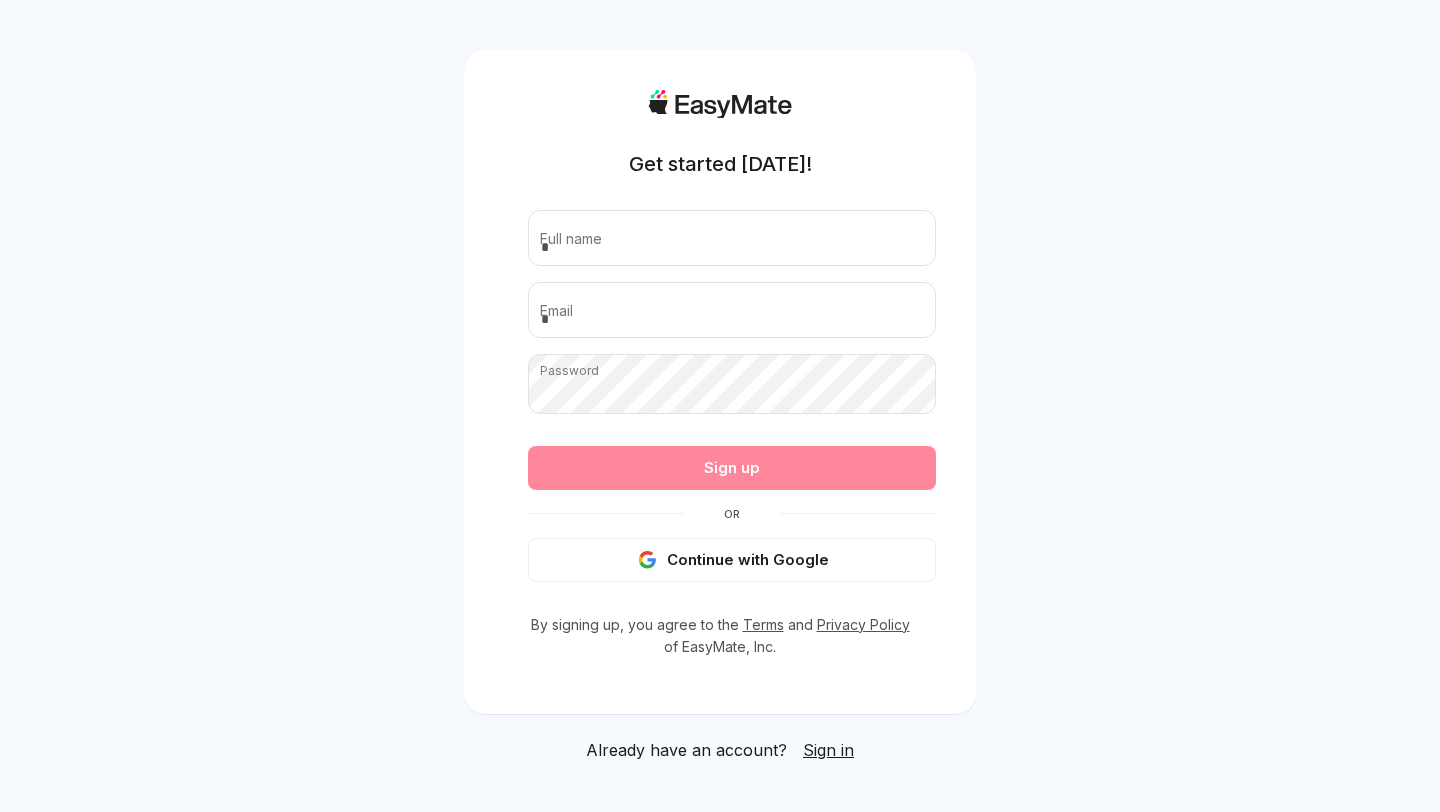 scroll, scrollTop: 0, scrollLeft: 0, axis: both 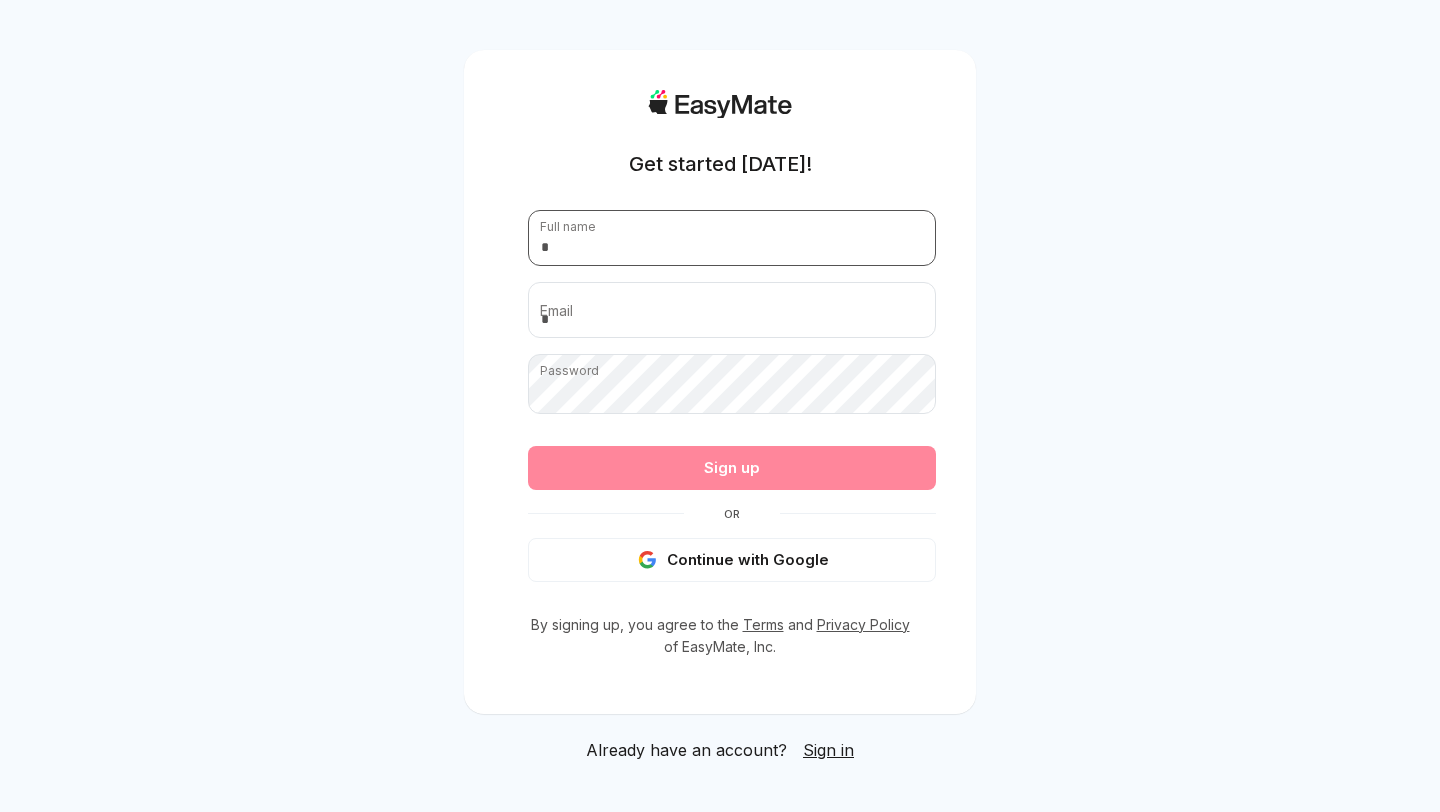 click at bounding box center [732, 238] 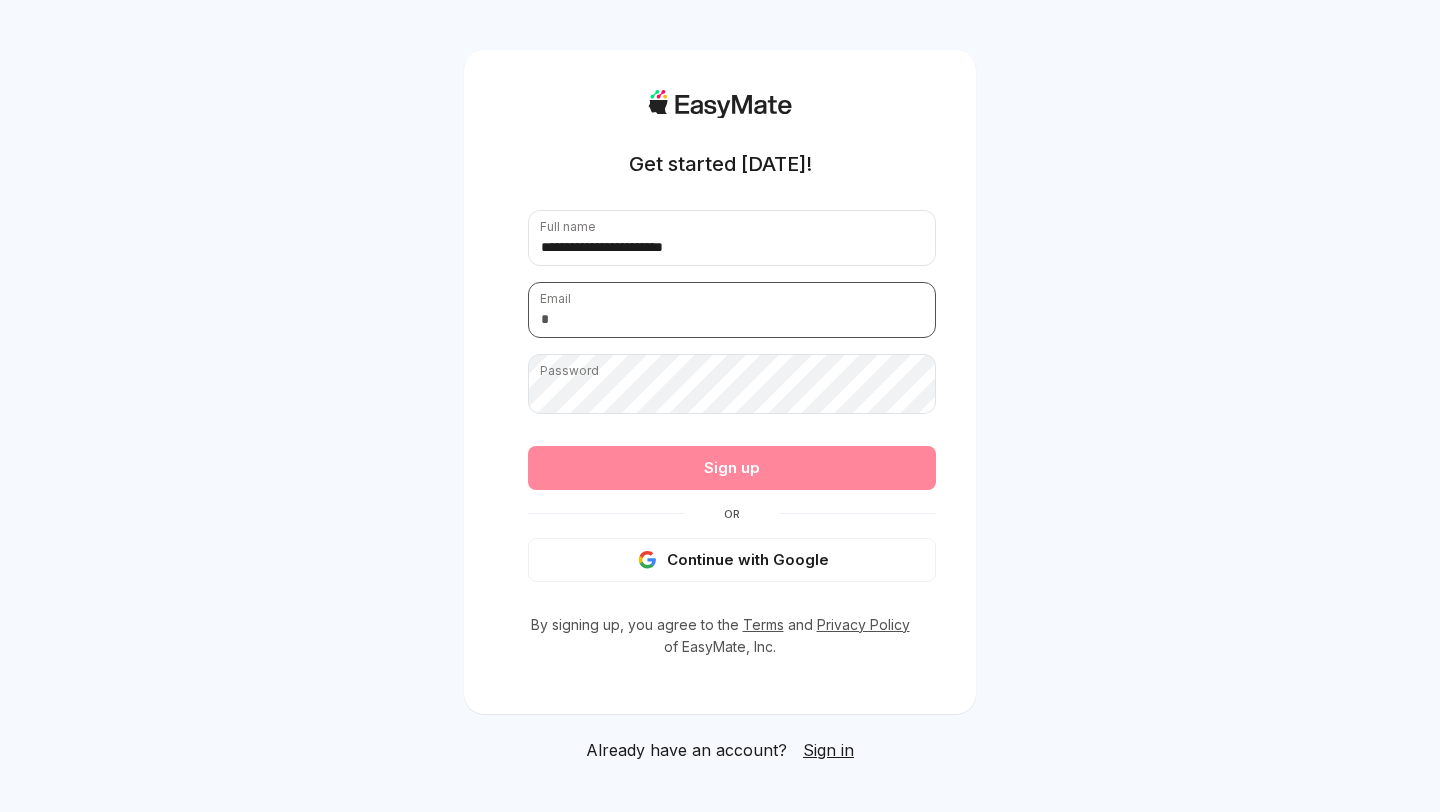 type on "**********" 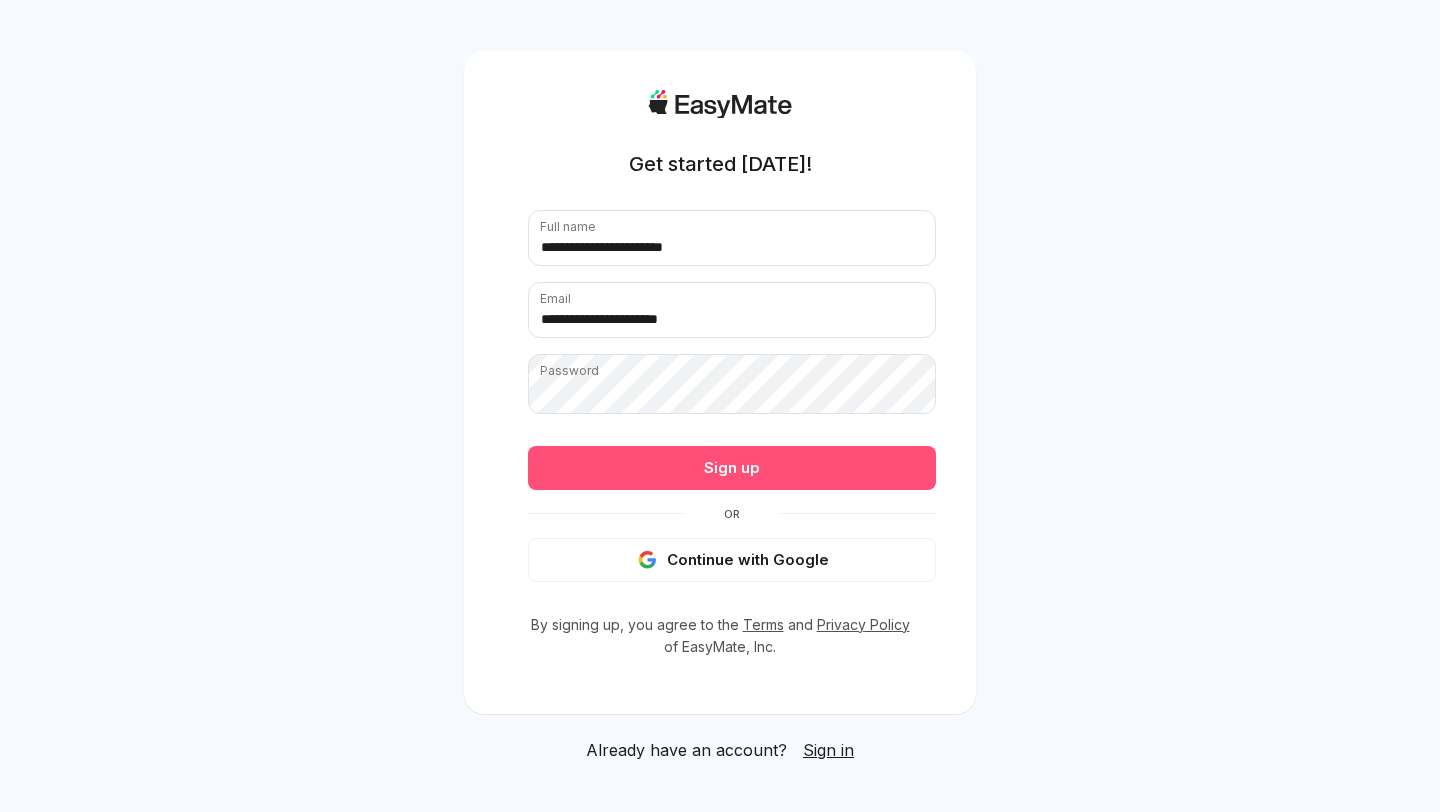 click on "Sign up" at bounding box center [732, 468] 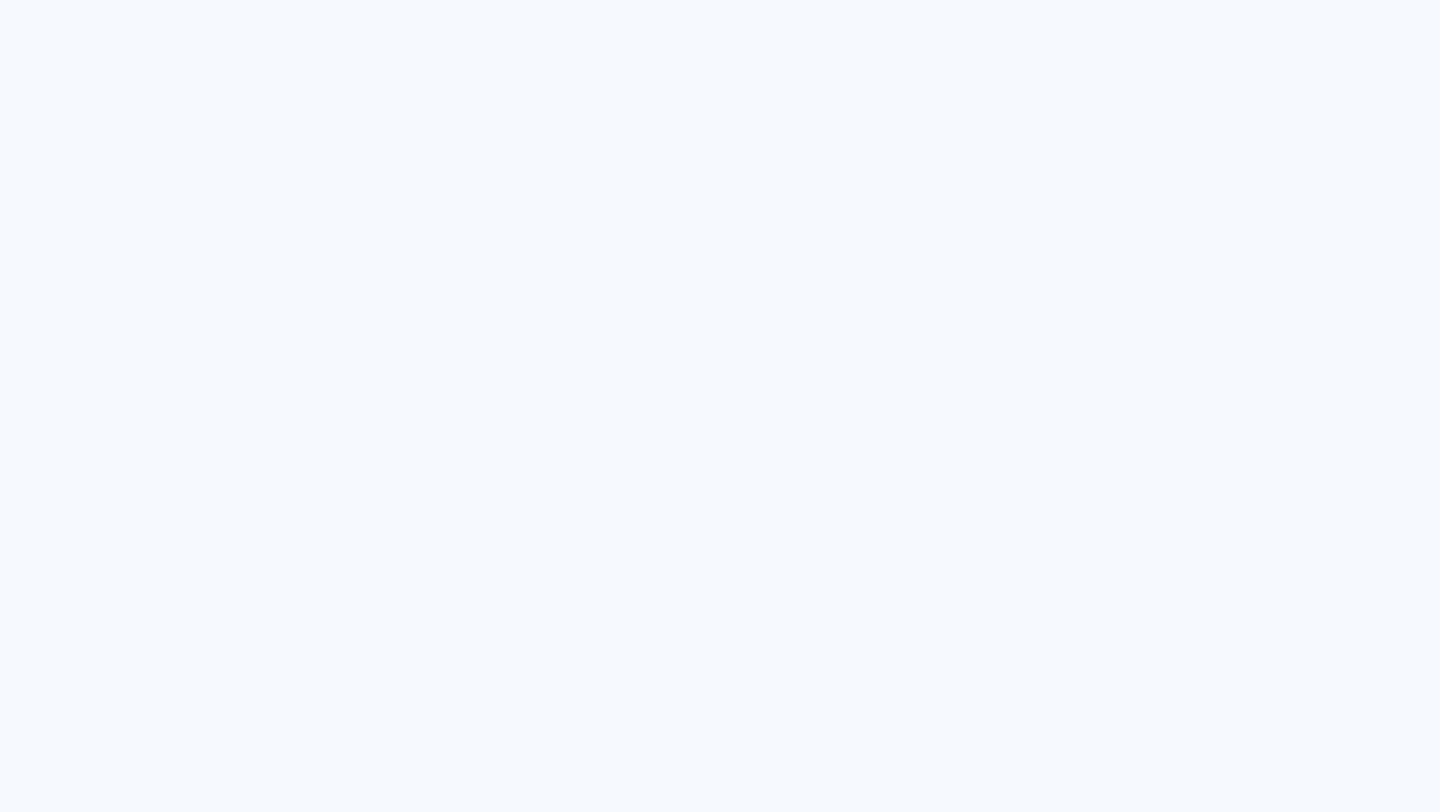 scroll, scrollTop: 0, scrollLeft: 0, axis: both 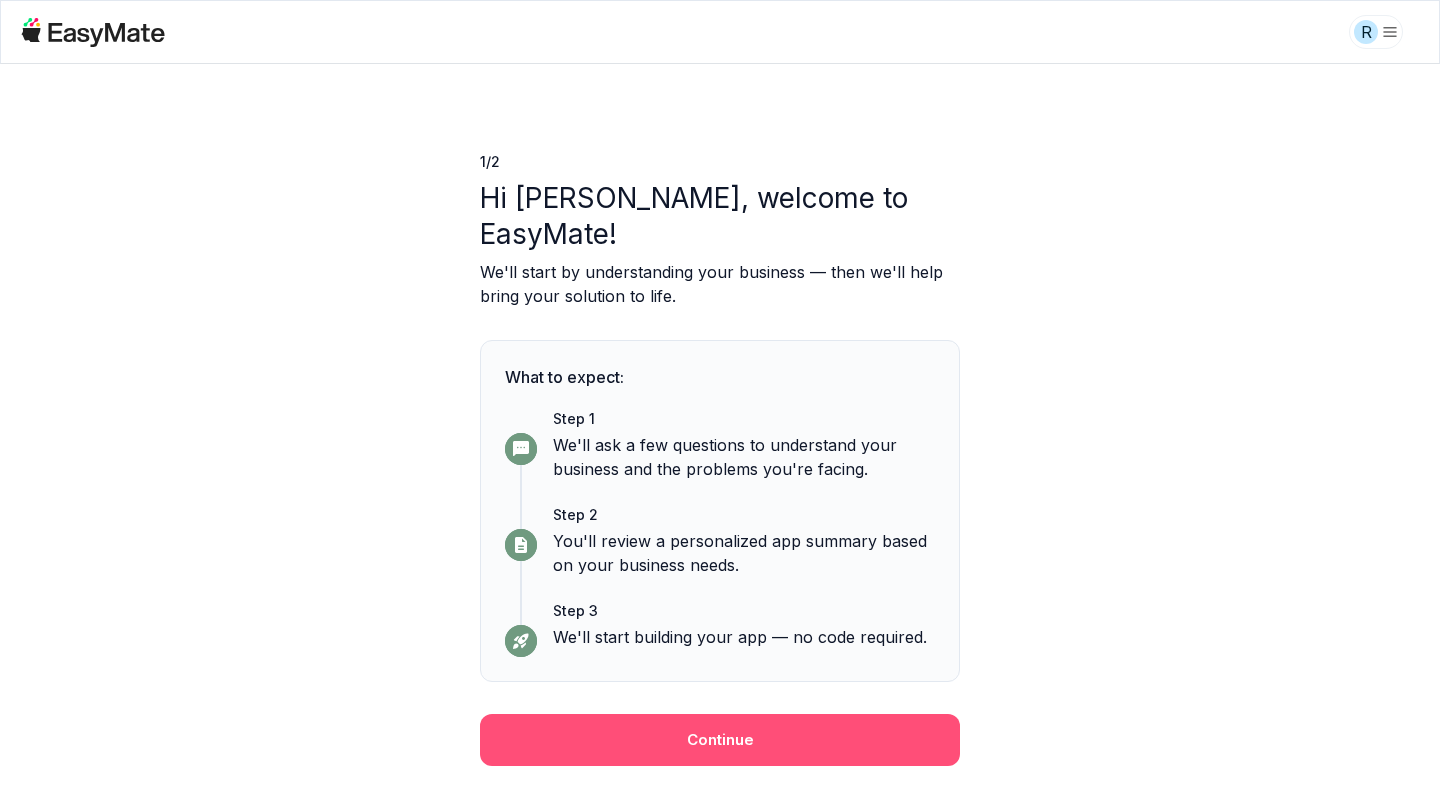 click on "Continue" at bounding box center [720, 740] 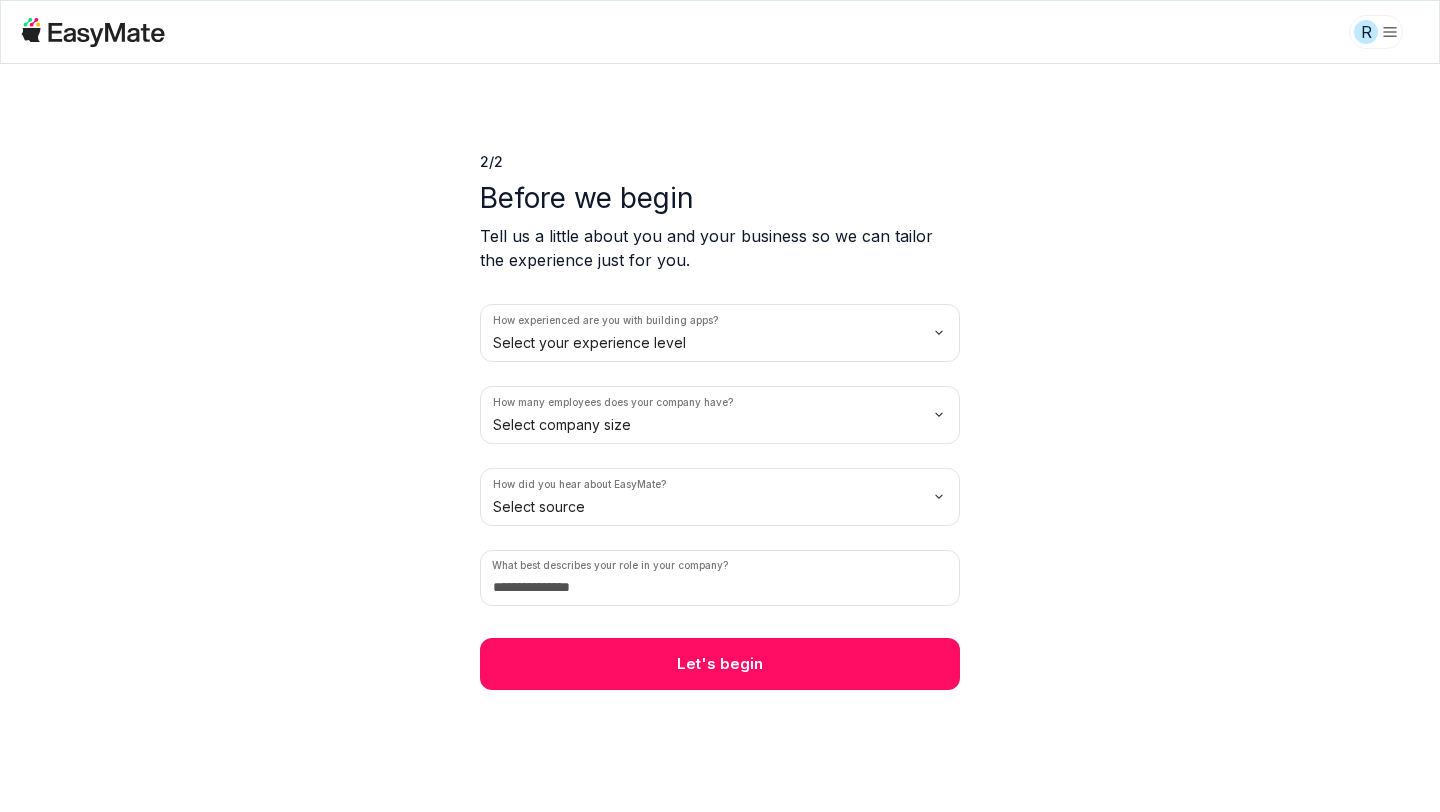 click on "R 2 / 2 Before we begin Tell us a little about you and your business so we can tailor the experience just for you. How experienced are you with building apps? Select your experience level How many employees does your company have? Select company size How did you hear about EasyMate? Select source What best describes your role in your company? Let's begin" at bounding box center (720, 406) 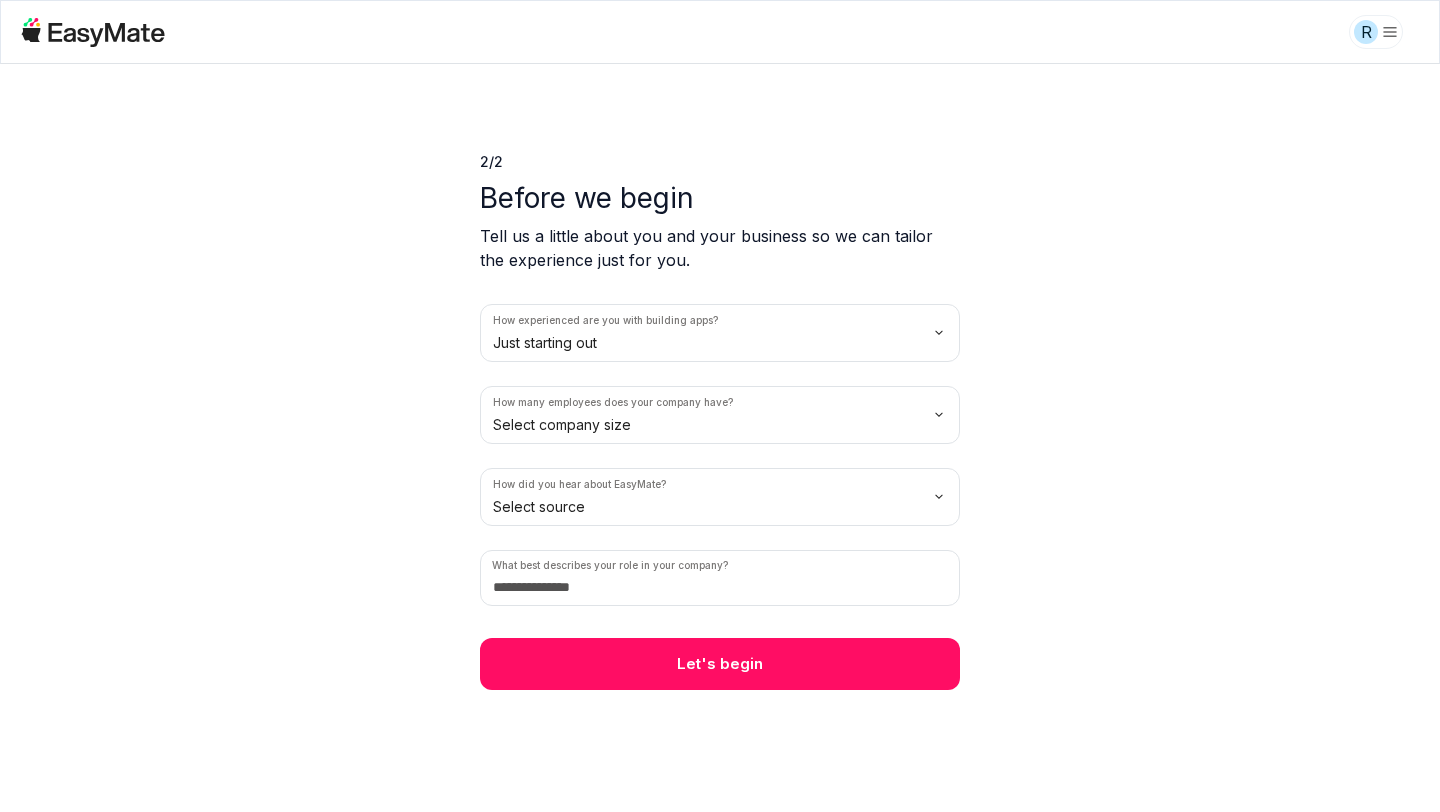 click on "R 2 / 2 Before we begin Tell us a little about you and your business so we can tailor the experience just for you. How experienced are you with building apps? Just starting out How many employees does your company have? Select company size How did you hear about EasyMate? Select source What best describes your role in your company? Let's begin" at bounding box center (720, 406) 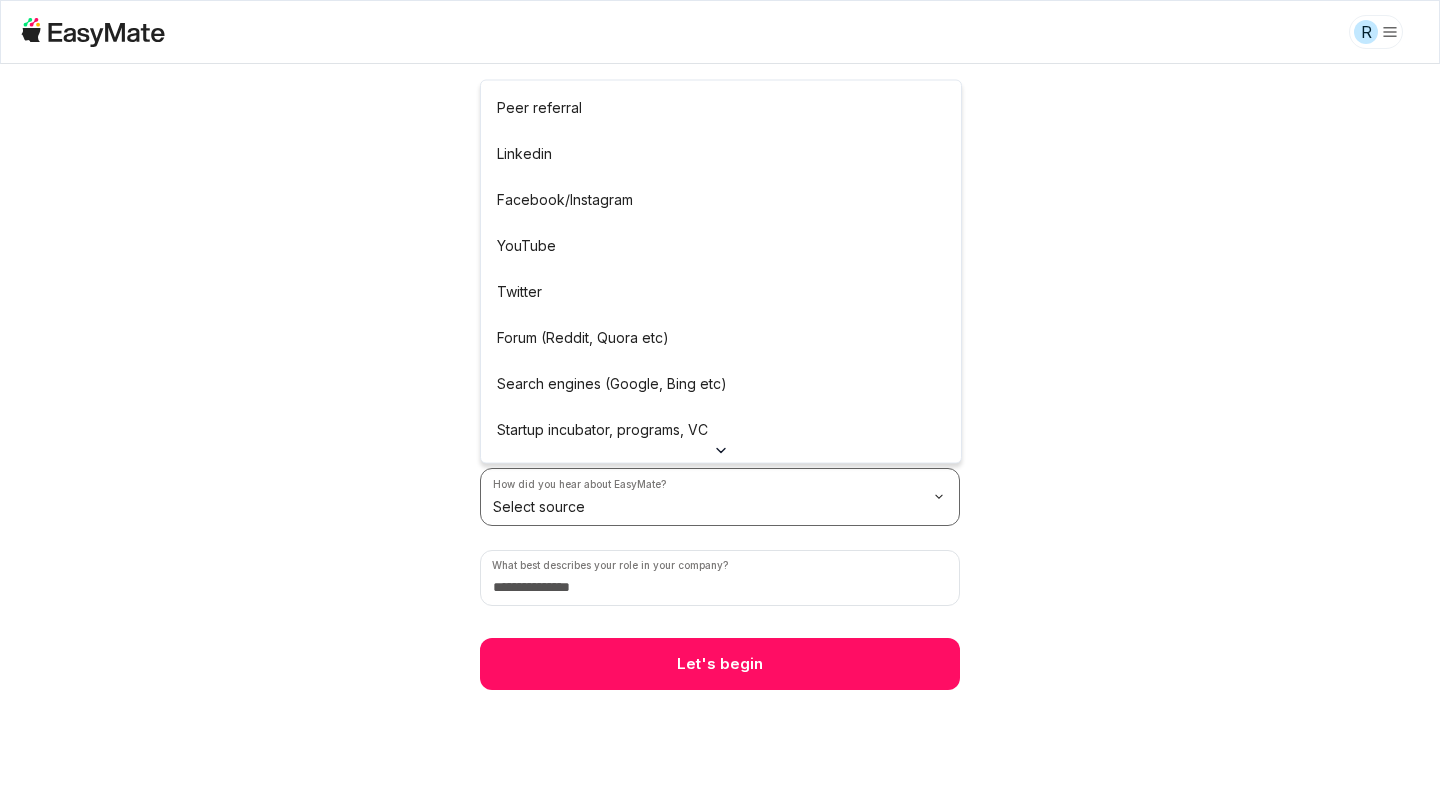 click on "R 2 / 2 Before we begin Tell us a little about you and your business so we can tailor the experience just for you. How experienced are you with building apps? Just starting out How many employees does your company have? Solo How did you hear about EasyMate? Select source What best describes your role in your company? Let's begin Peer referral Linkedin Facebook/Instagram YouTube Twitter Forum (Reddit, Quora etc) Search engines (Google, Bing etc) Startup incubator, programs, VC Podcast Press or news outlet Other" at bounding box center [720, 406] 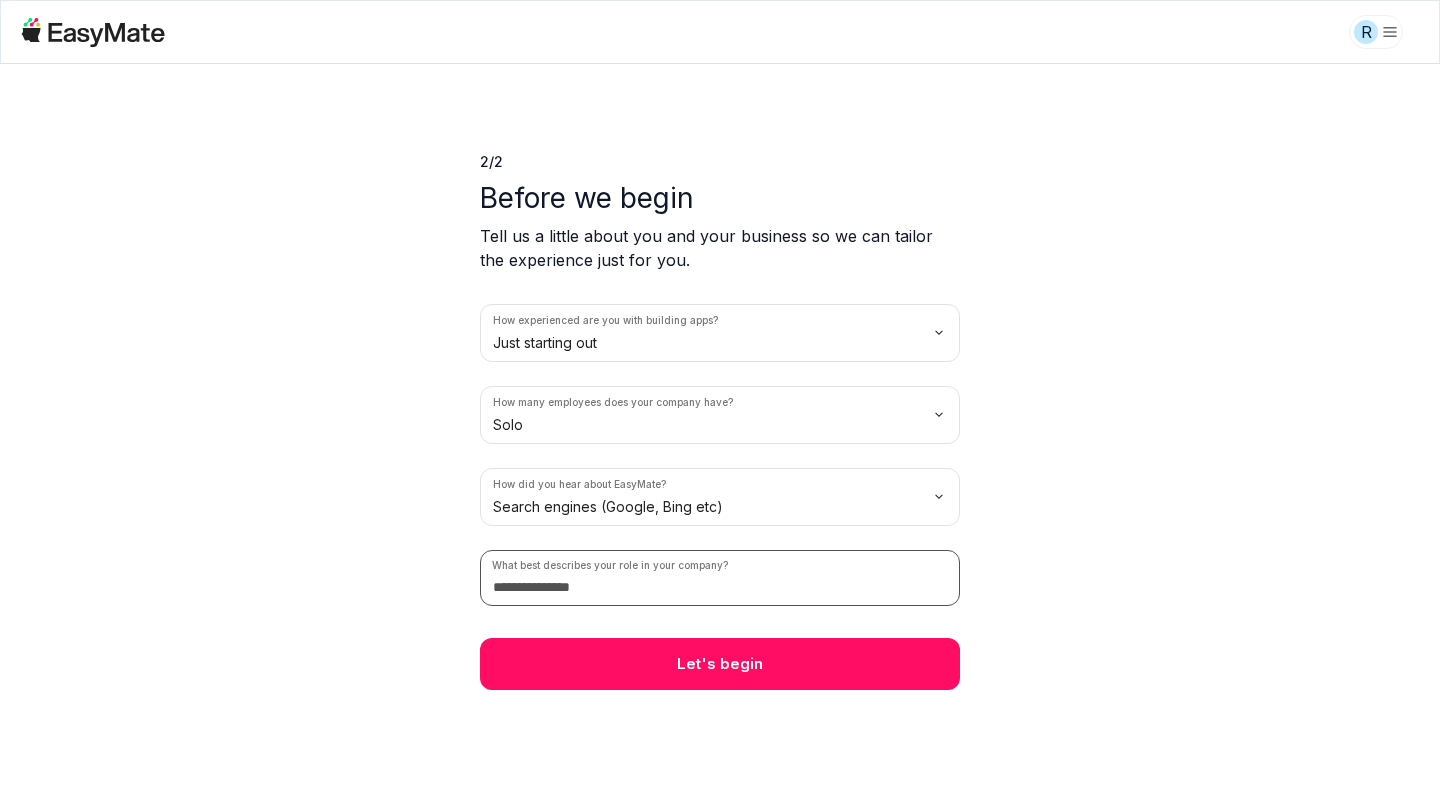 click at bounding box center [720, 578] 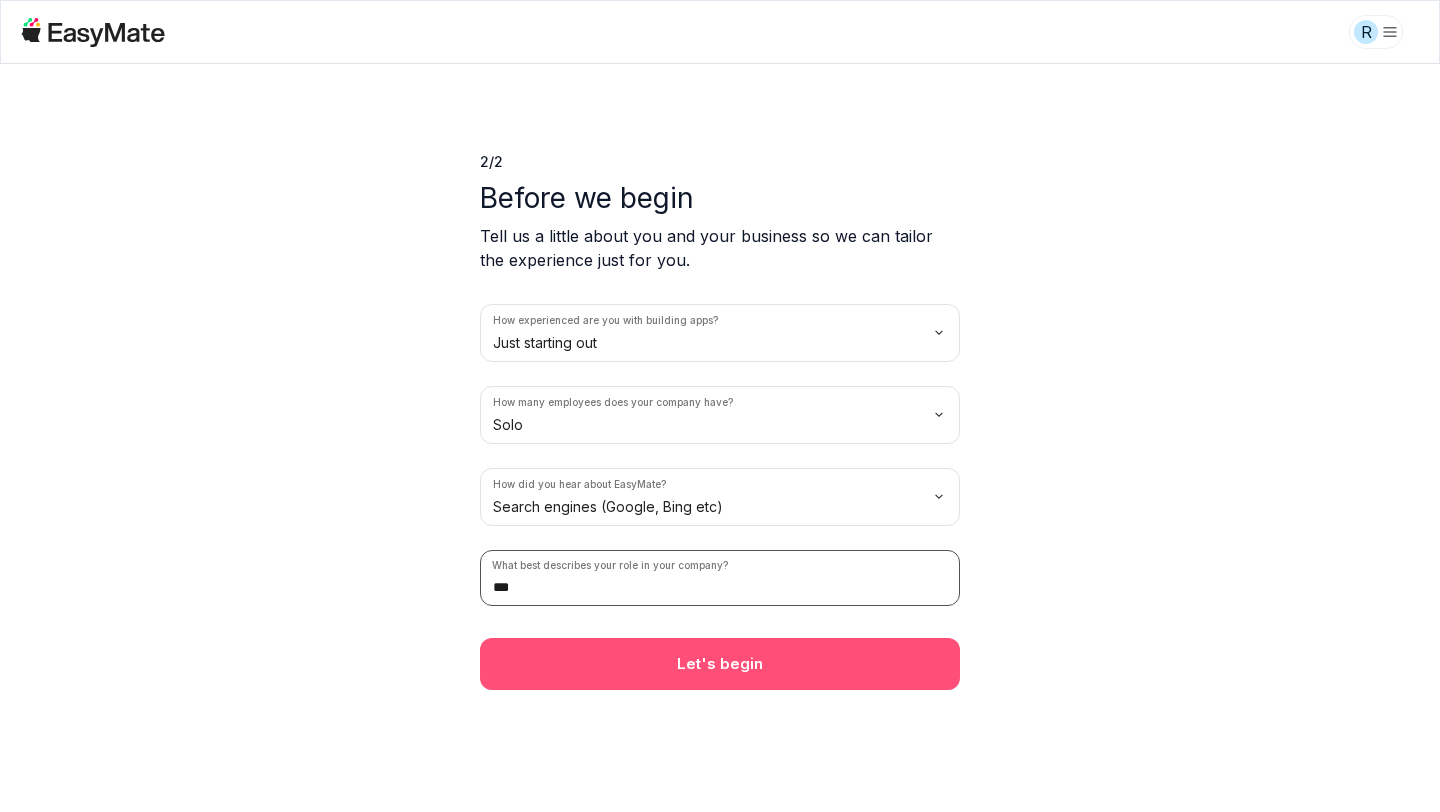 type on "***" 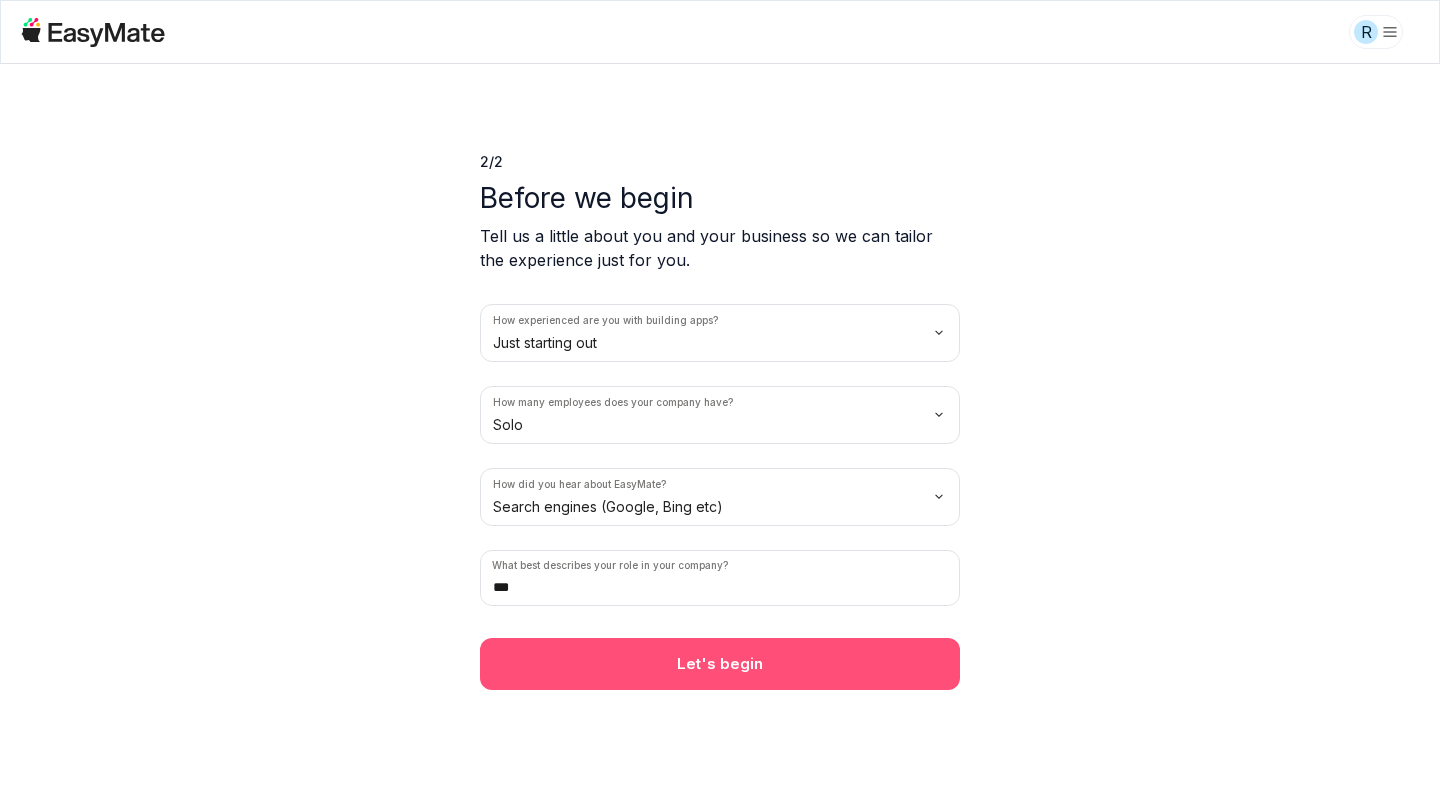 click on "Let's begin" at bounding box center (720, 664) 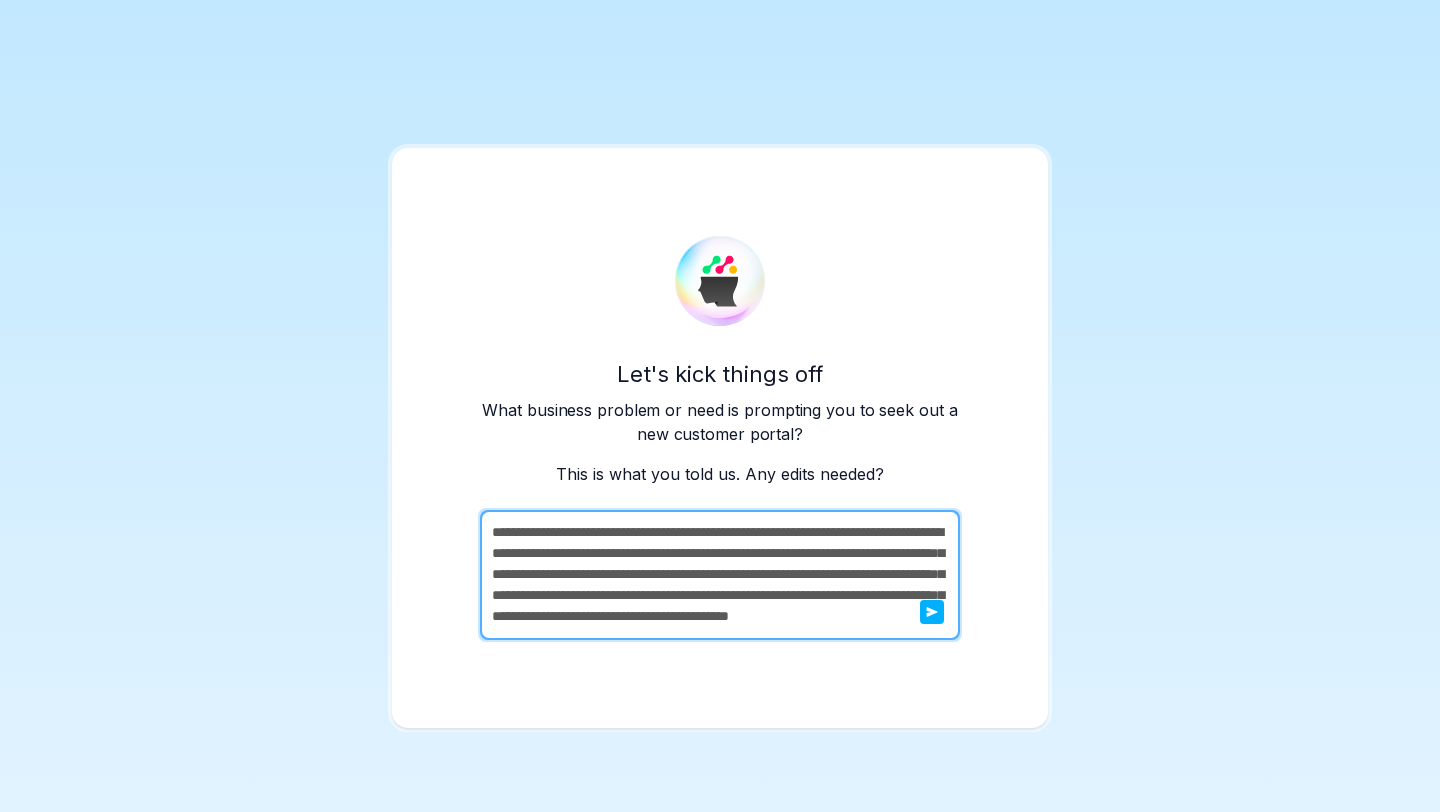 scroll, scrollTop: 42, scrollLeft: 0, axis: vertical 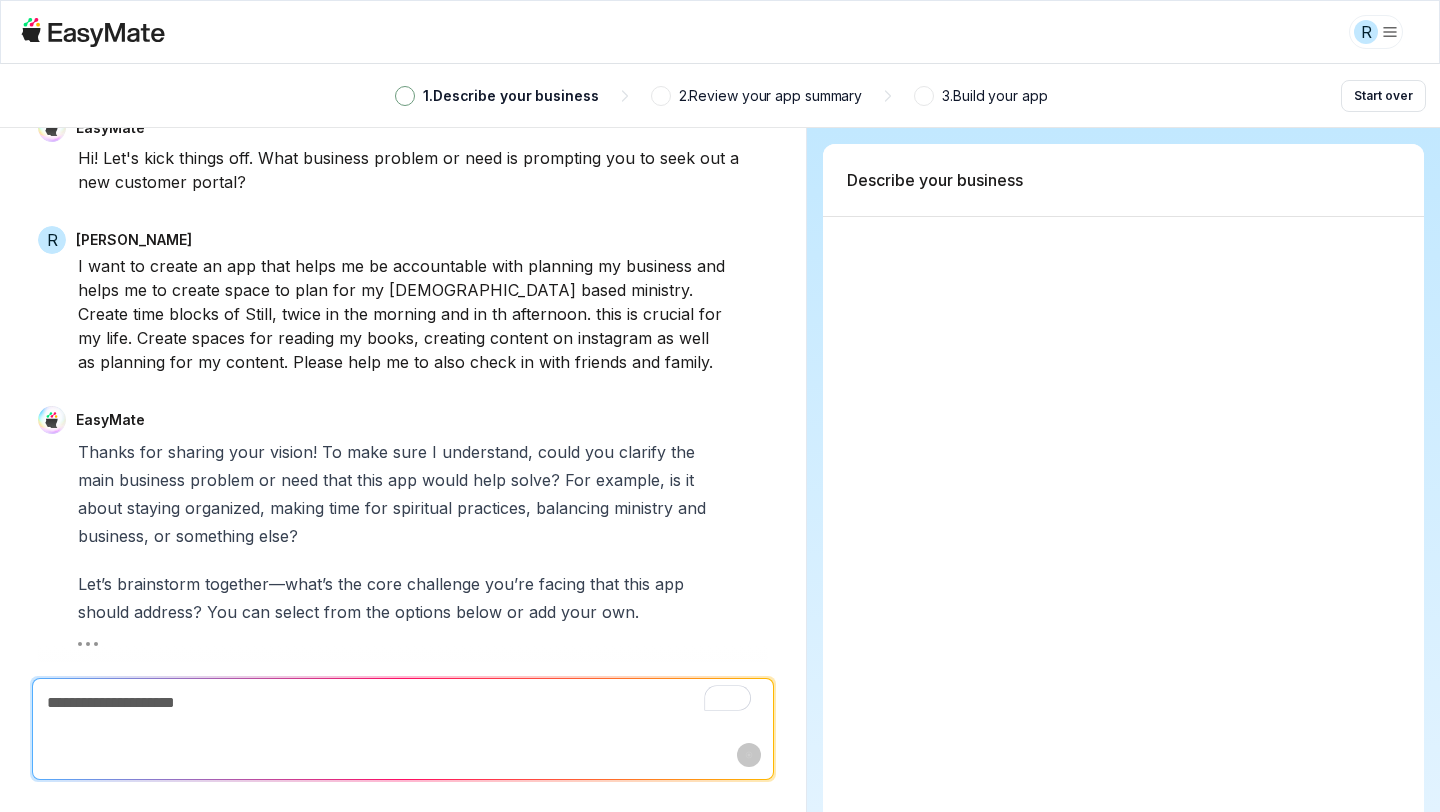 click at bounding box center [403, 704] 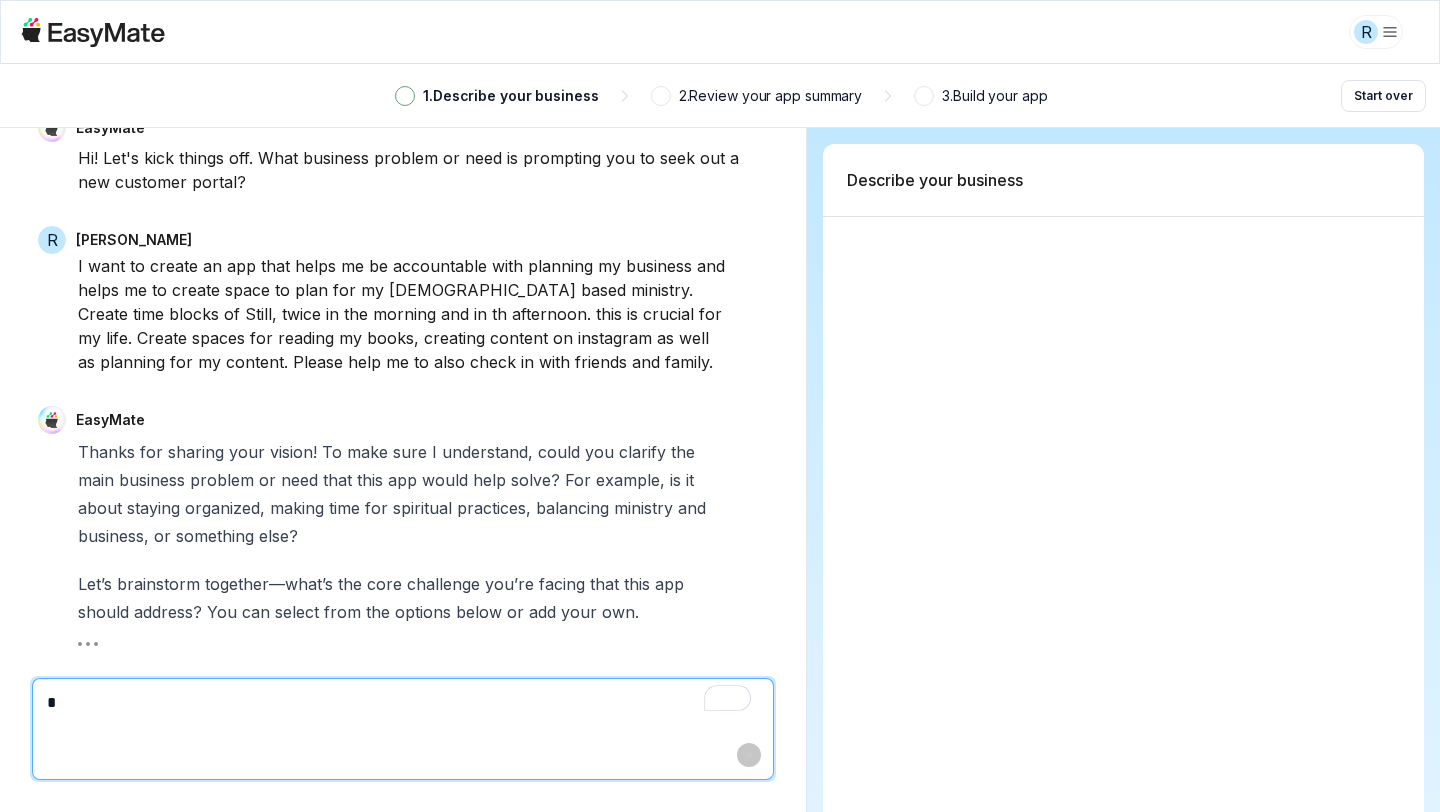type on "*" 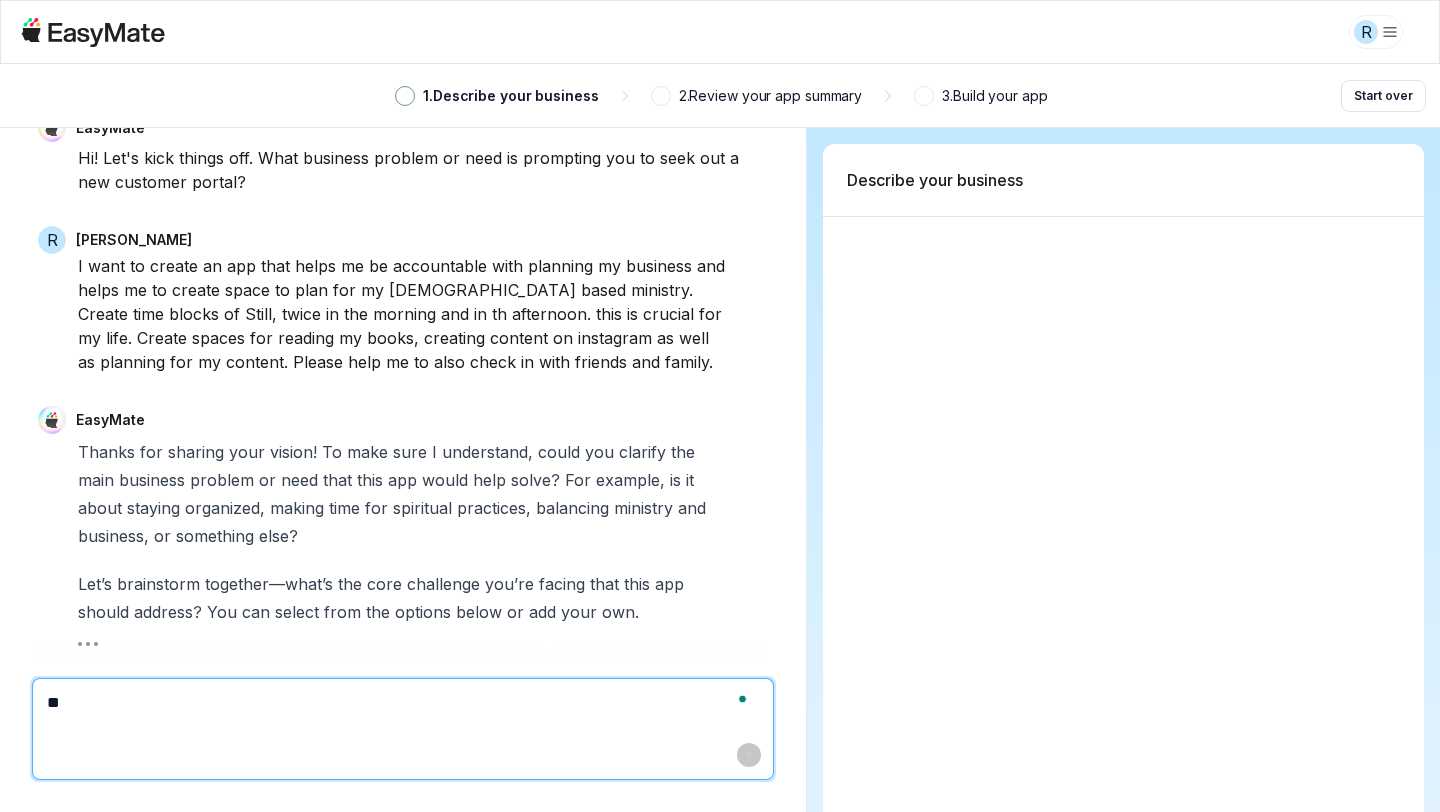 type on "*" 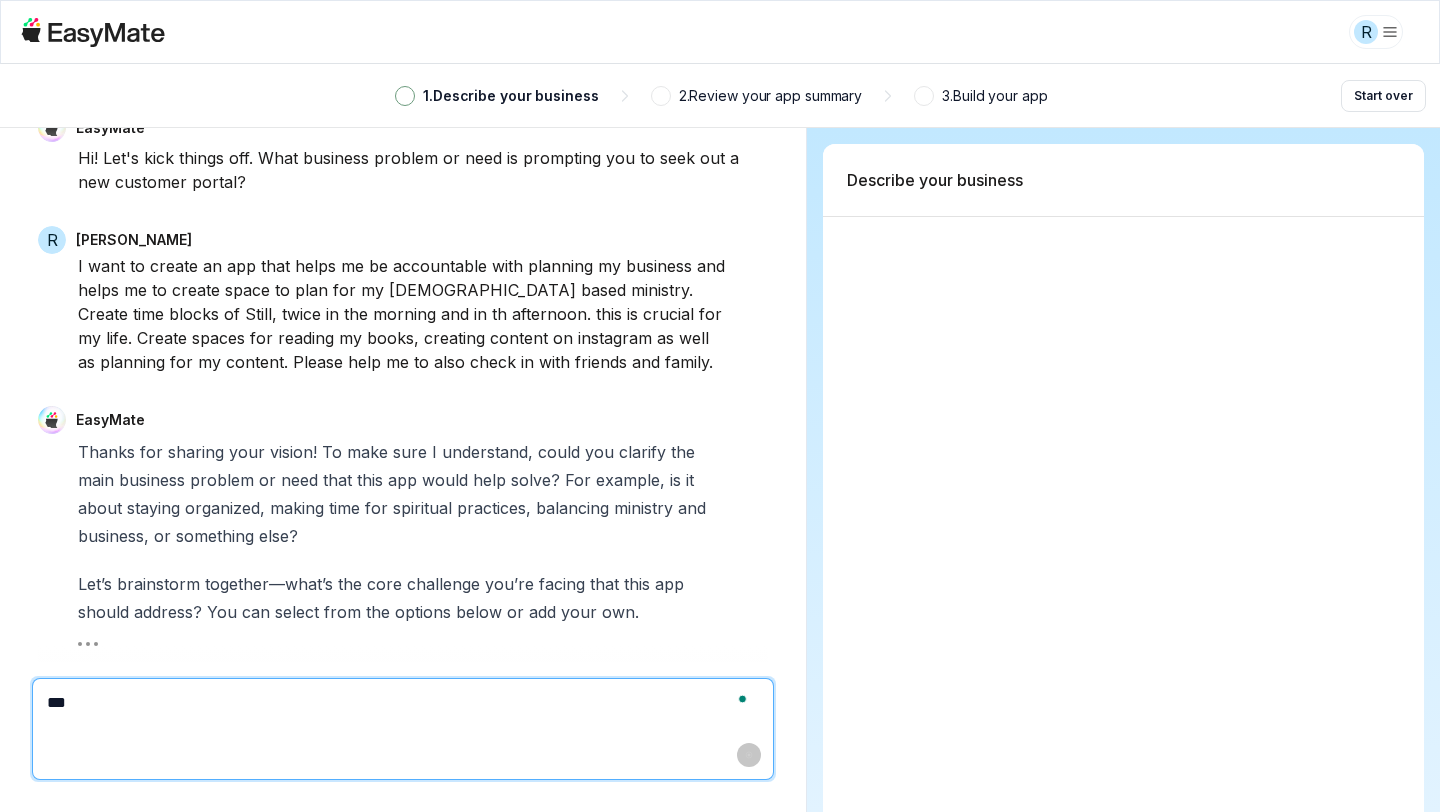 scroll, scrollTop: 577, scrollLeft: 0, axis: vertical 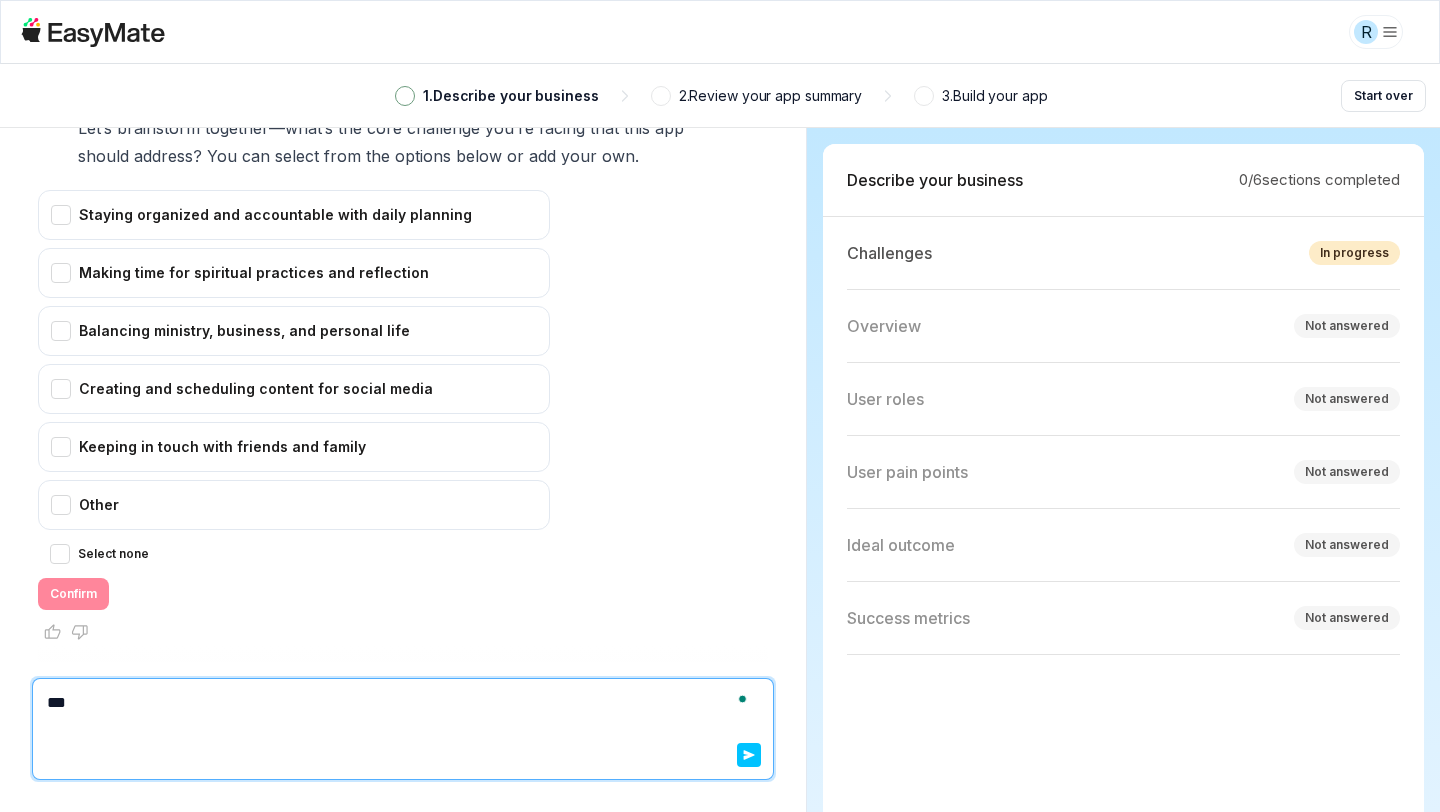 type on "*" 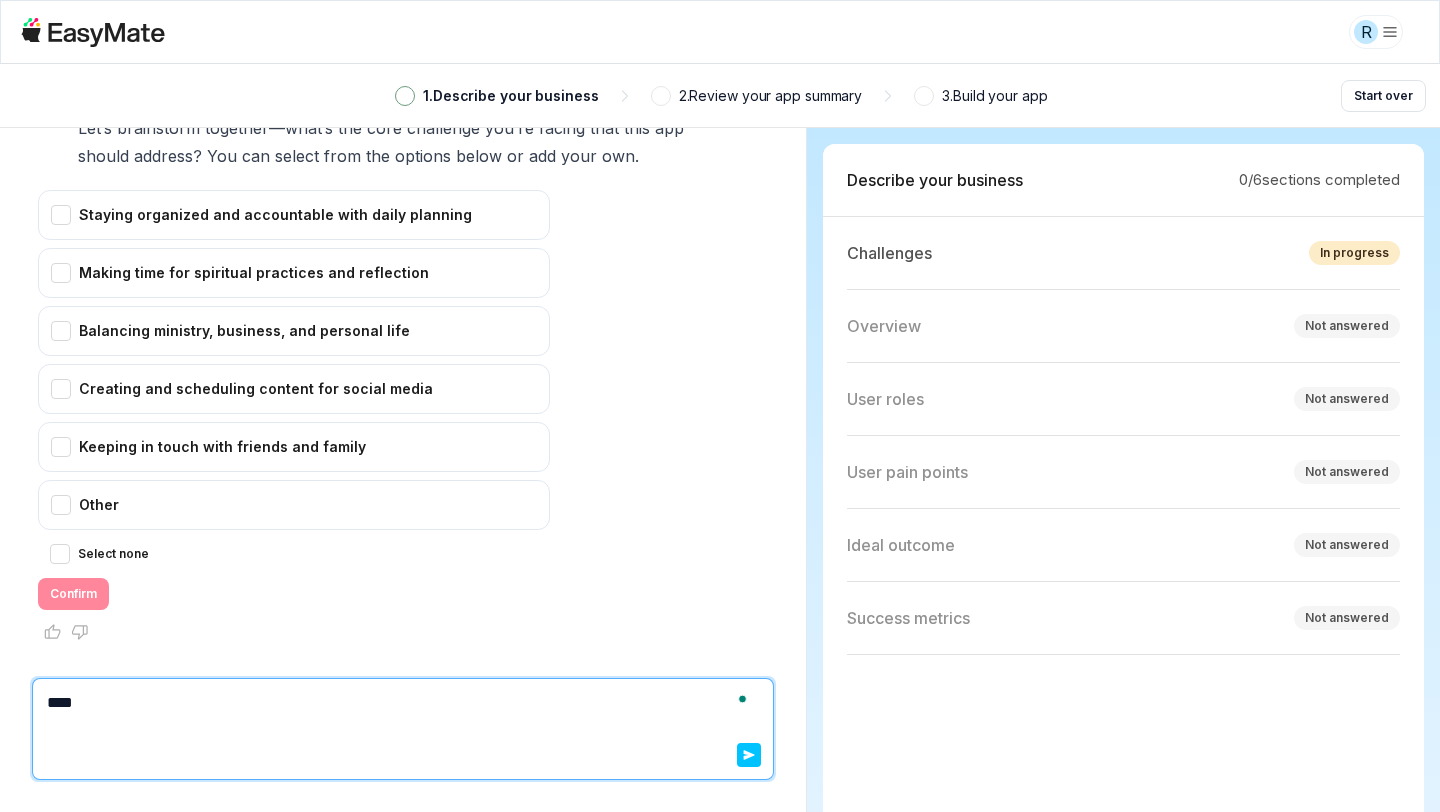 type on "*" 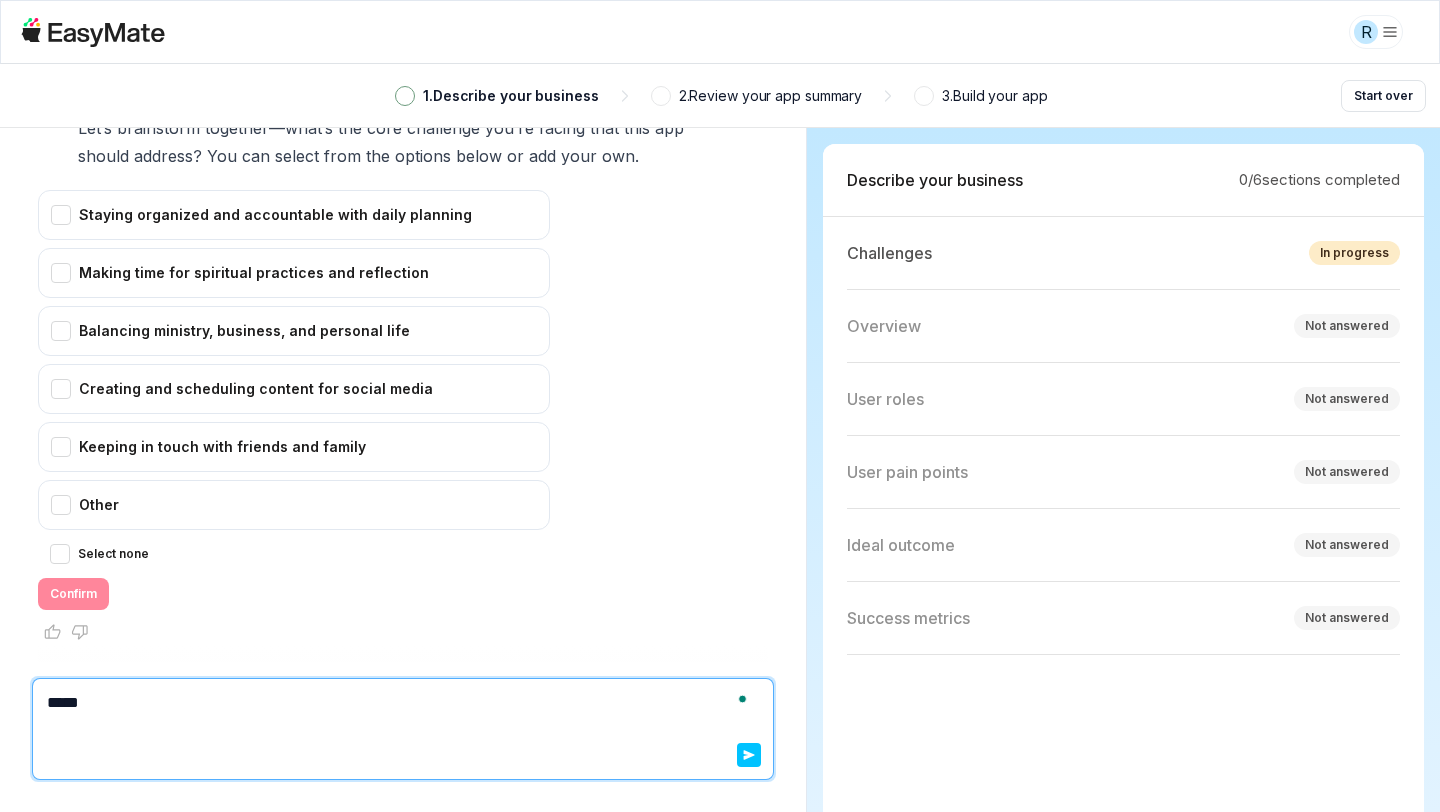 type on "*" 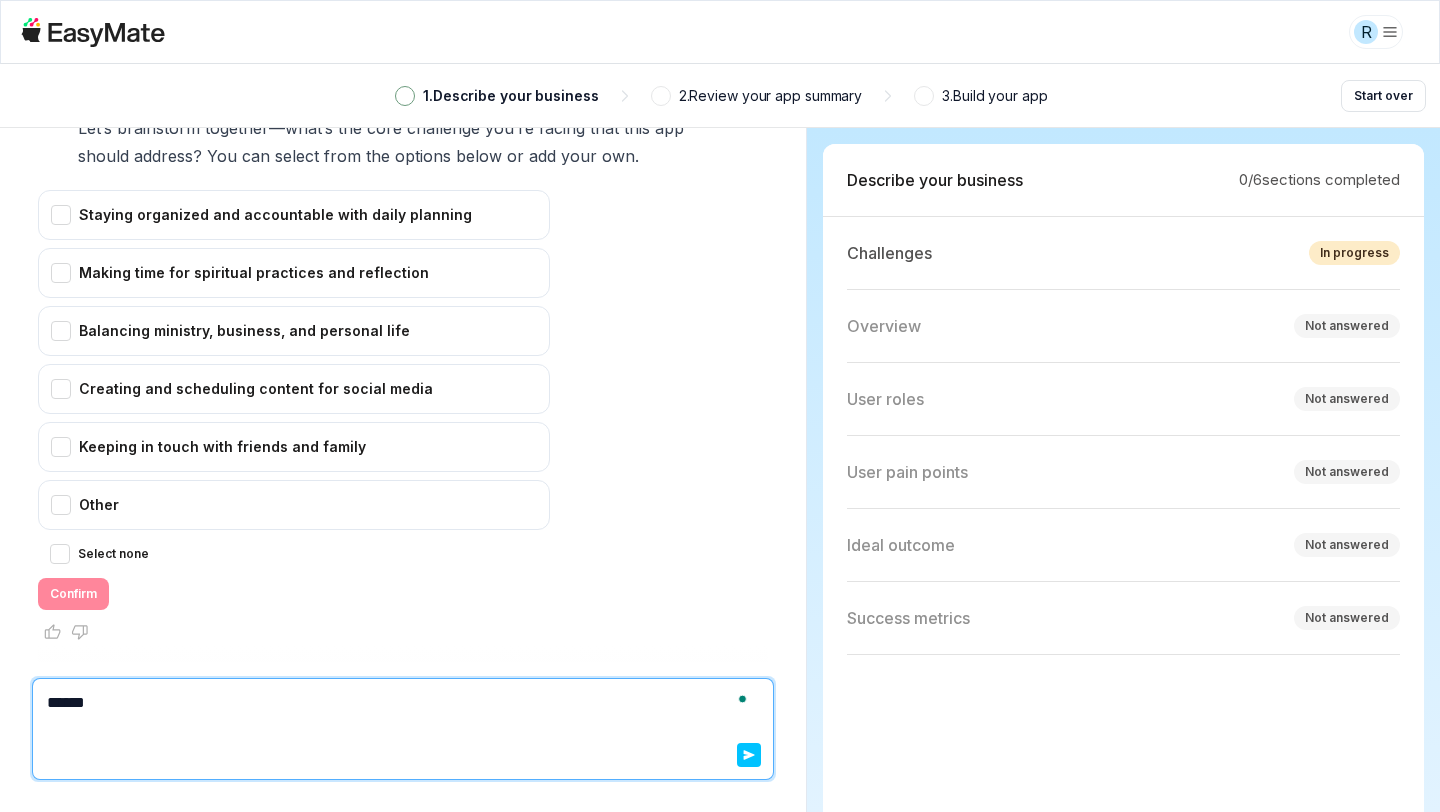 type on "*" 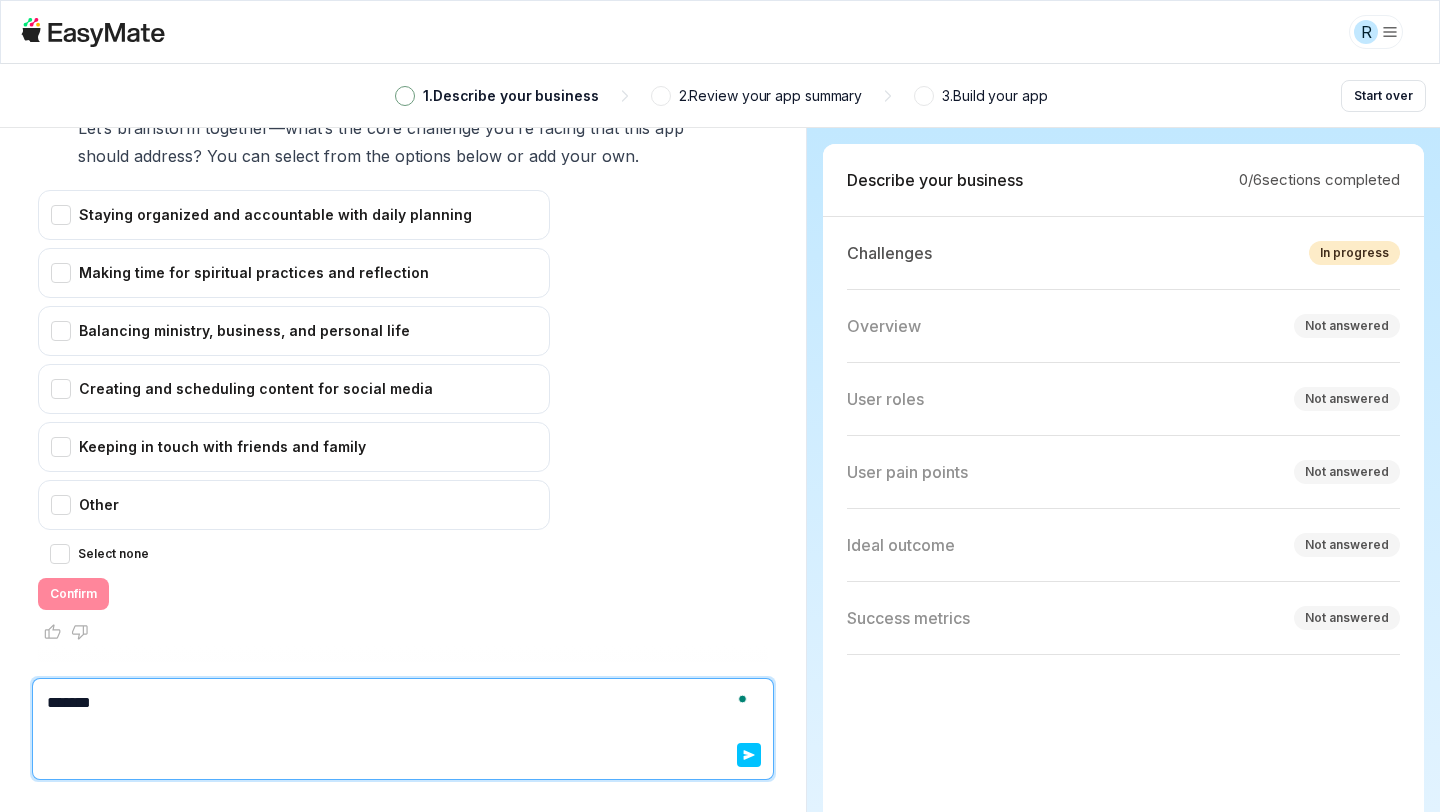 type on "*" 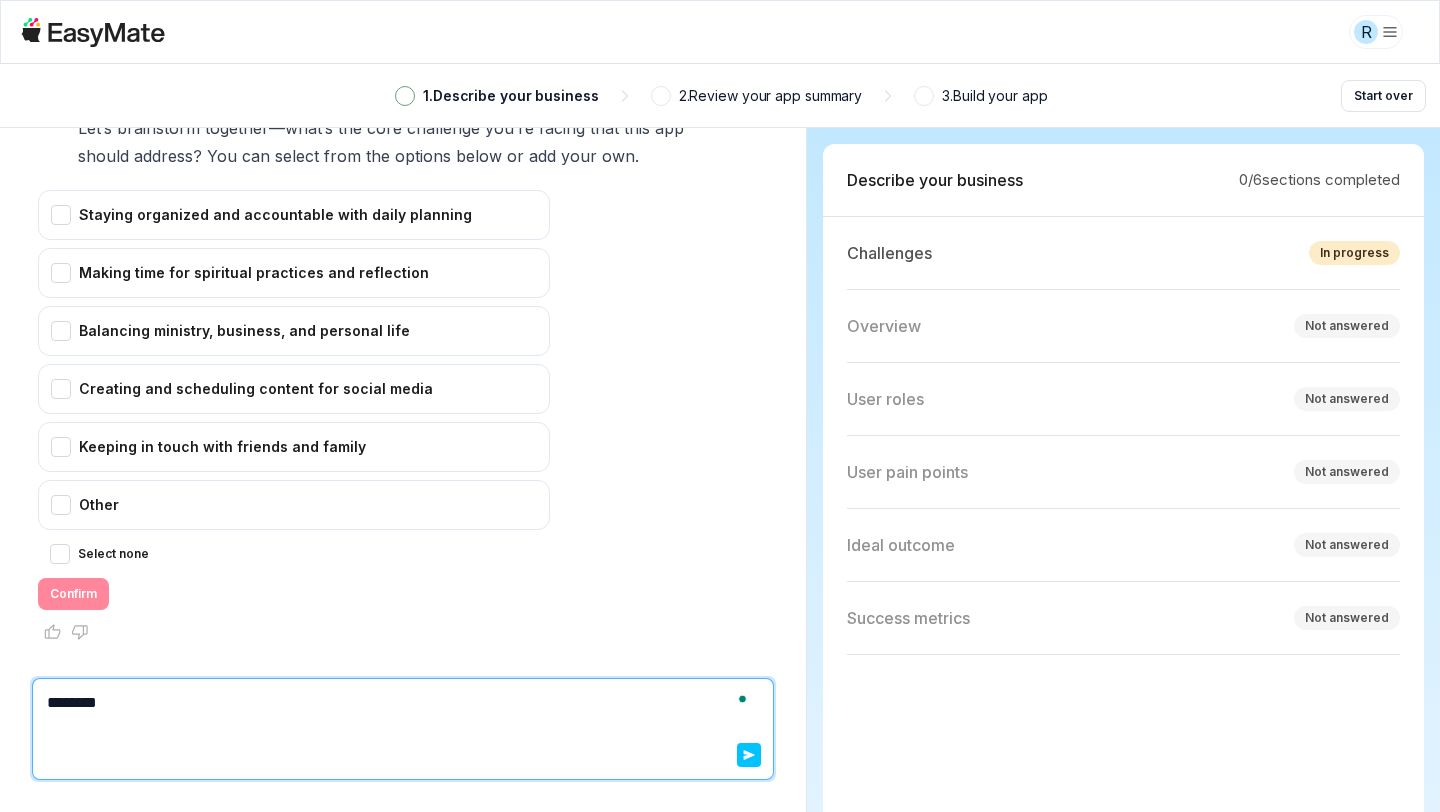 type on "*" 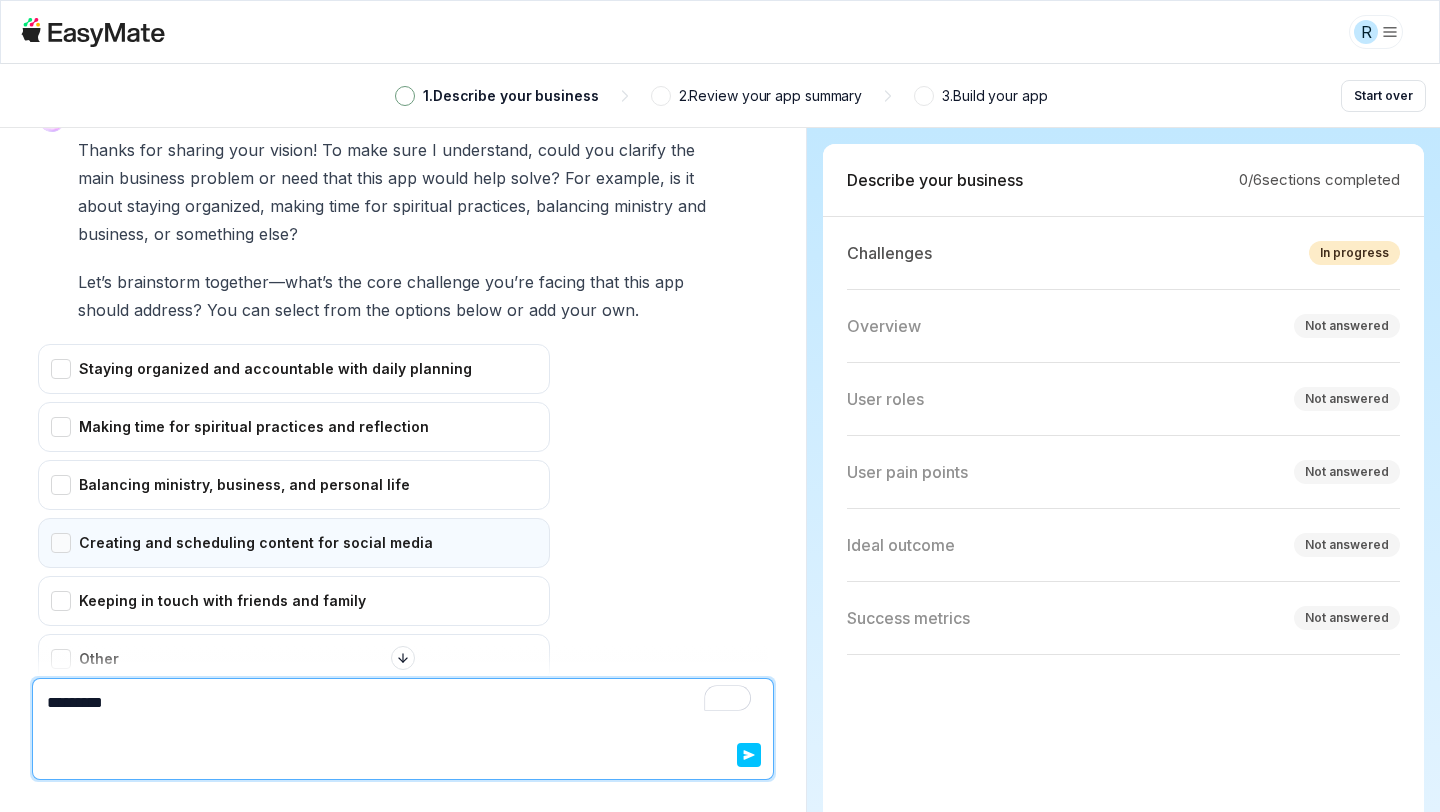 scroll, scrollTop: 346, scrollLeft: 0, axis: vertical 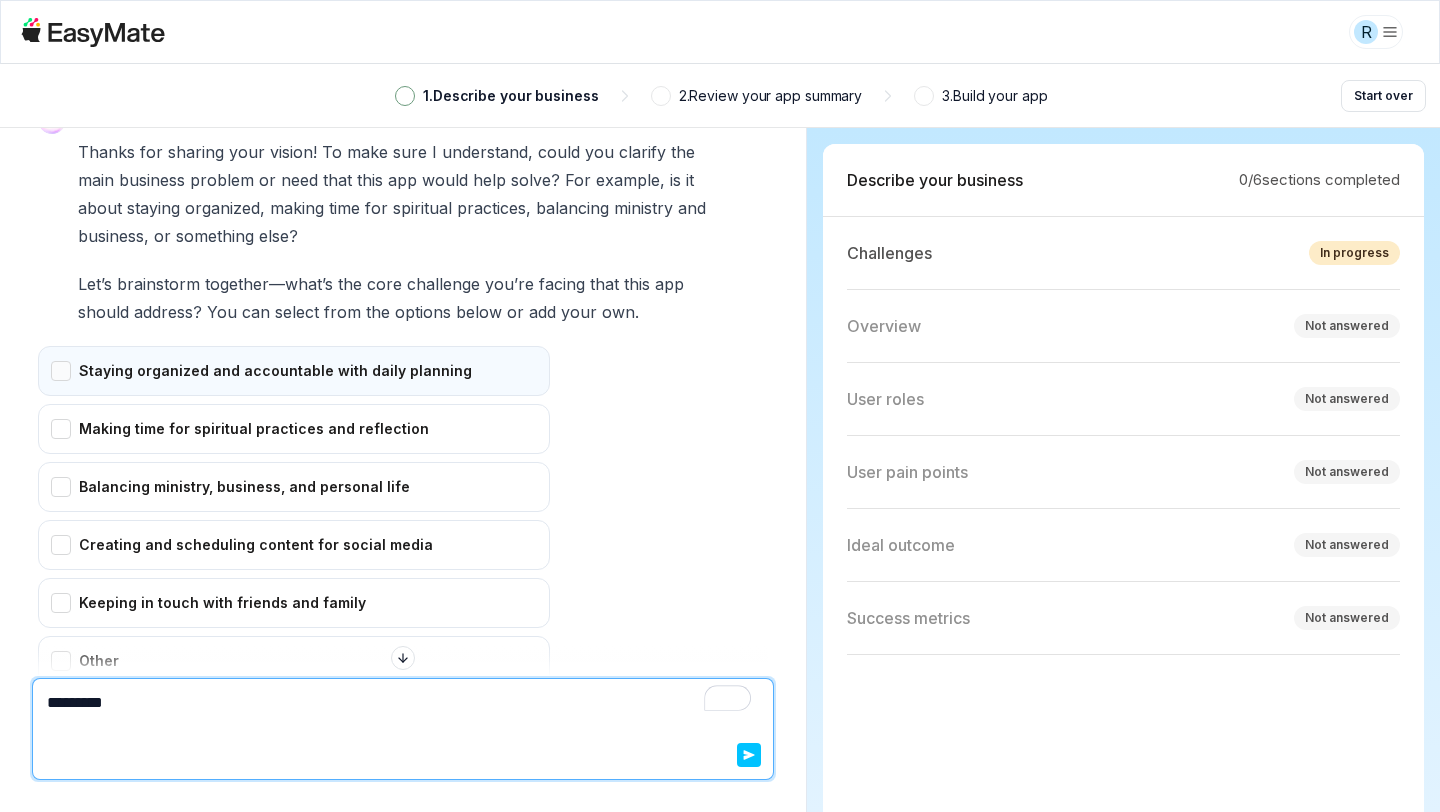 type on "*********" 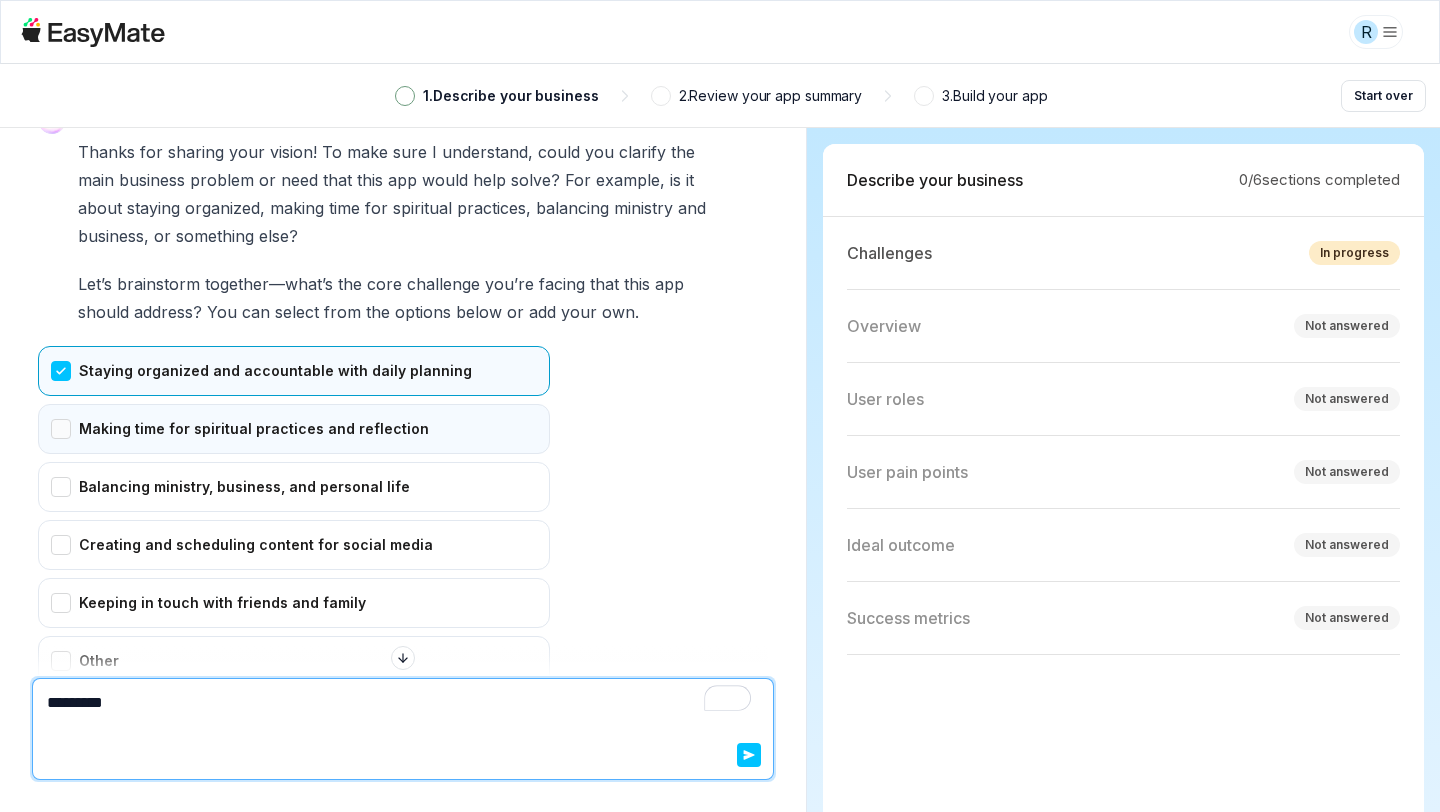 click on "Making time for spiritual practices and reflection" at bounding box center (294, 429) 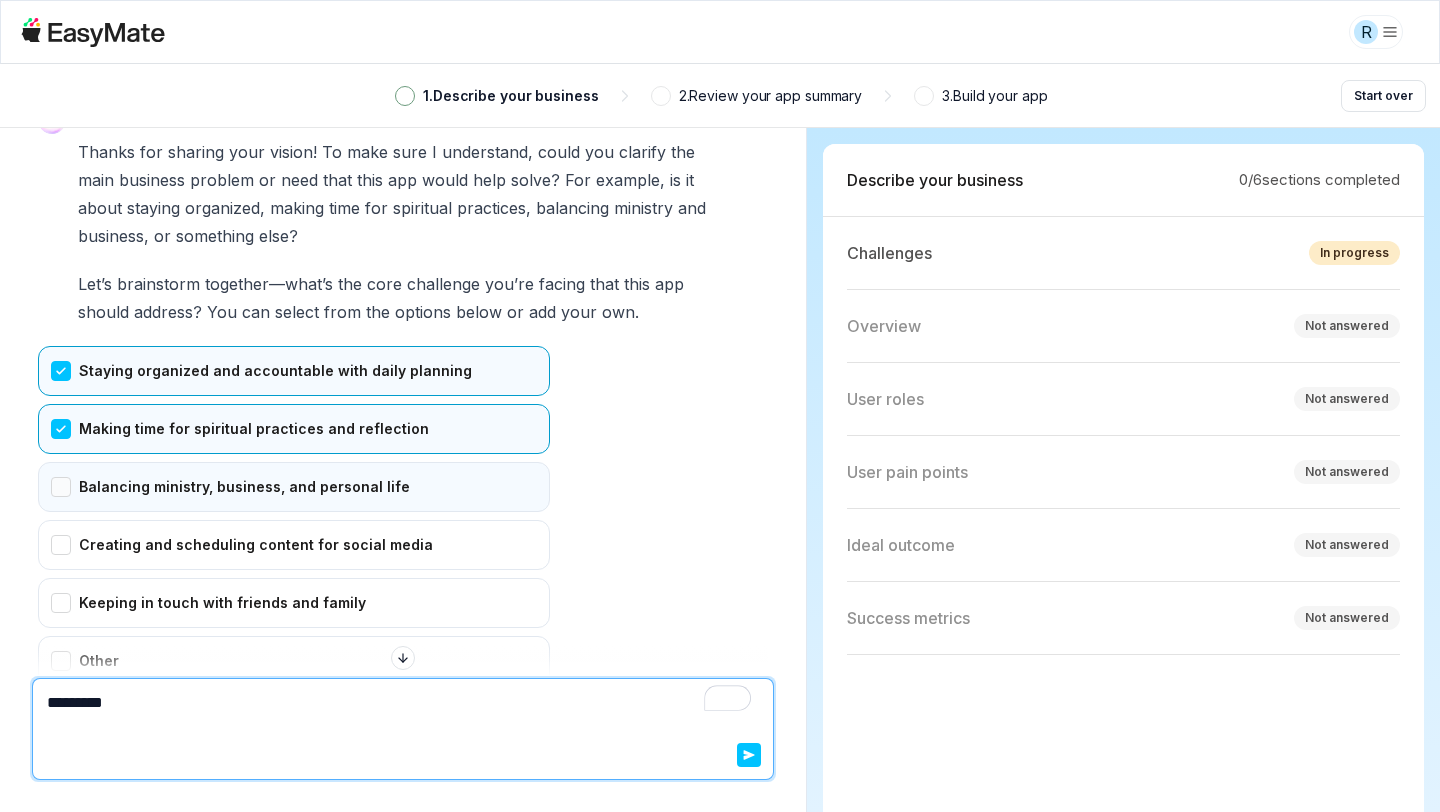 click on "Balancing ministry, business, and personal life" at bounding box center (294, 487) 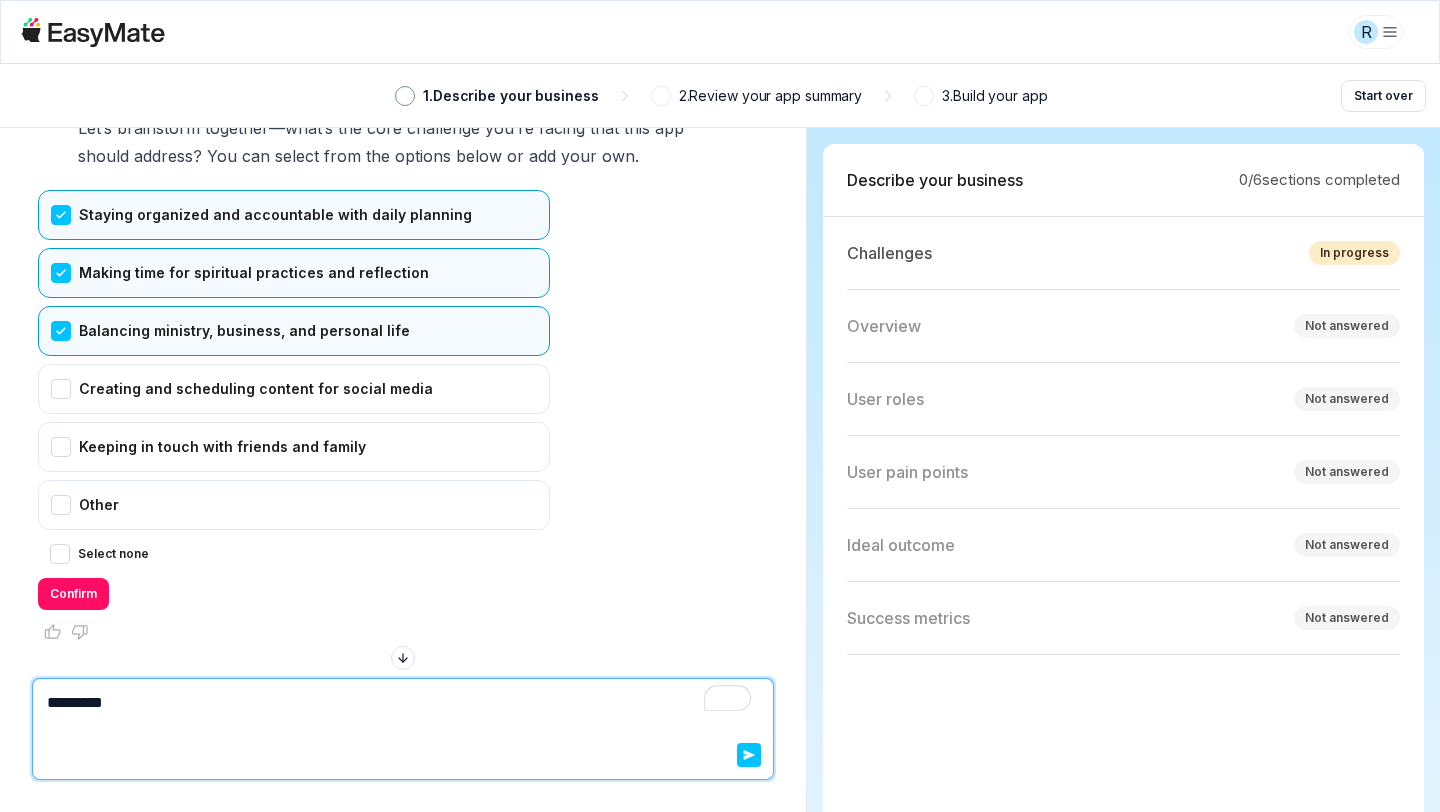 scroll, scrollTop: 515, scrollLeft: 0, axis: vertical 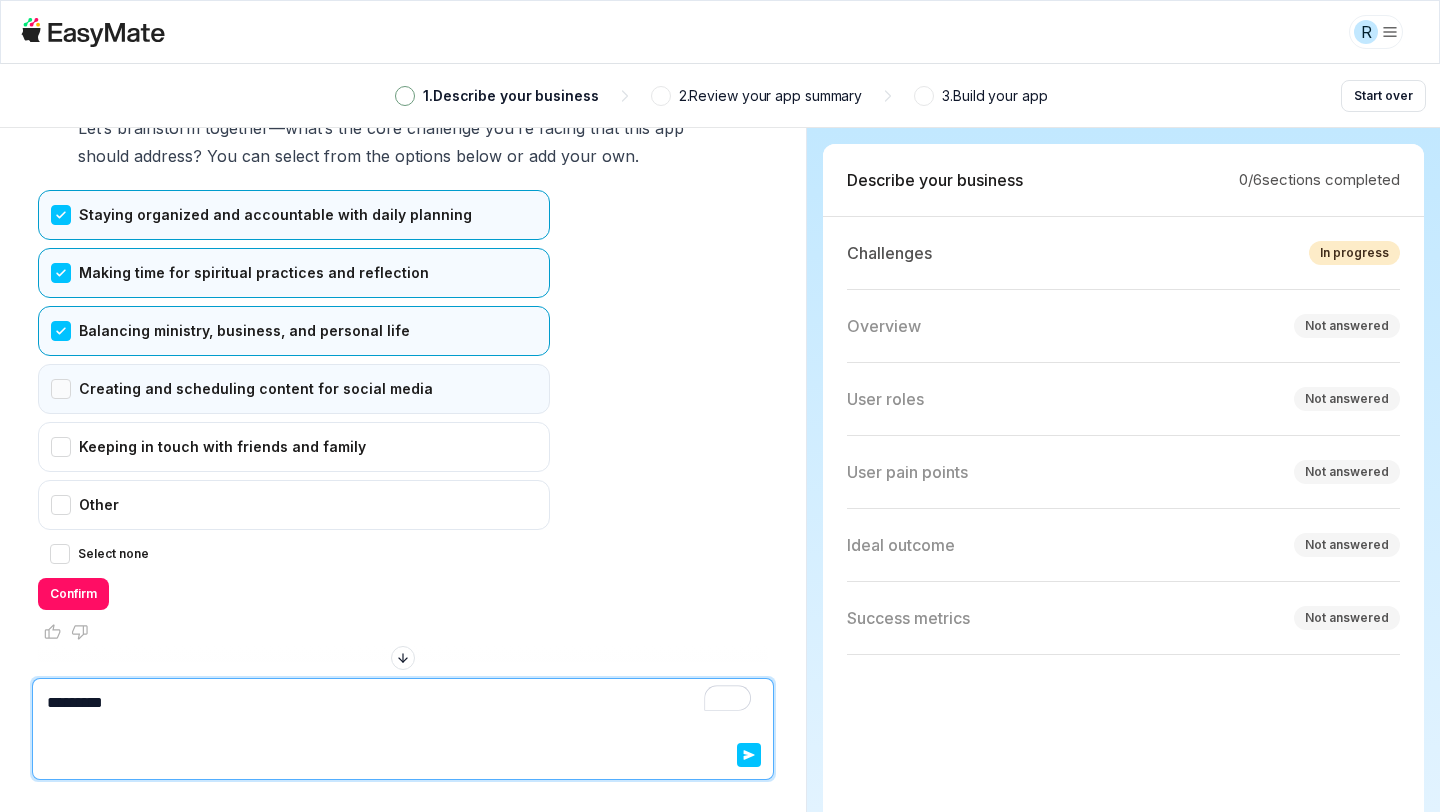 click on "Creating and scheduling content for social media" at bounding box center (294, 389) 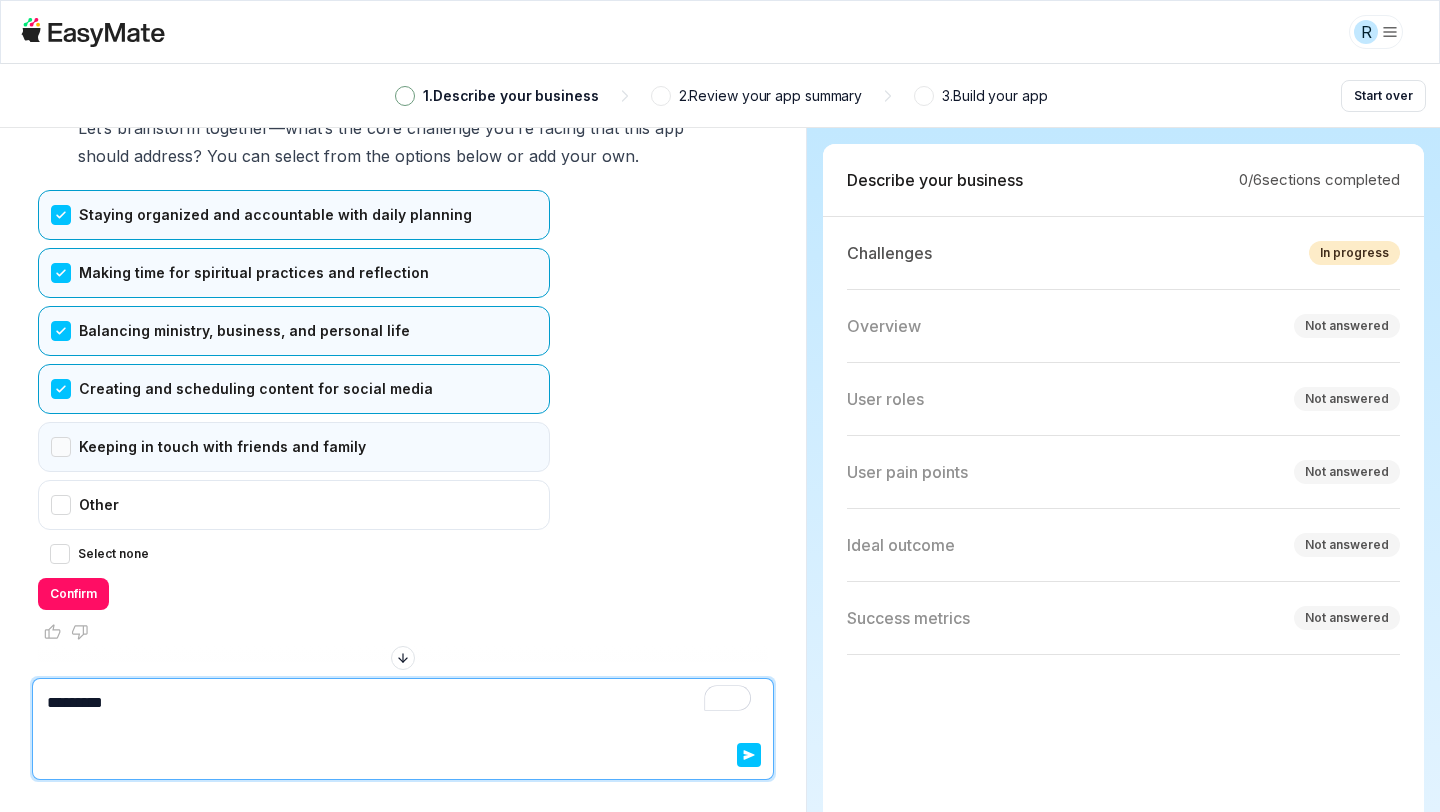 click on "Keeping in touch with friends and family" at bounding box center [294, 447] 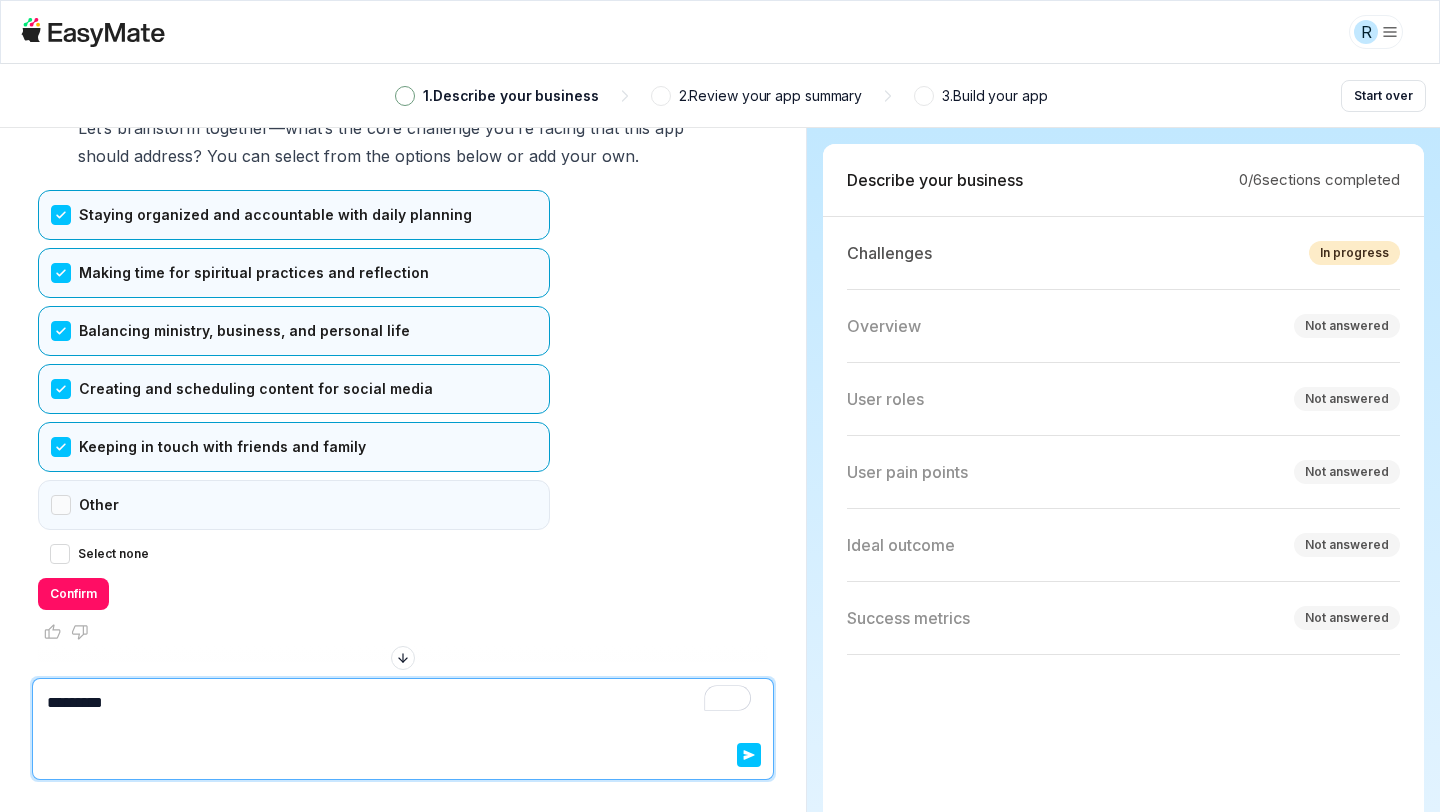 scroll, scrollTop: 577, scrollLeft: 0, axis: vertical 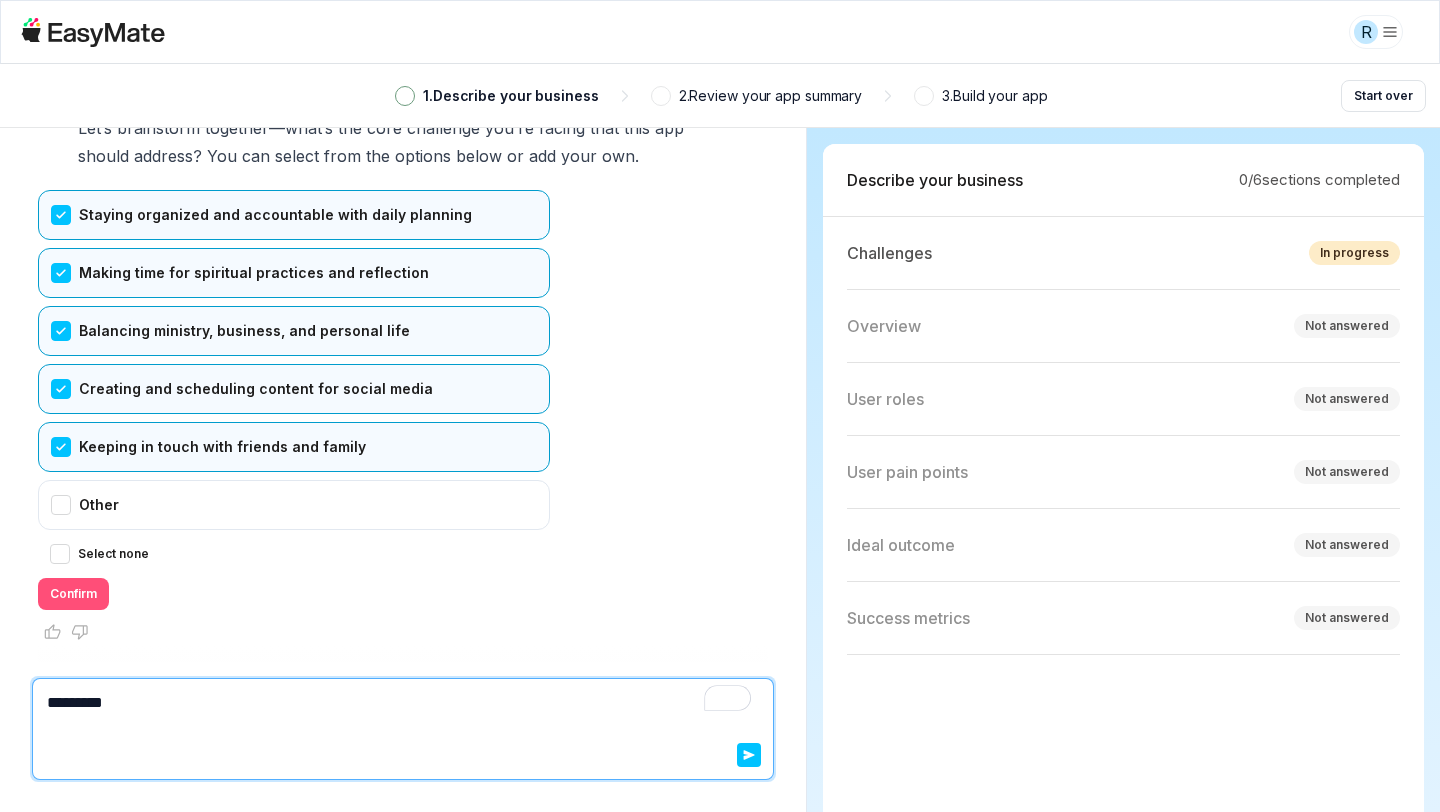 click on "Confirm" at bounding box center (73, 594) 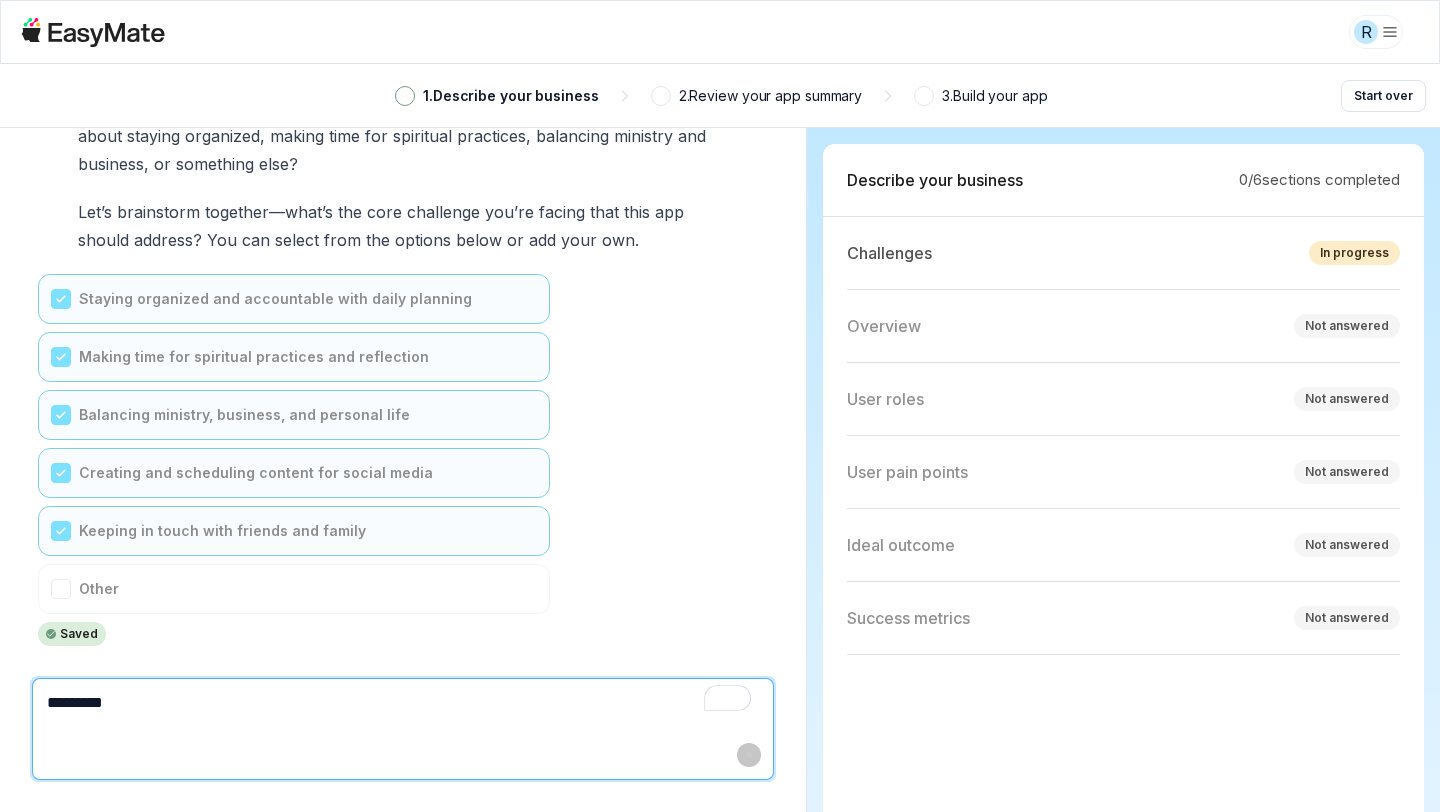 scroll, scrollTop: 636, scrollLeft: 0, axis: vertical 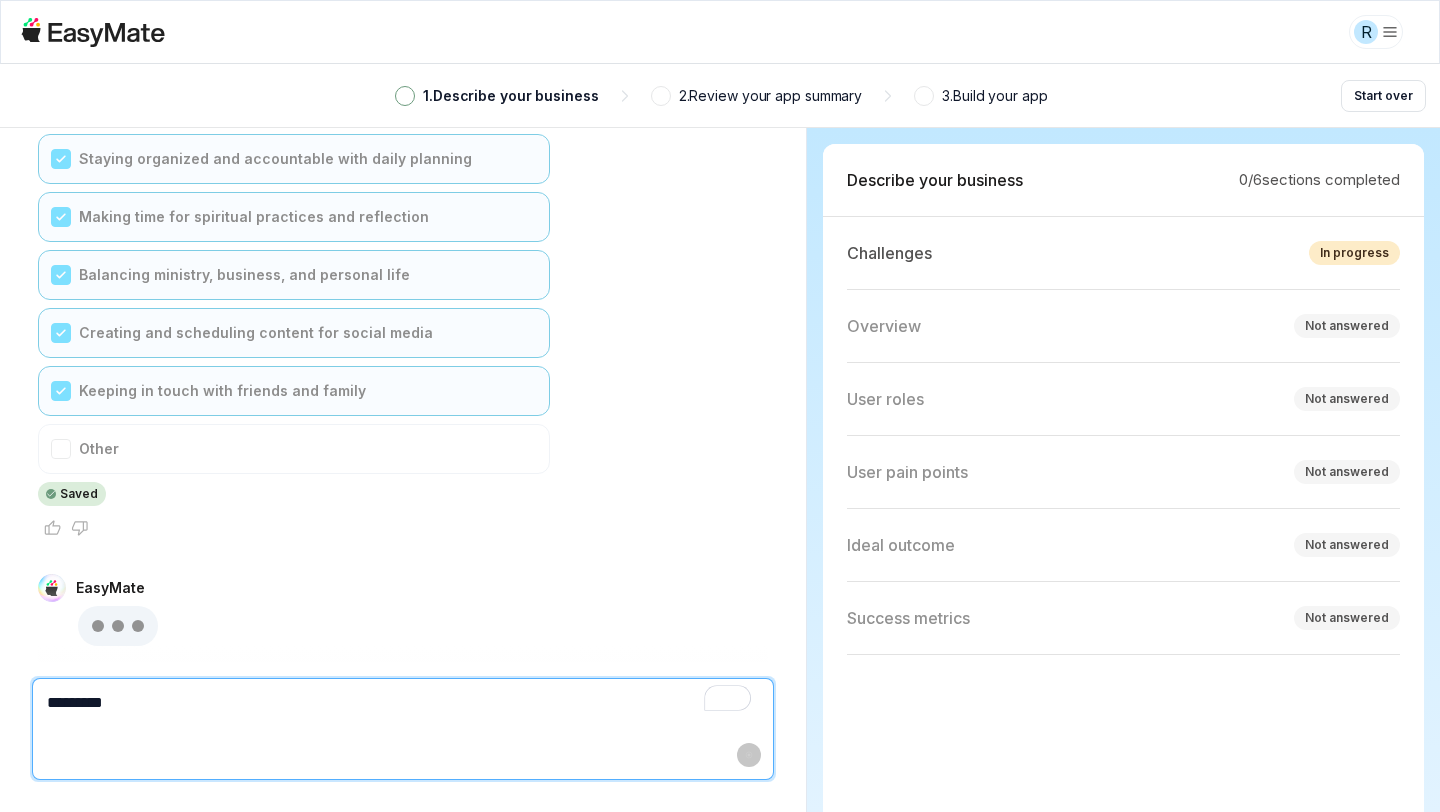 click on "*********" at bounding box center [401, 704] 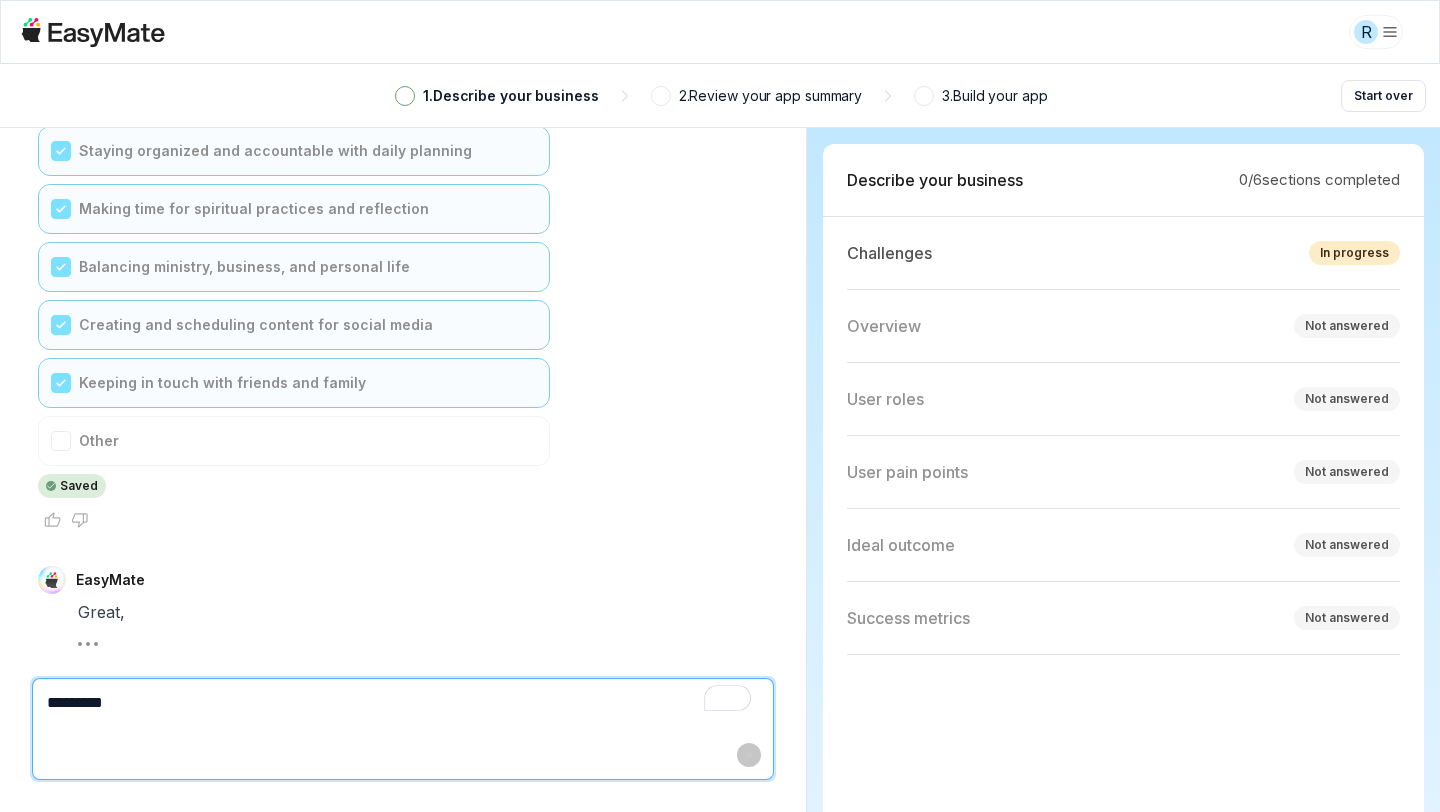 type on "*" 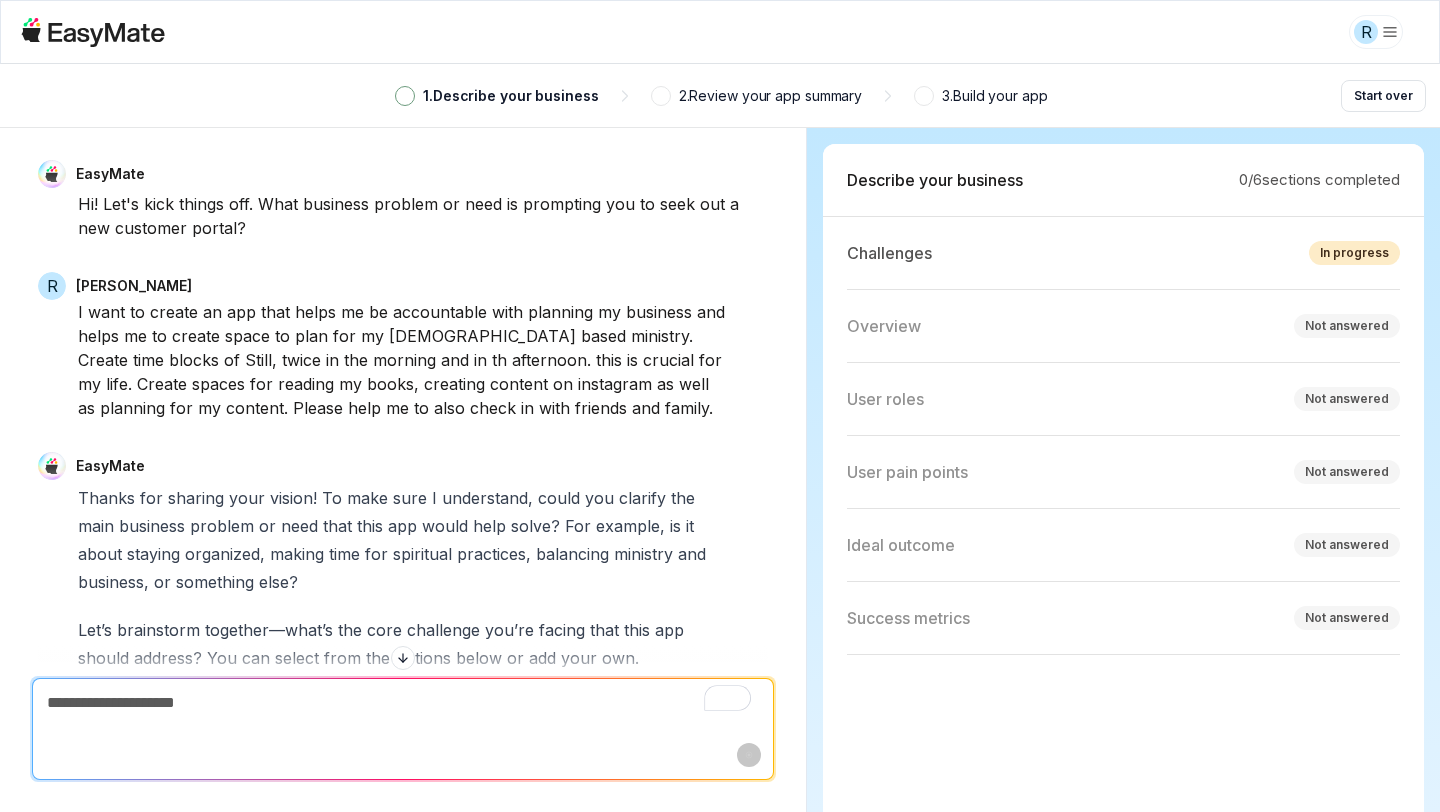 scroll, scrollTop: 1048, scrollLeft: 0, axis: vertical 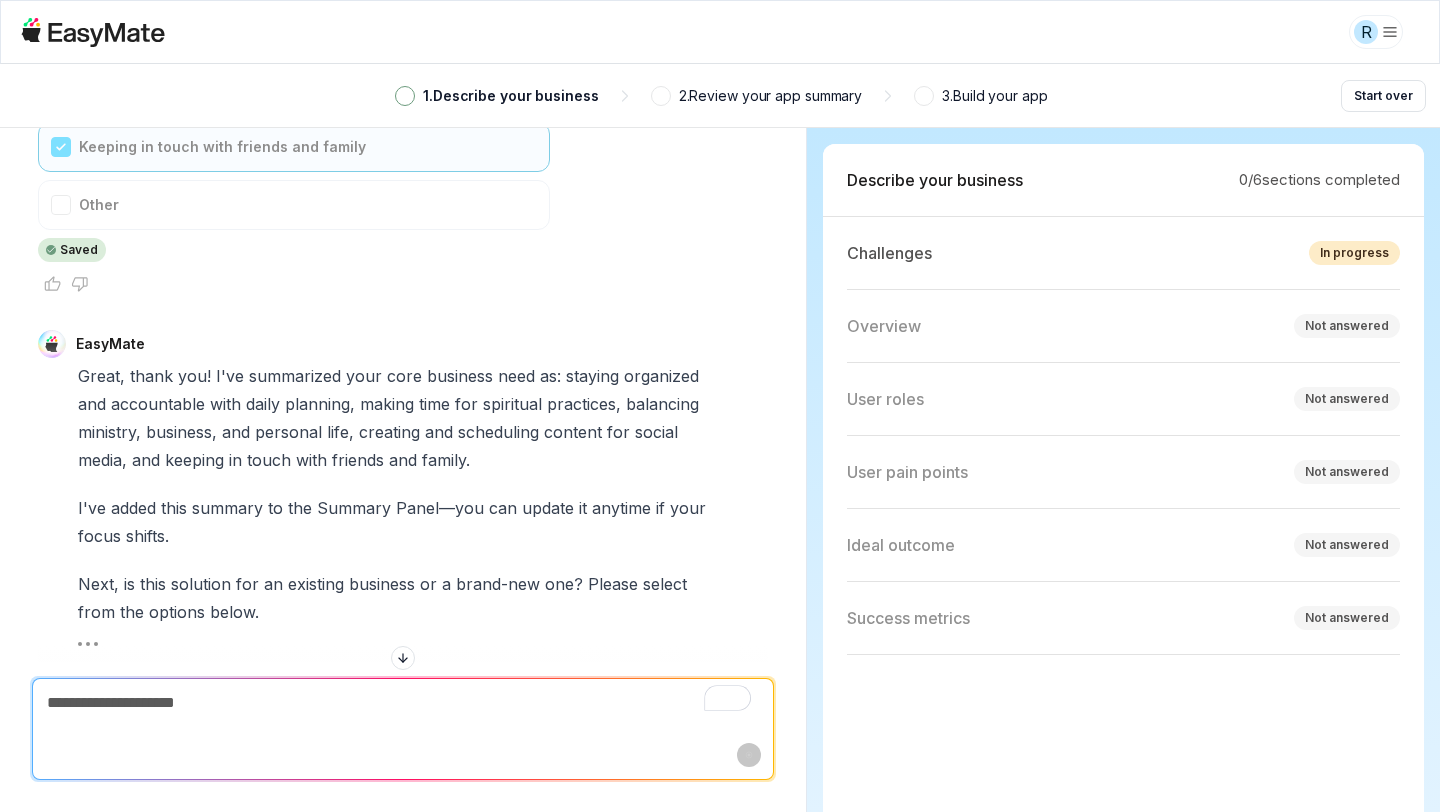 type on "*" 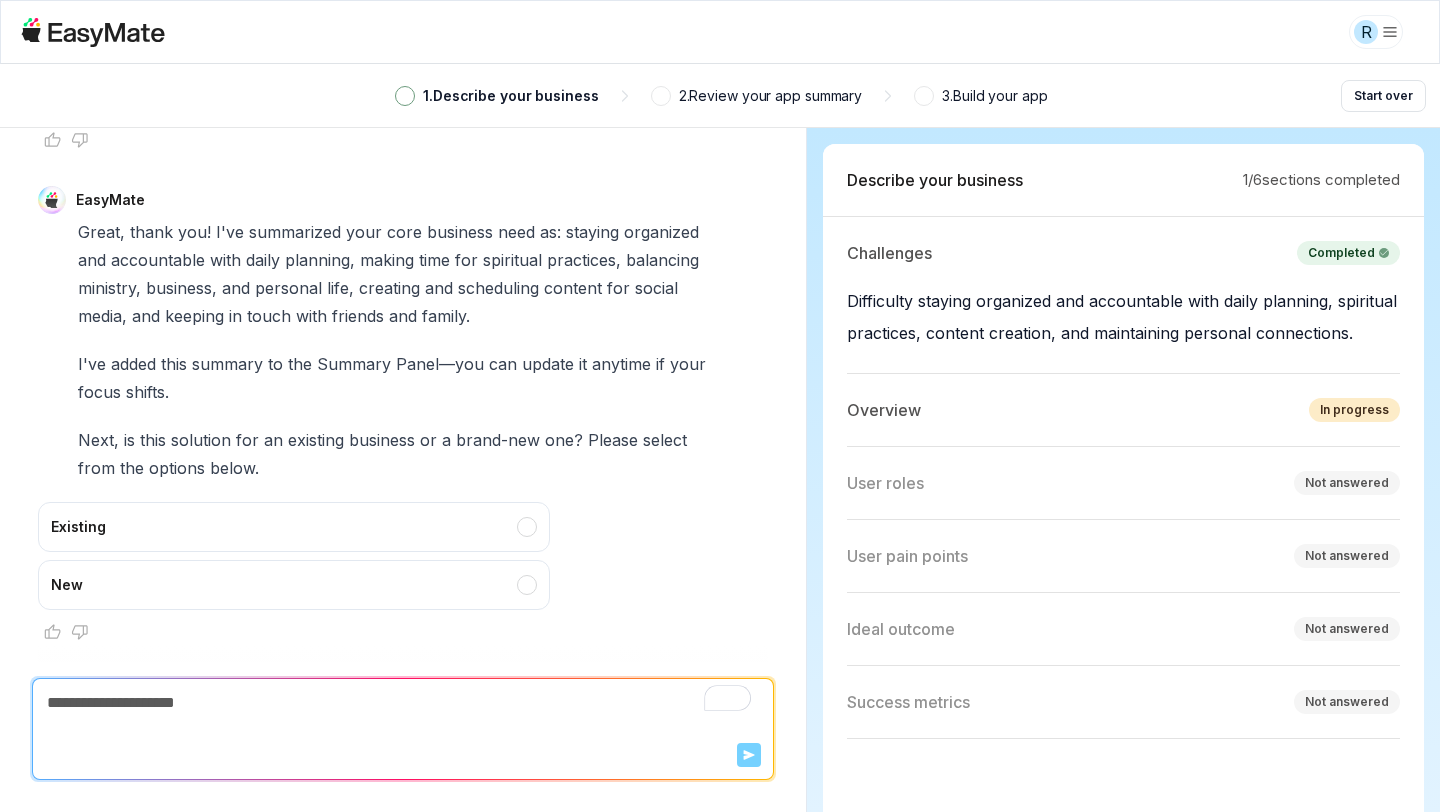scroll, scrollTop: 7, scrollLeft: 0, axis: vertical 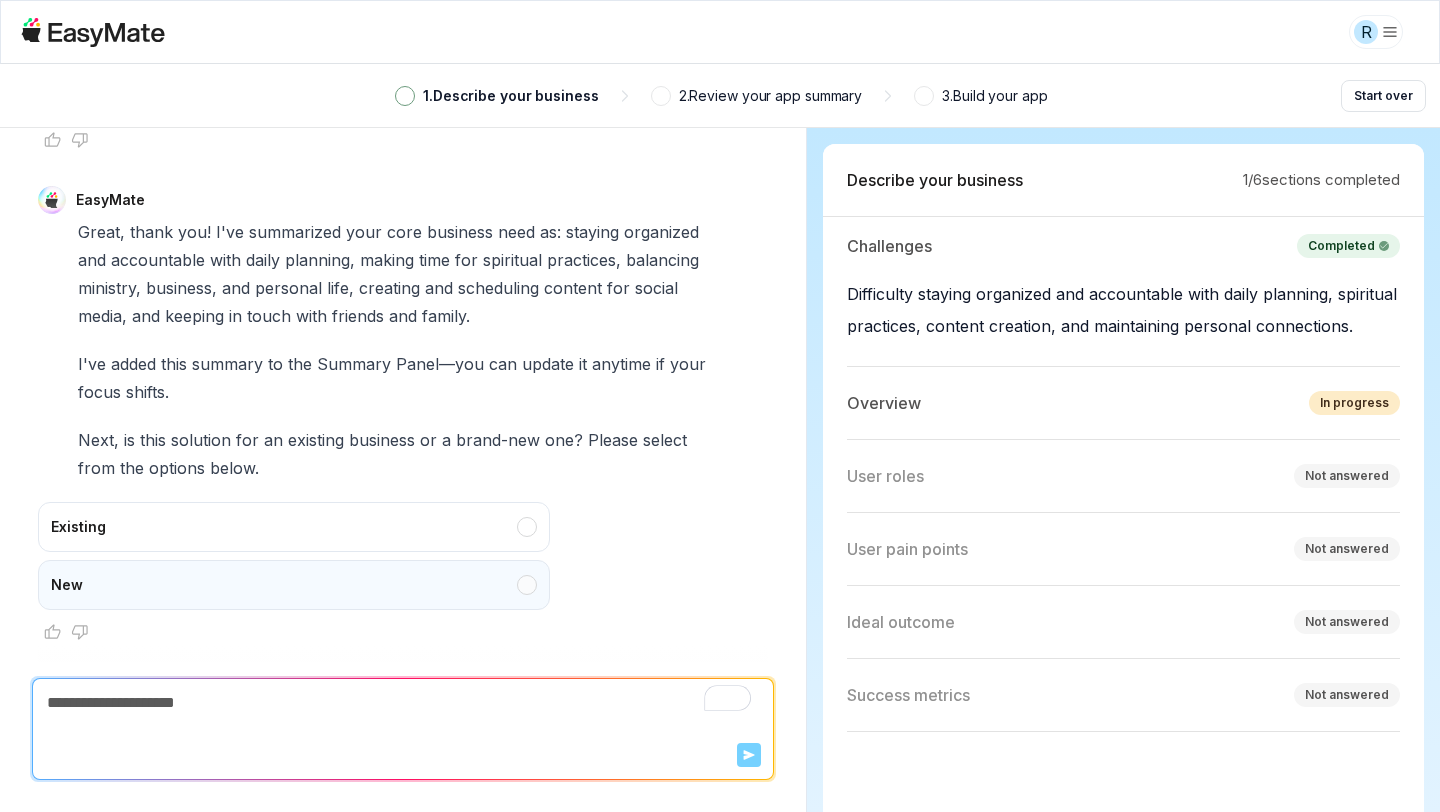 type 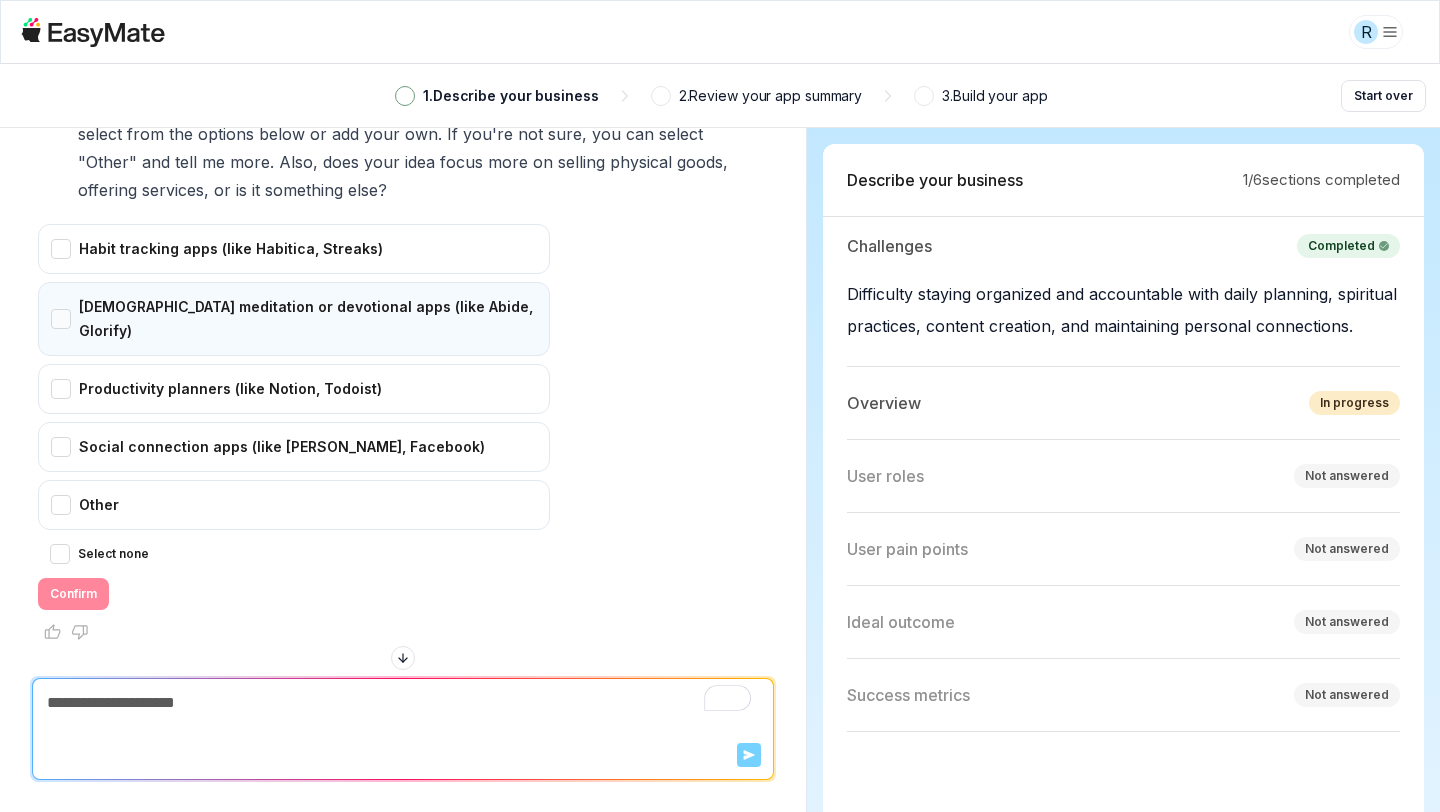 scroll, scrollTop: 1657, scrollLeft: 0, axis: vertical 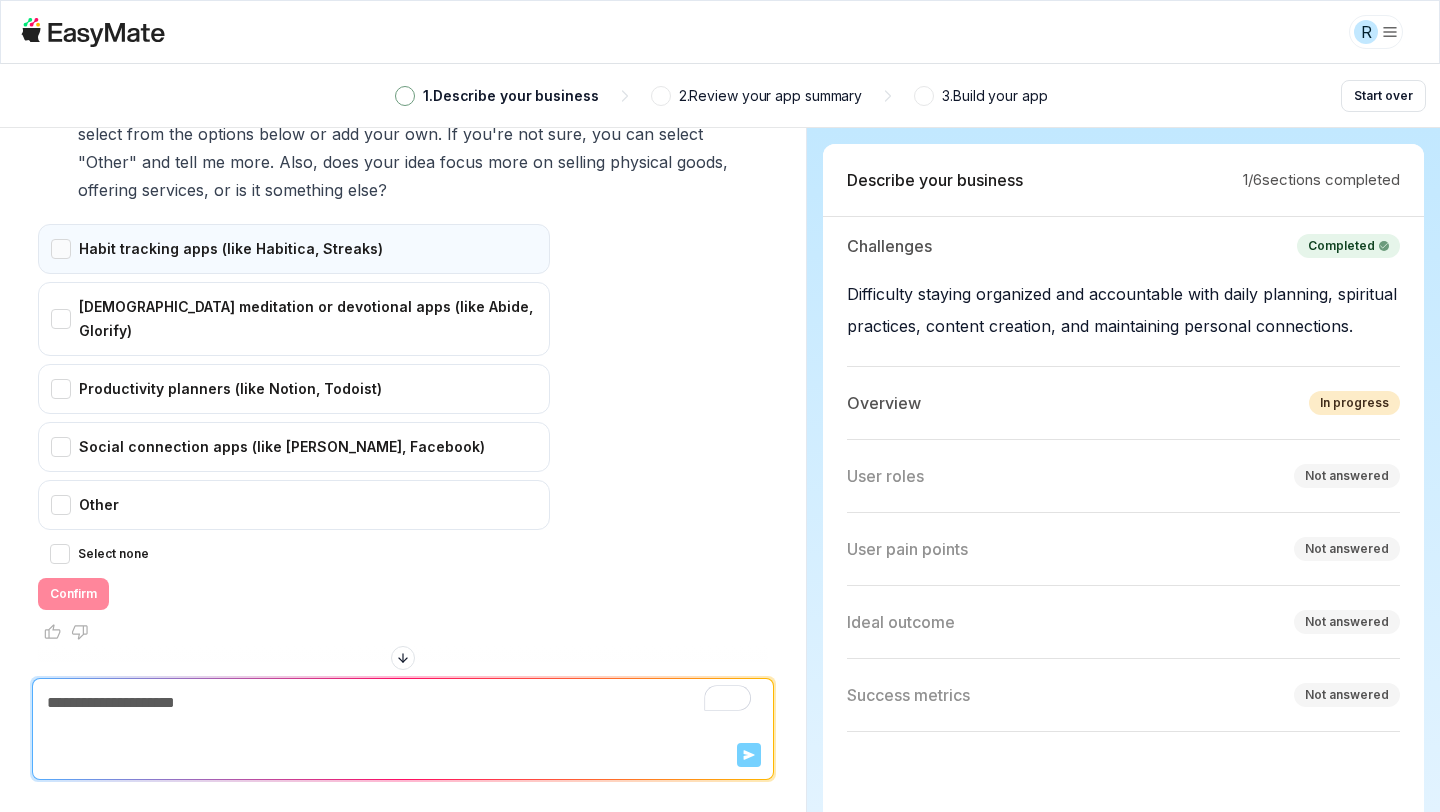 click on "Habit tracking apps (like Habitica, Streaks)" at bounding box center (294, 249) 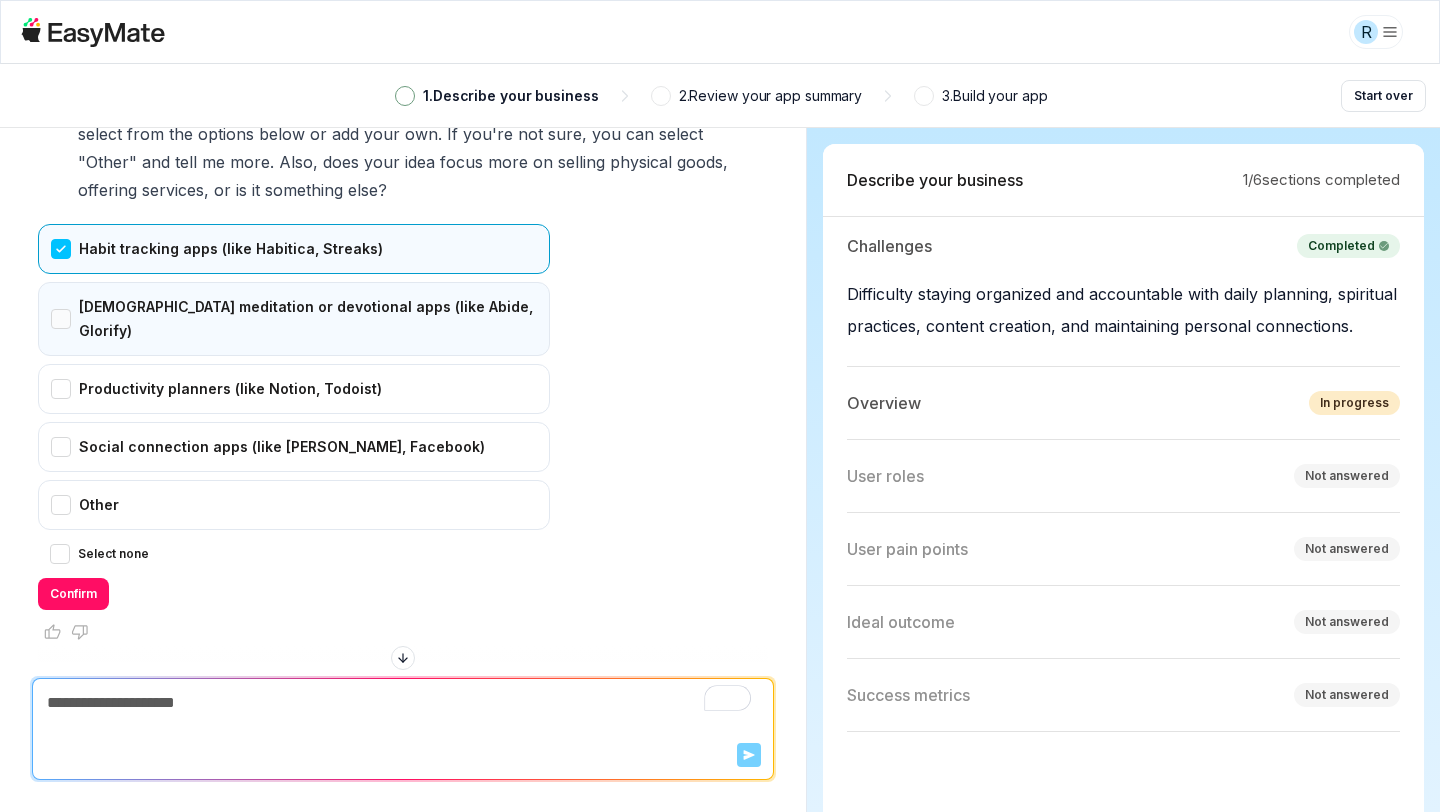 click on "[DEMOGRAPHIC_DATA] meditation or devotional apps (like Abide, Glorify)" at bounding box center [294, 319] 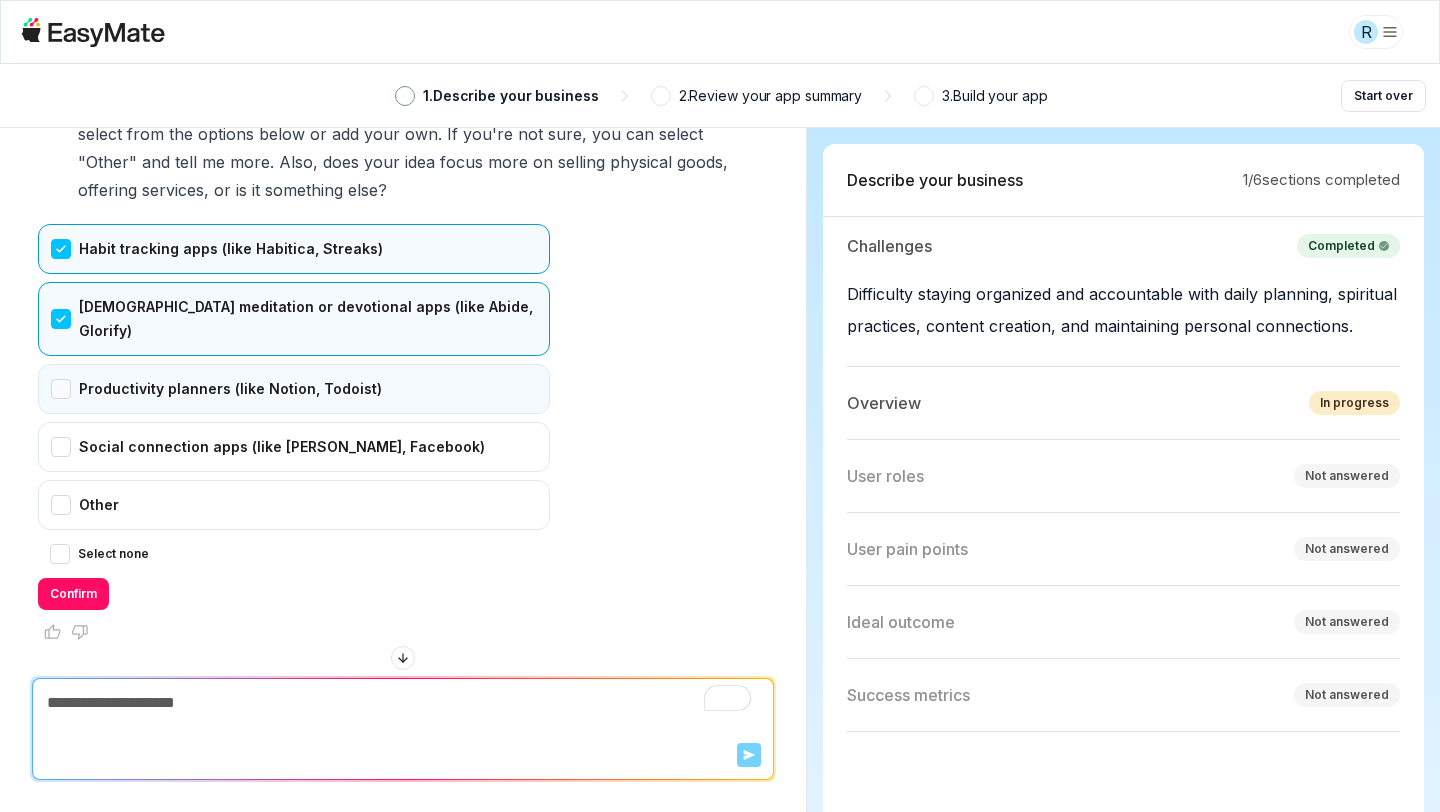 click on "Productivity planners (like Notion, Todoist)" at bounding box center [294, 389] 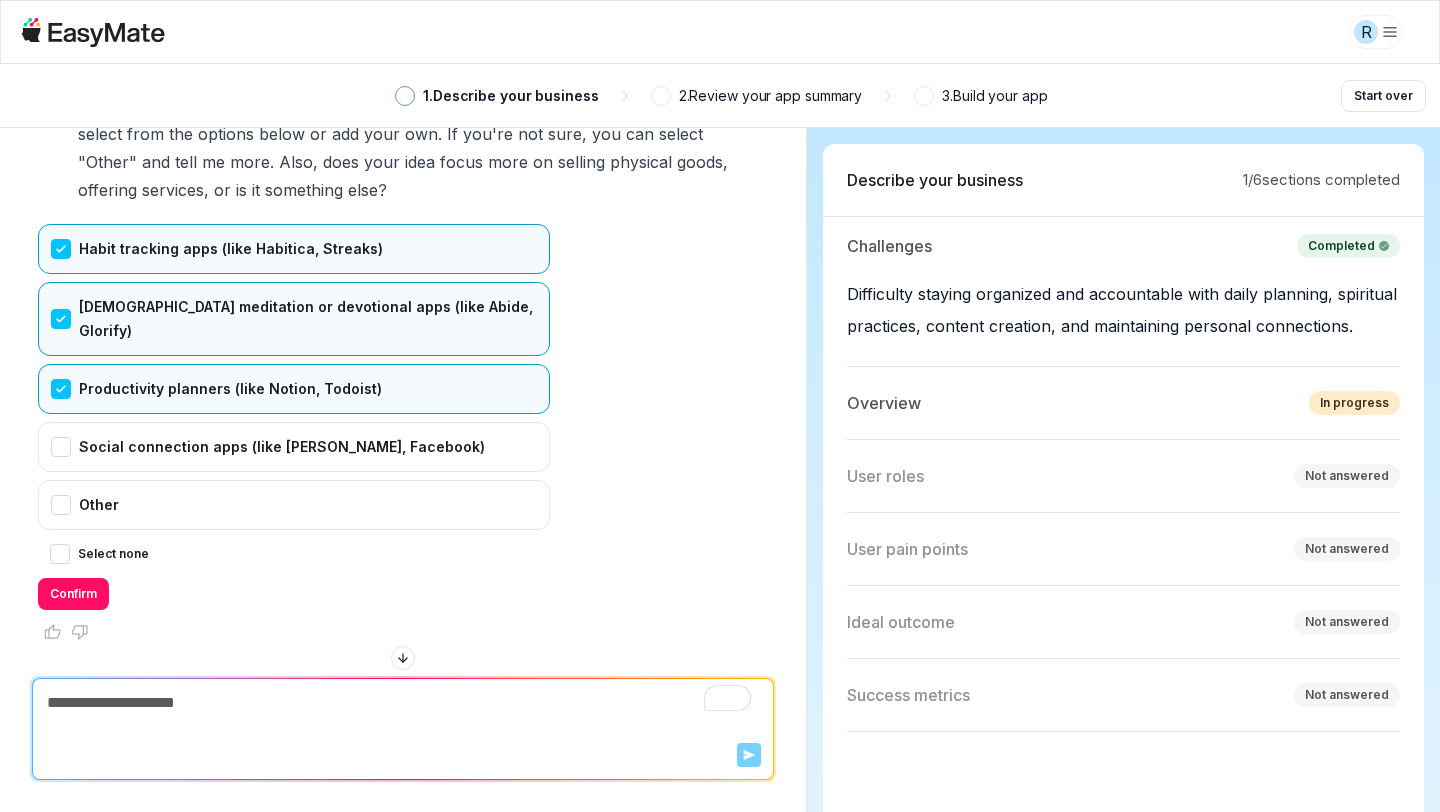 scroll, scrollTop: 1709, scrollLeft: 0, axis: vertical 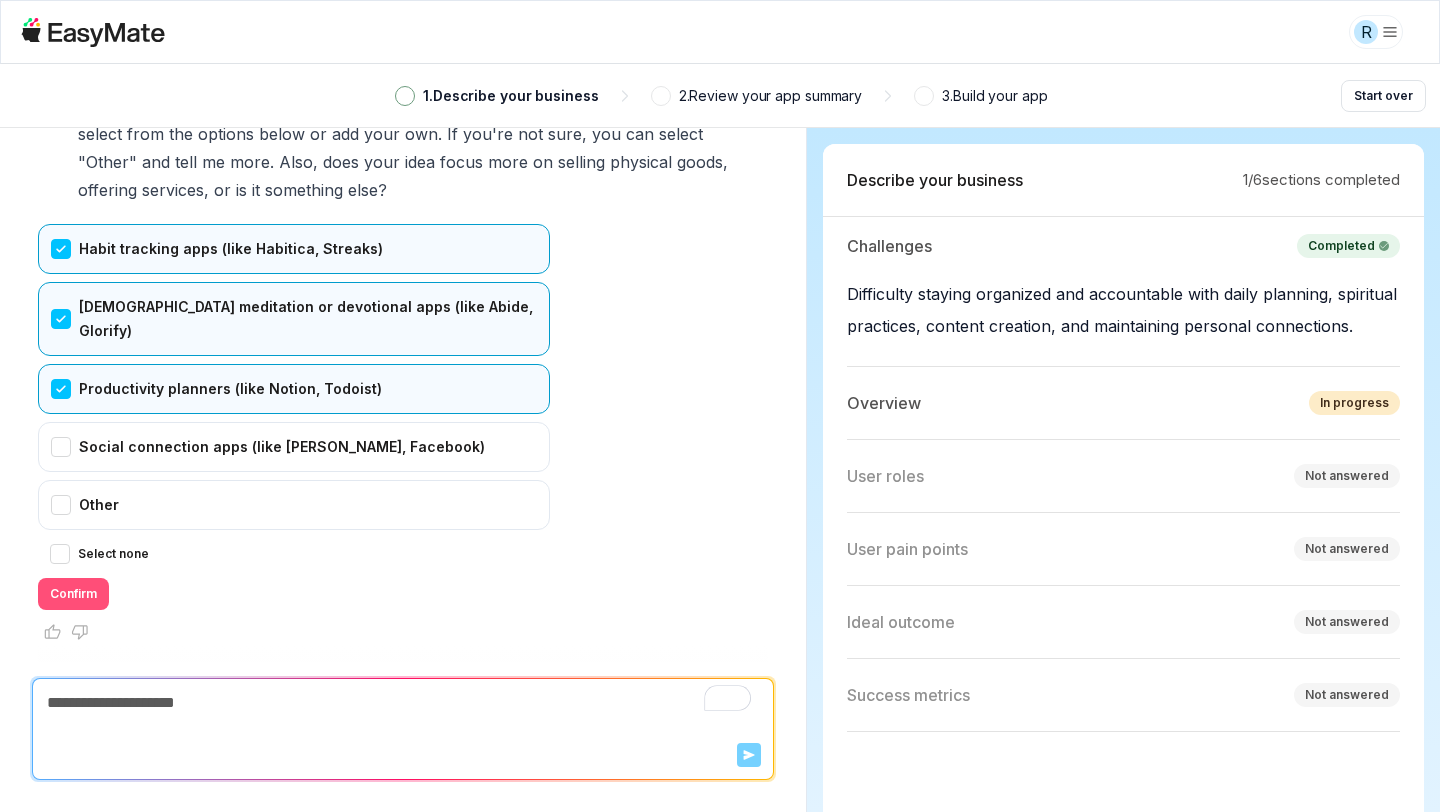 click on "Confirm" at bounding box center [73, 594] 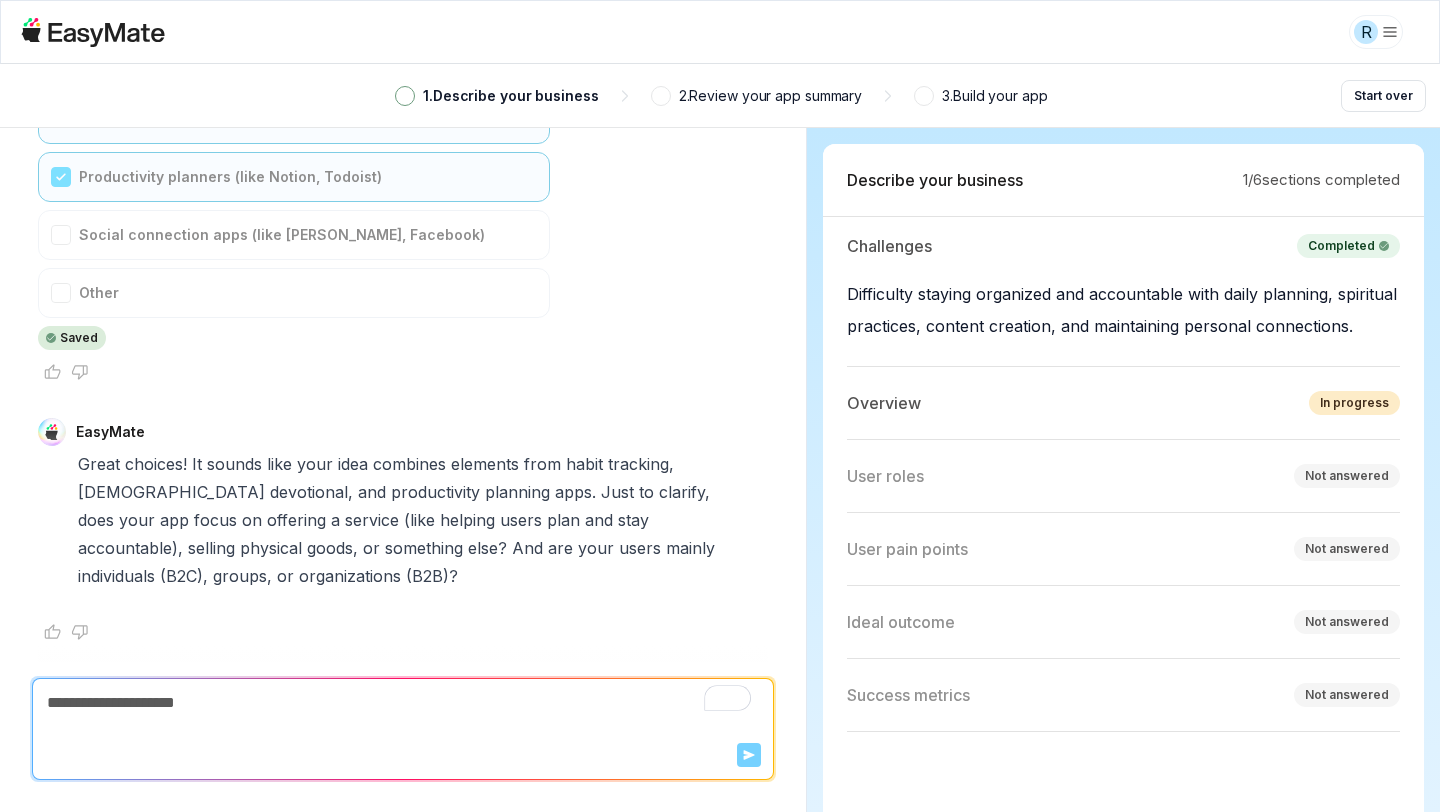 scroll, scrollTop: 1934, scrollLeft: 0, axis: vertical 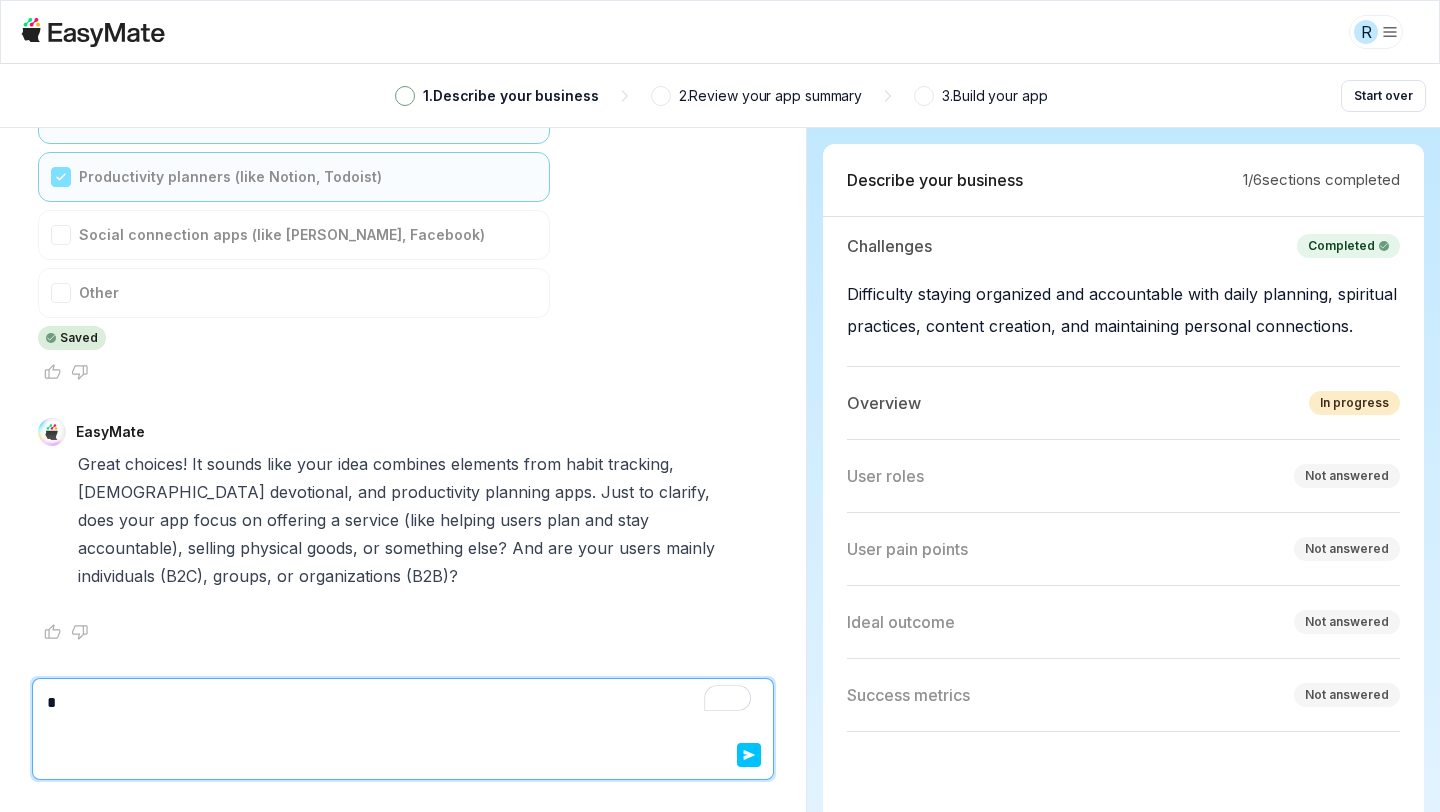 type on "*" 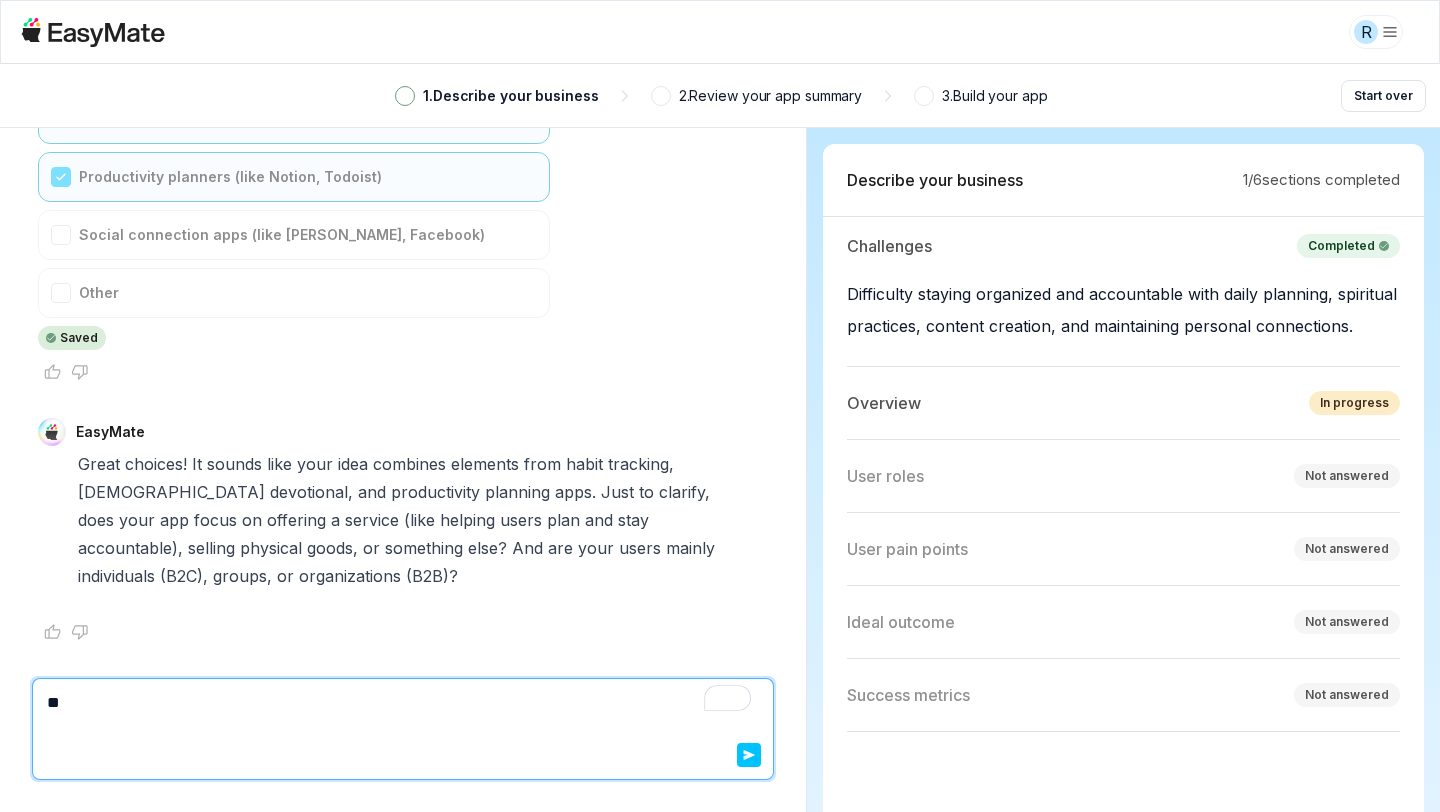 type on "*" 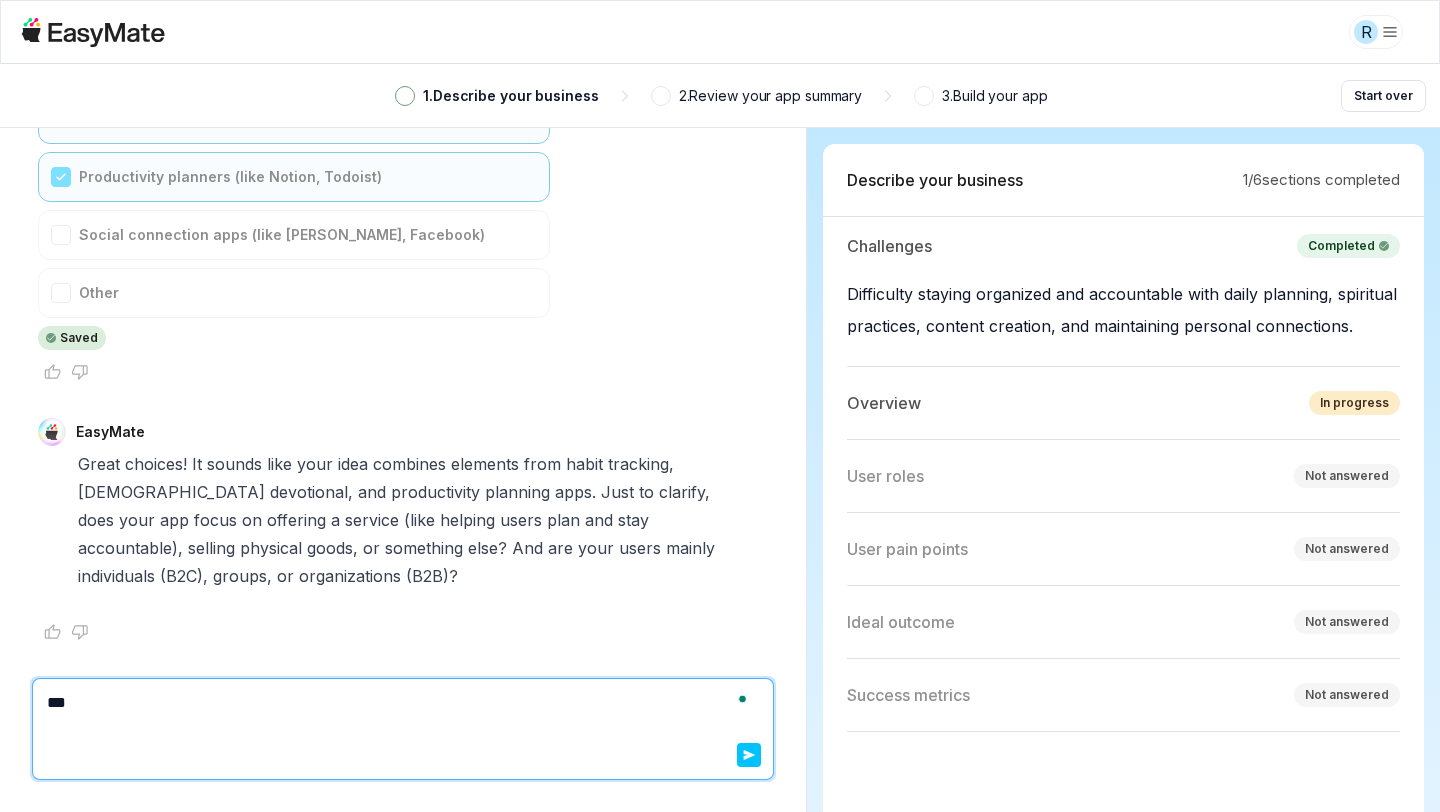 type on "*" 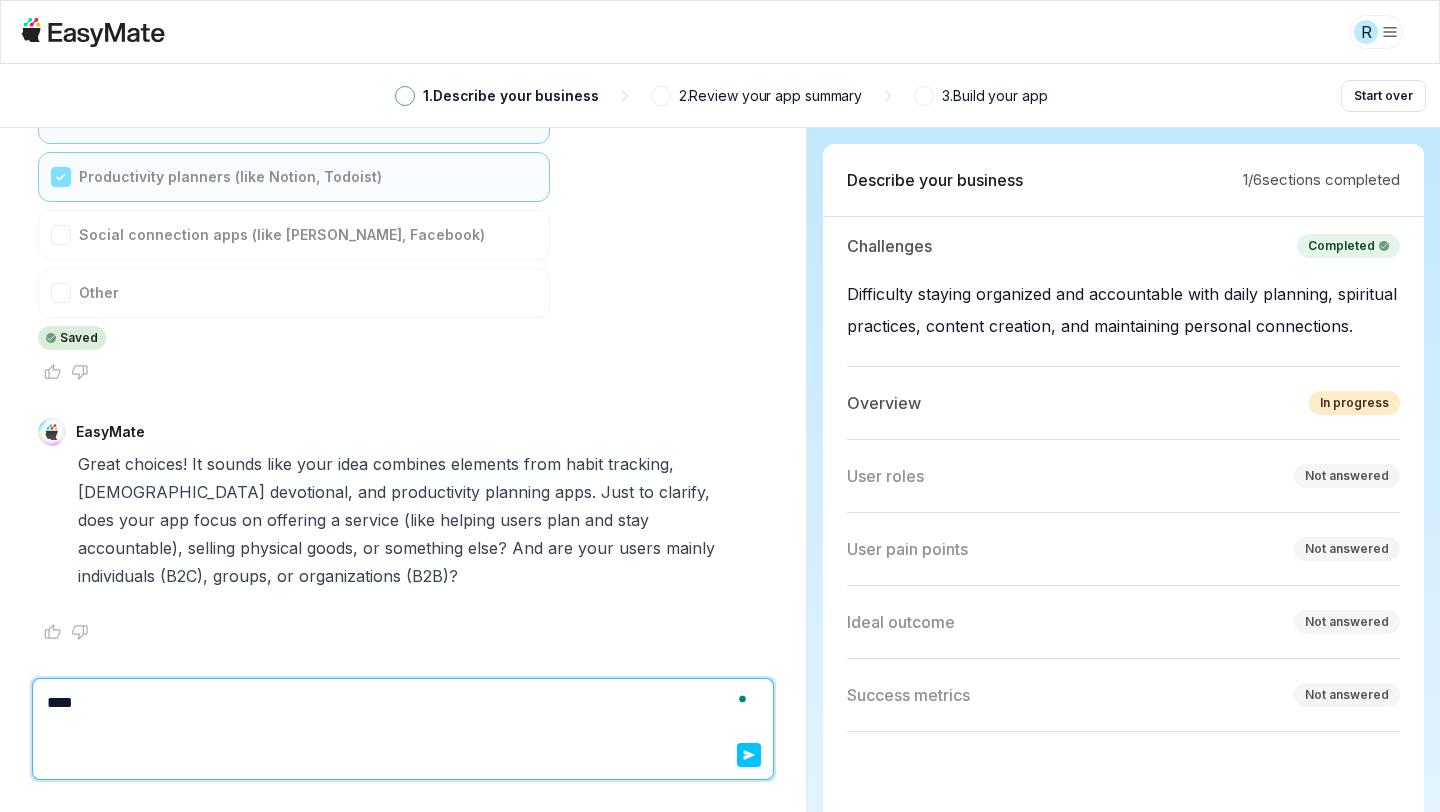 type on "*" 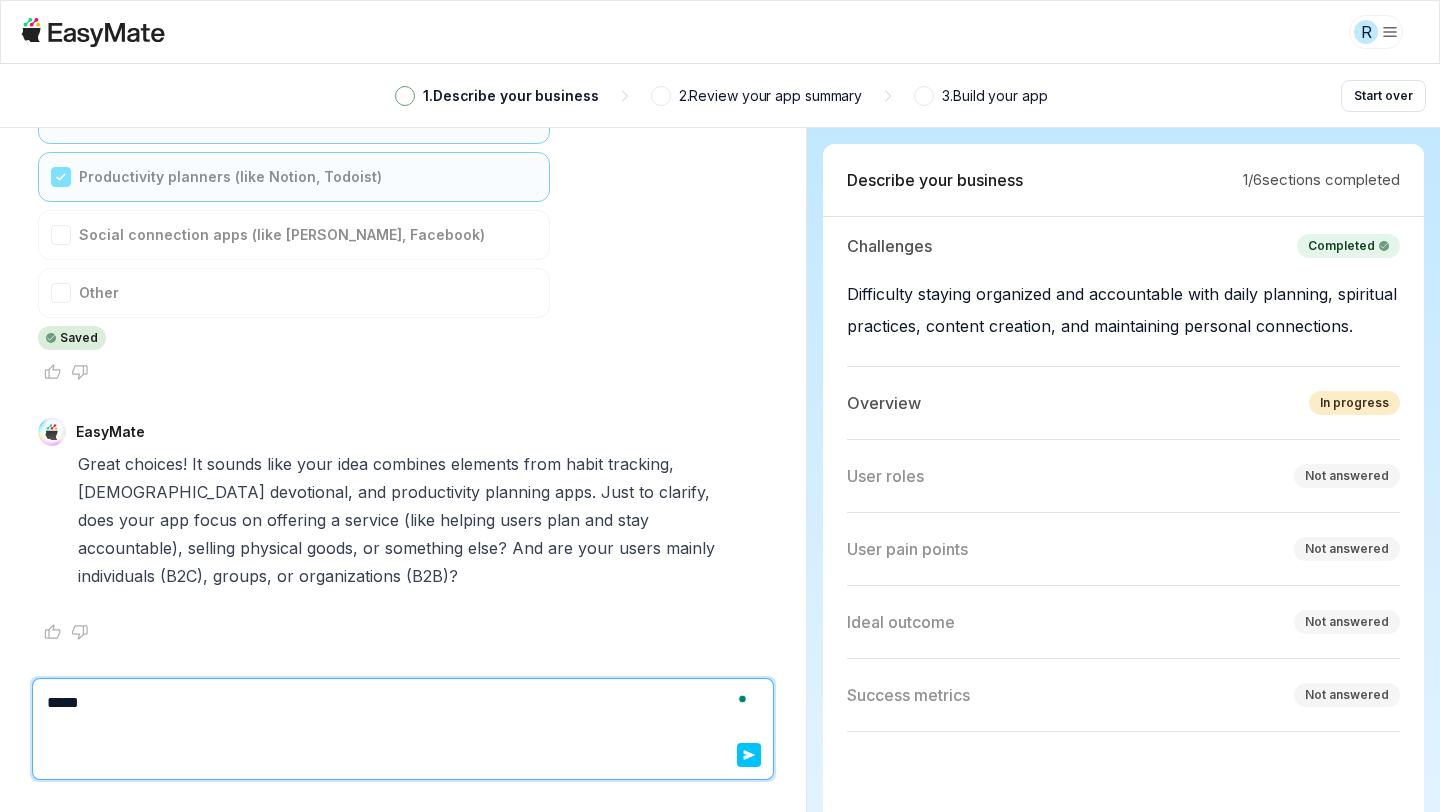 type on "*" 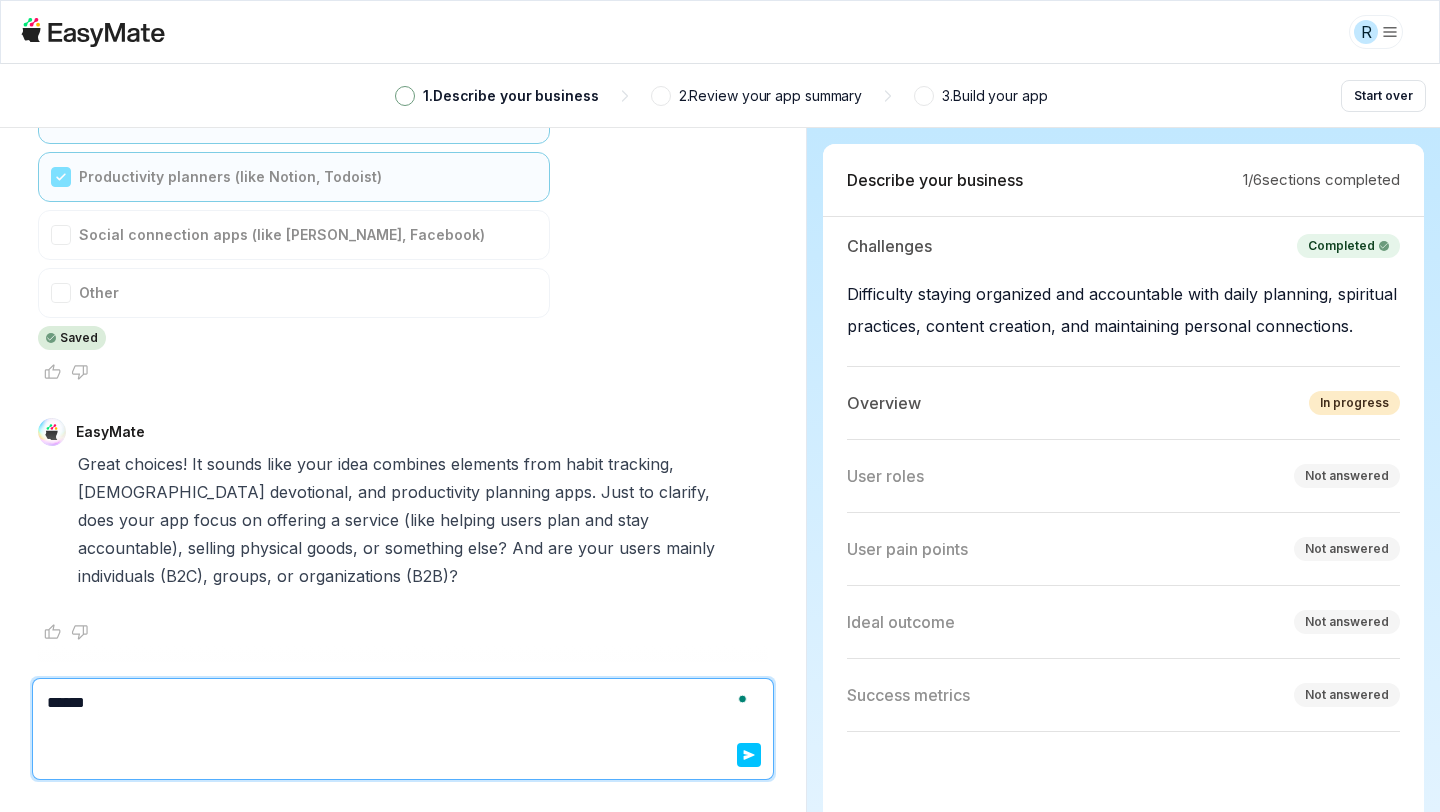 type on "*" 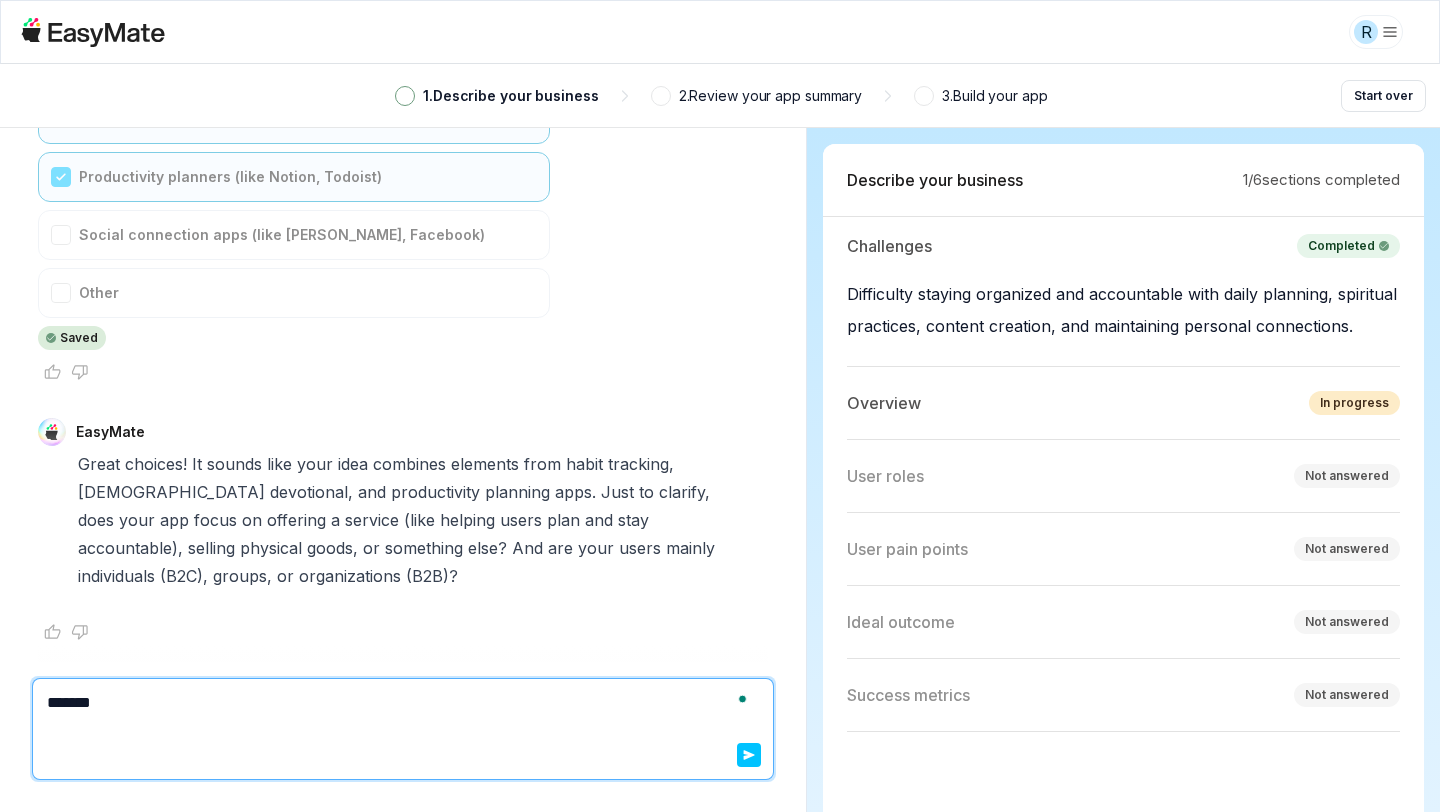 type on "*" 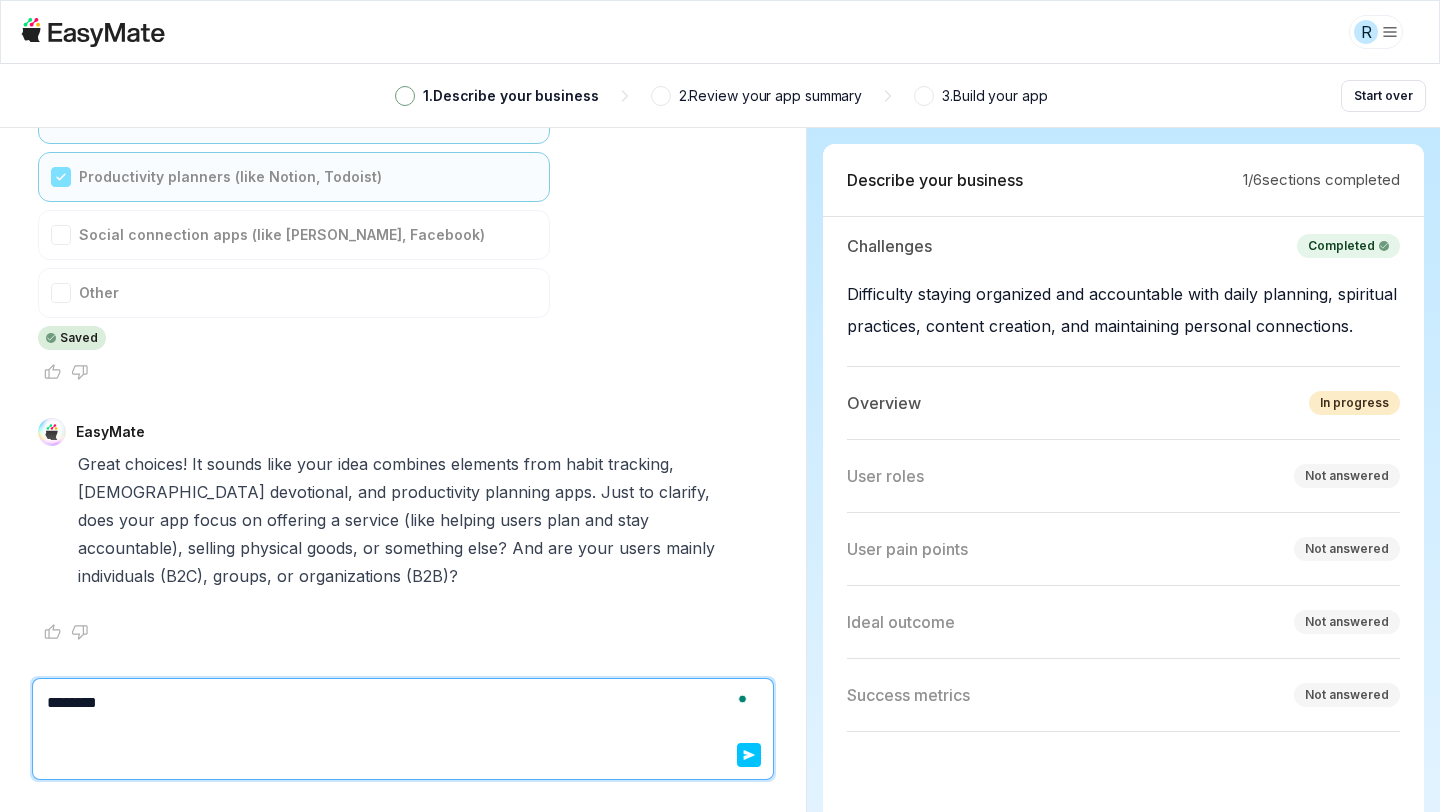 type on "*" 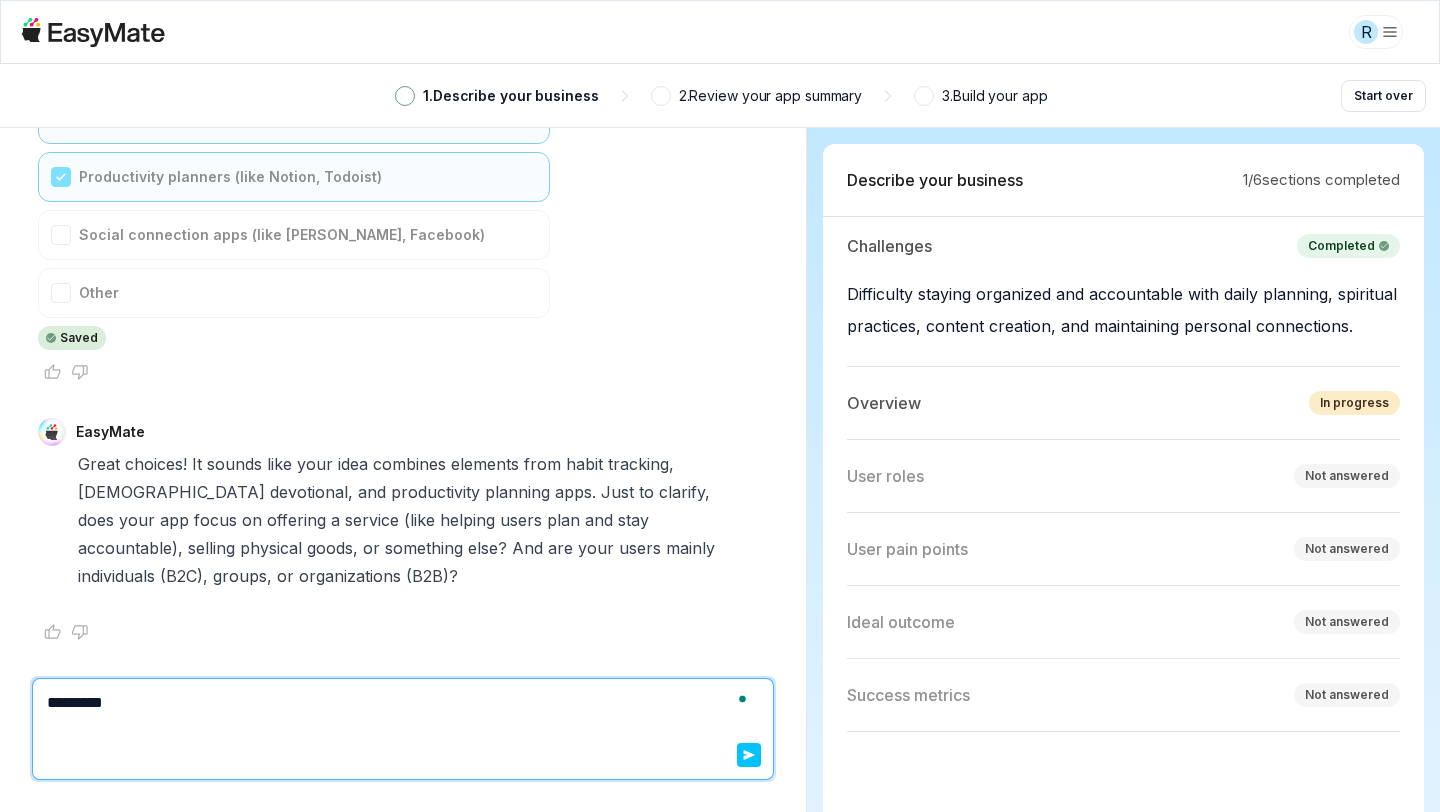 type on "*" 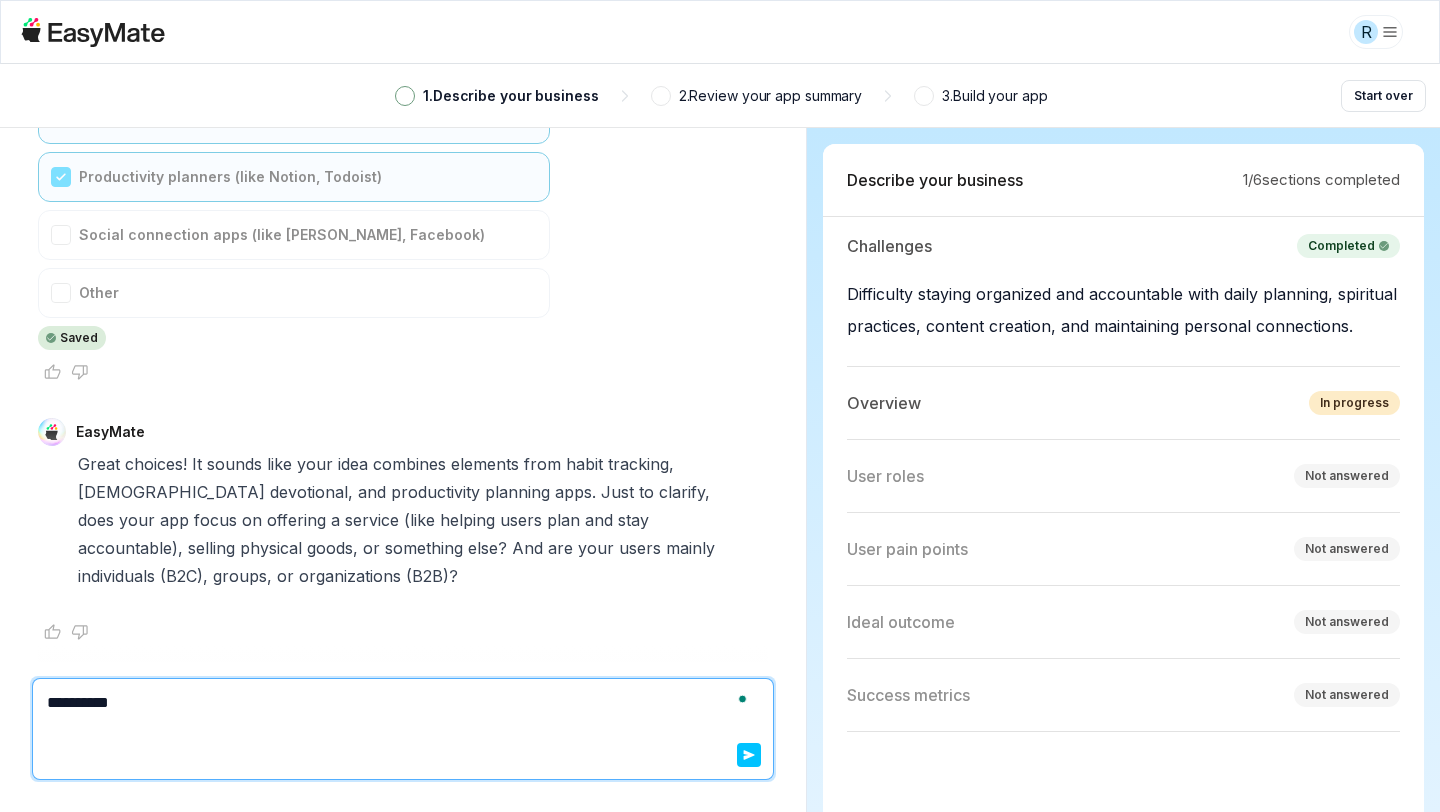 type on "*" 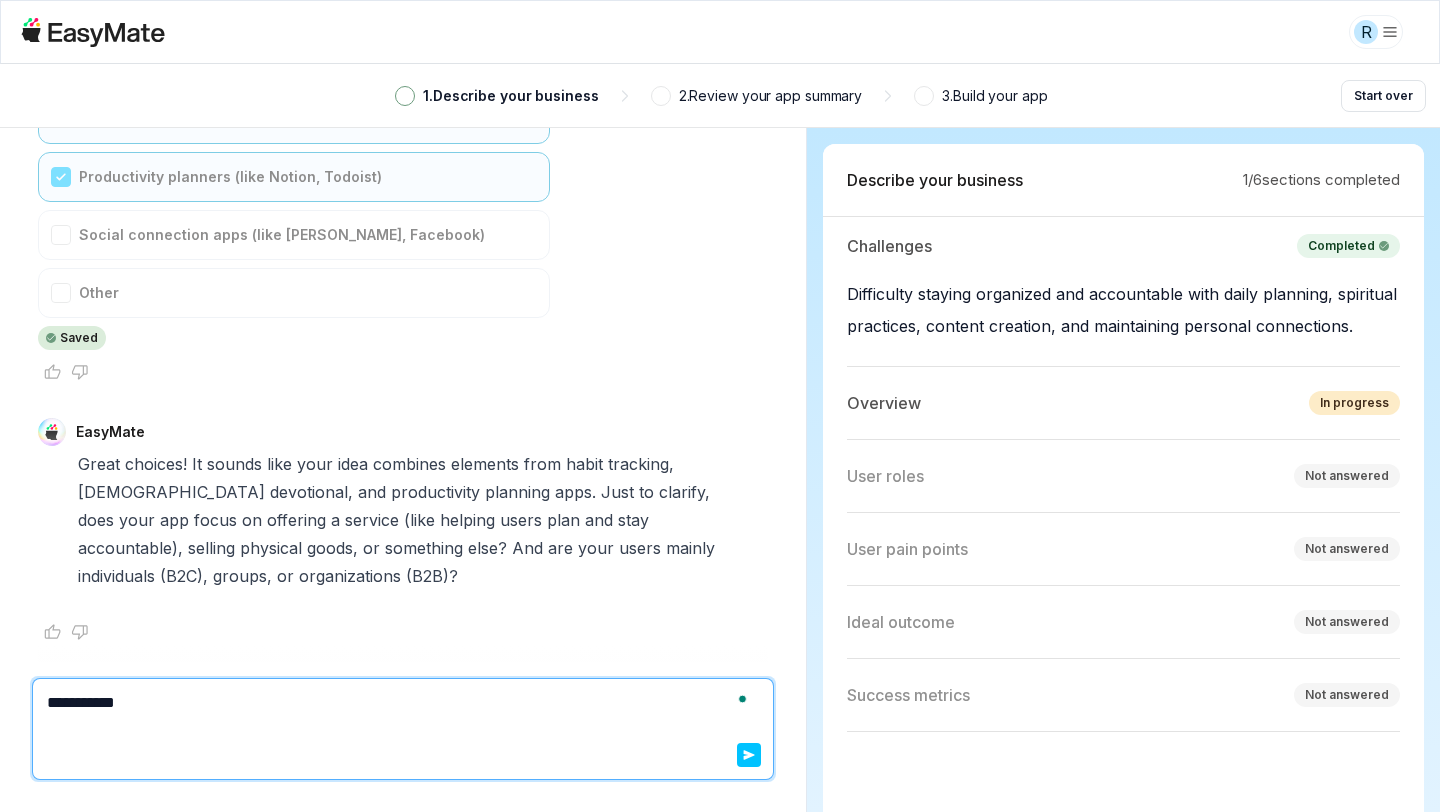 type on "*" 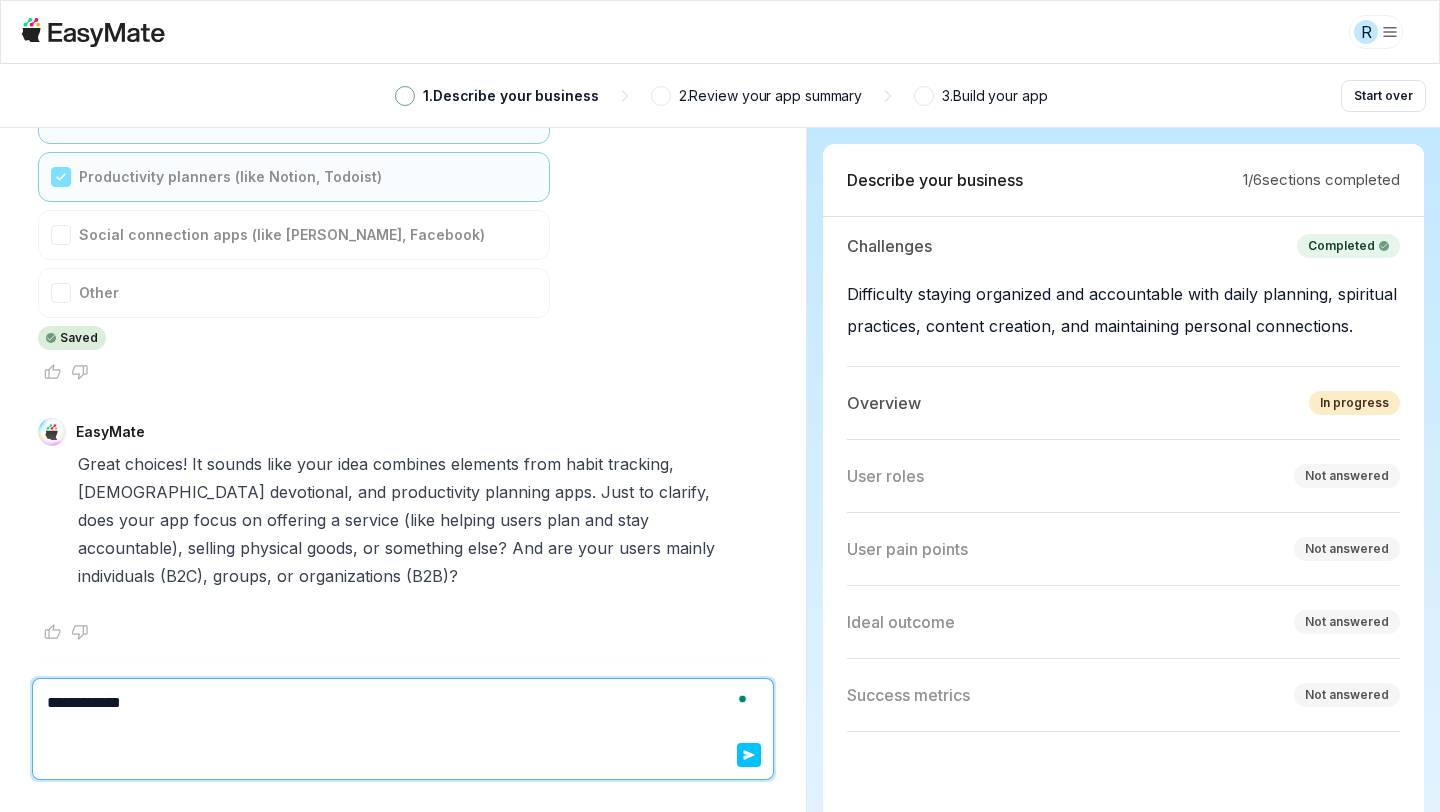 type on "*" 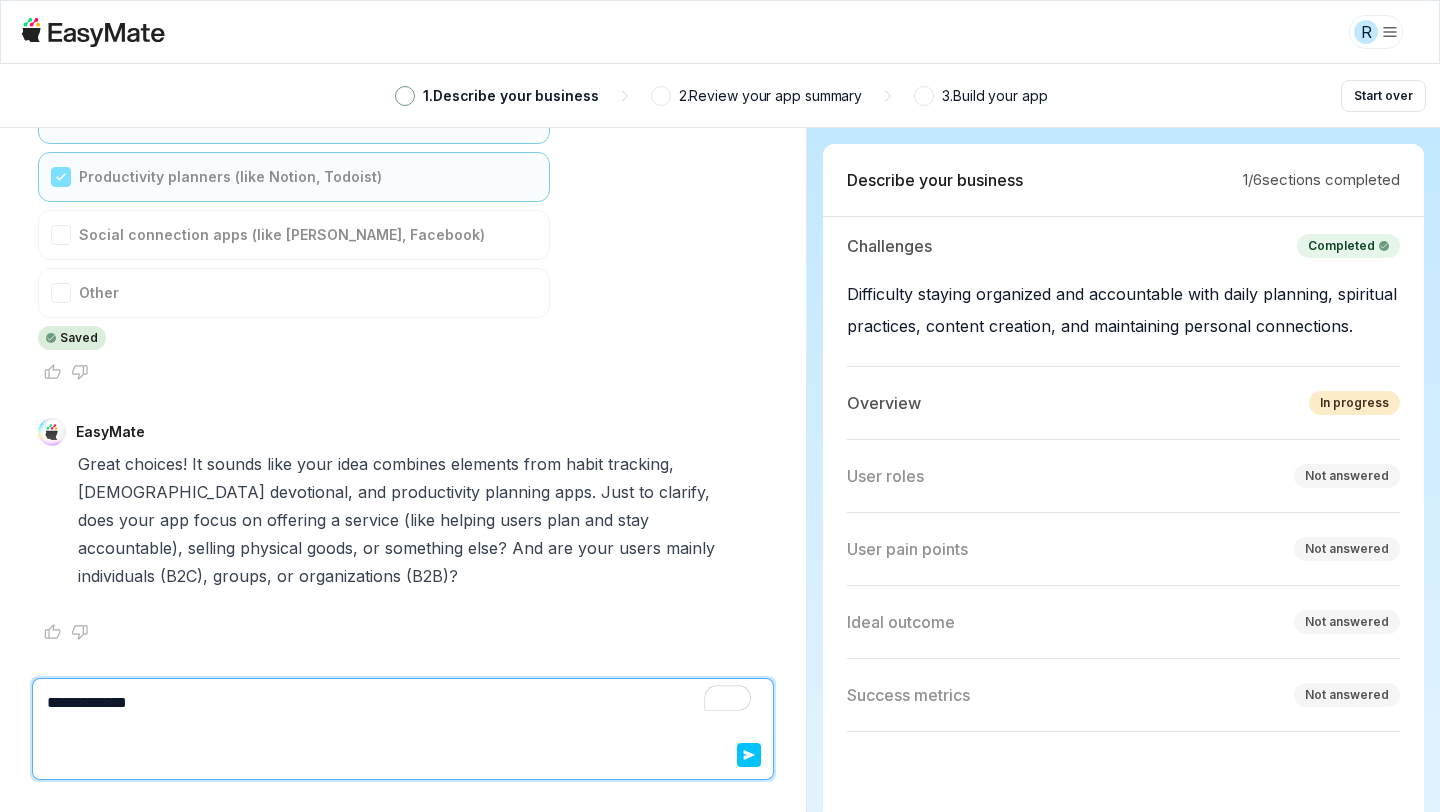 type on "*" 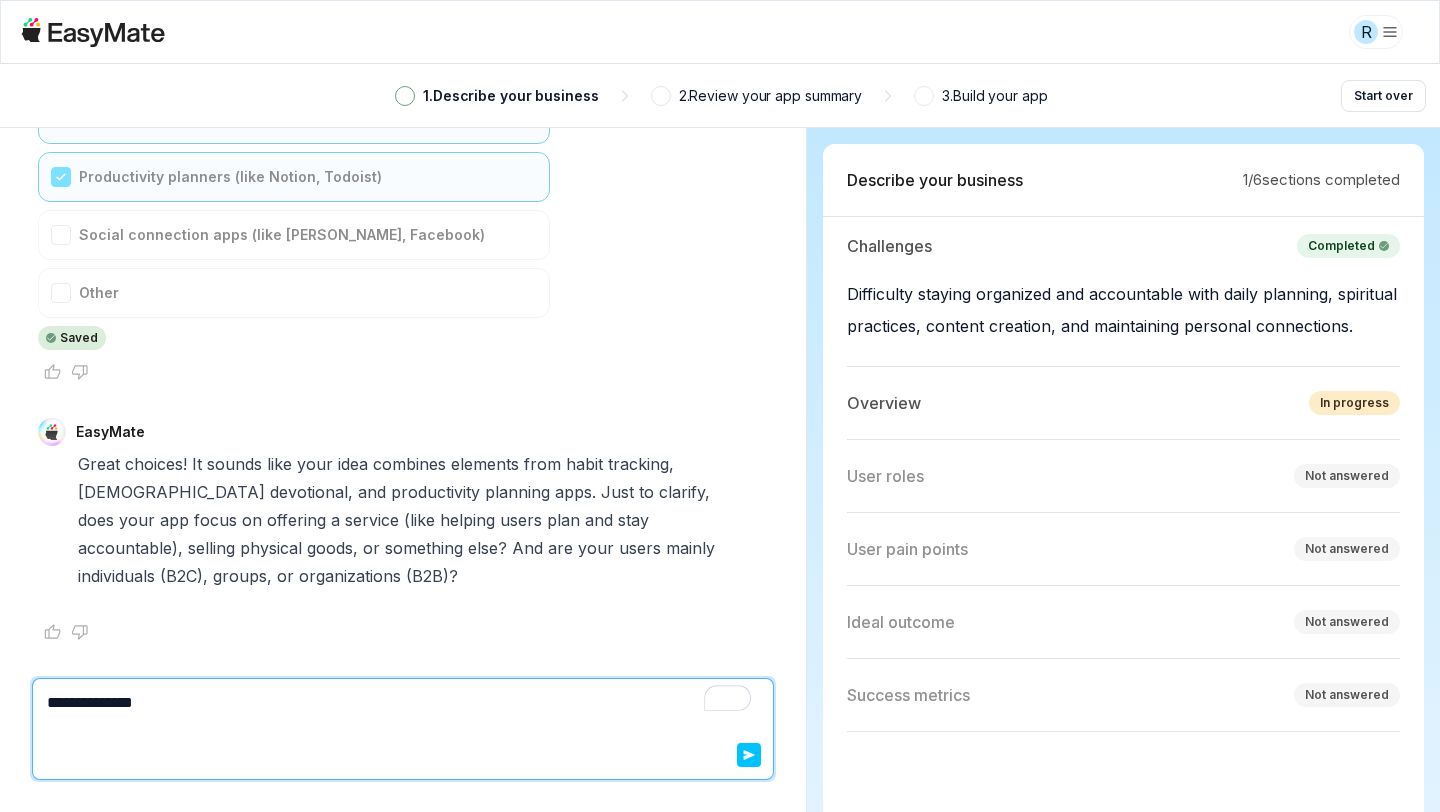 type on "*" 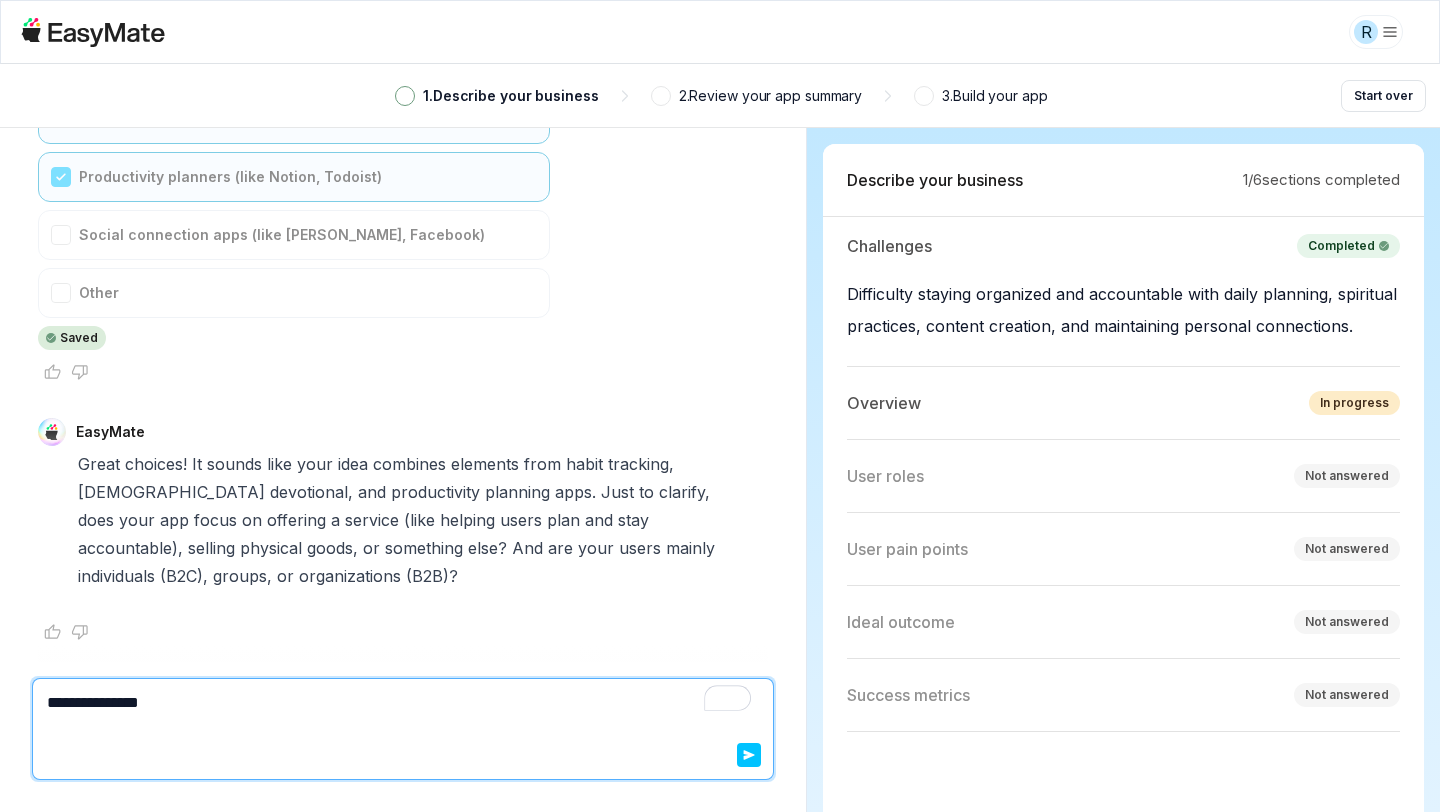 type on "*" 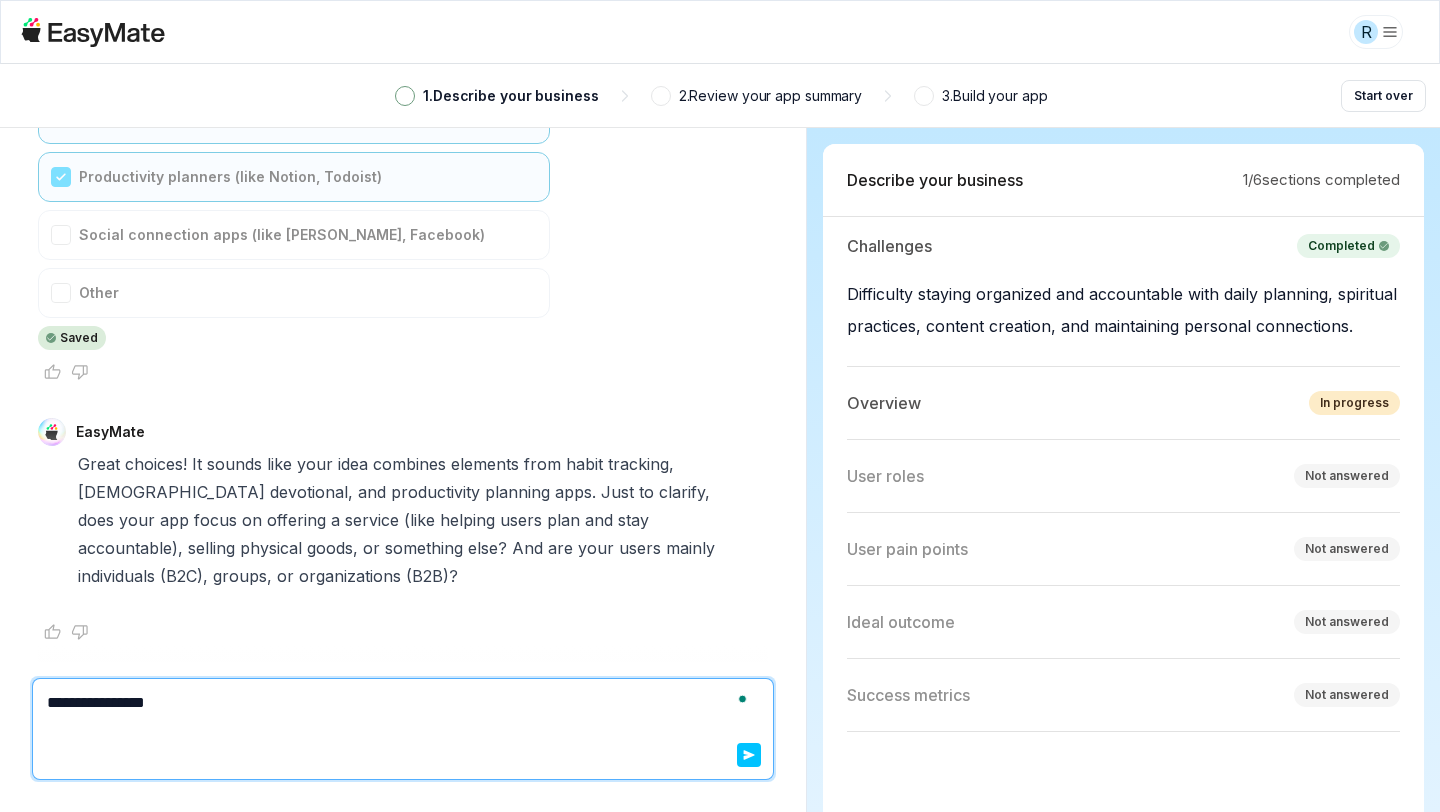 type on "*" 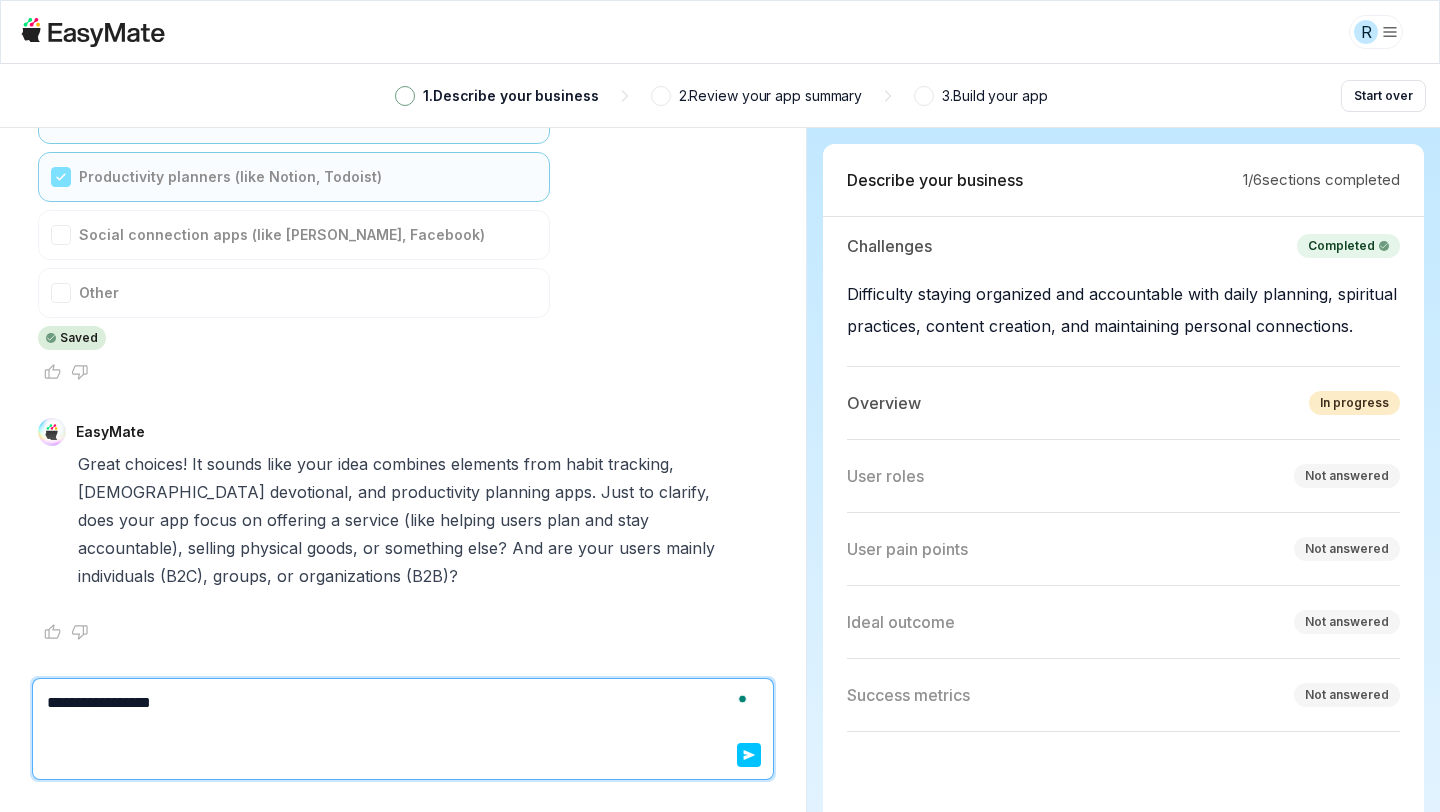 type on "*" 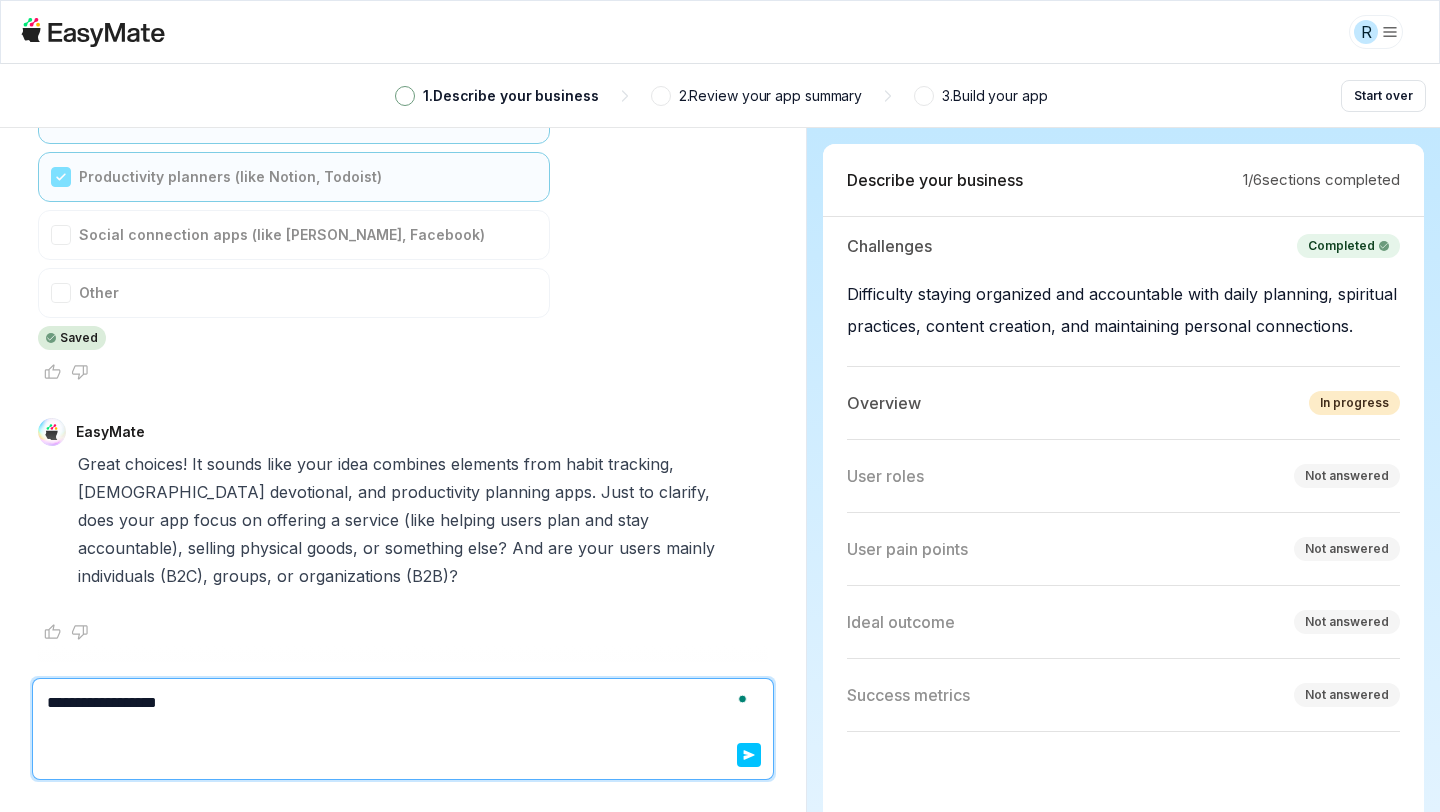 type on "*" 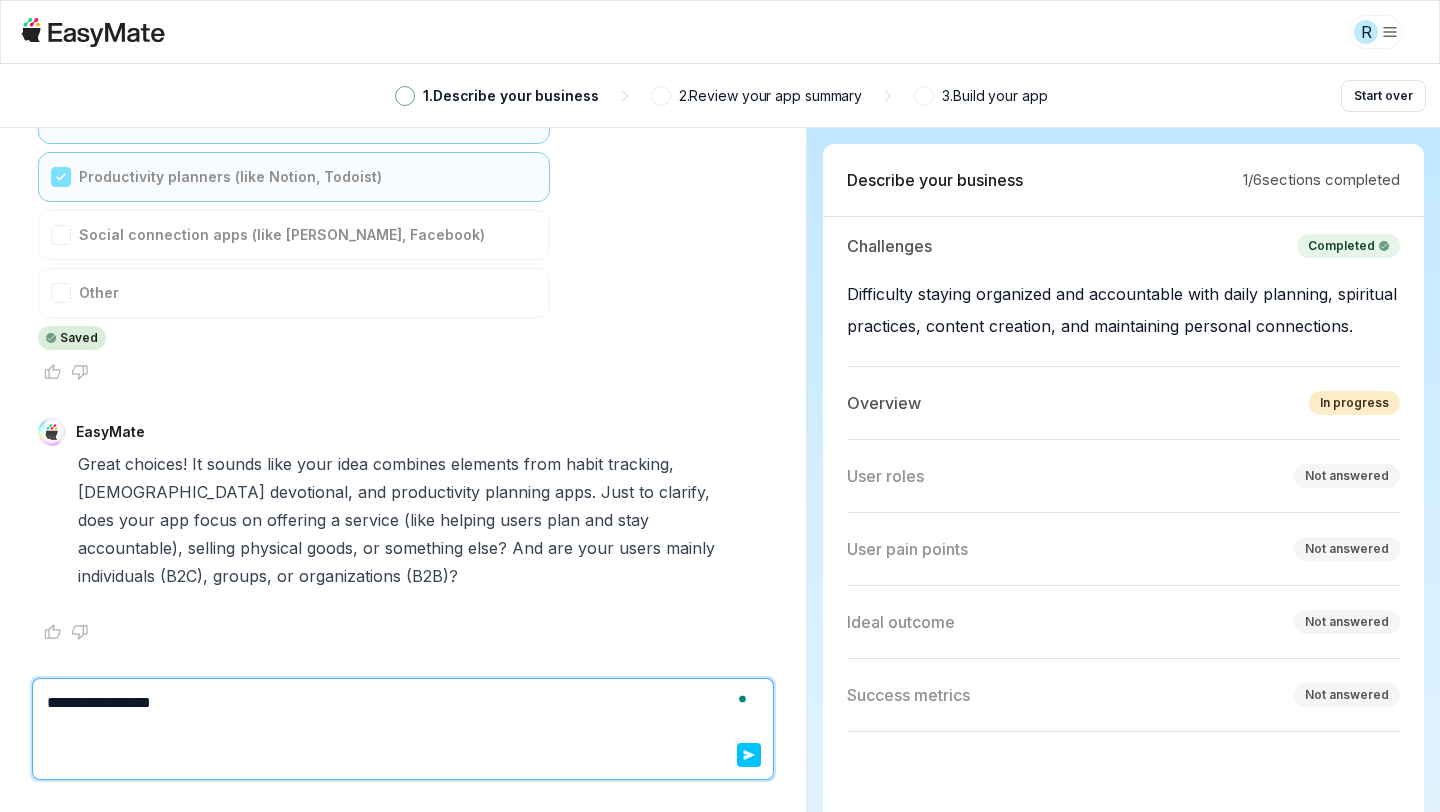 type on "*" 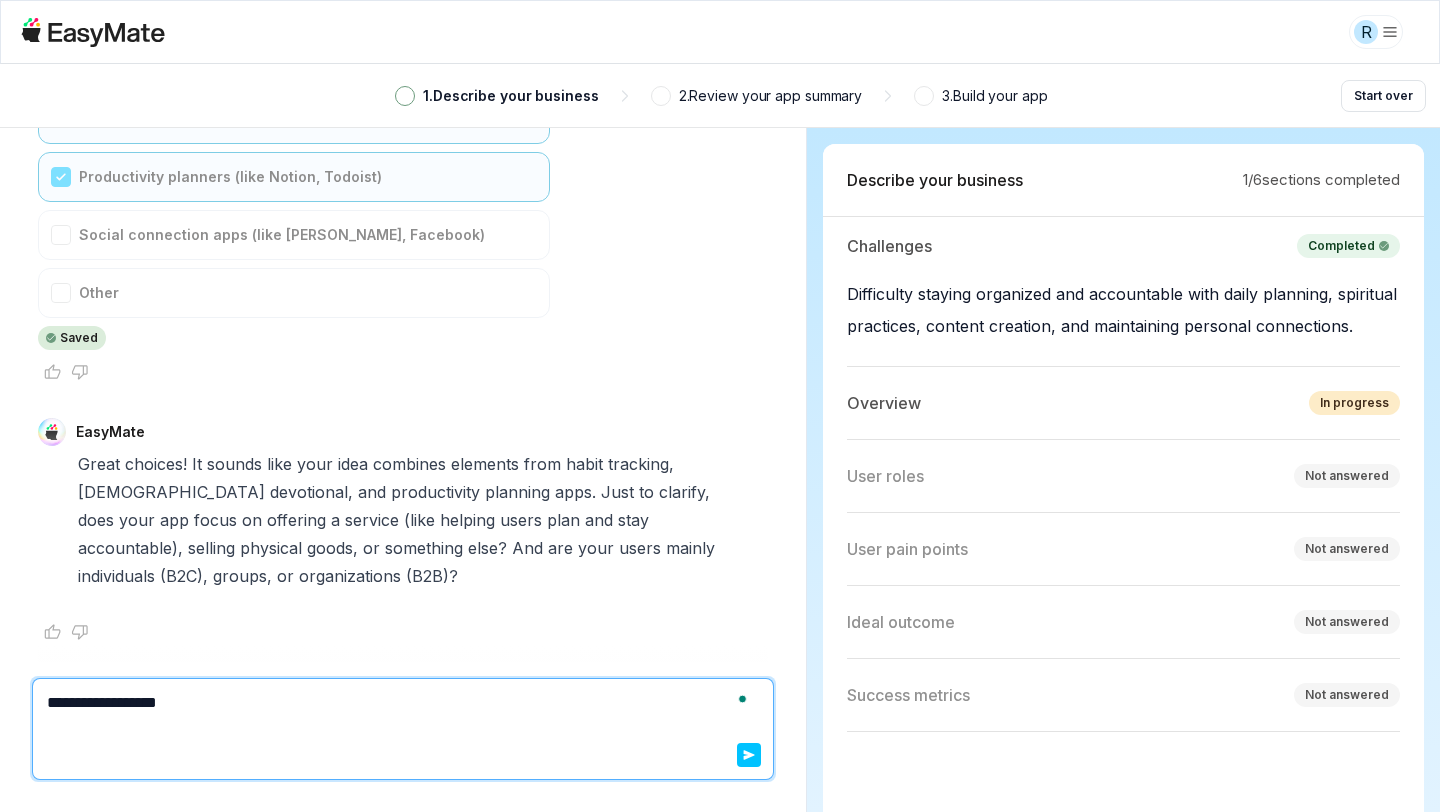 type on "*" 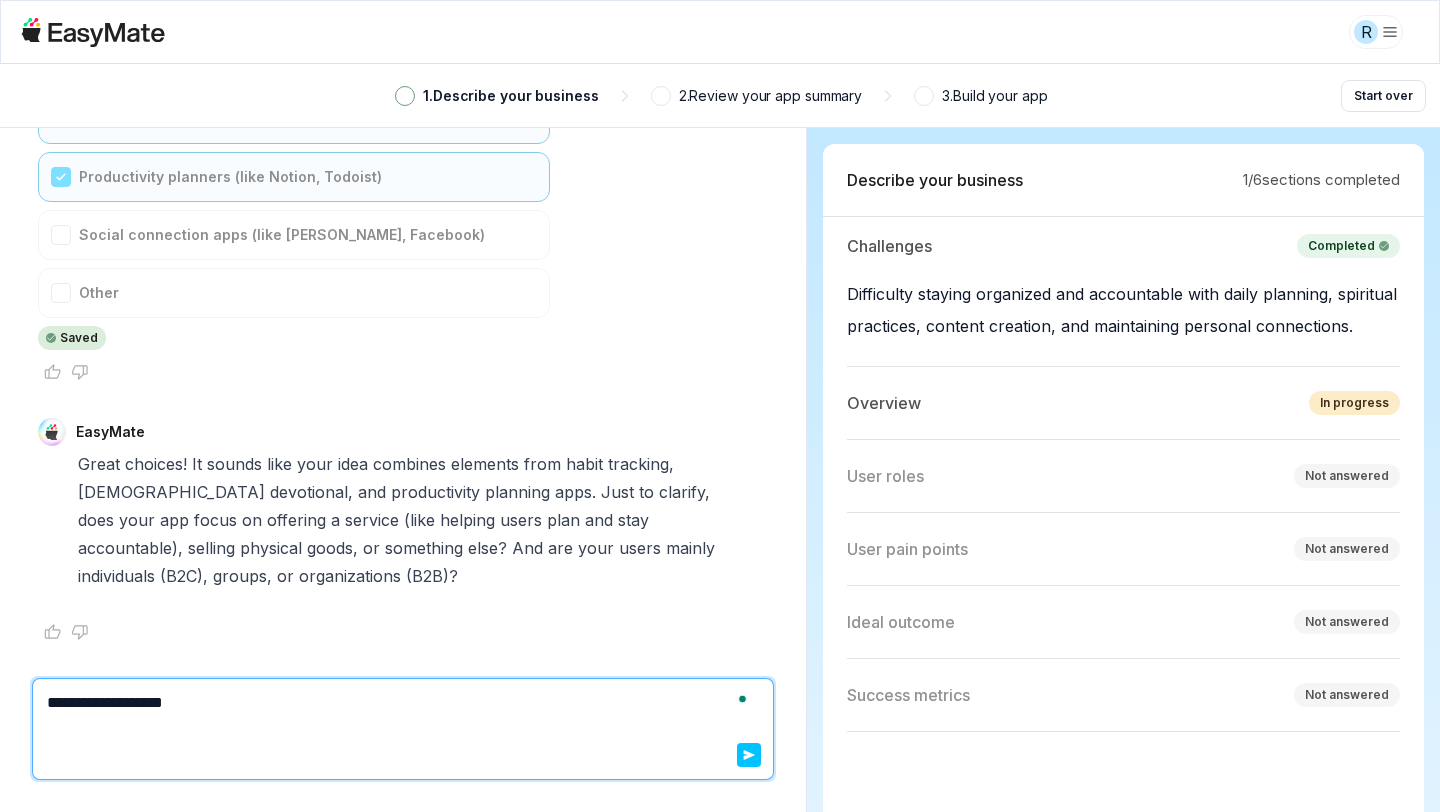 type on "*" 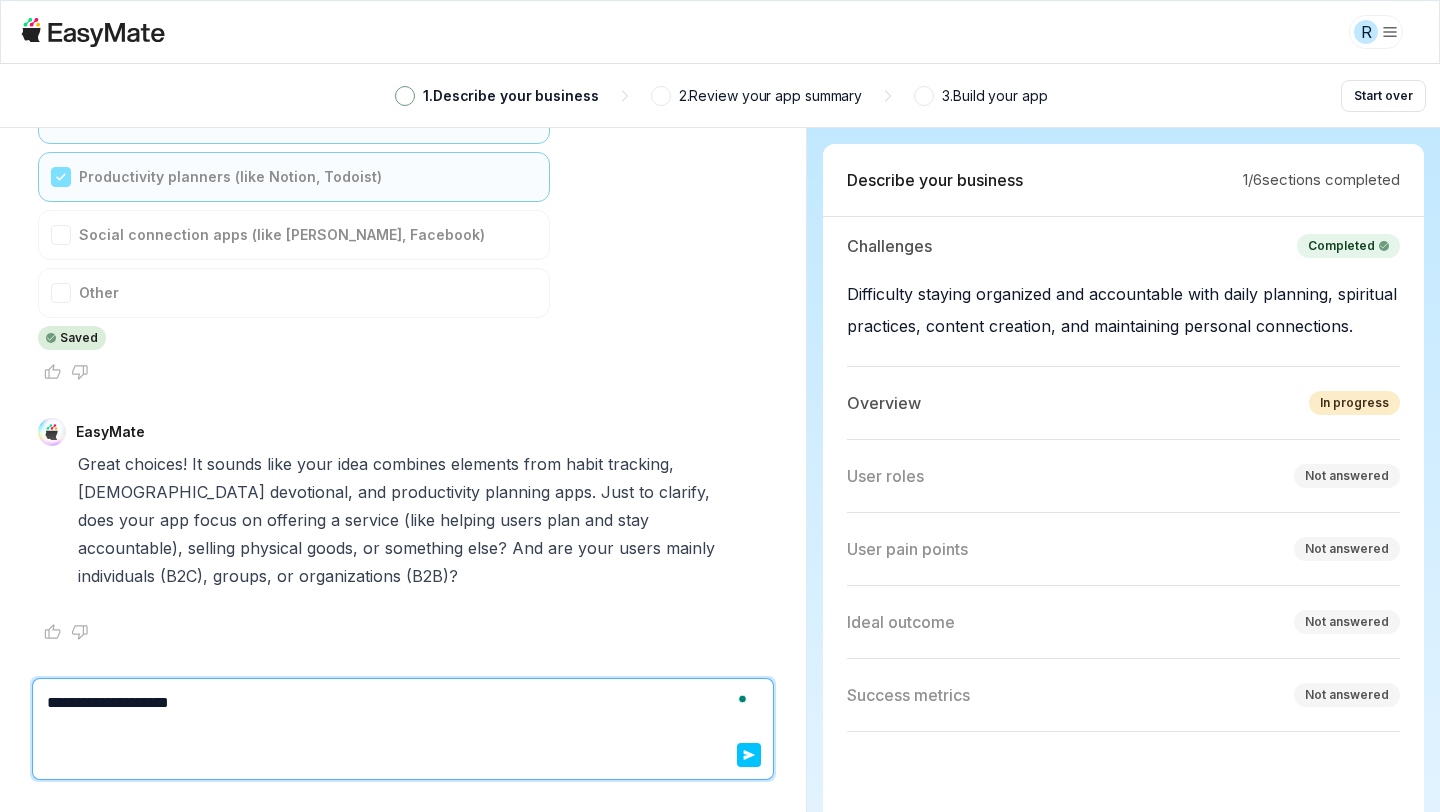 type on "*" 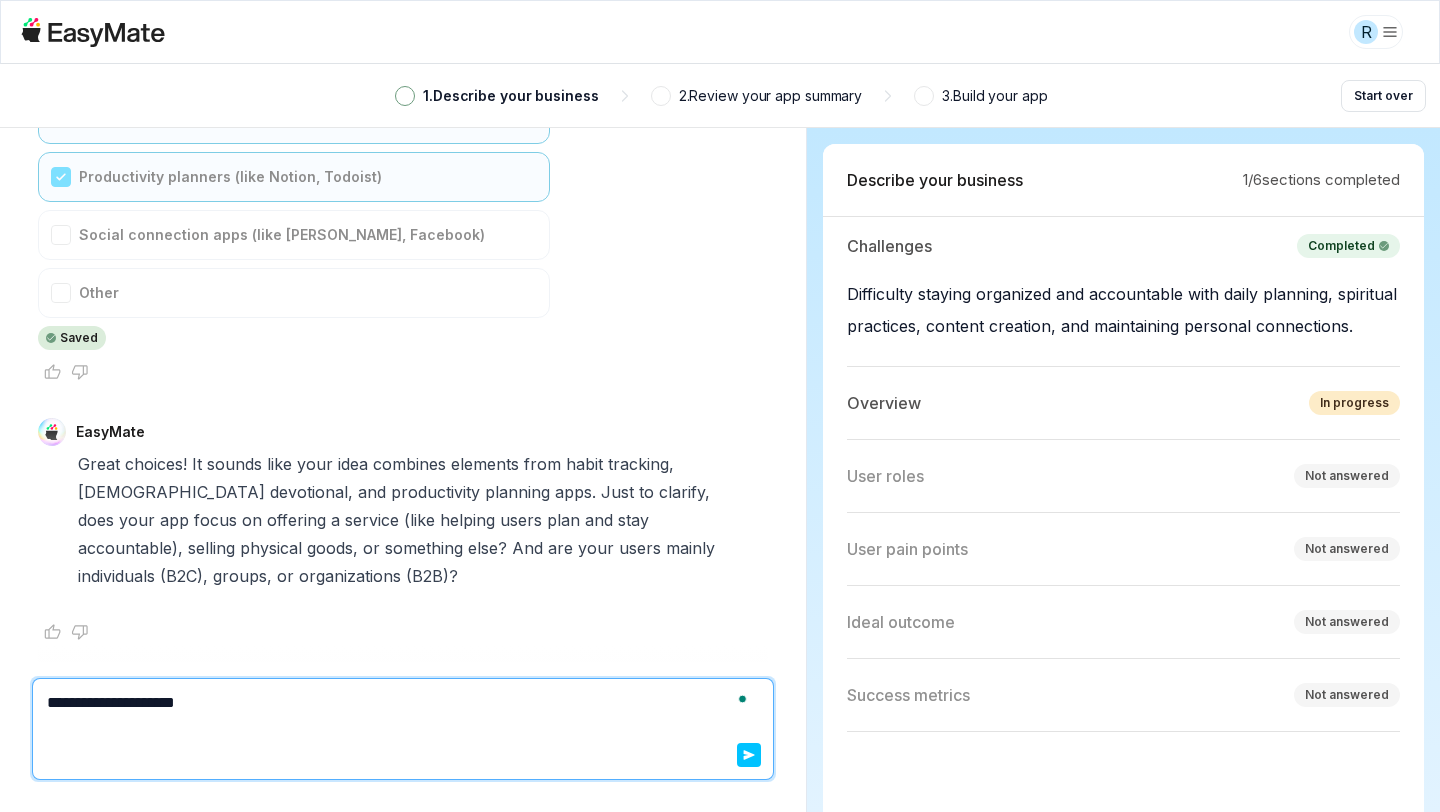 type on "*" 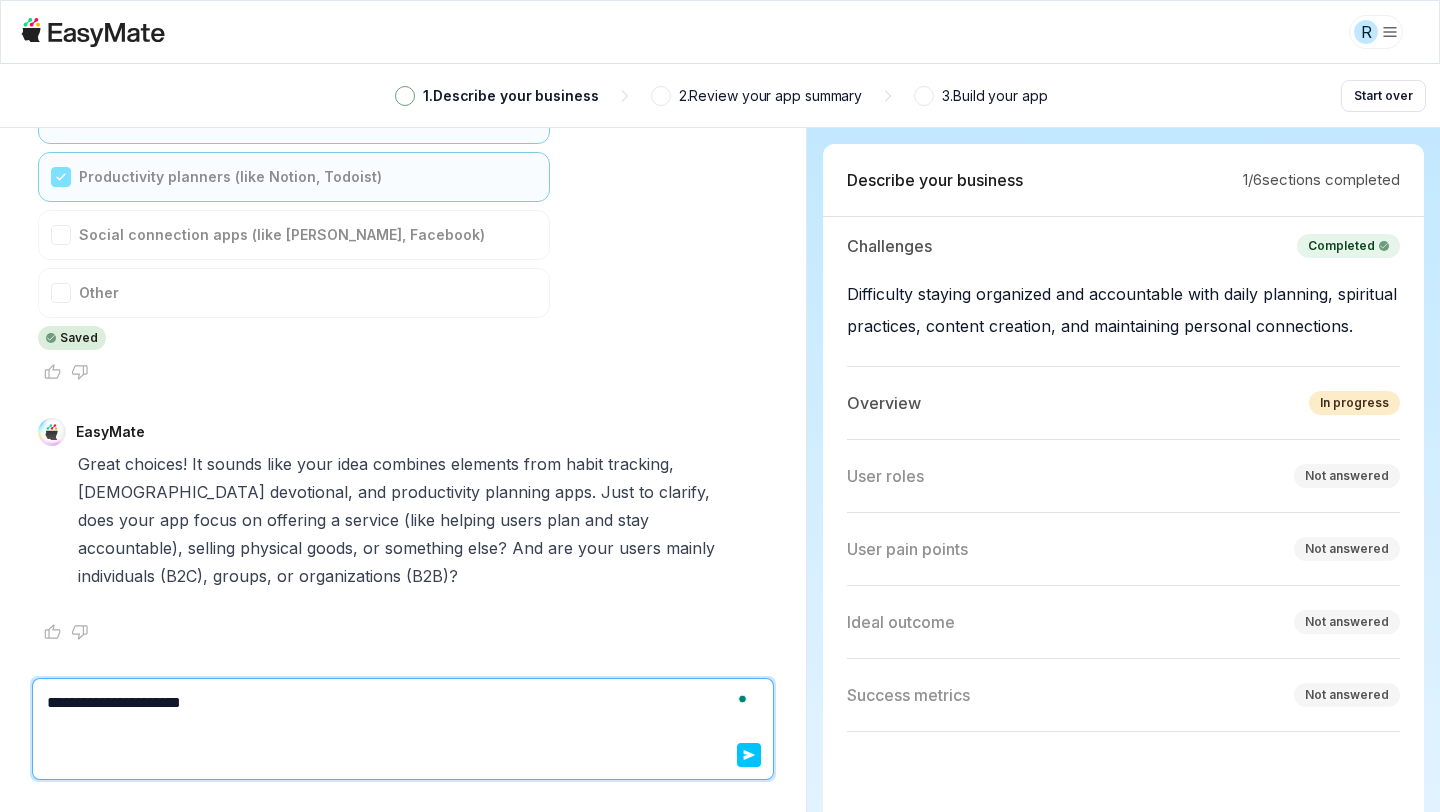 type on "*" 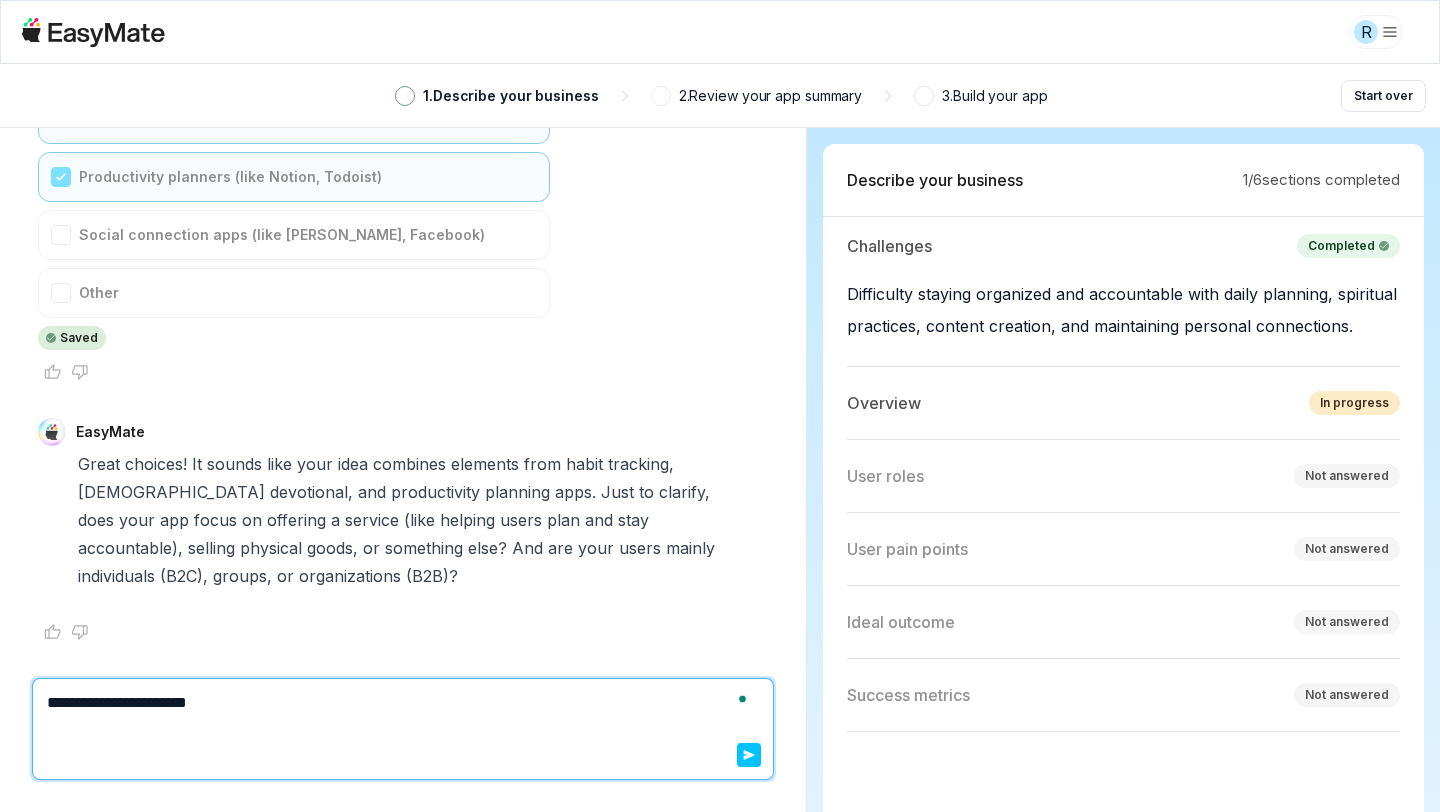 type on "*" 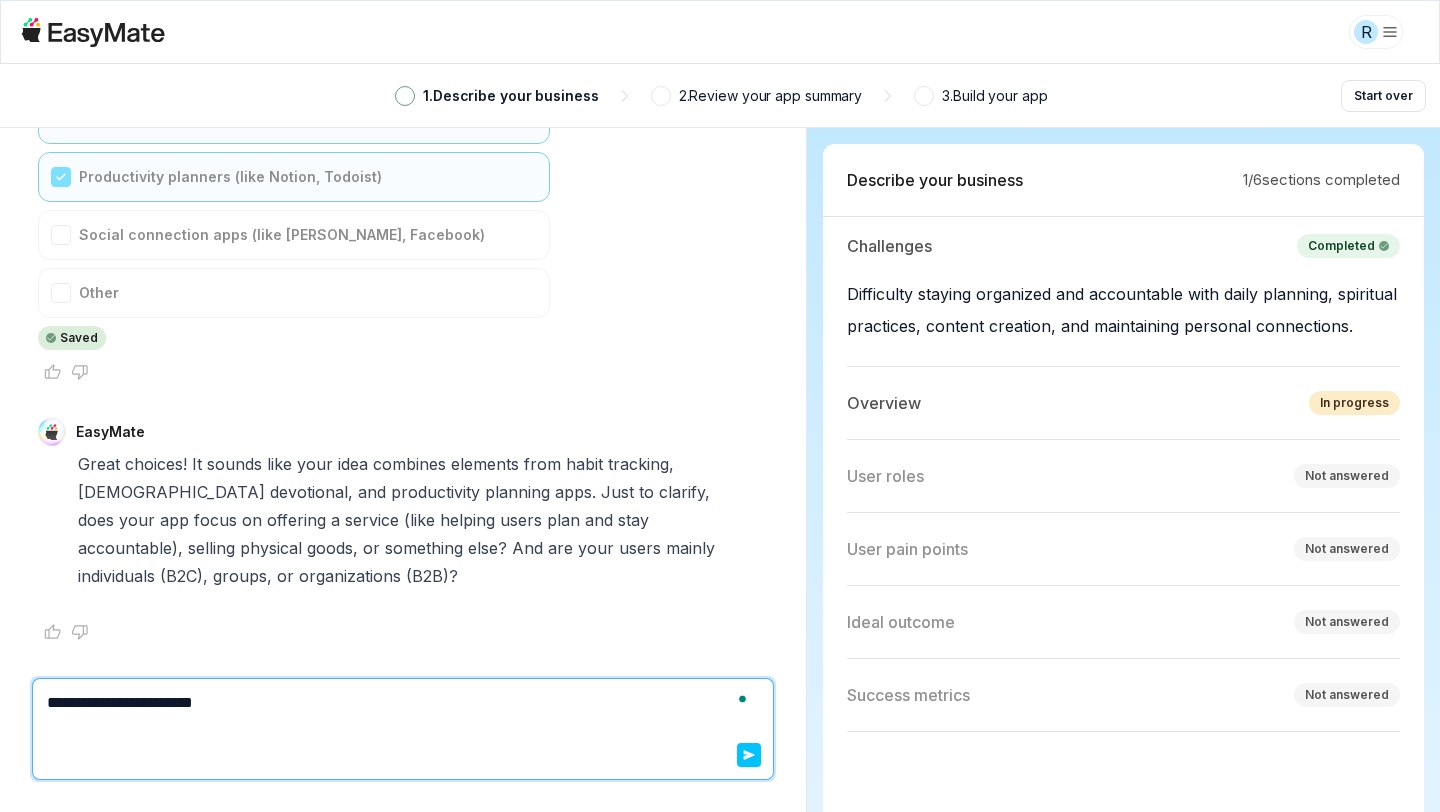 type on "*" 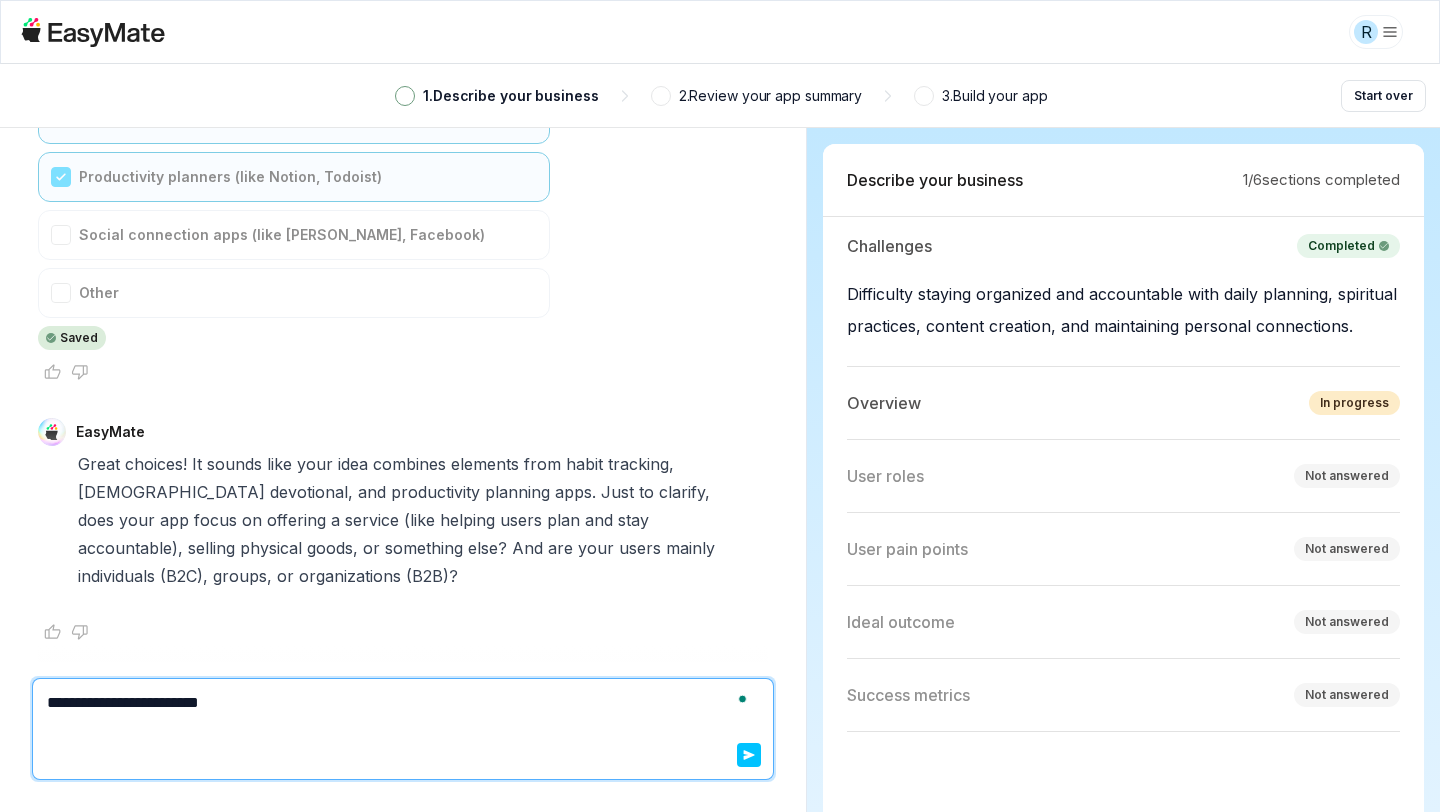 type on "*" 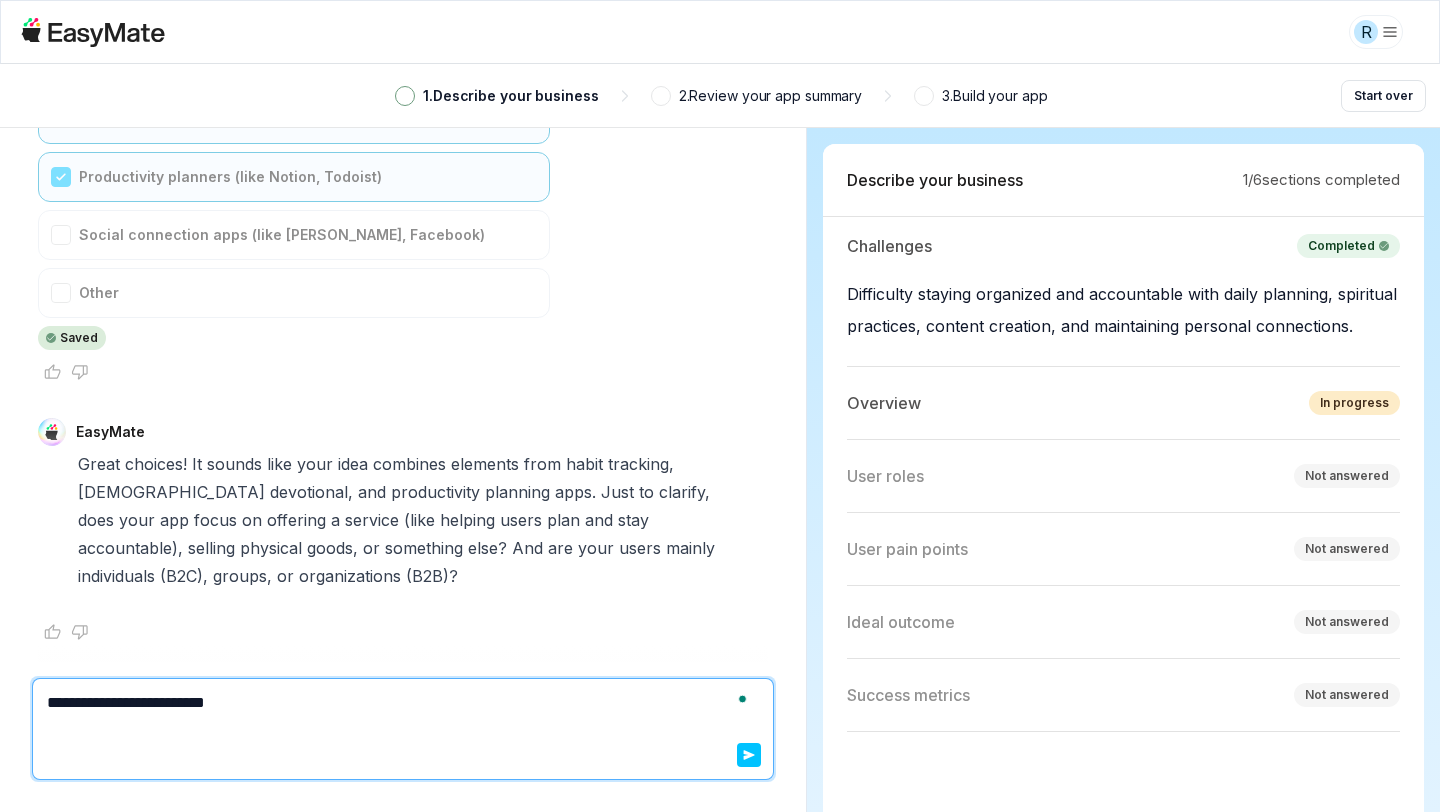 type on "**********" 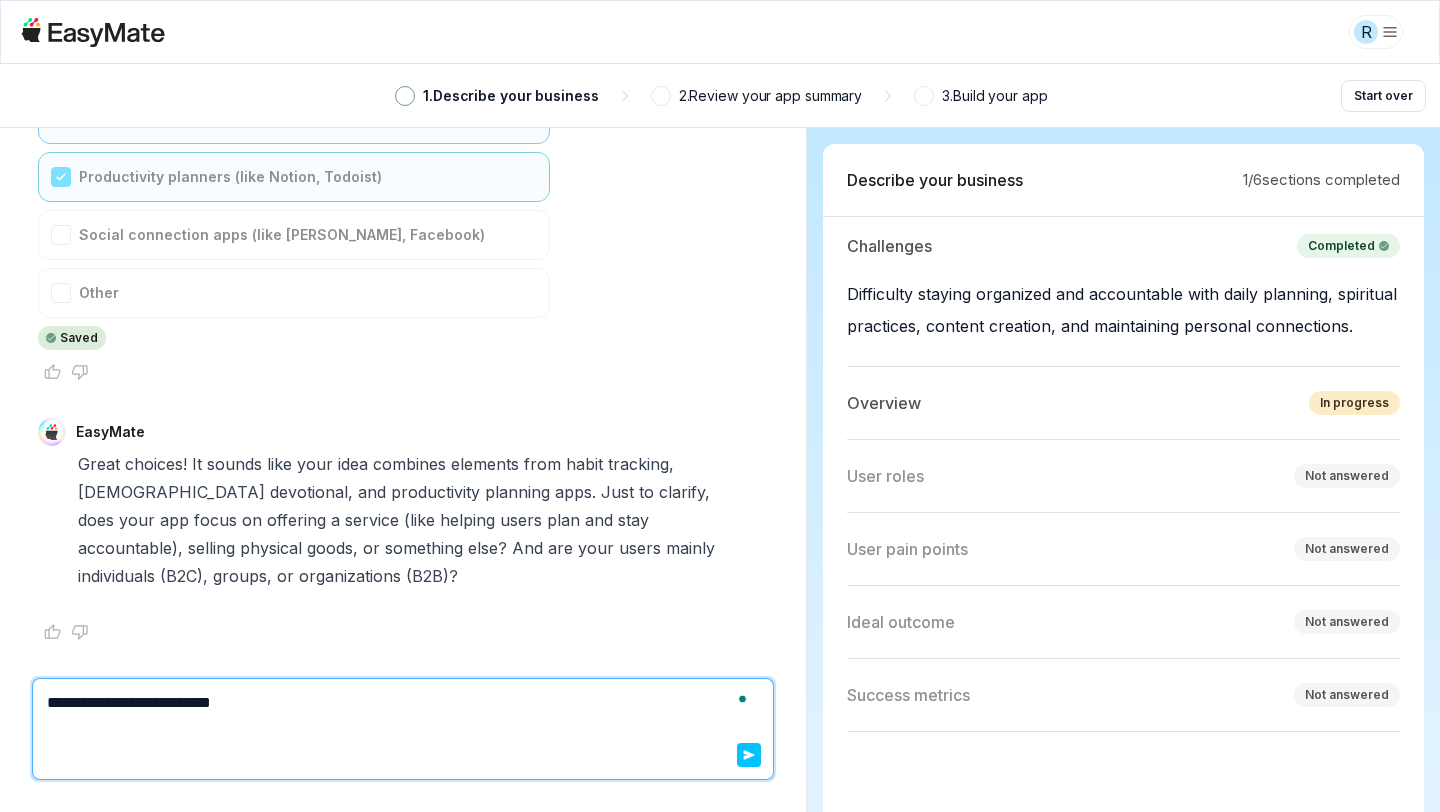 type on "*" 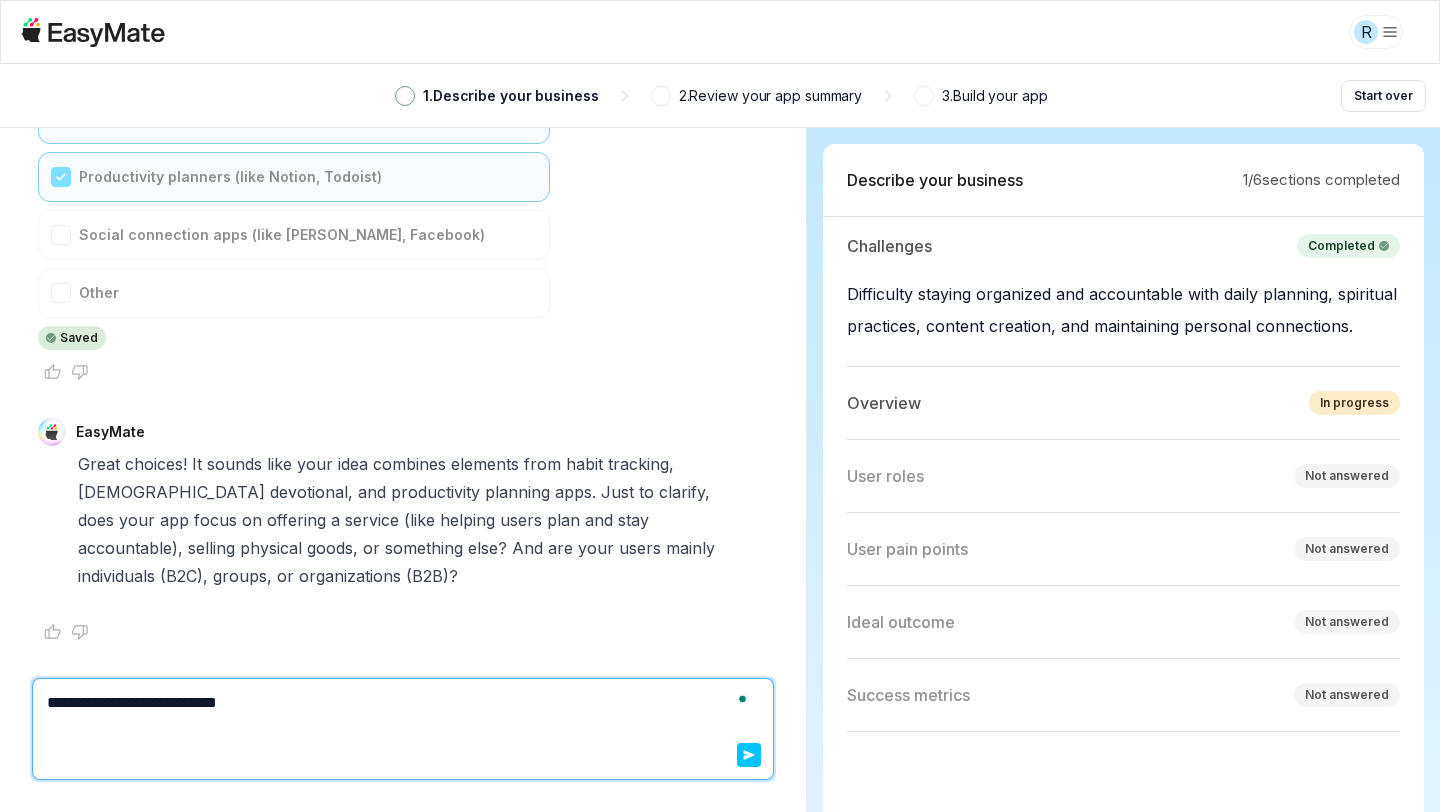 type on "*" 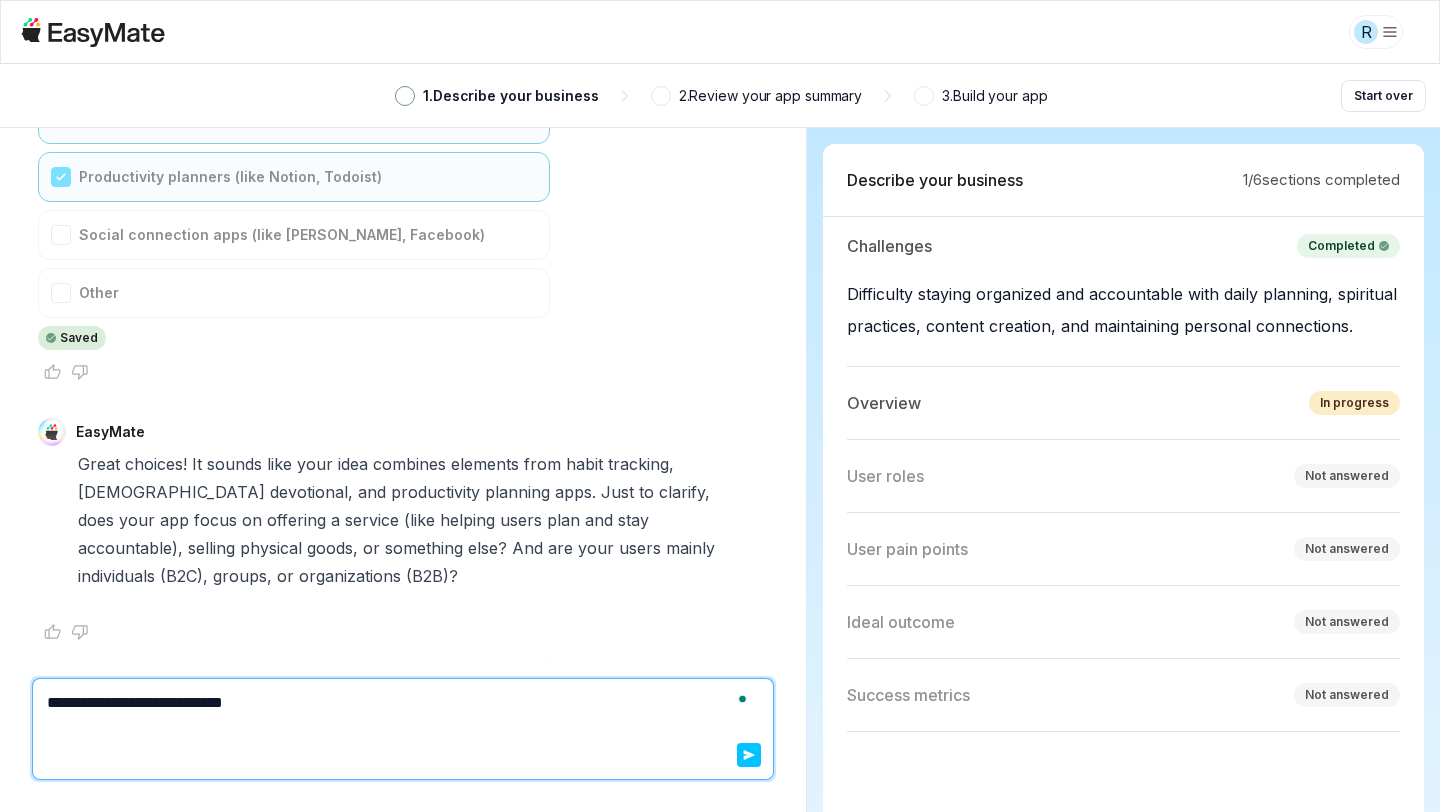 type on "*" 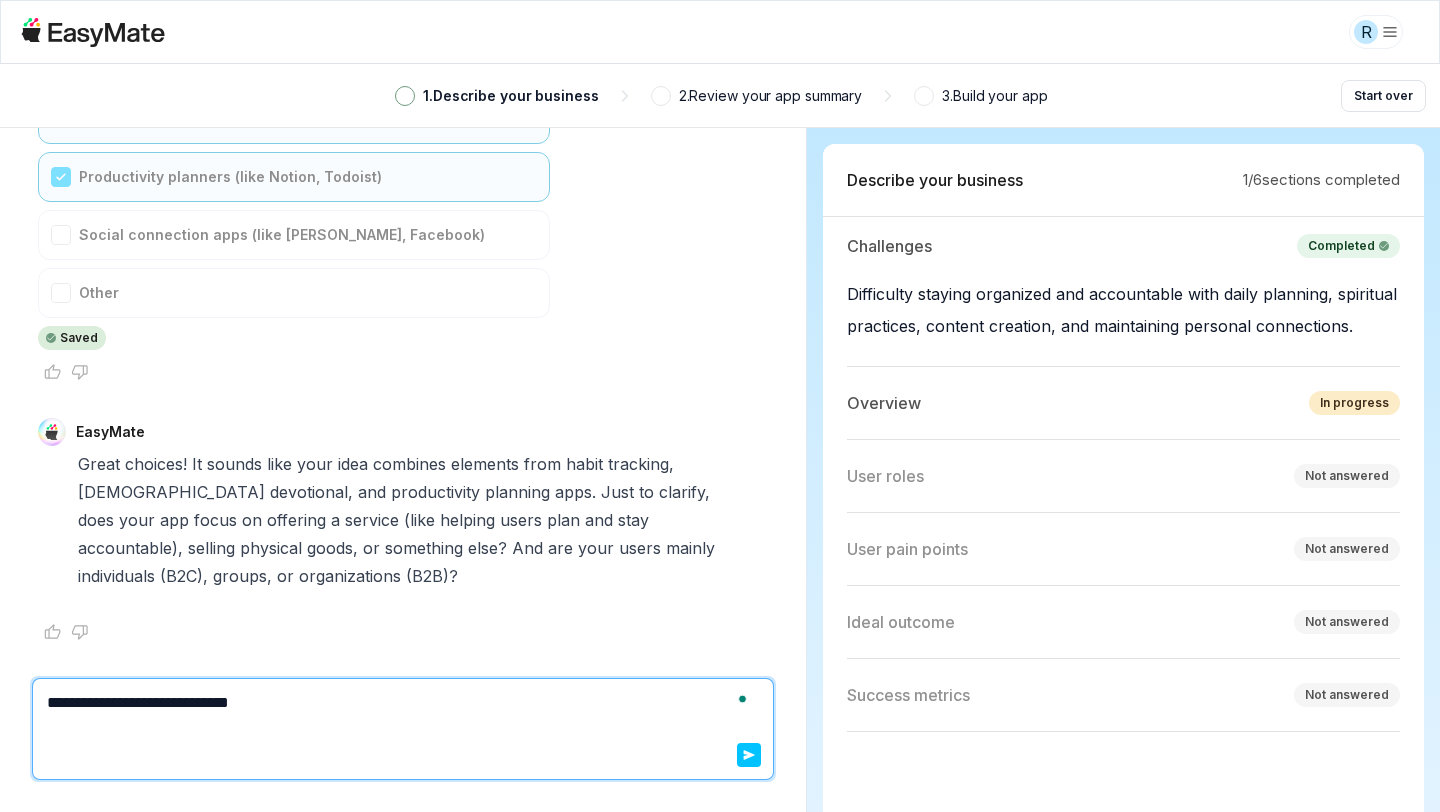 type on "*" 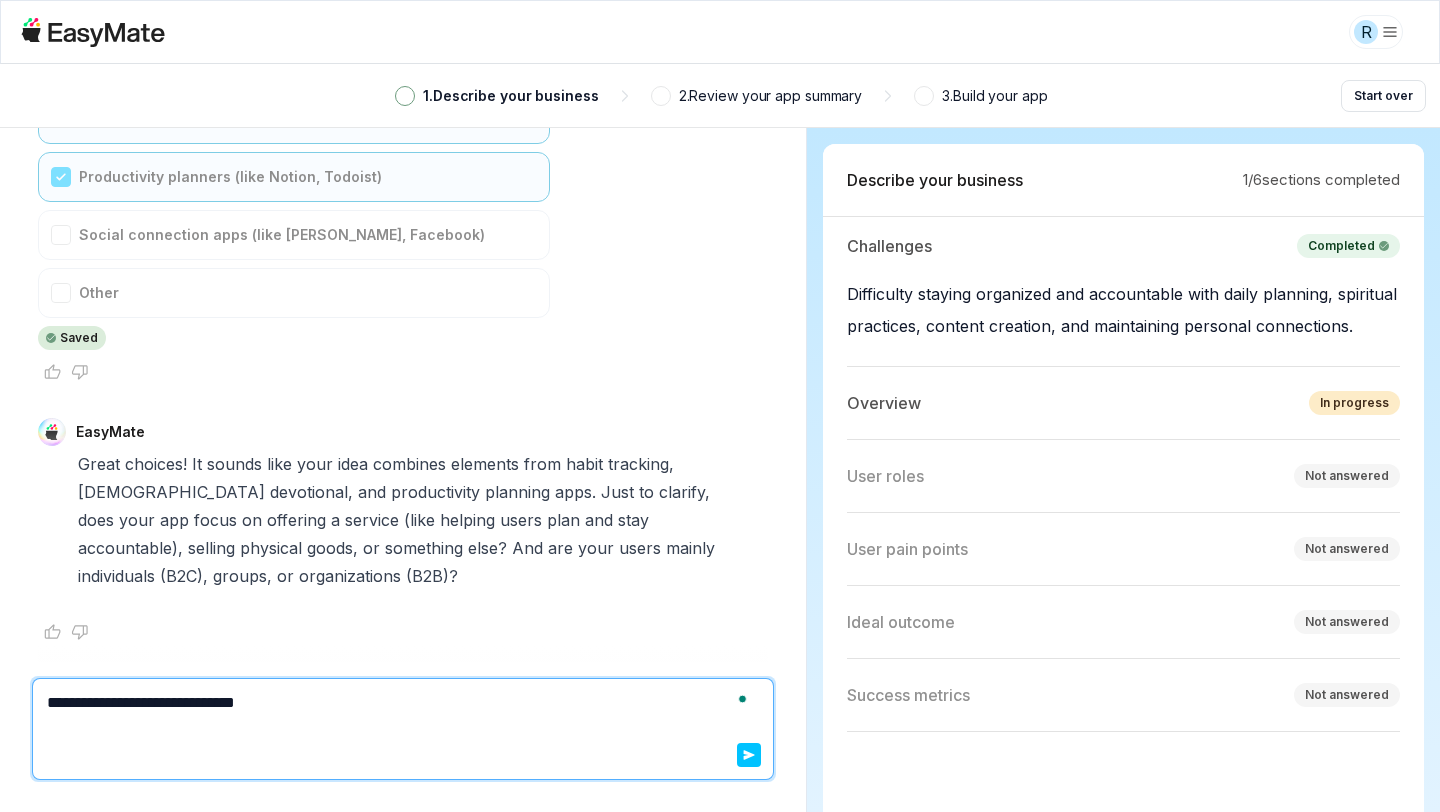 type on "*" 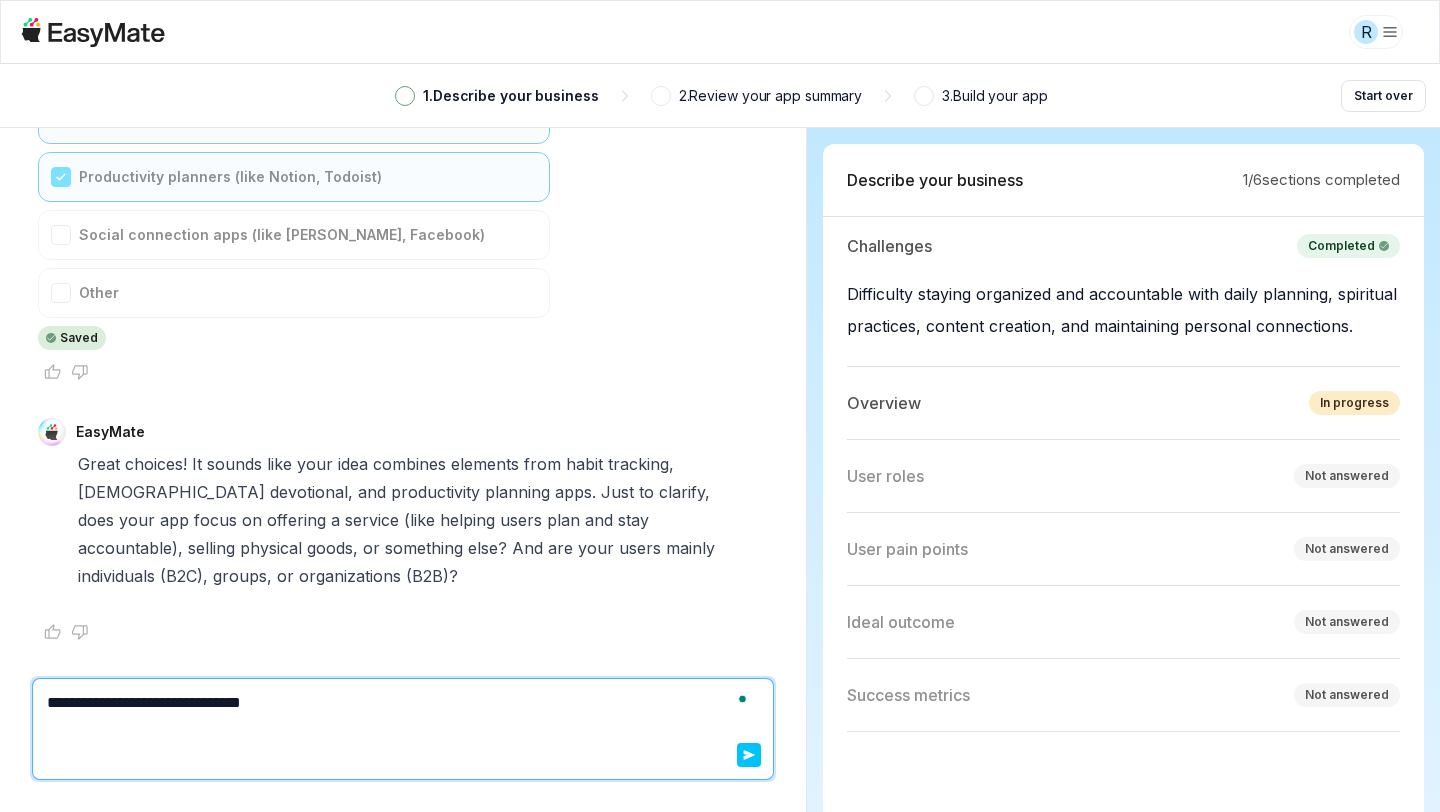 type on "*" 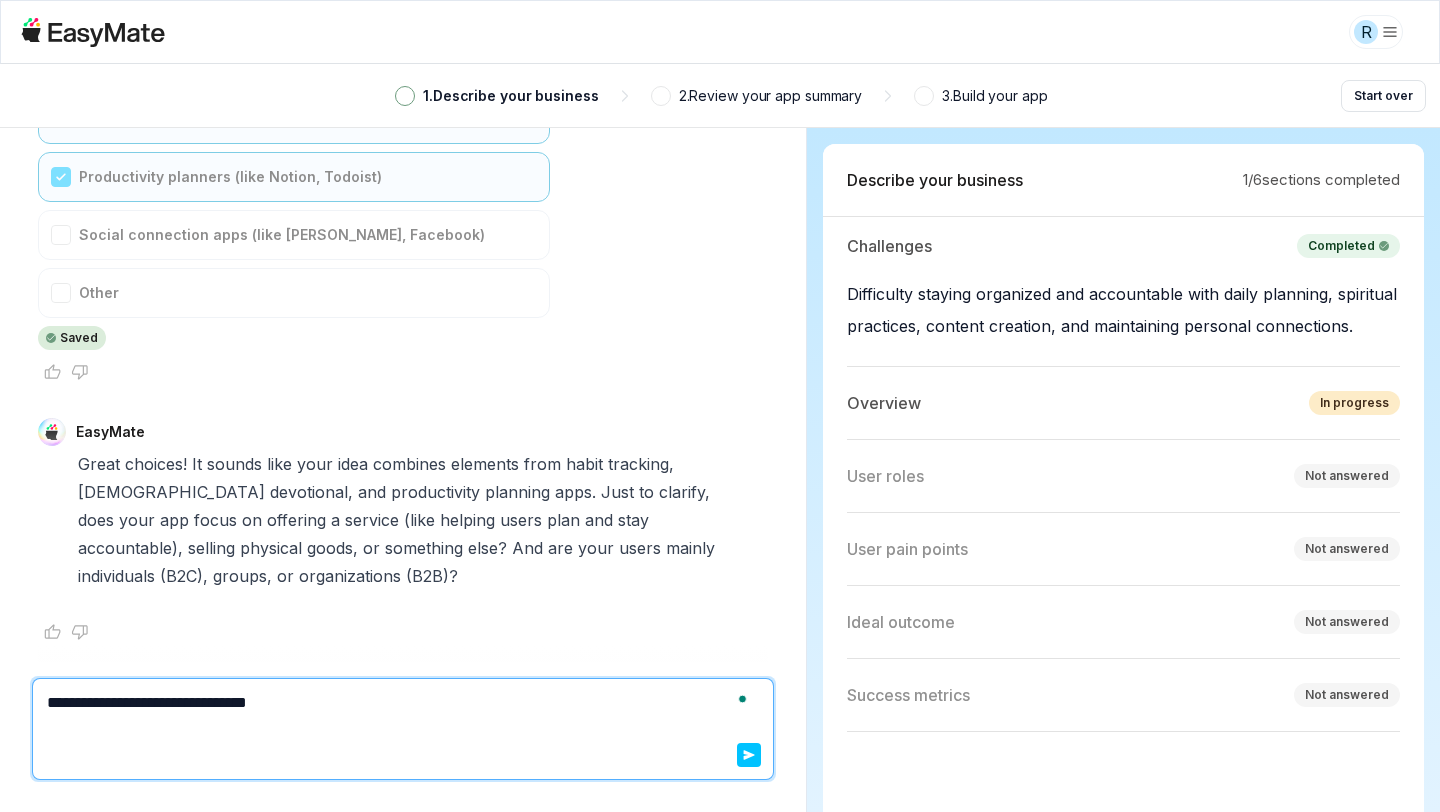 type on "*" 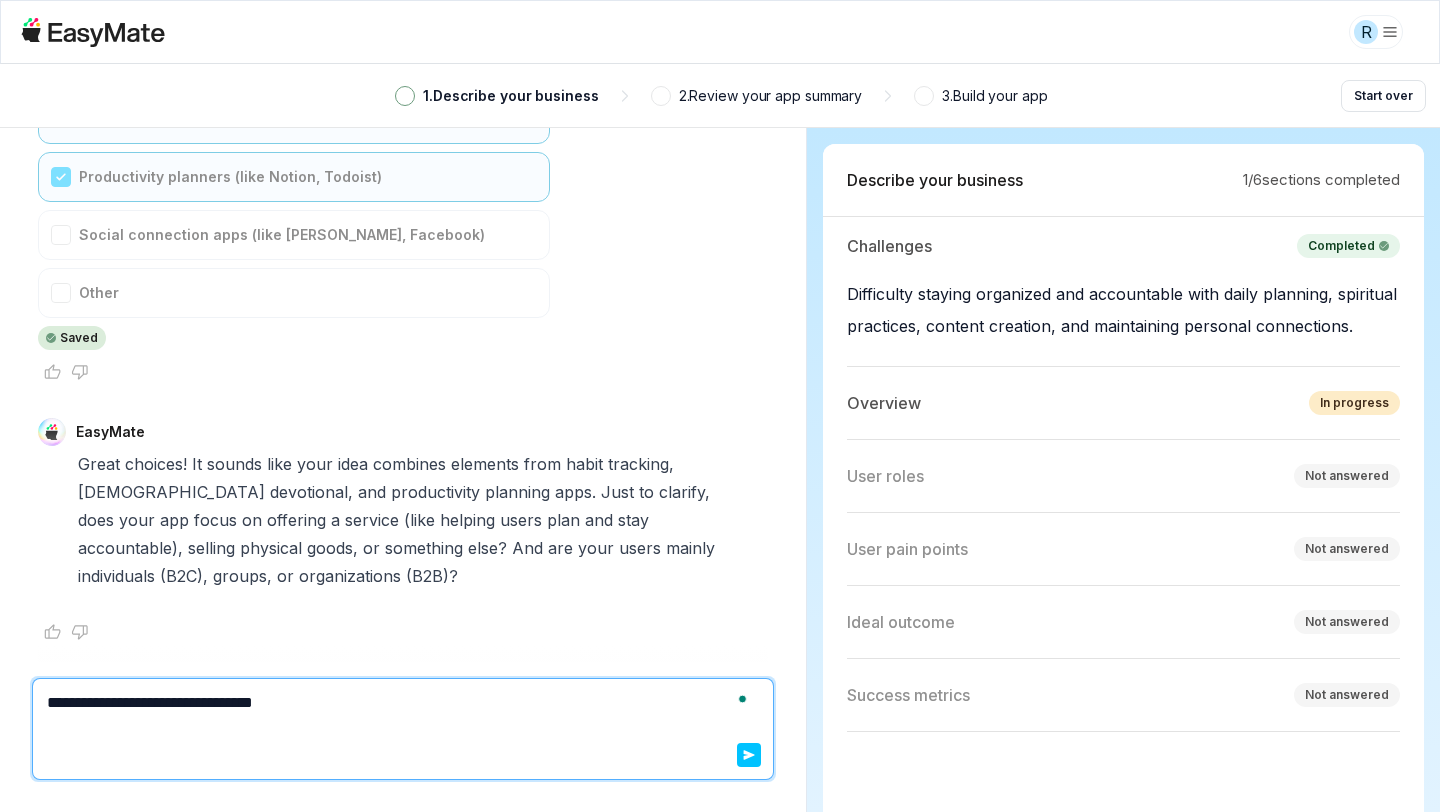 type on "**********" 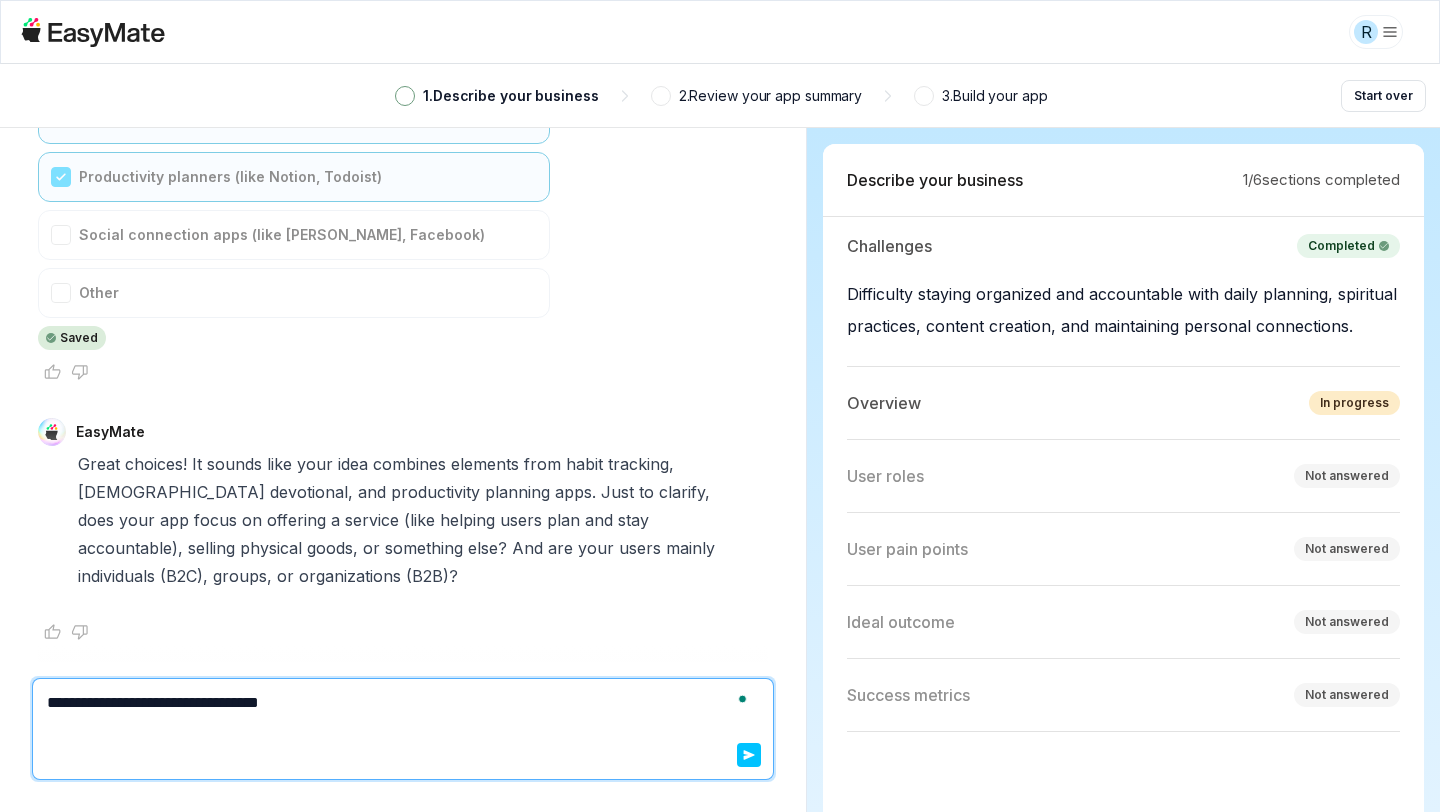 type on "*" 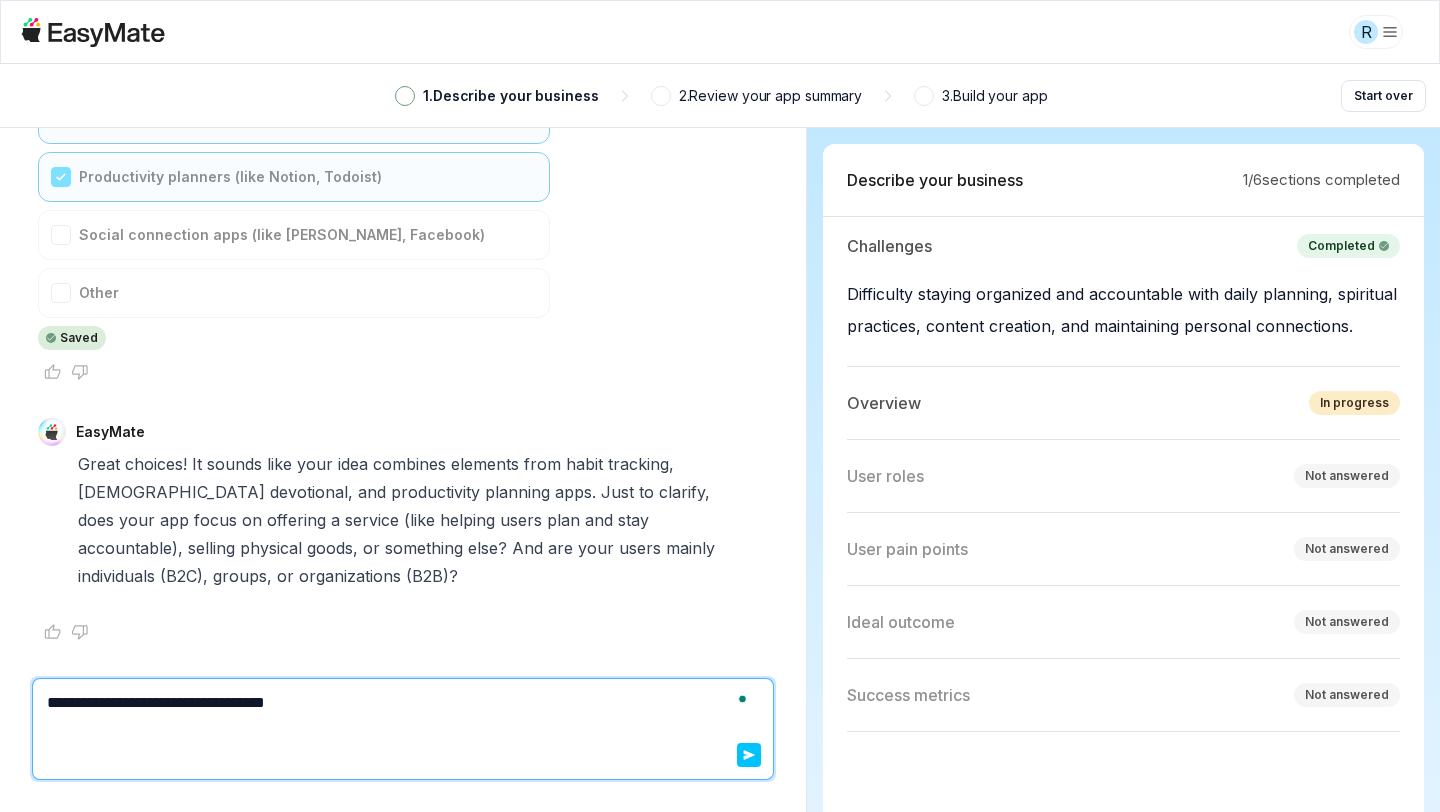 type on "*" 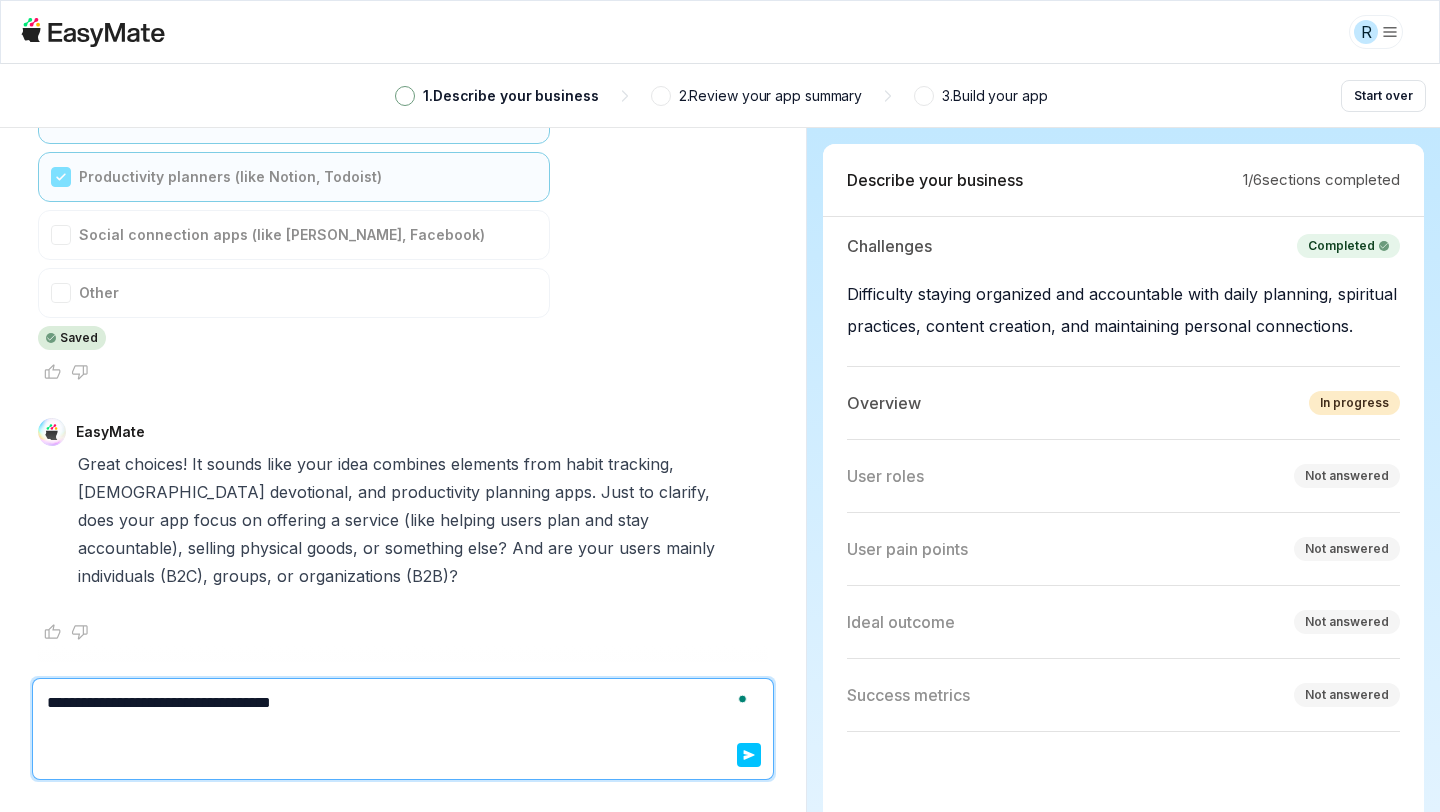 type on "*" 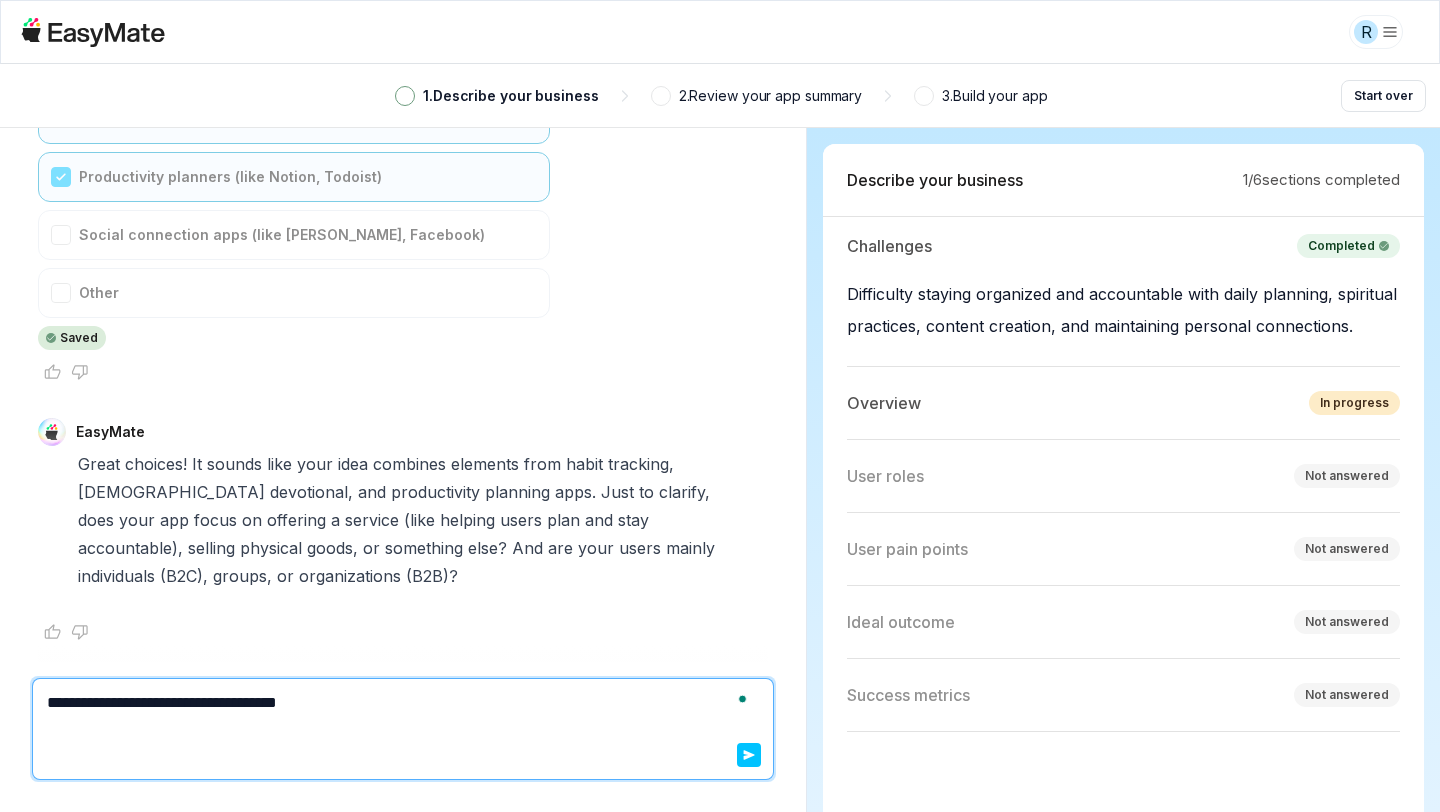 type on "*" 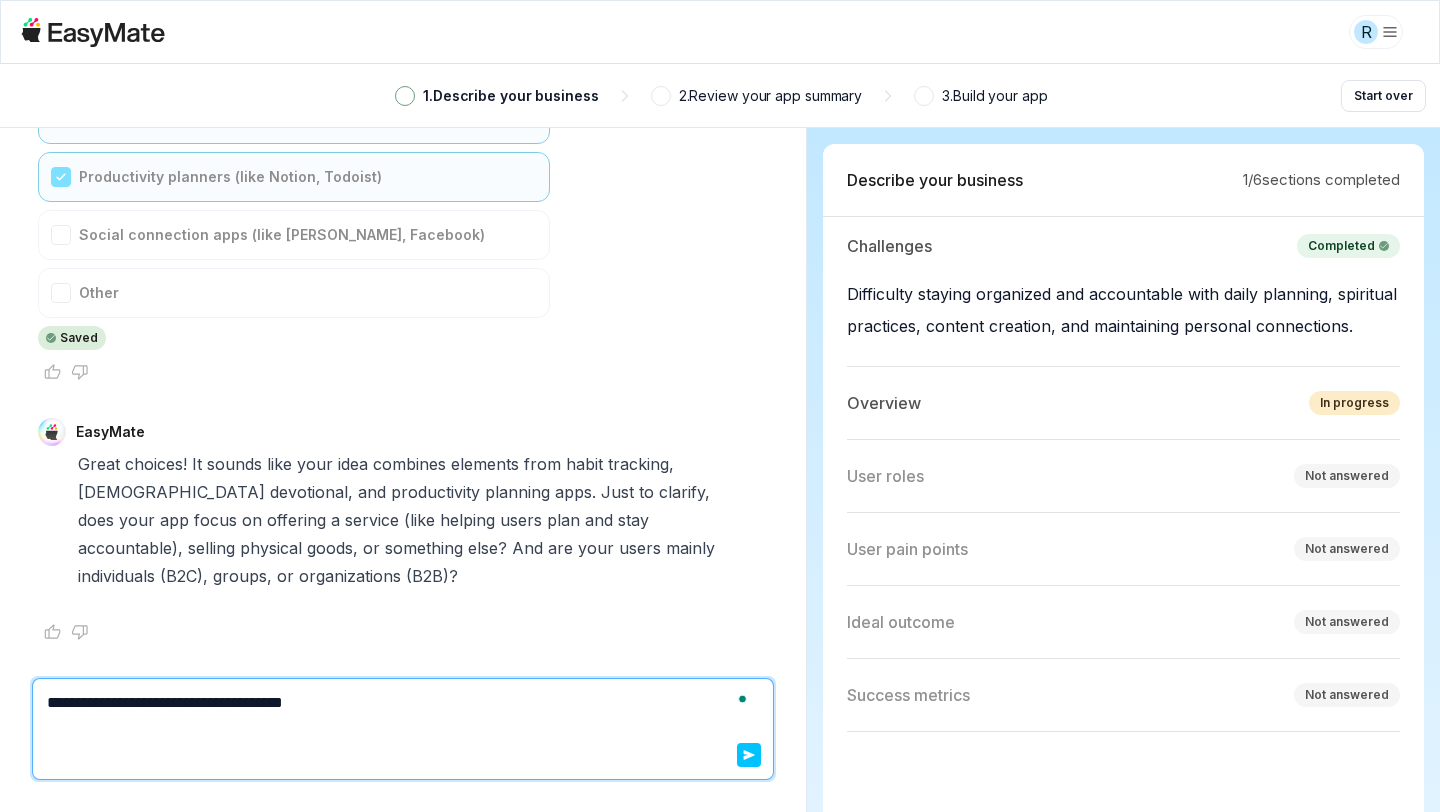 type on "*" 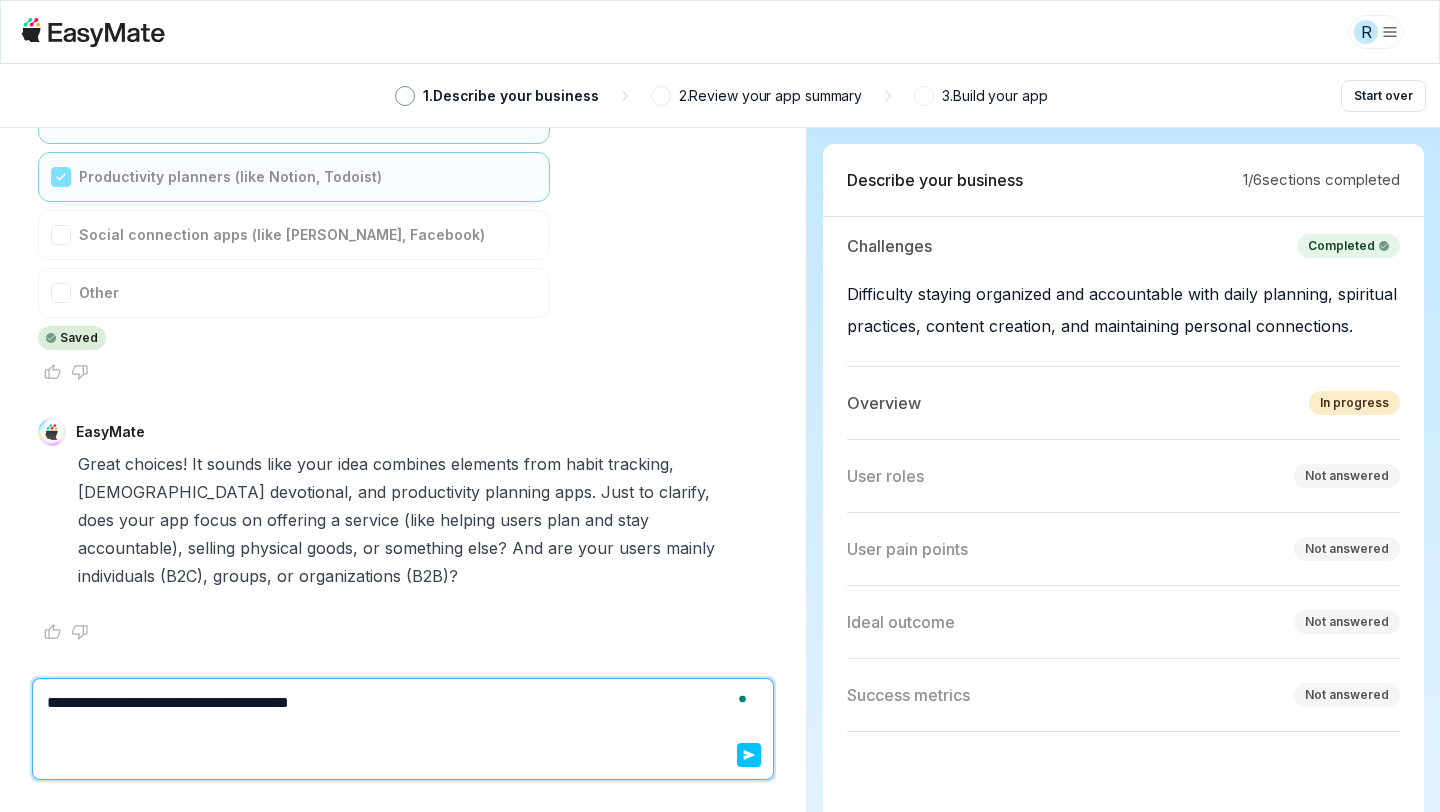 type on "*" 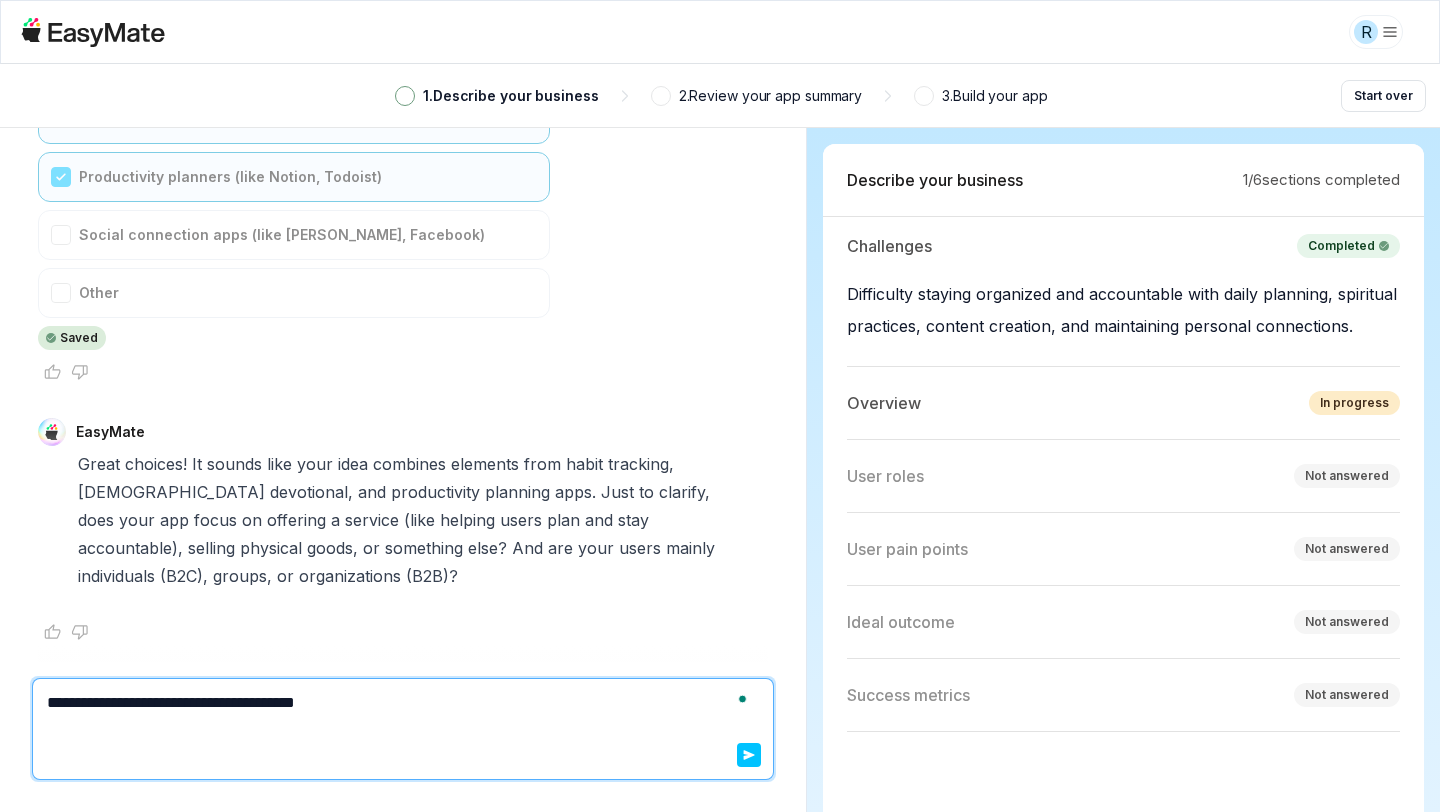 type on "*" 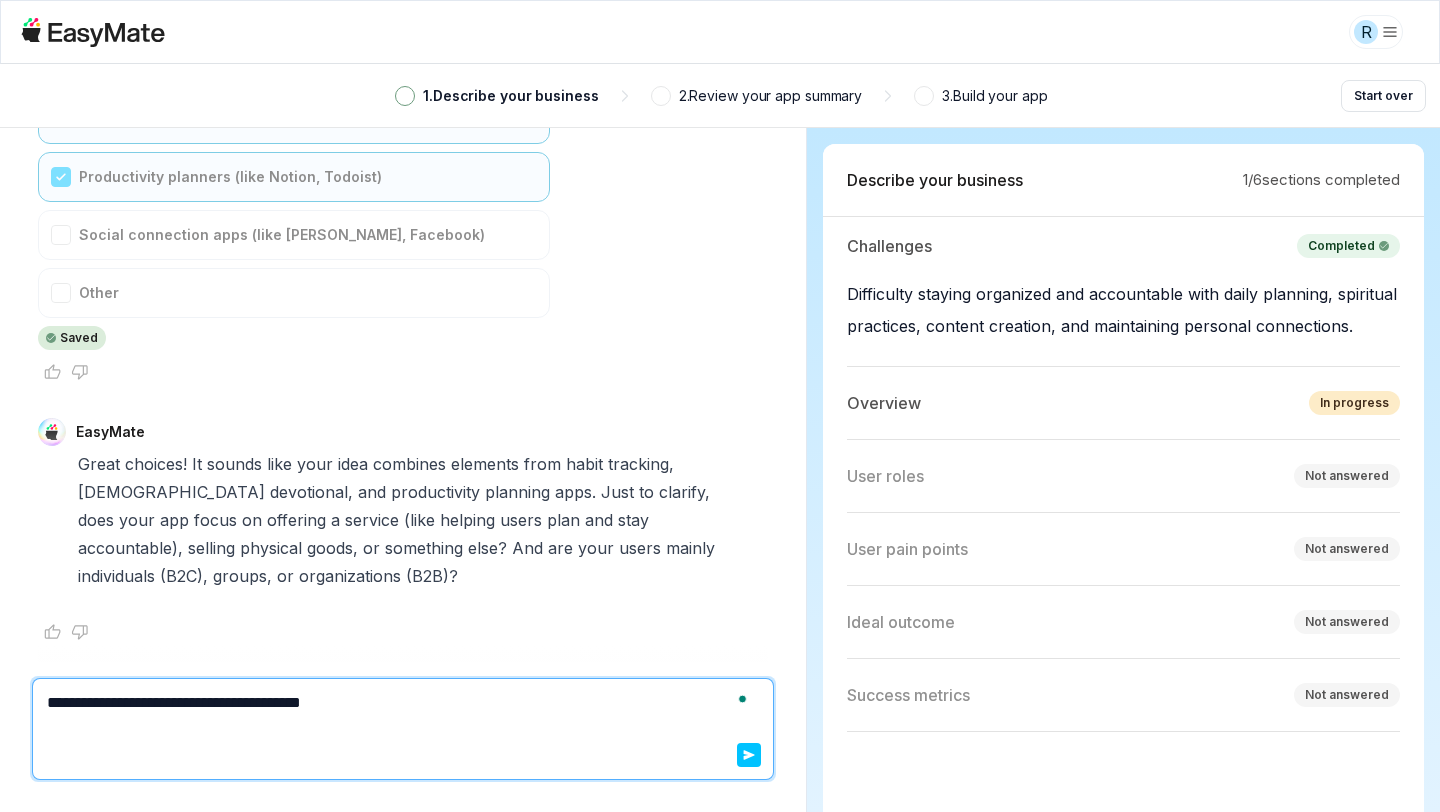 type on "*" 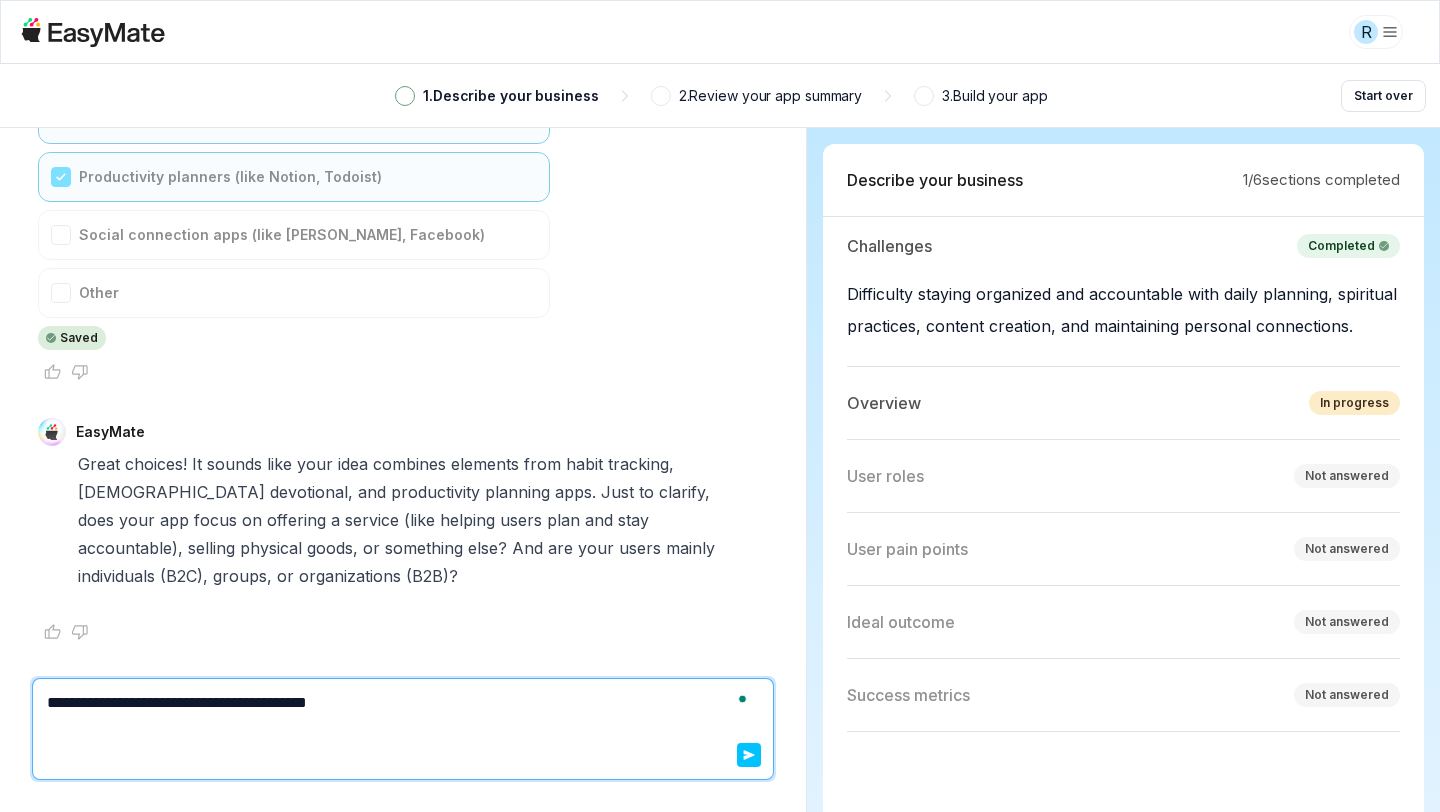 type on "*" 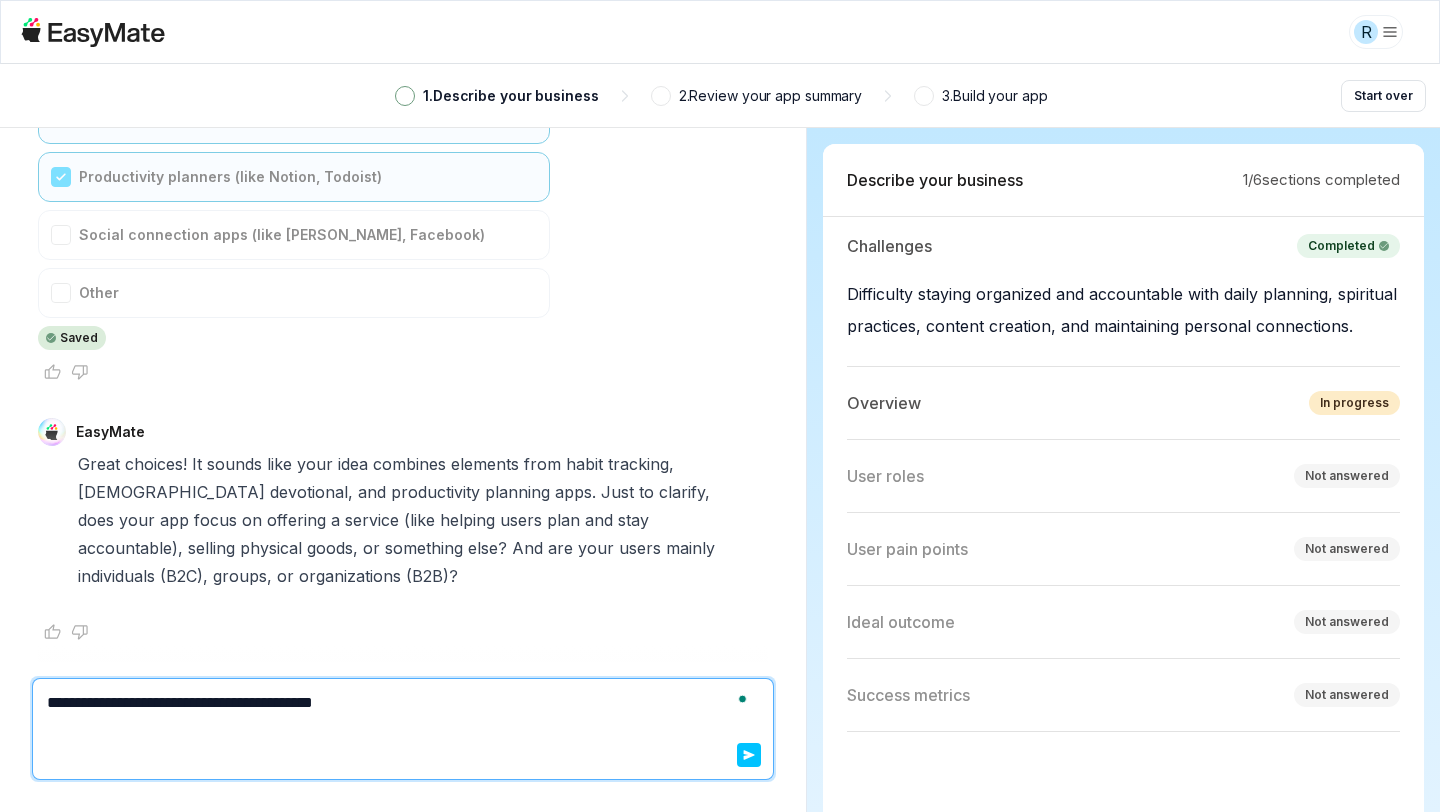 type on "*" 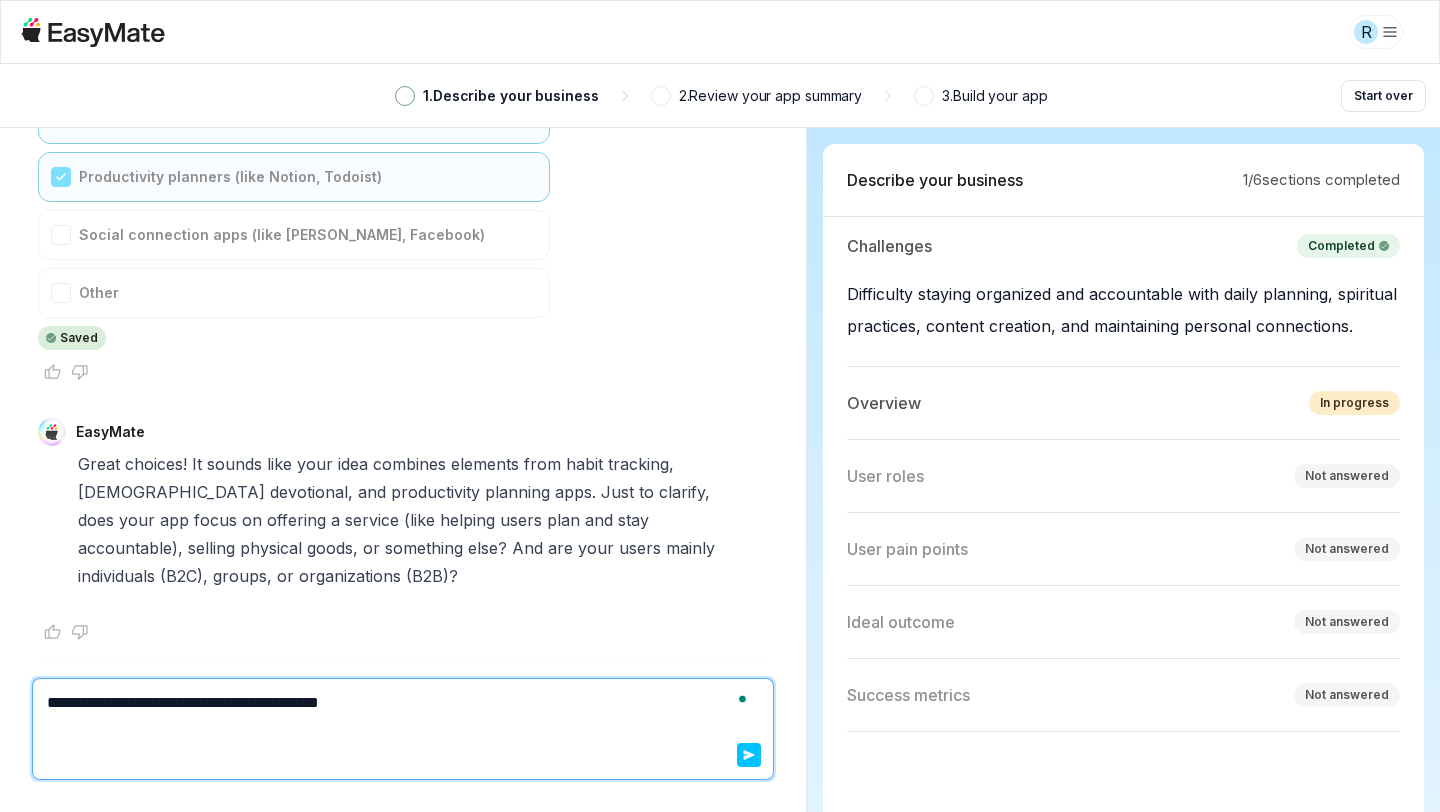 type on "*" 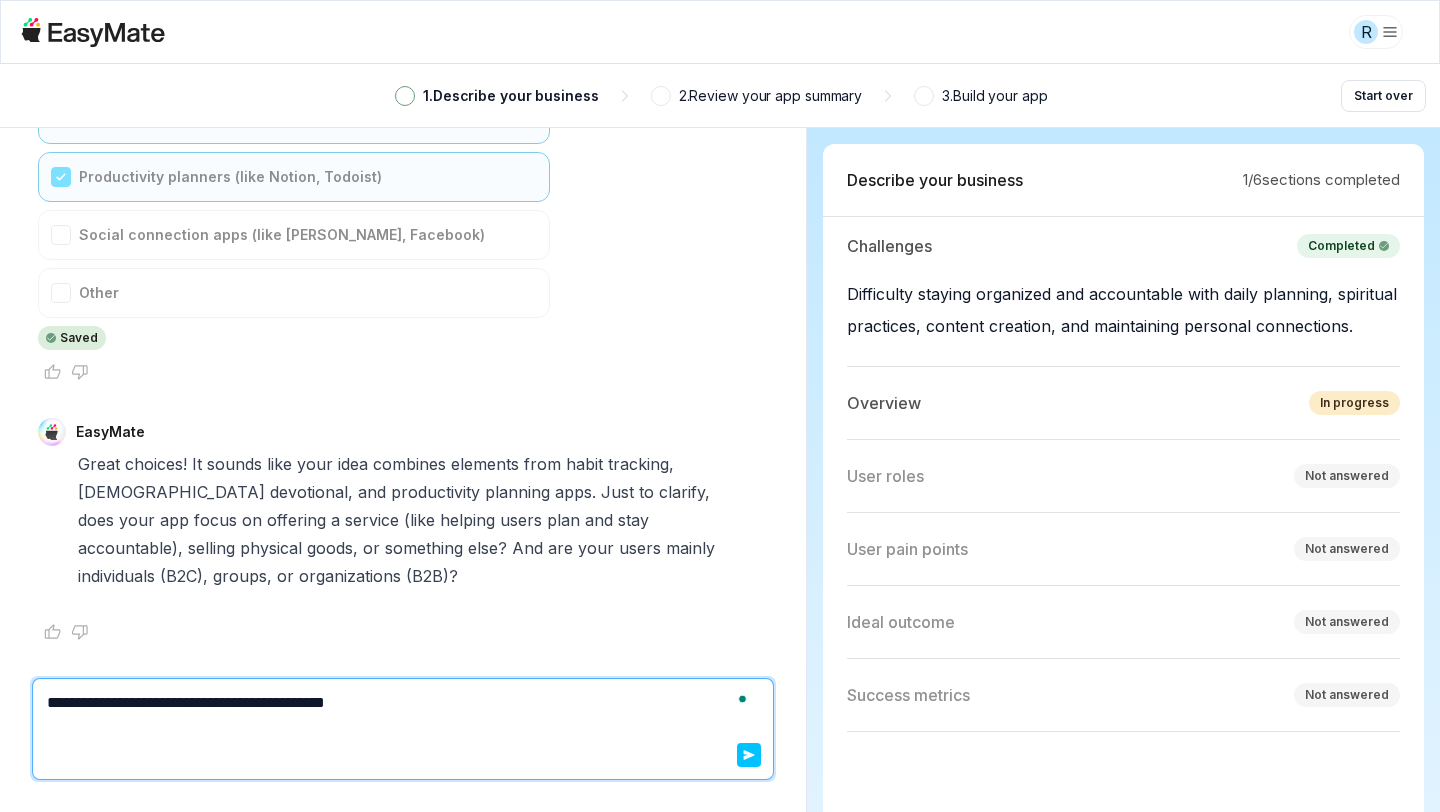 type on "*" 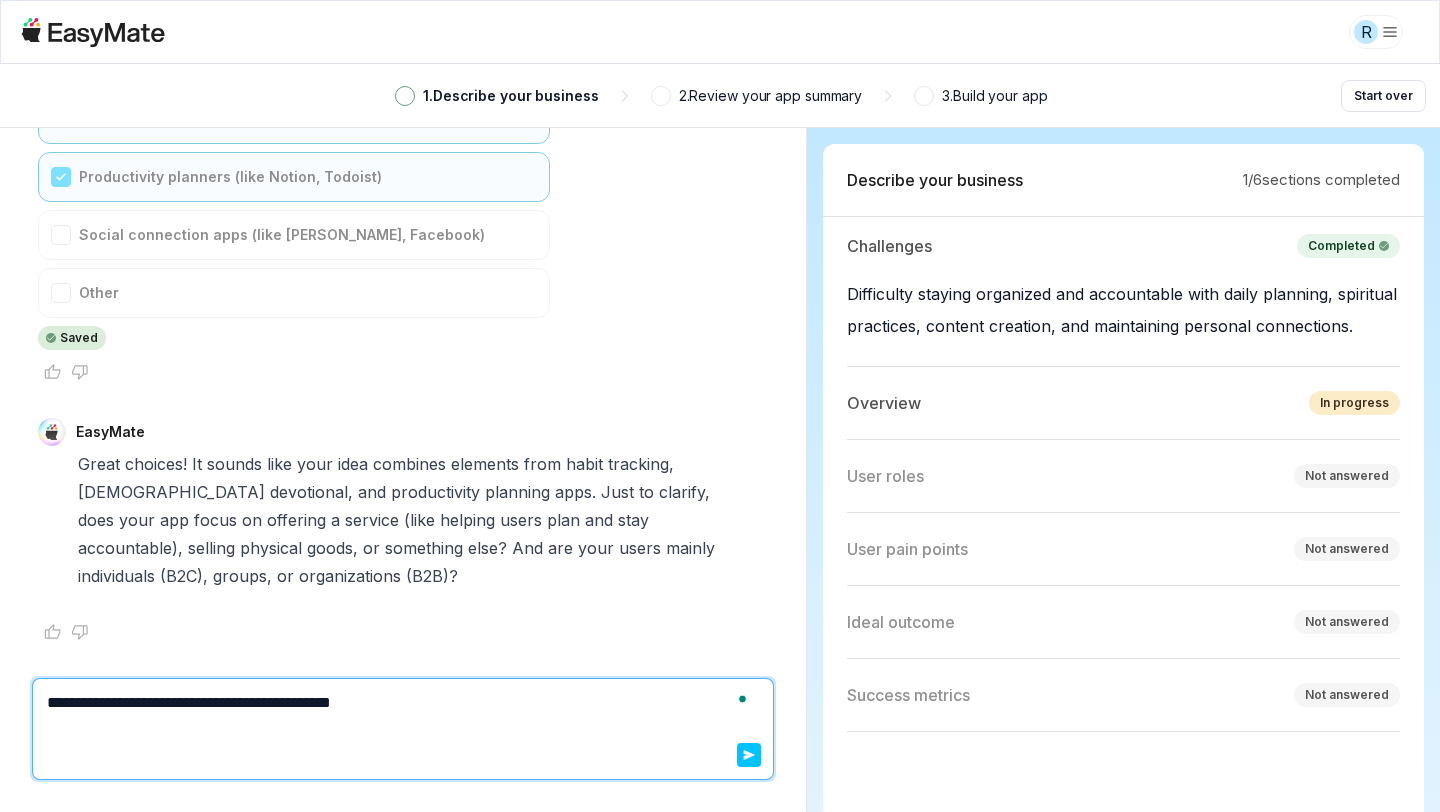 type on "*" 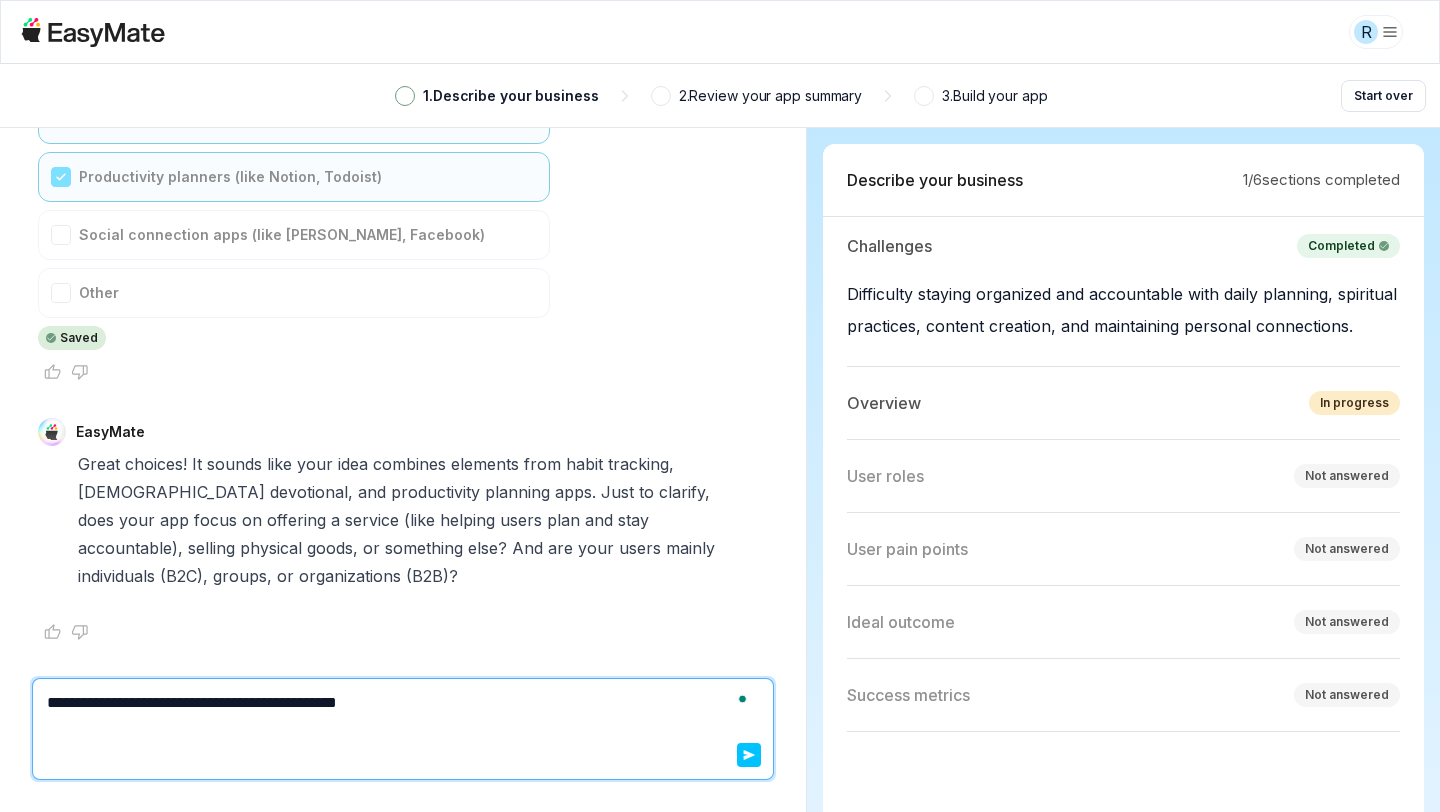 type on "*" 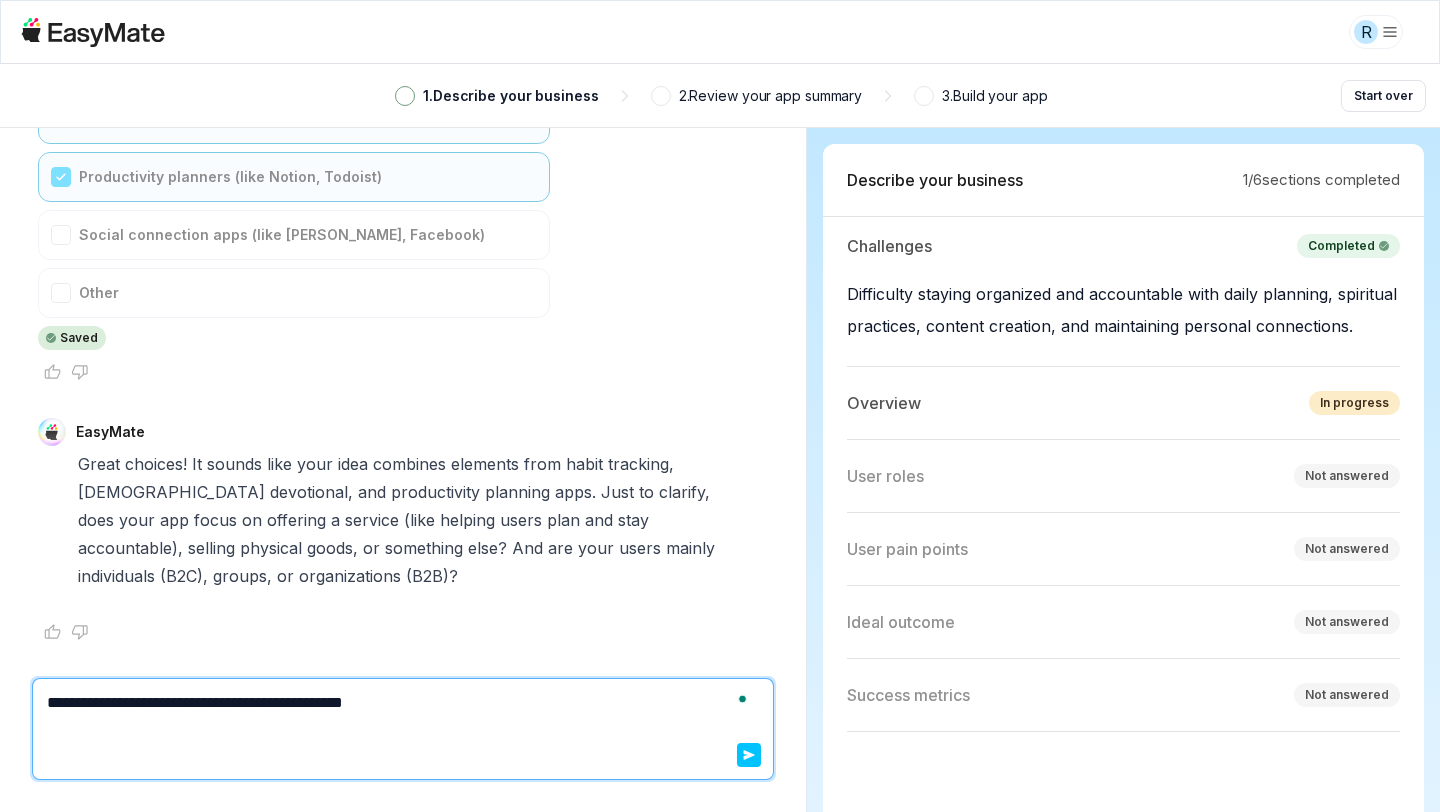 type on "**********" 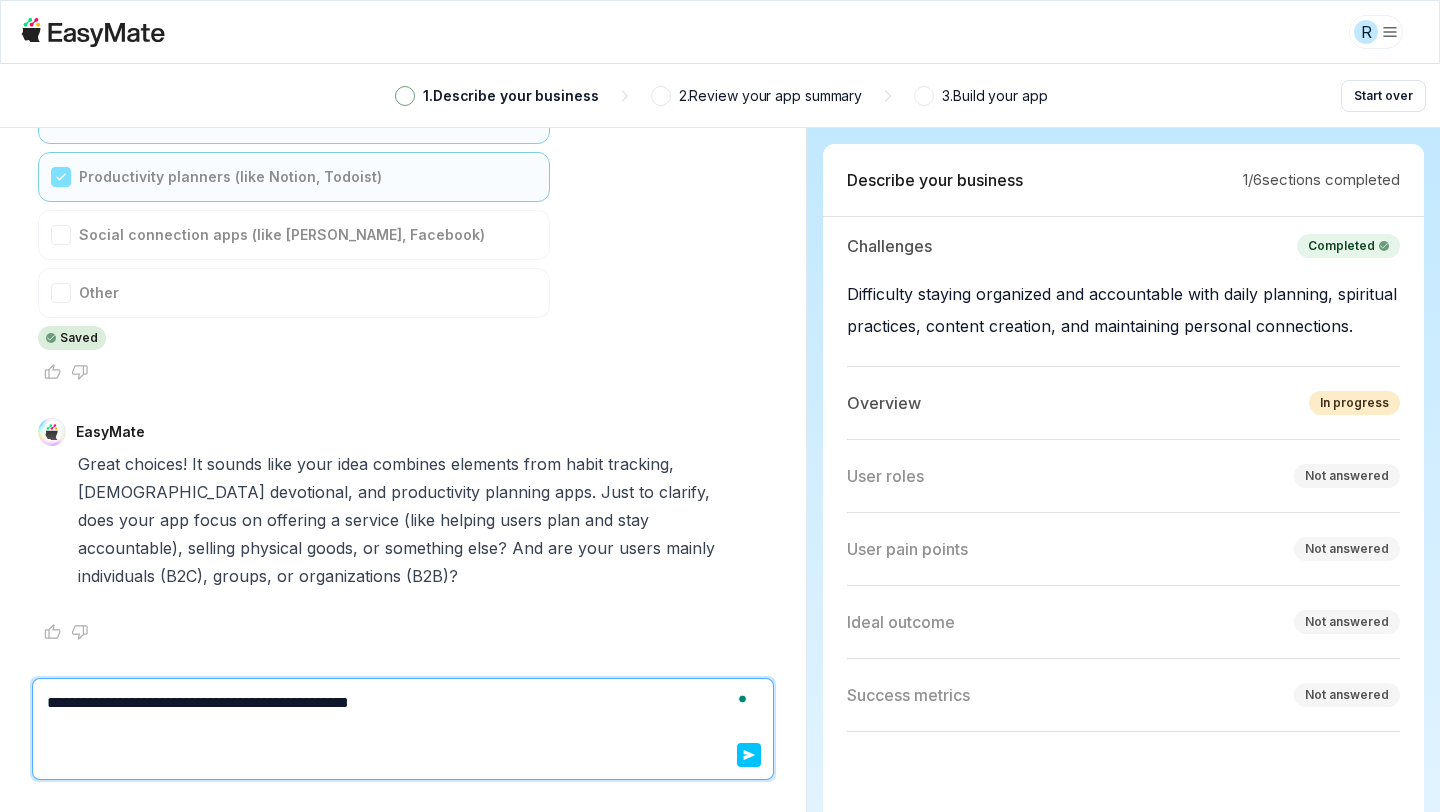 type on "*" 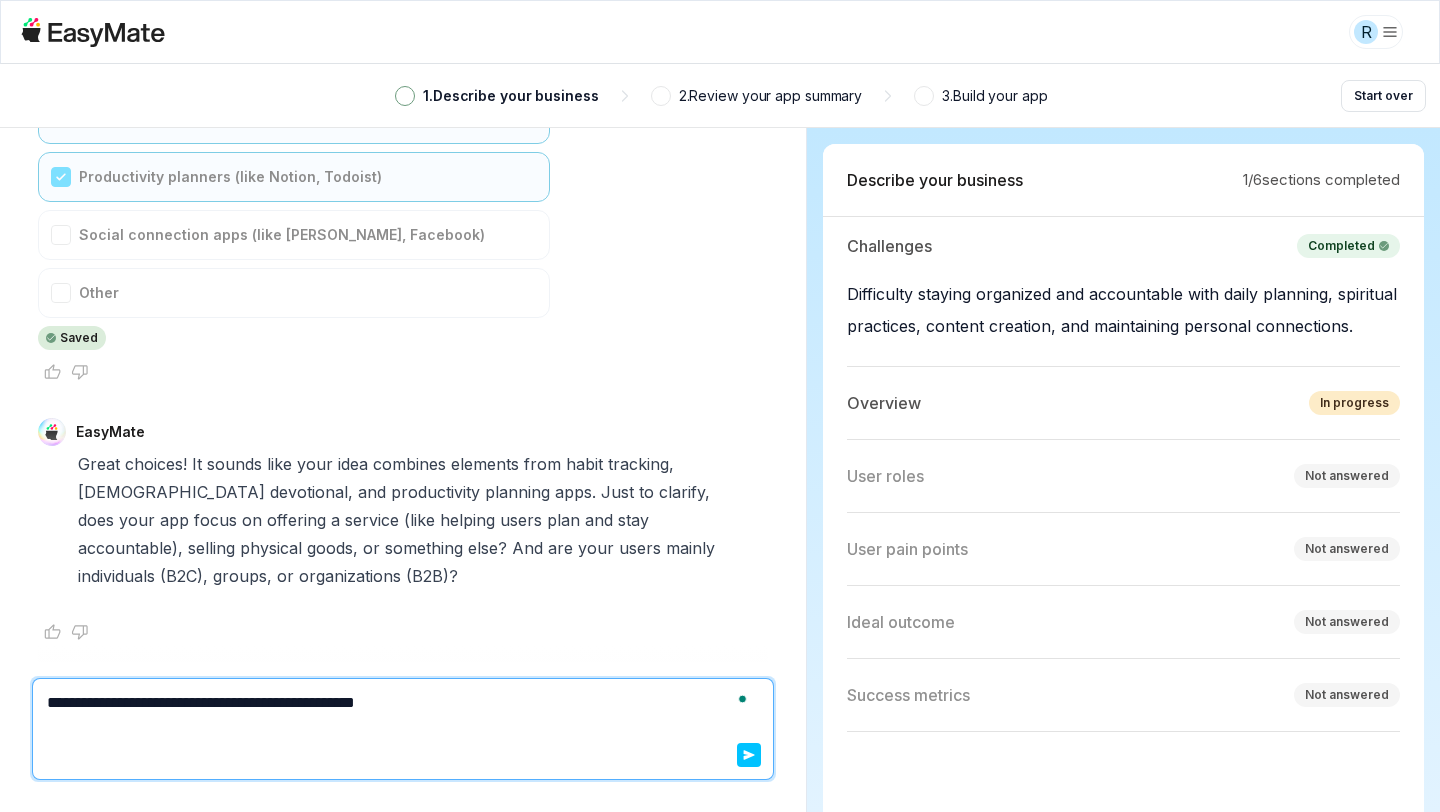 type on "*" 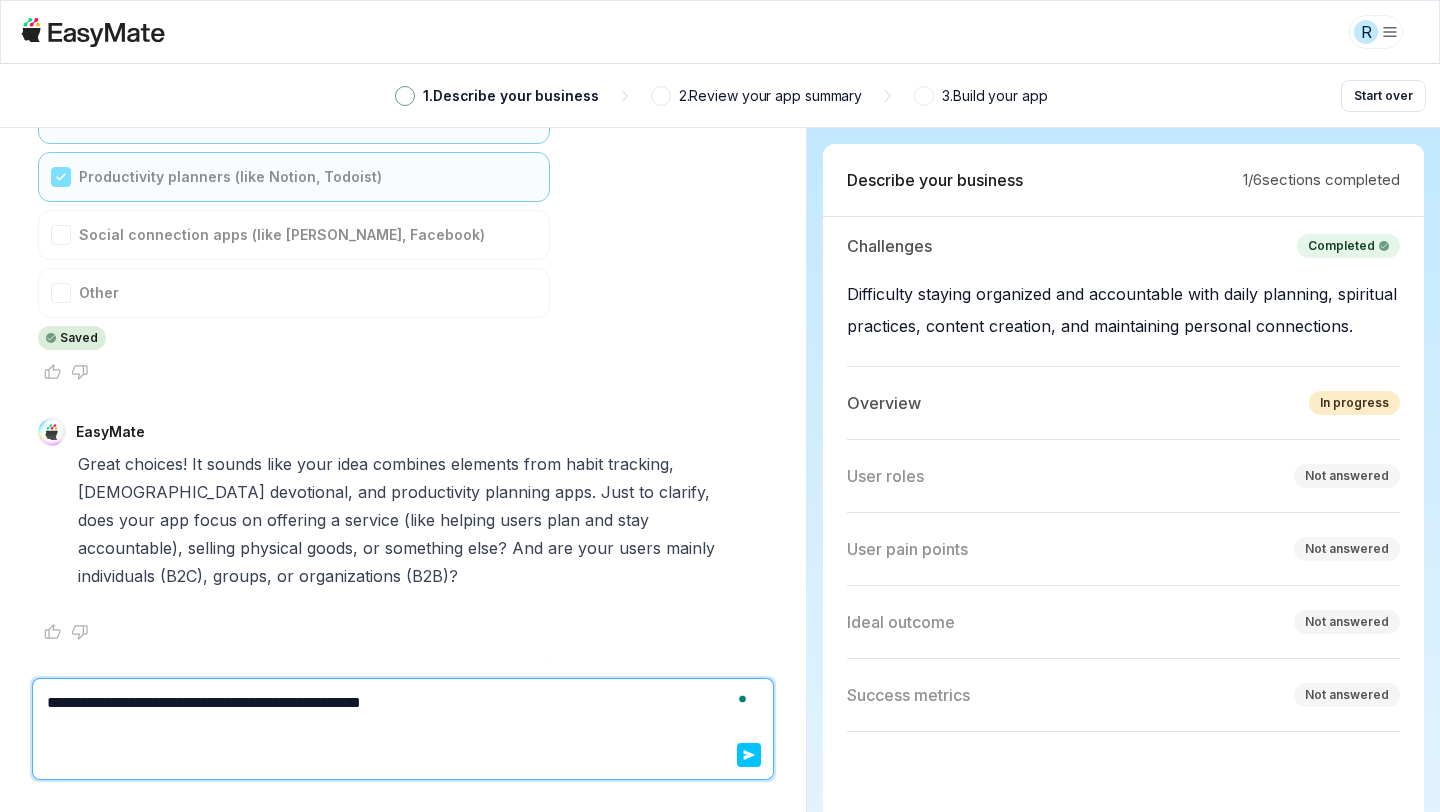 type on "*" 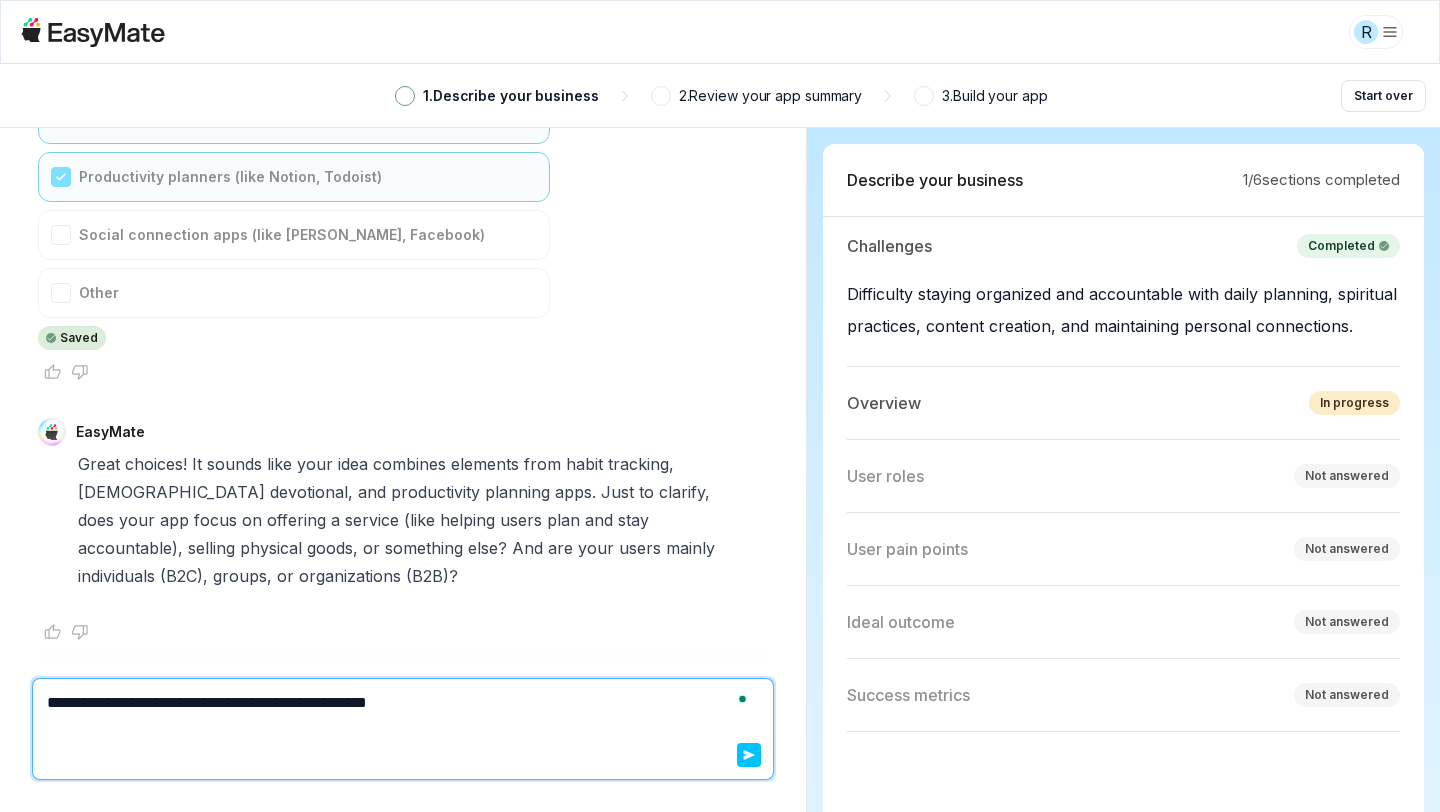 type on "*" 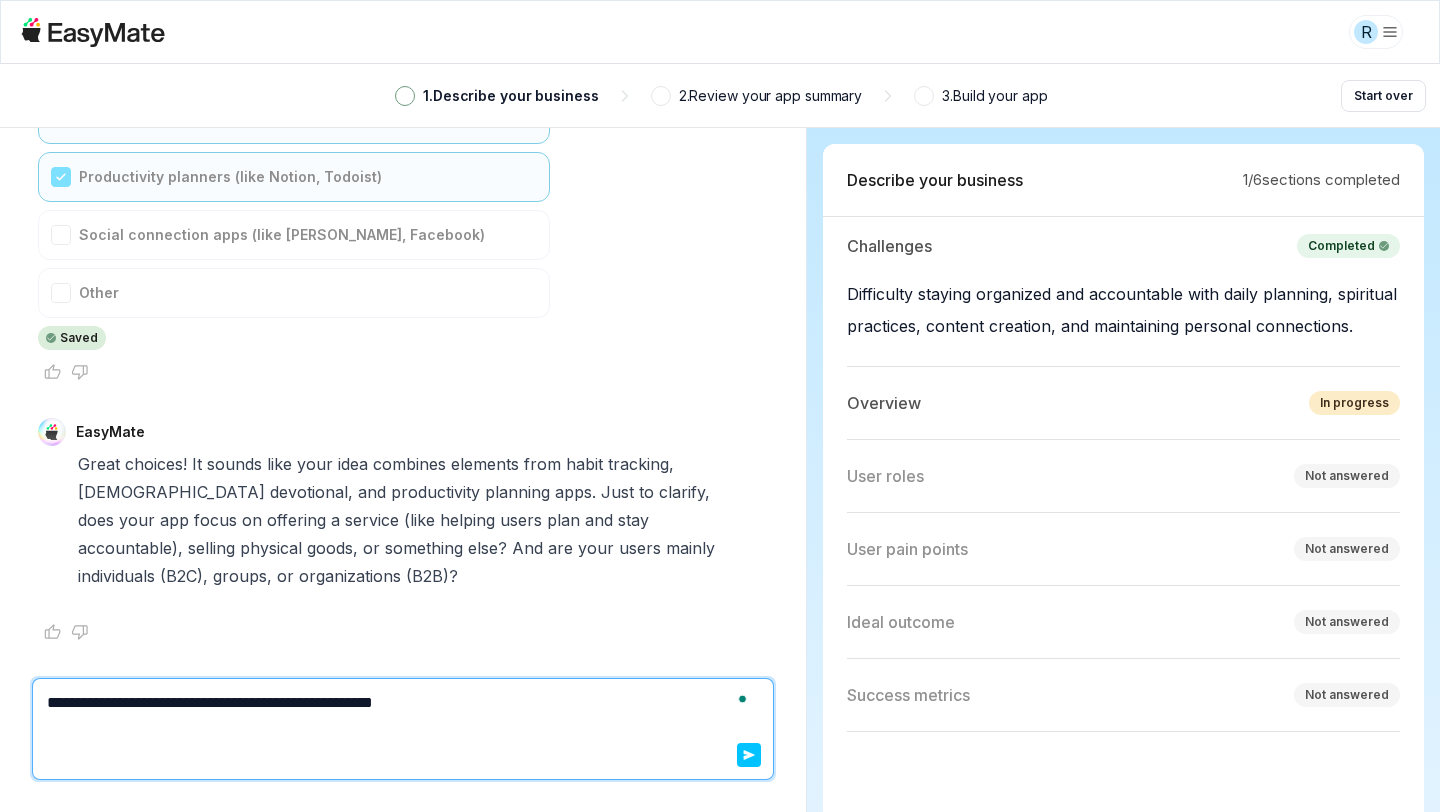 type on "*" 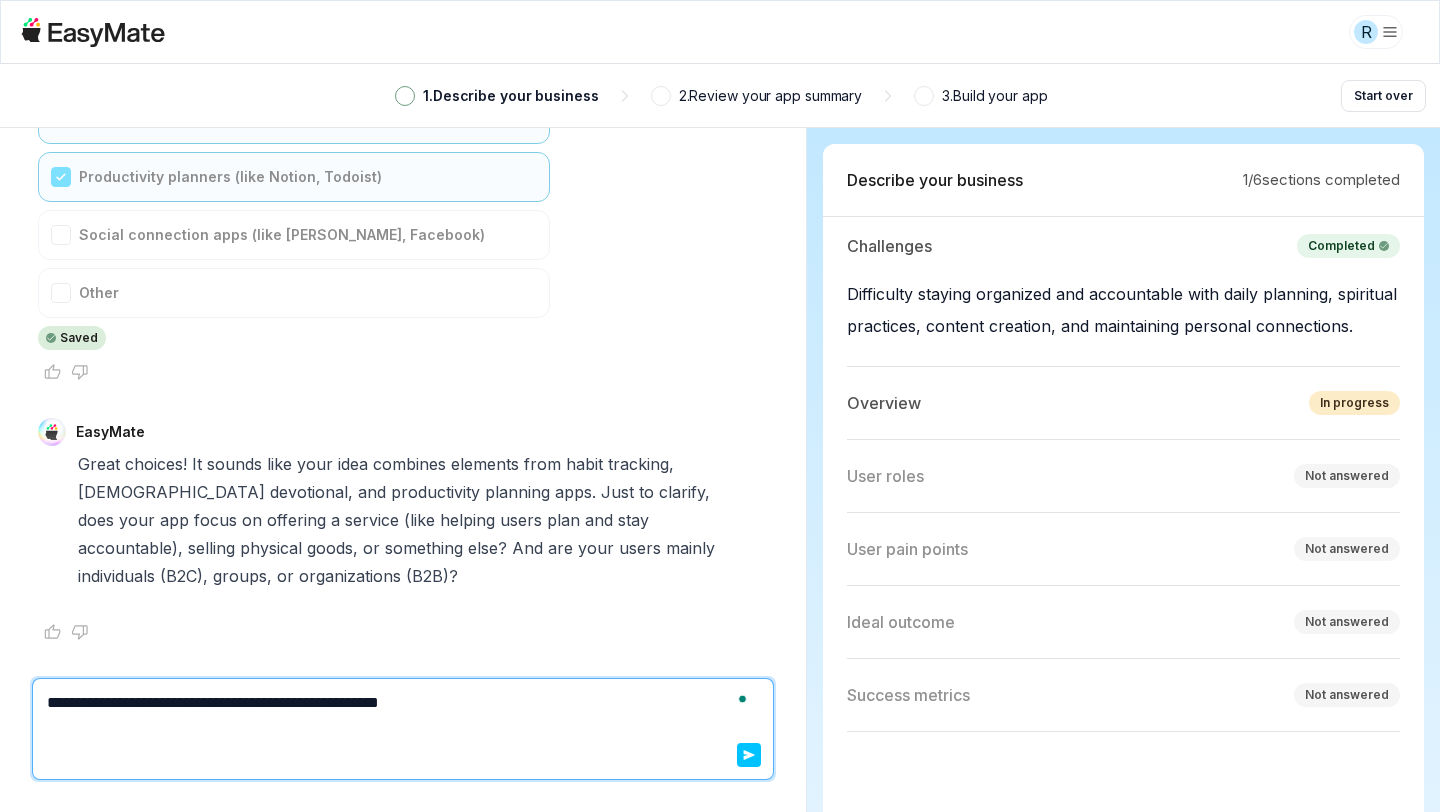 type on "*" 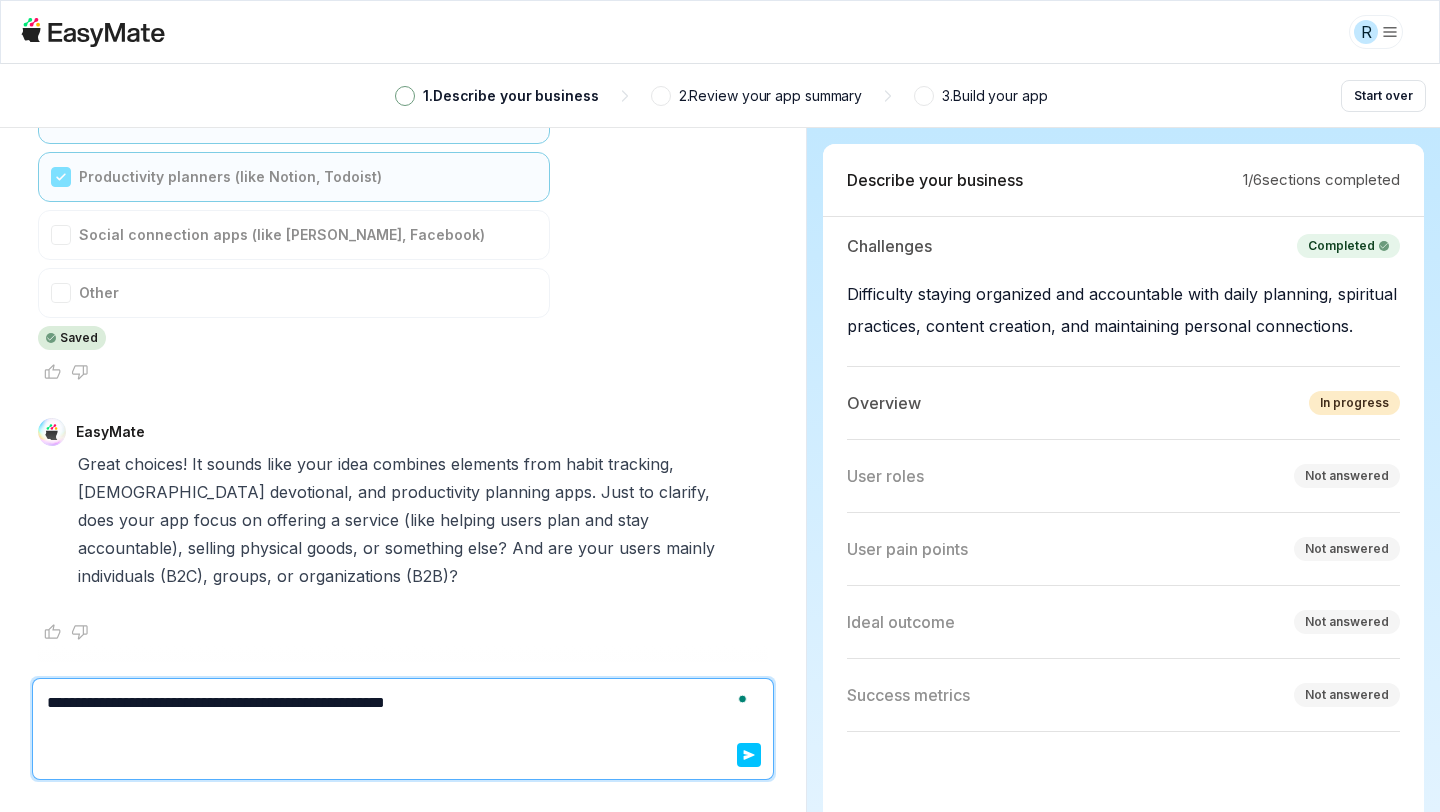 type on "*" 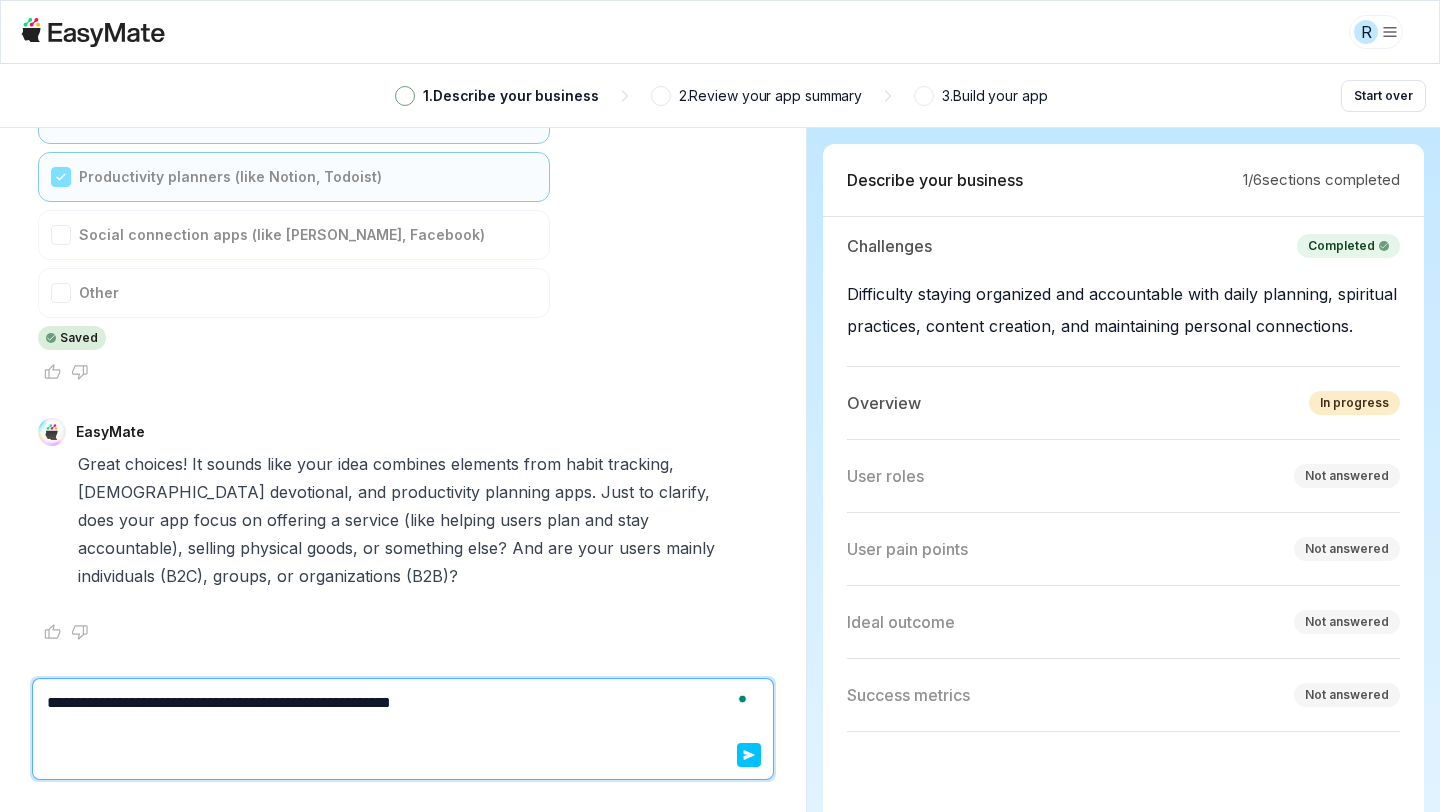 type on "**********" 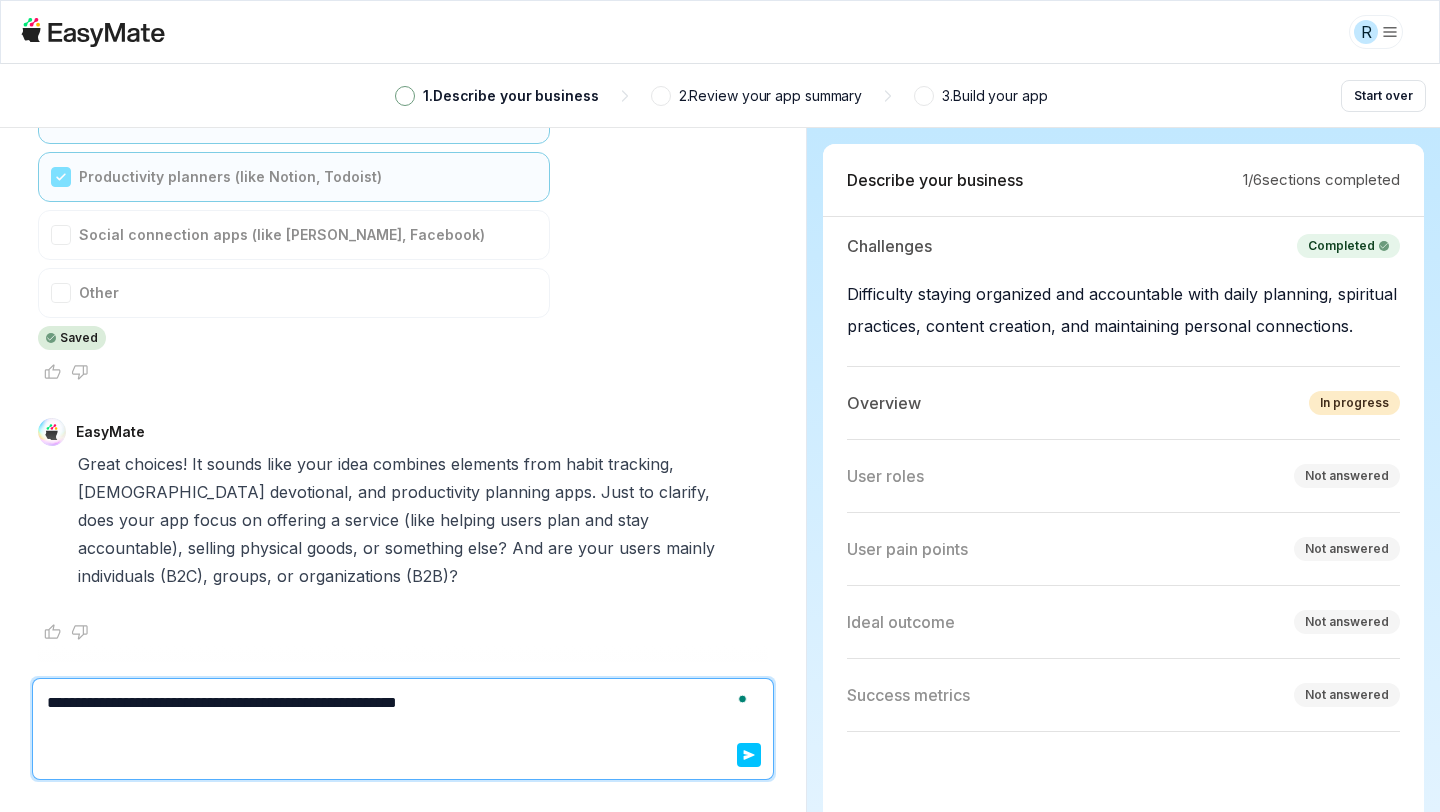 type on "*" 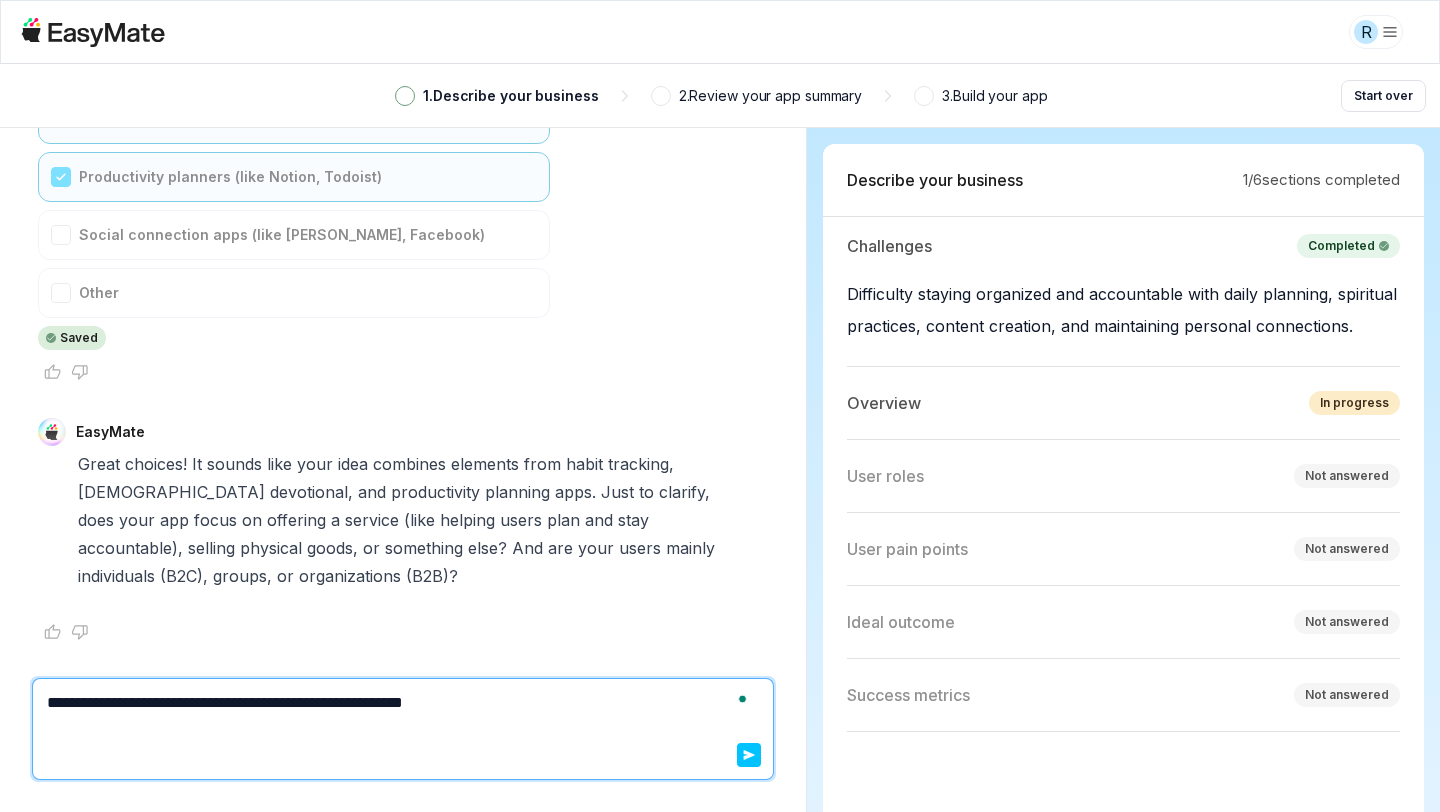 type on "*" 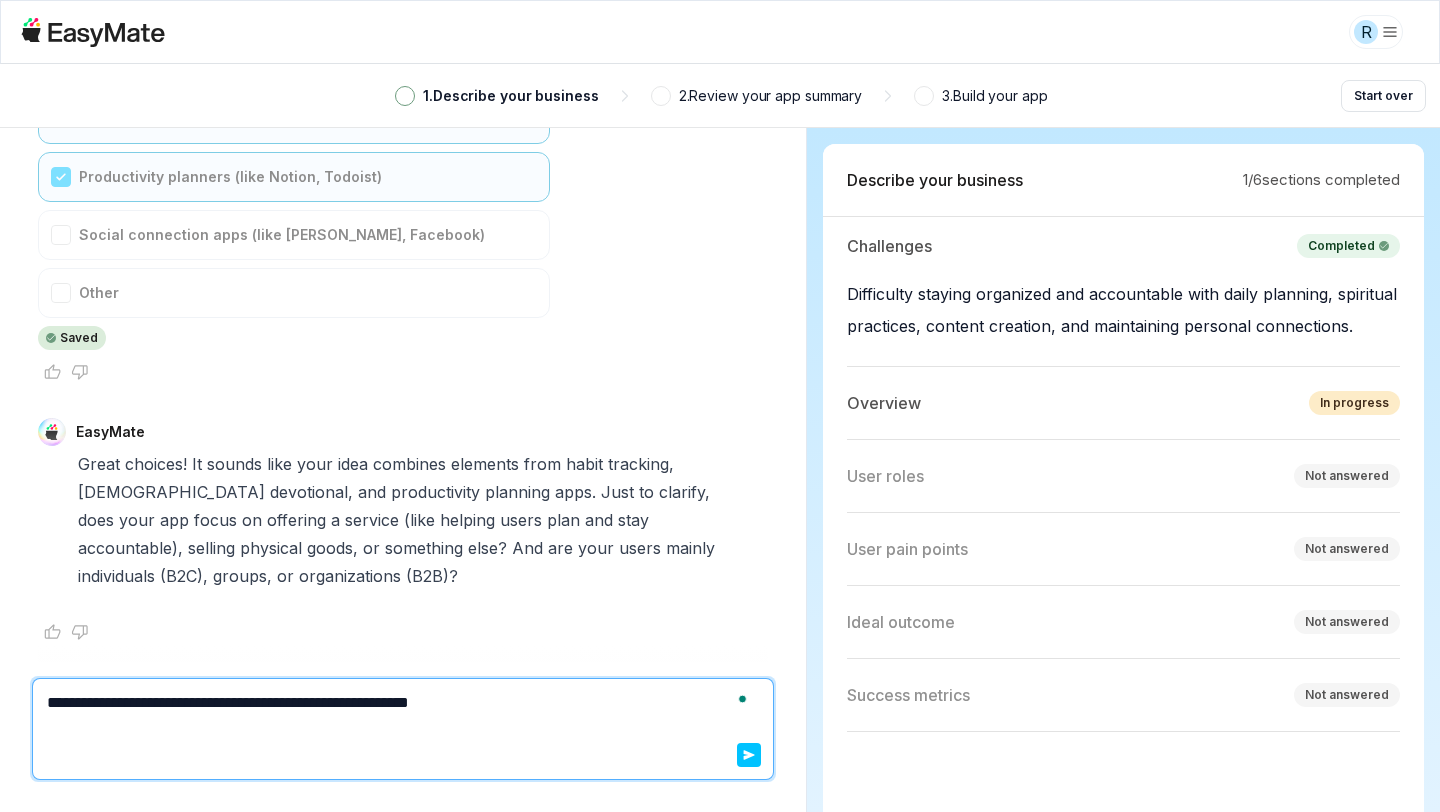 type on "*" 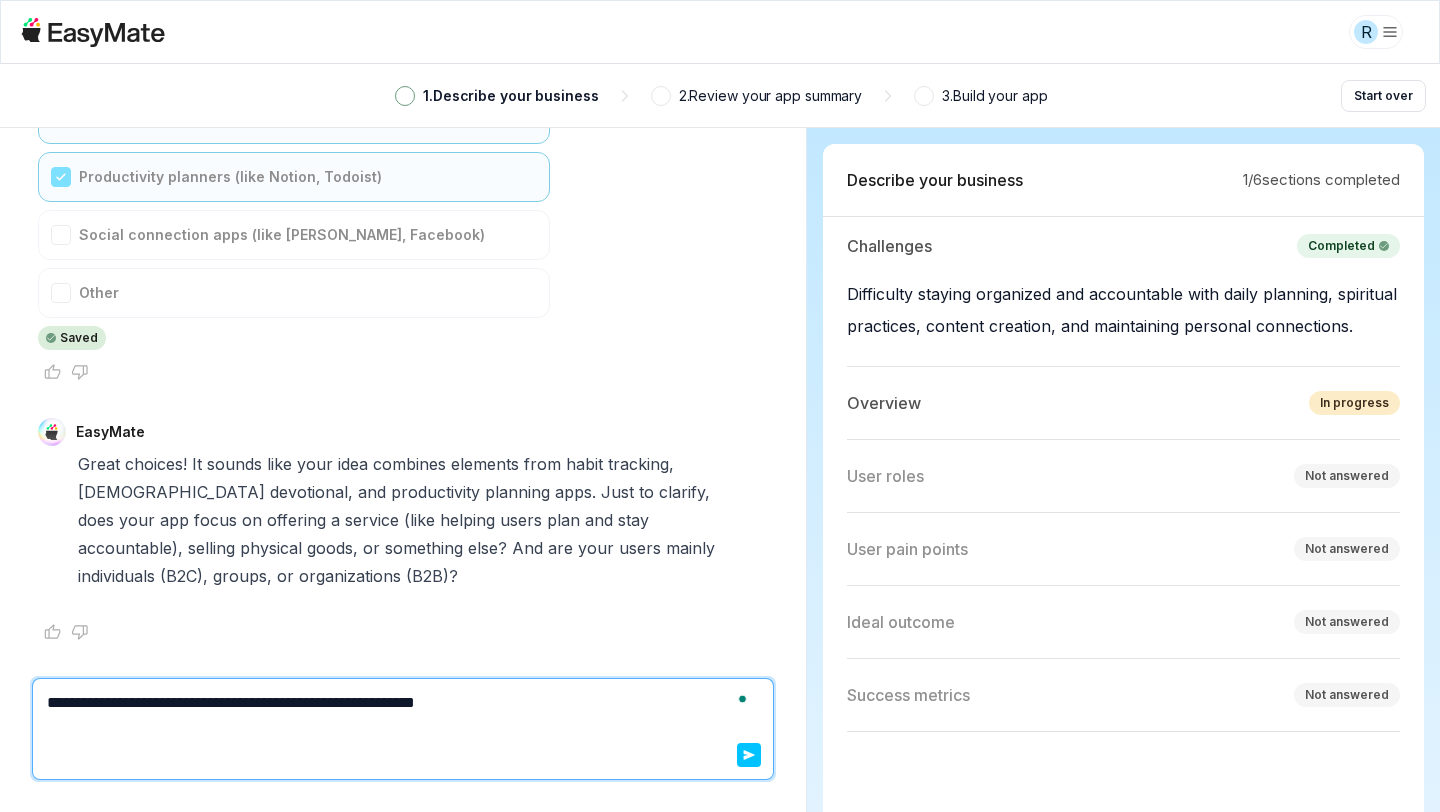 type on "*" 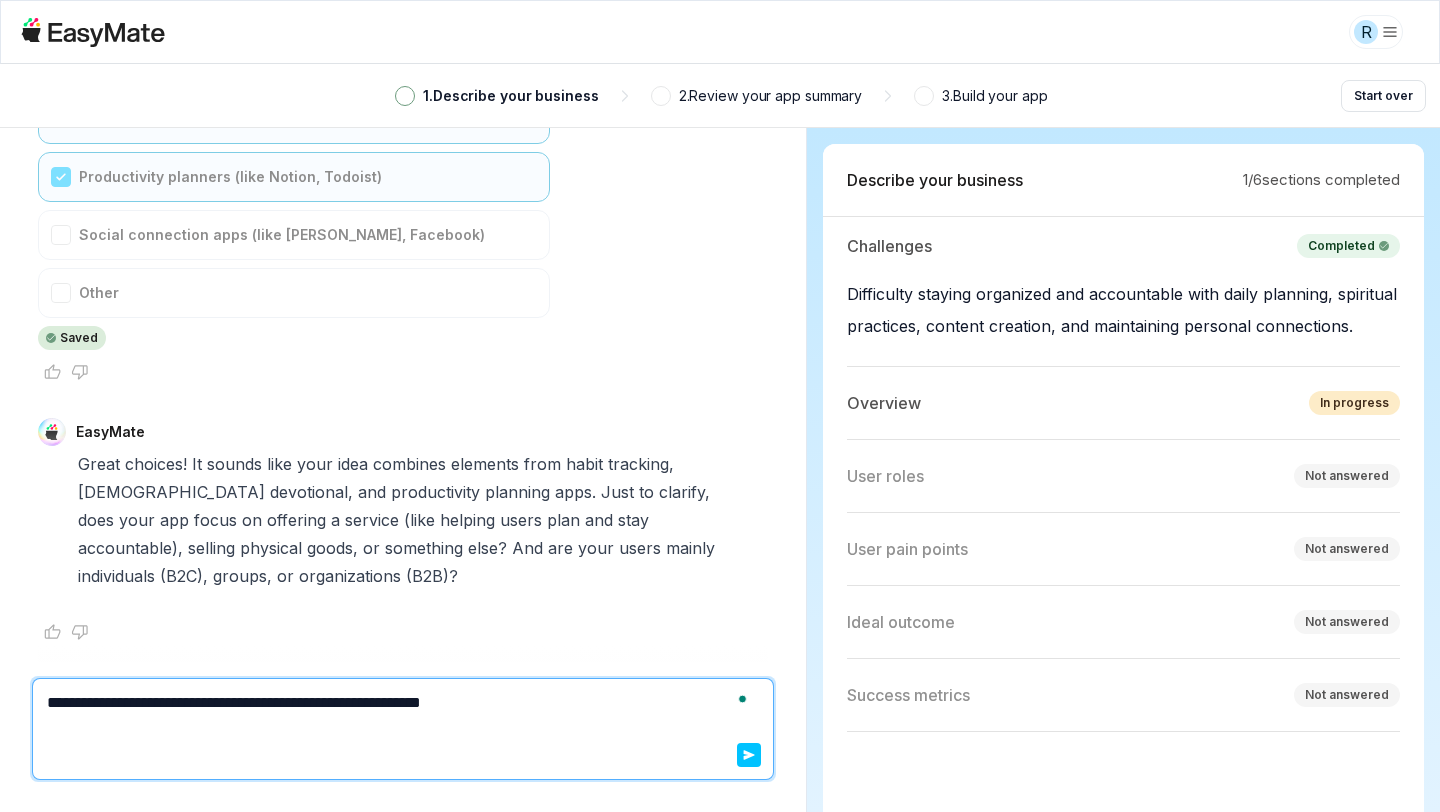 type on "*" 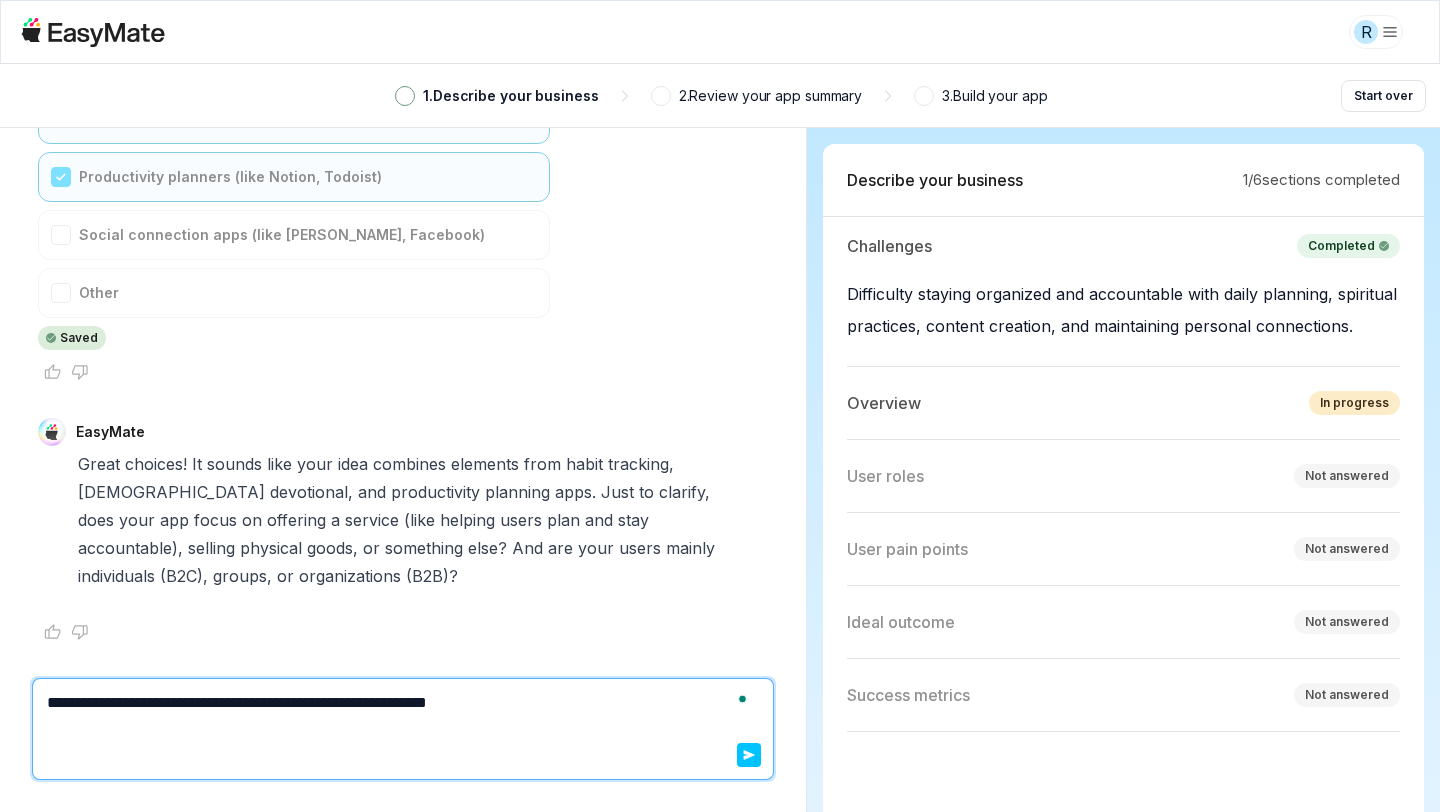 type on "*" 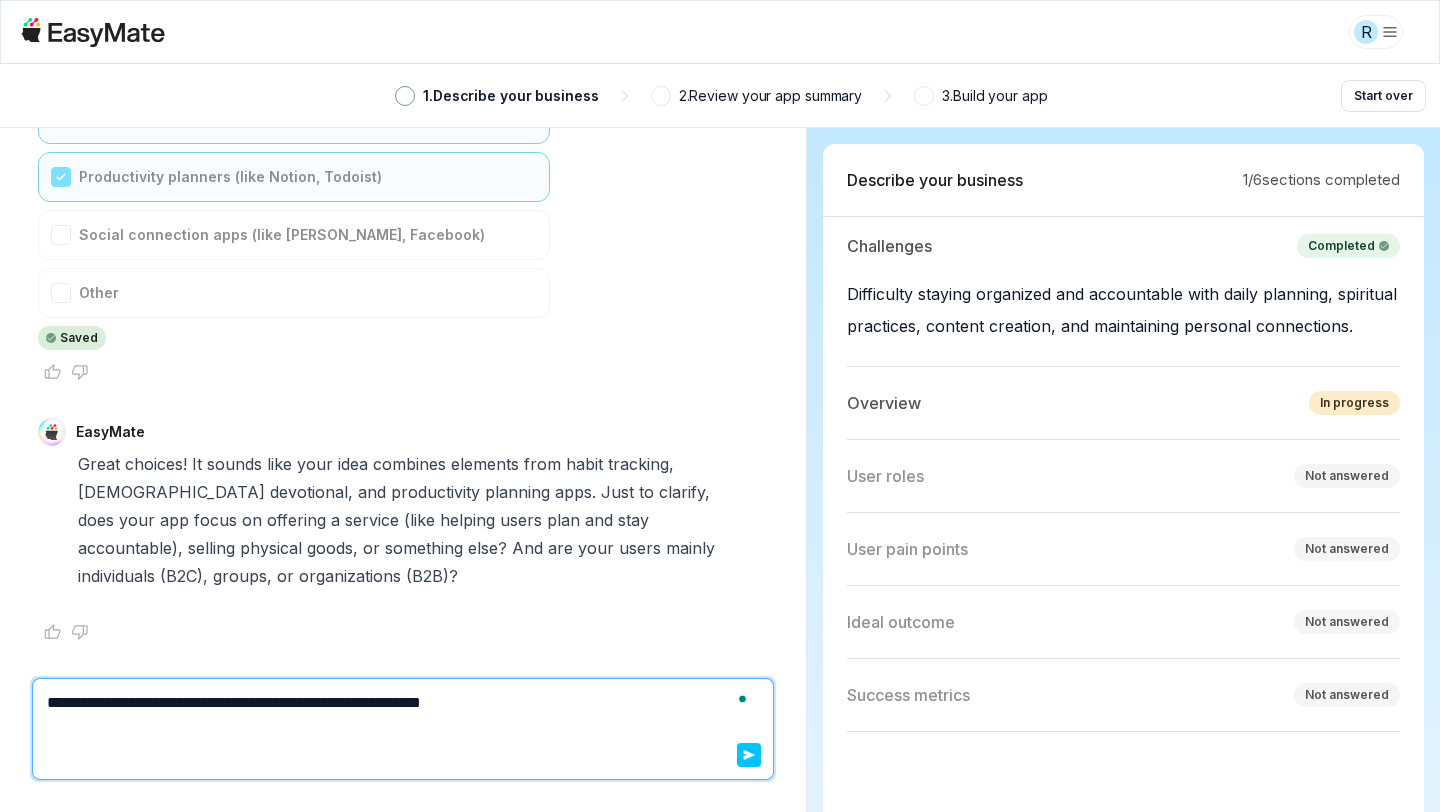 type on "*" 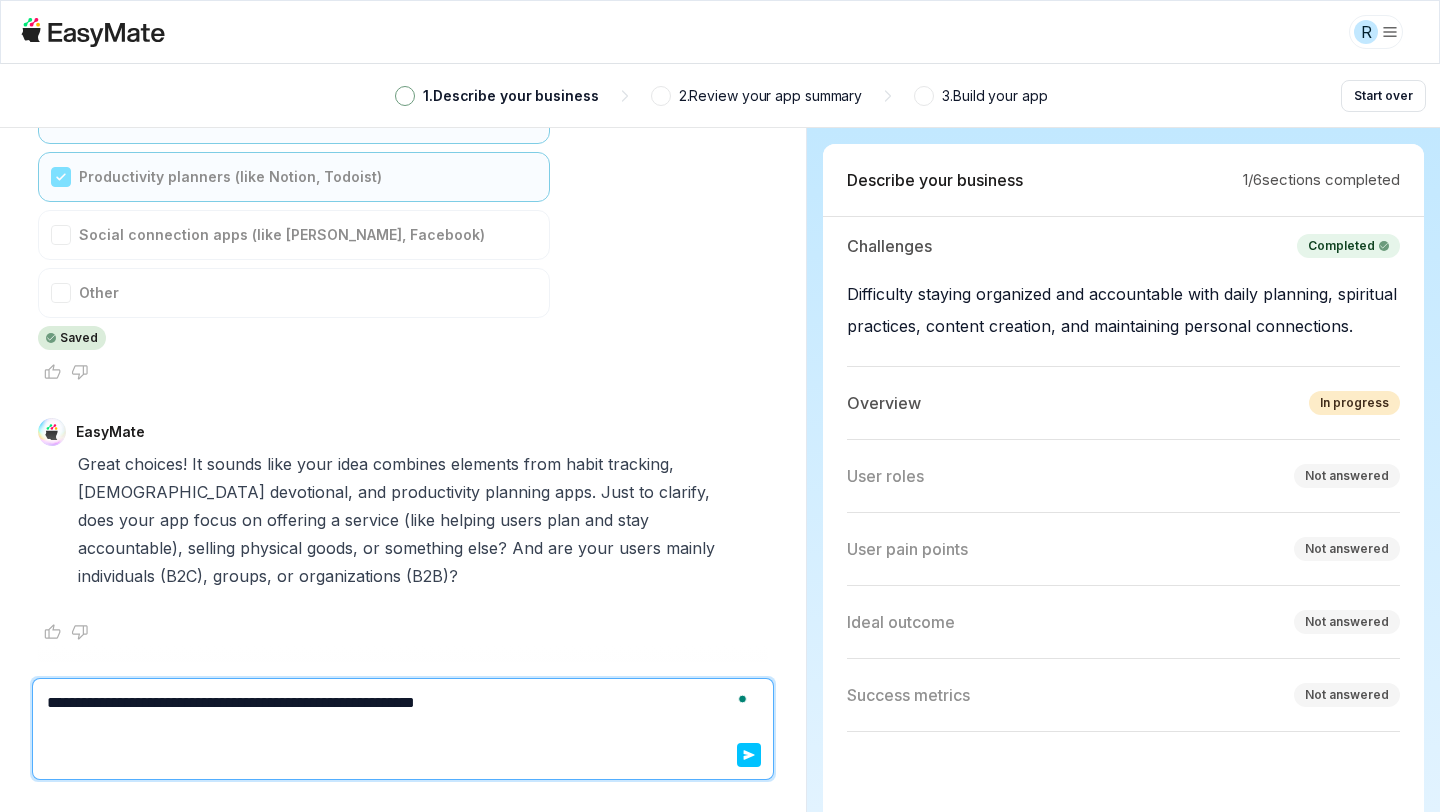 type on "*" 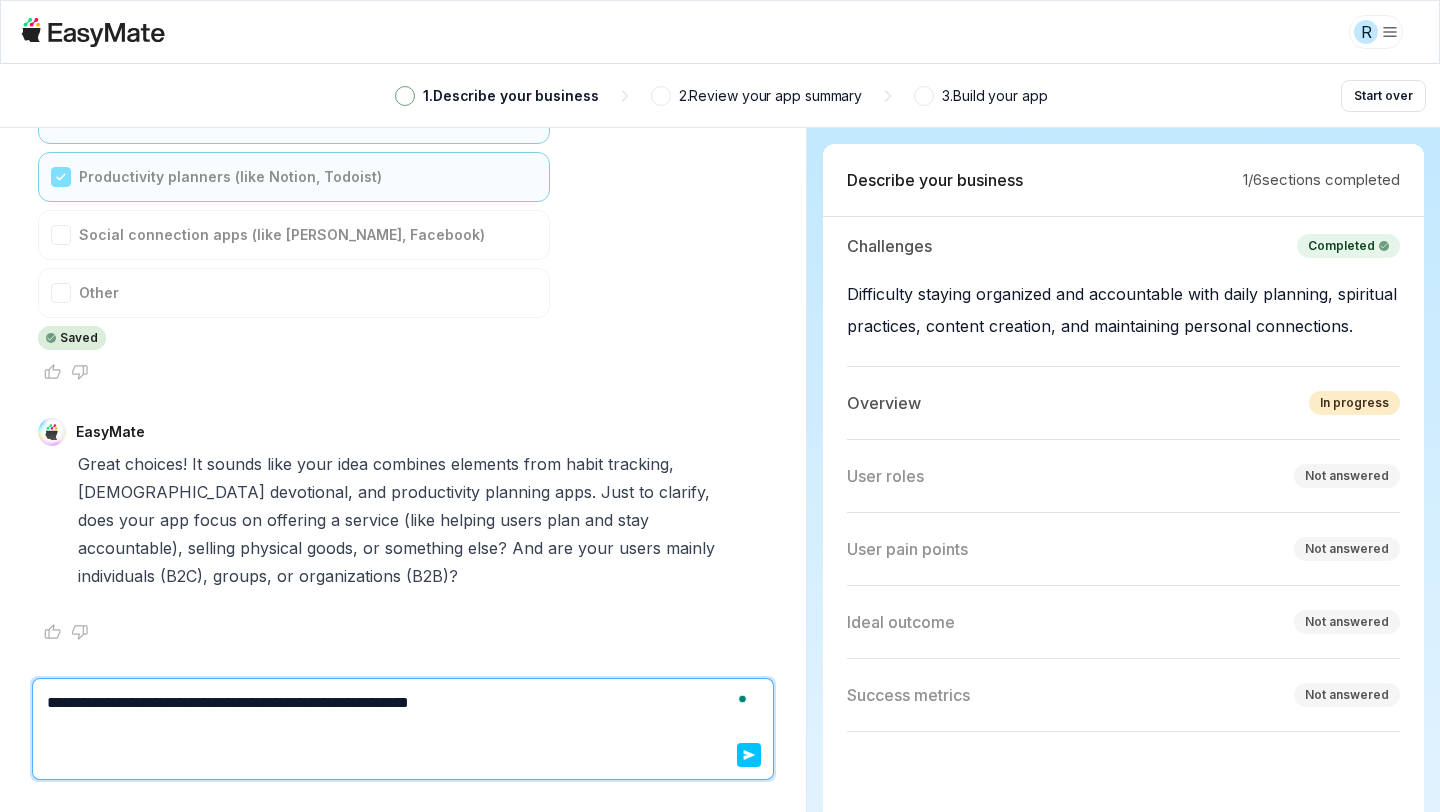 type on "*" 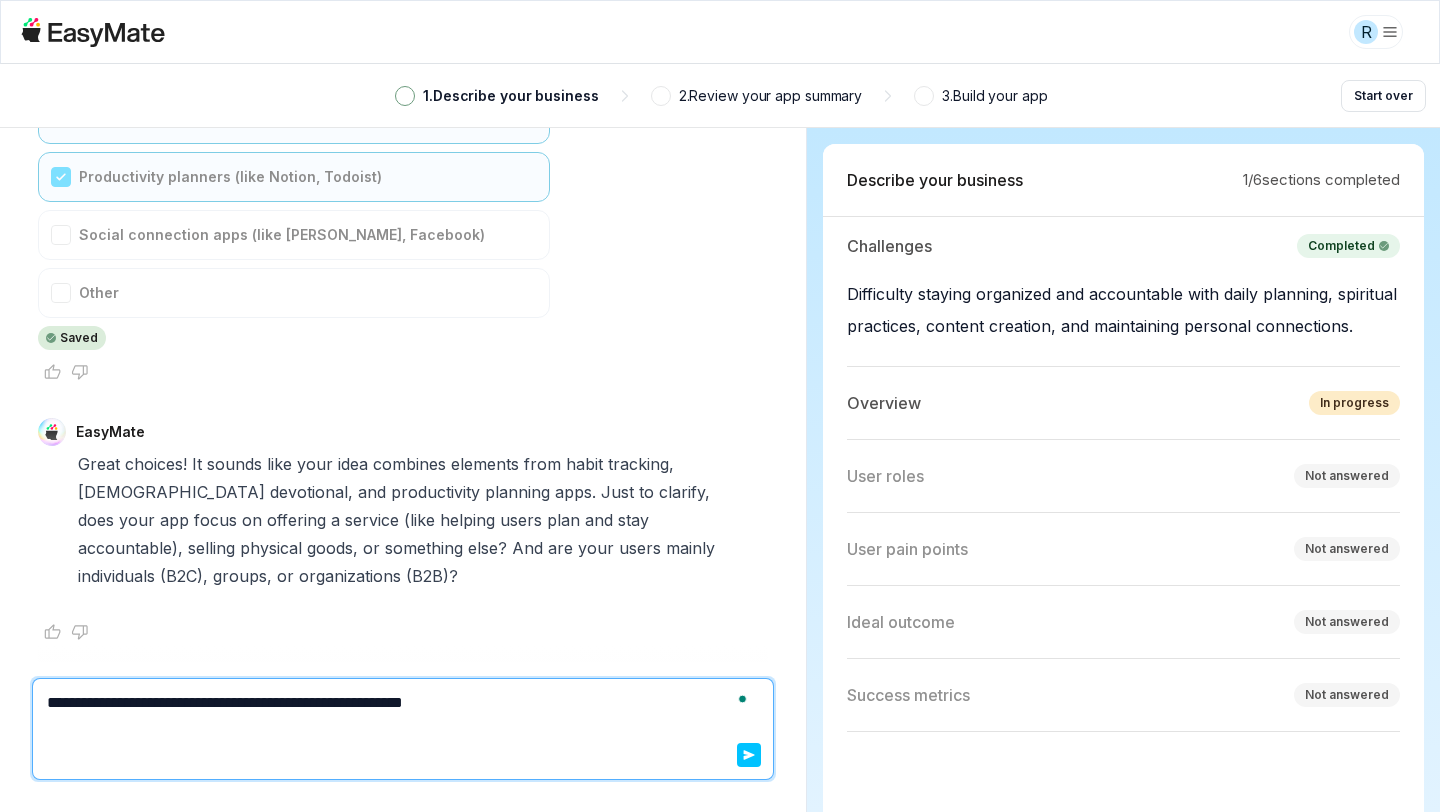 type on "*" 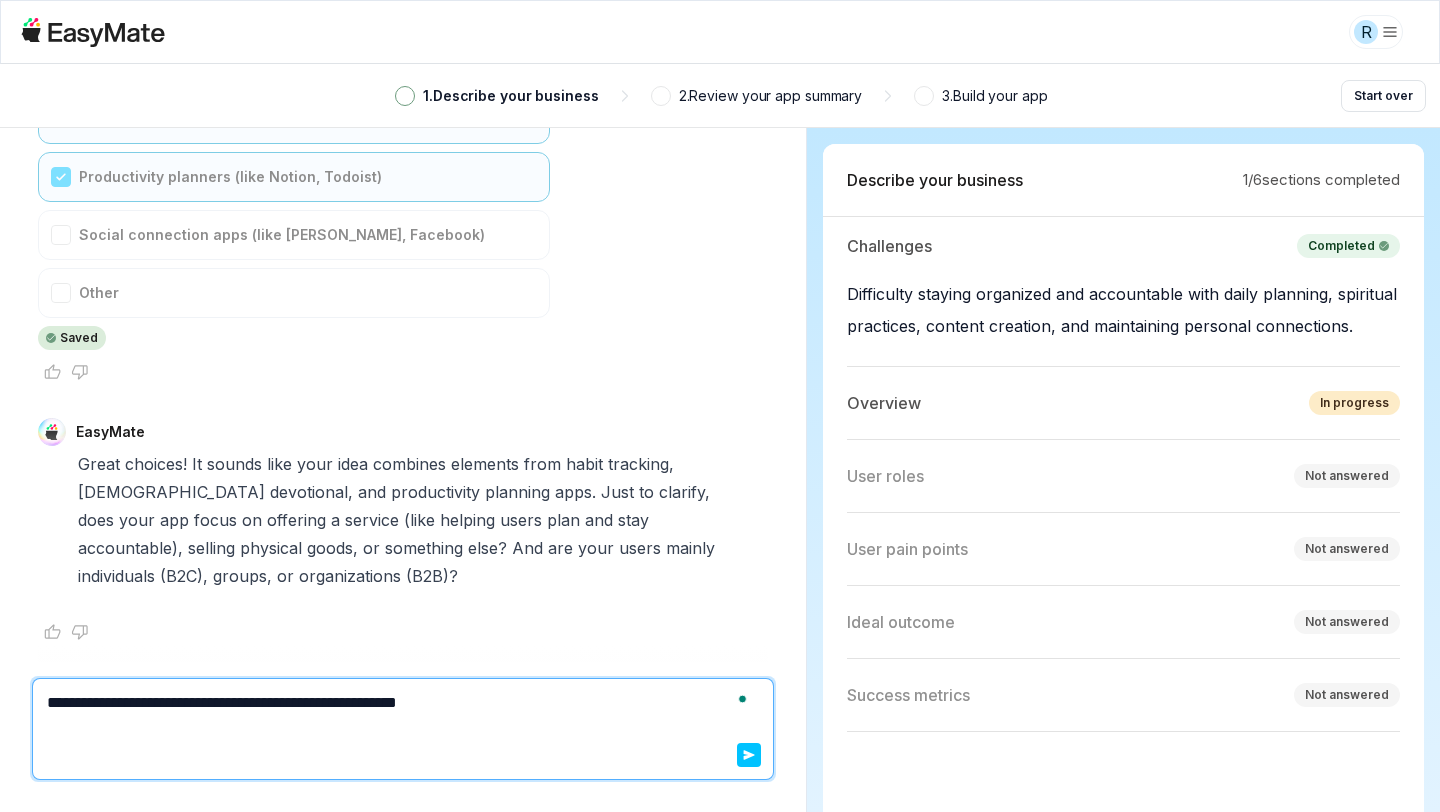 type on "*" 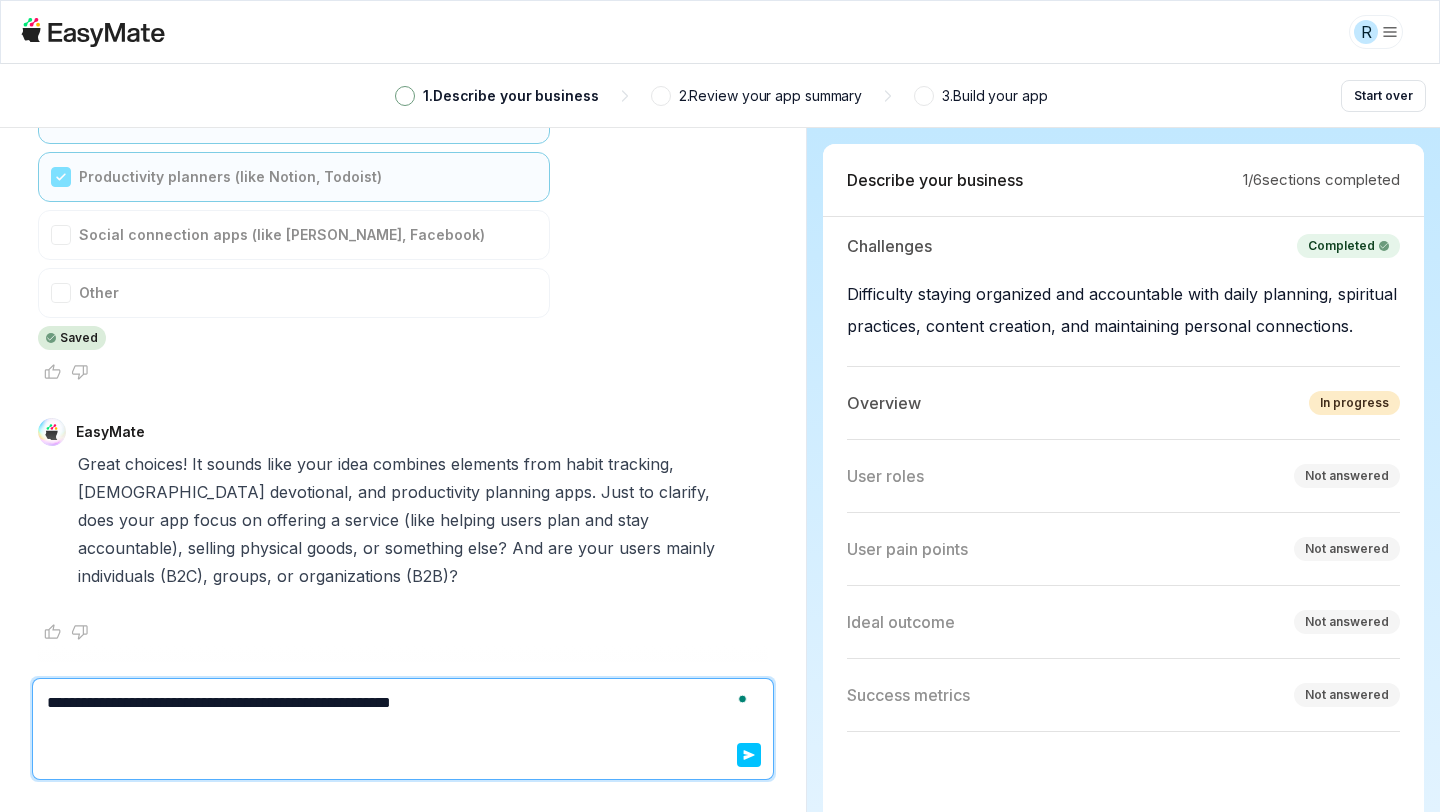 type on "*" 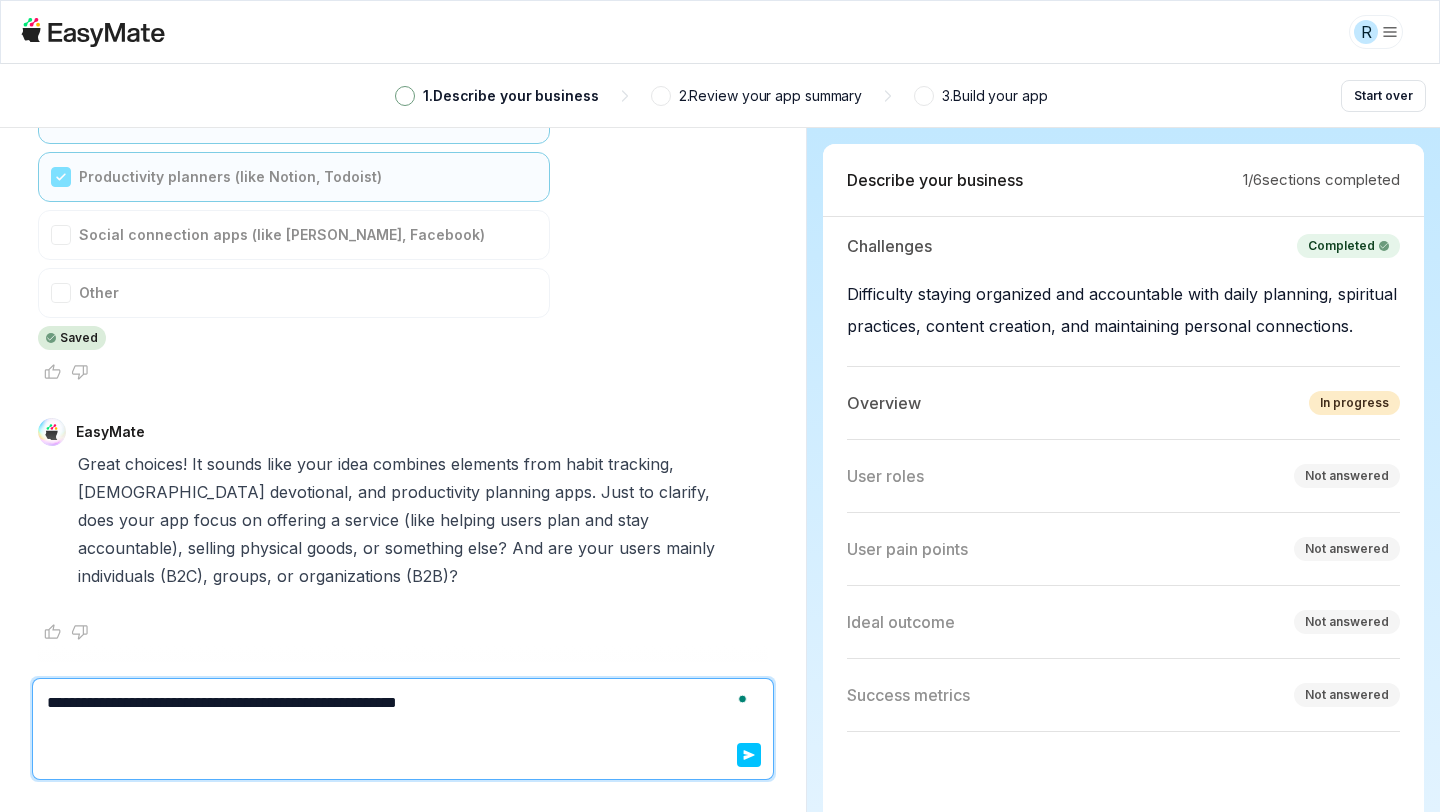 type on "*" 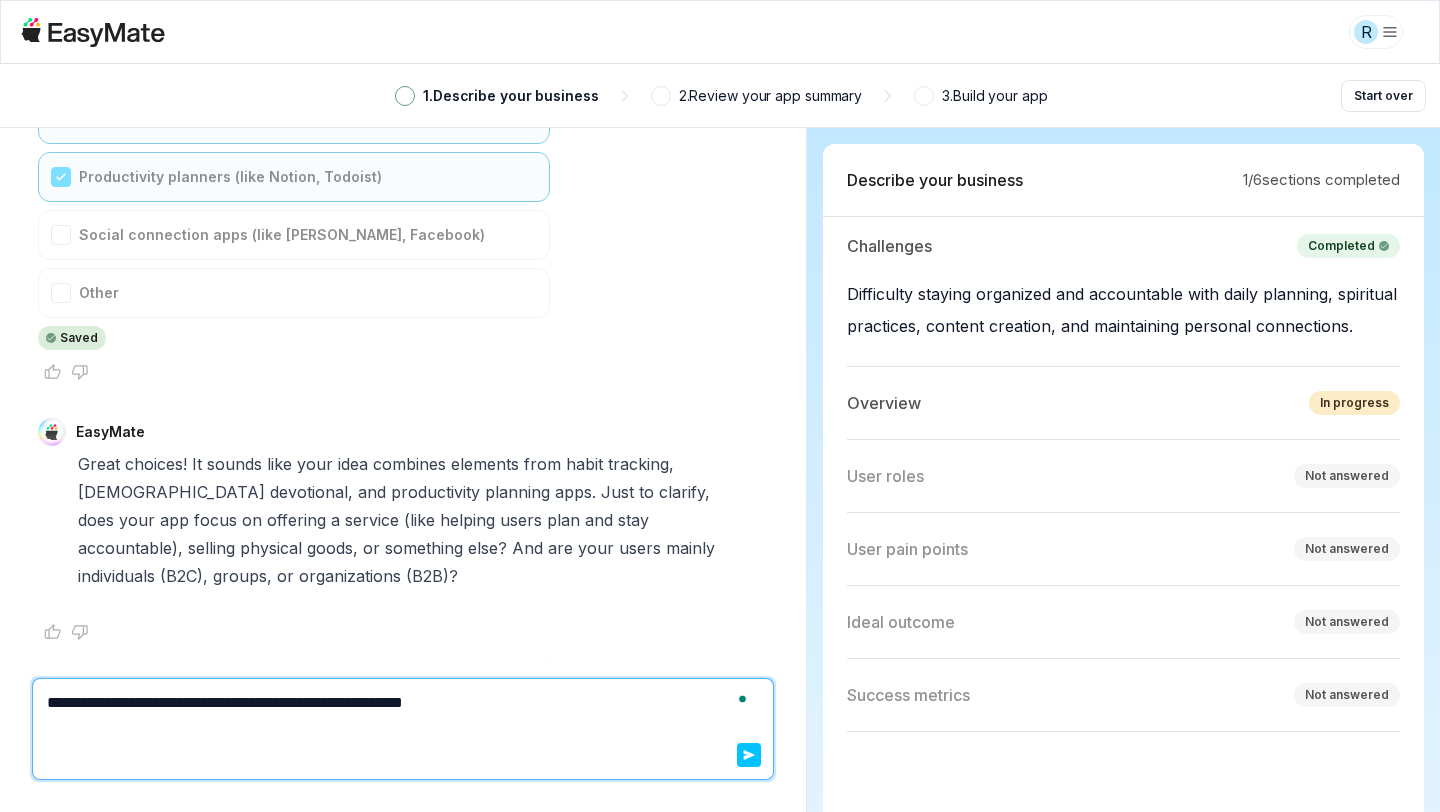 type on "*" 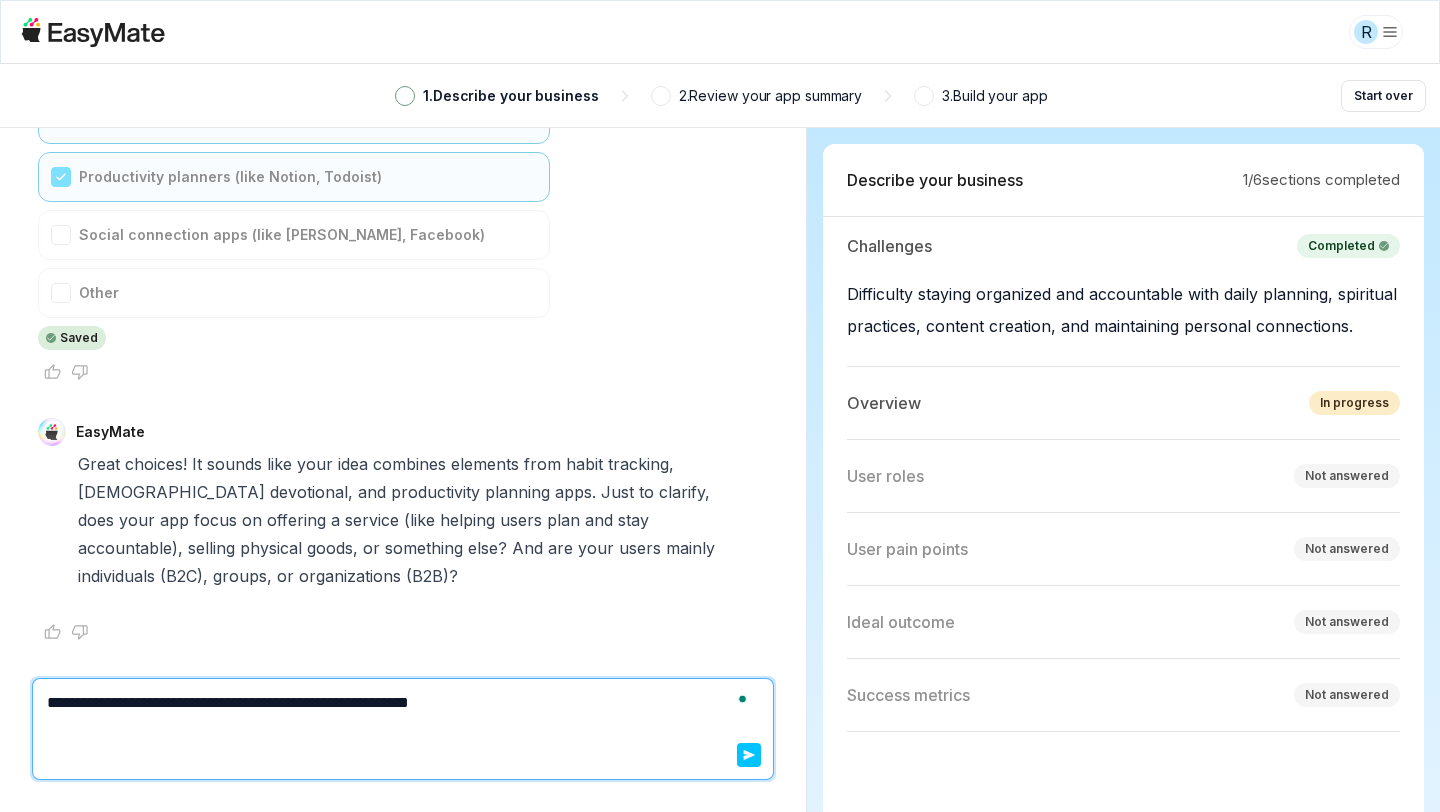 type on "*" 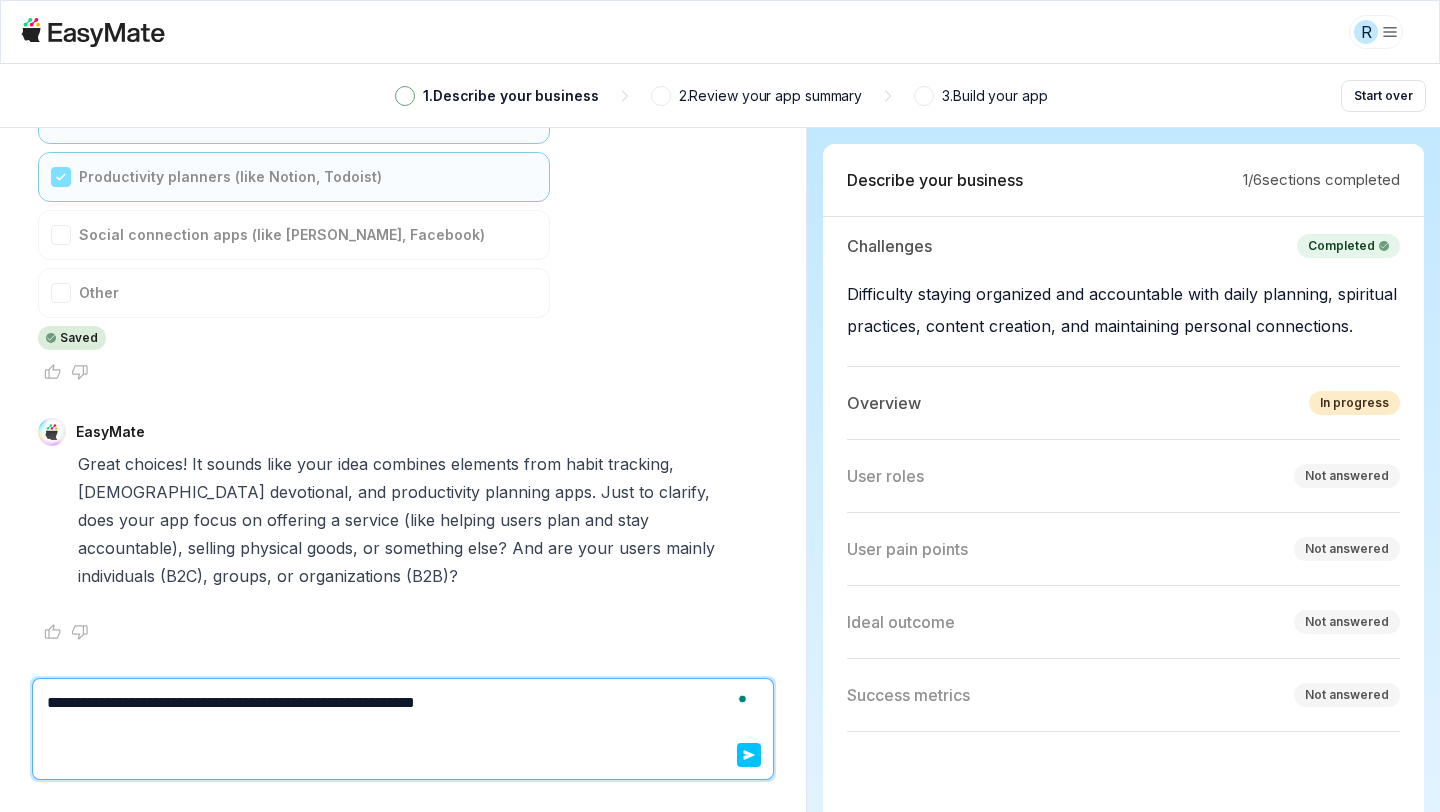 type on "*" 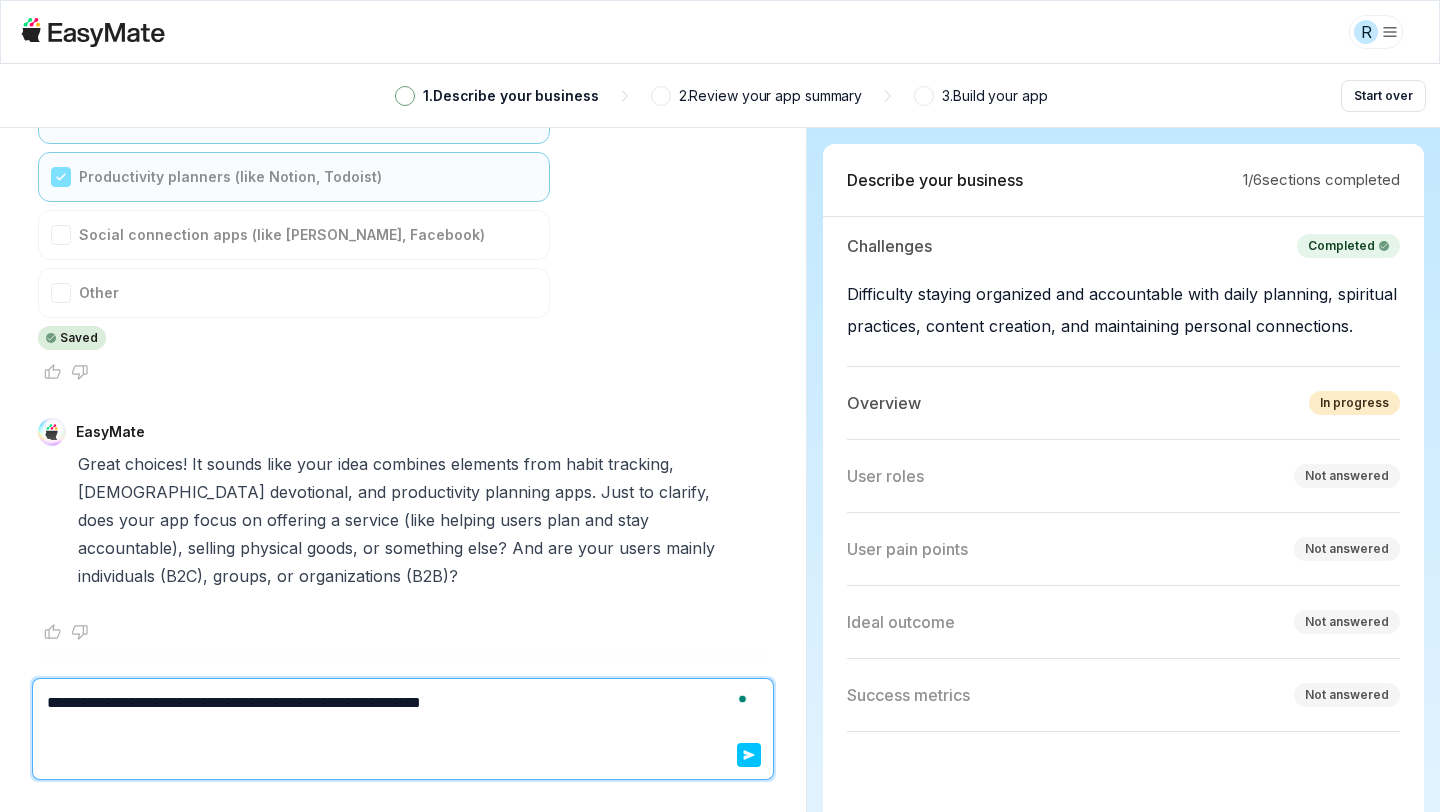 type on "**********" 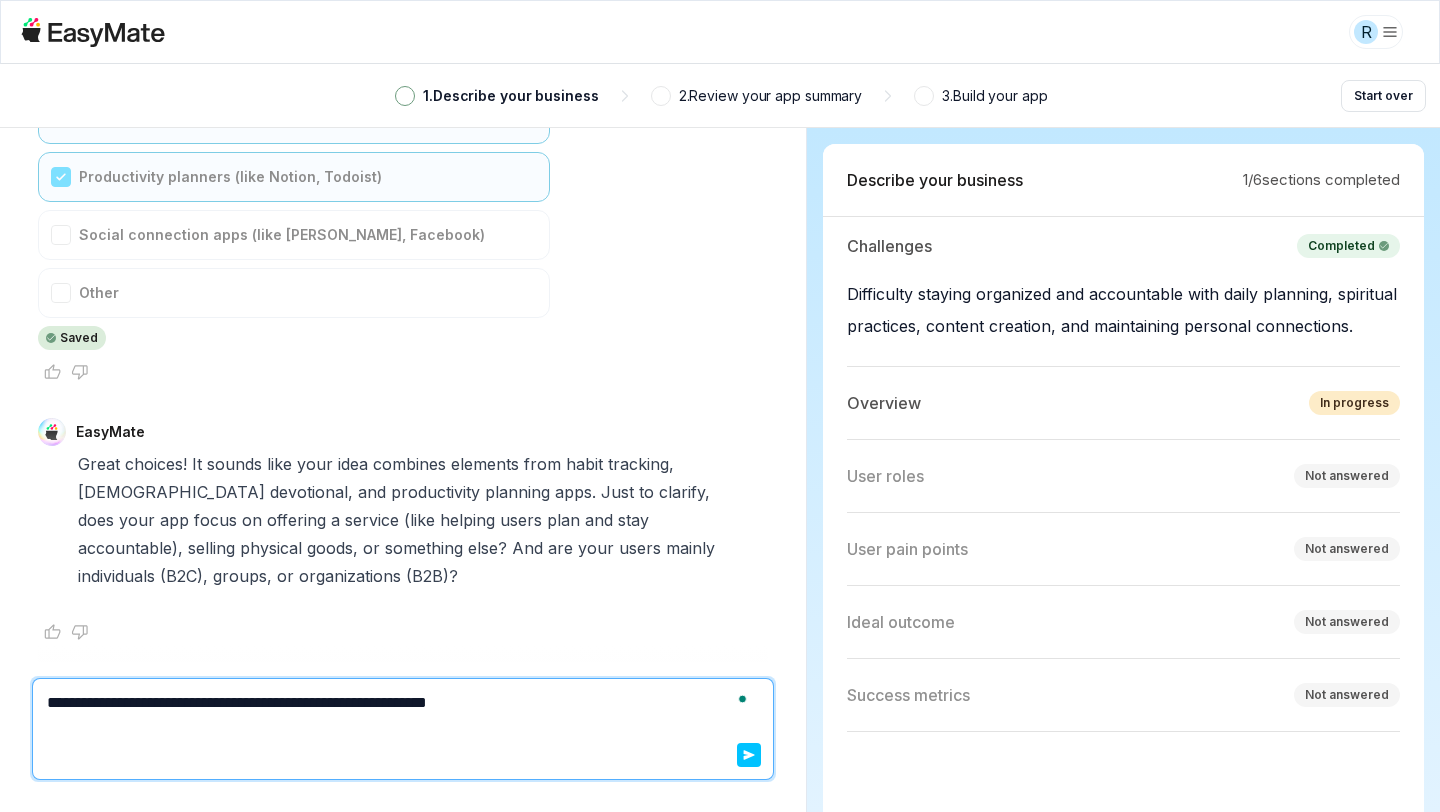type on "*" 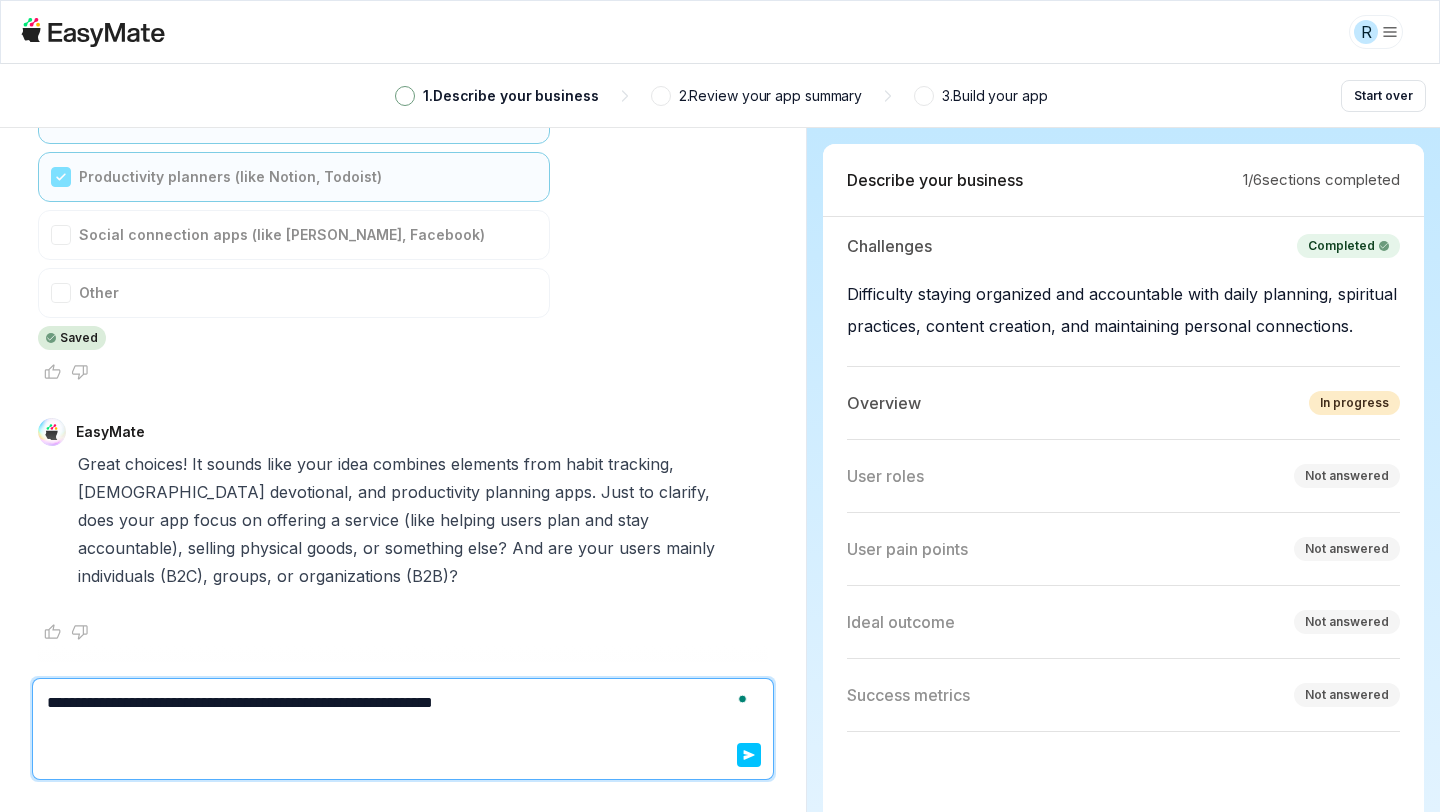 type on "*" 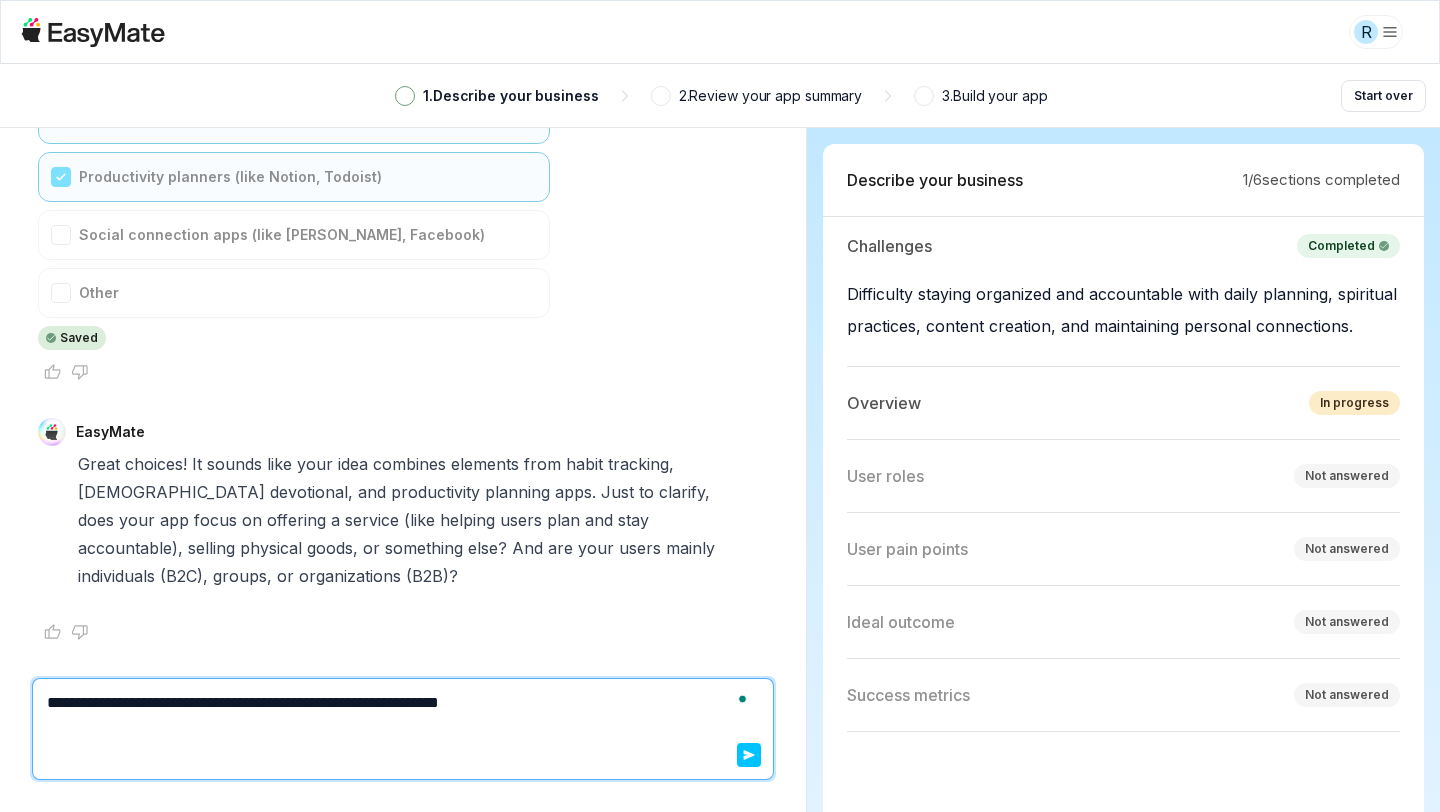 type on "*" 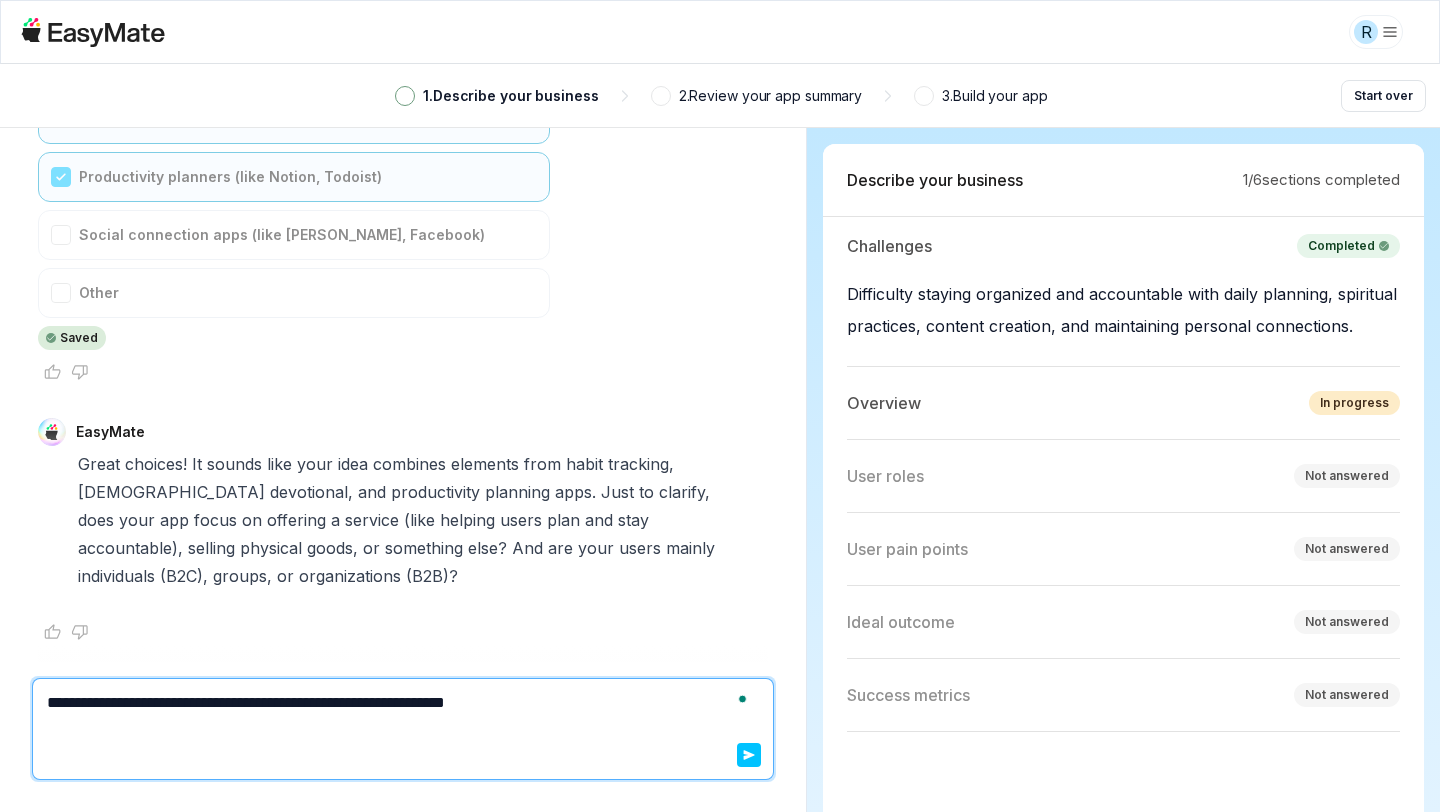 type on "*" 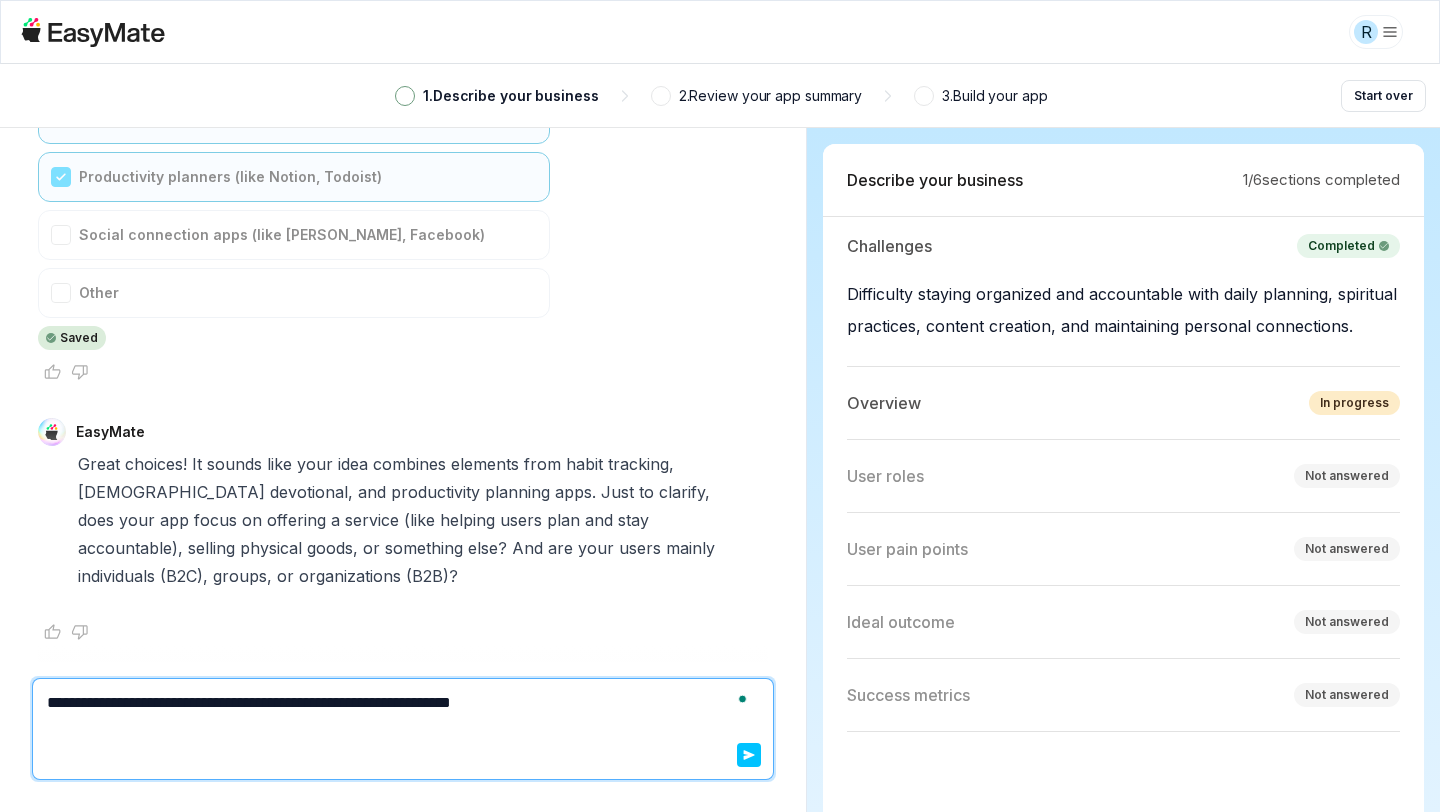 type on "*" 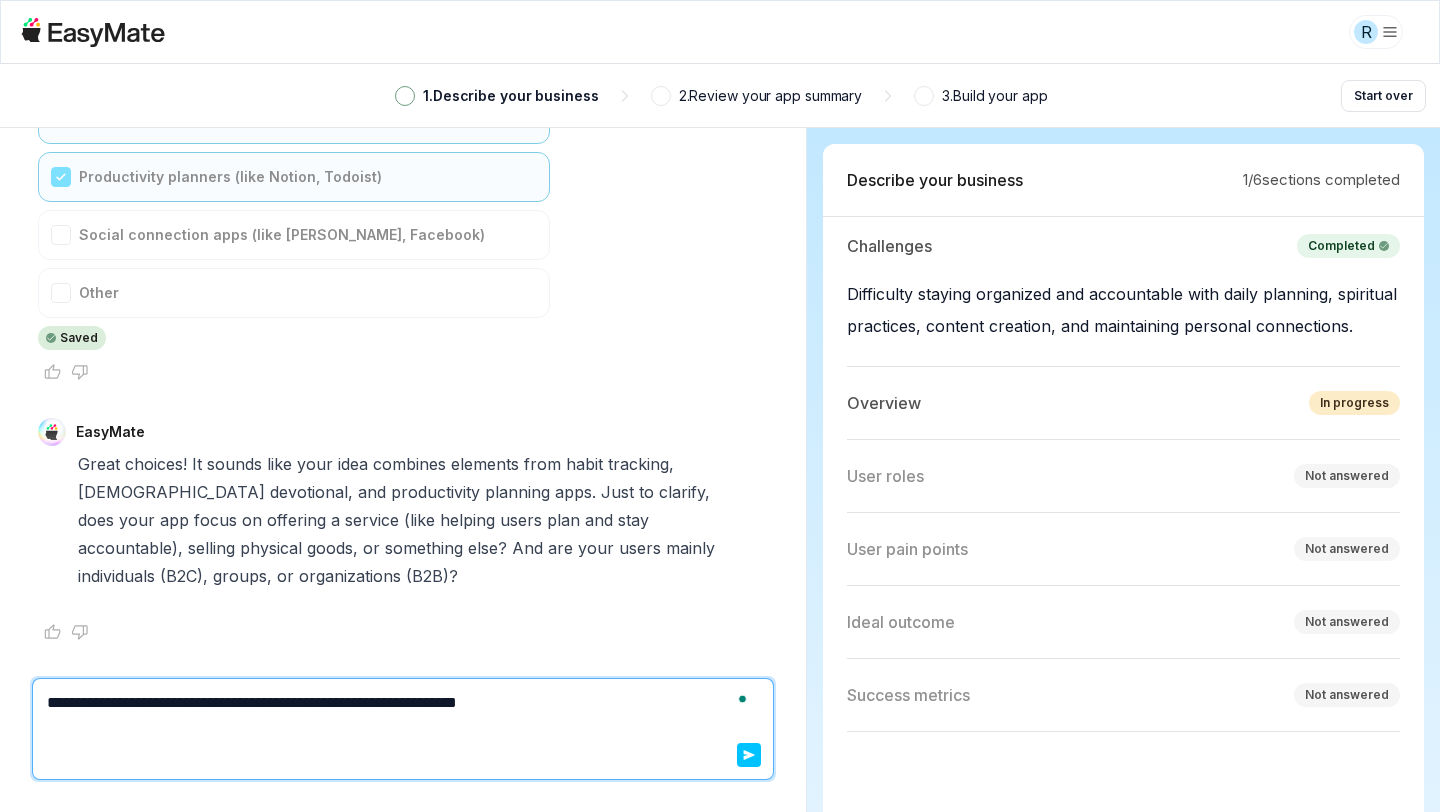 type on "*" 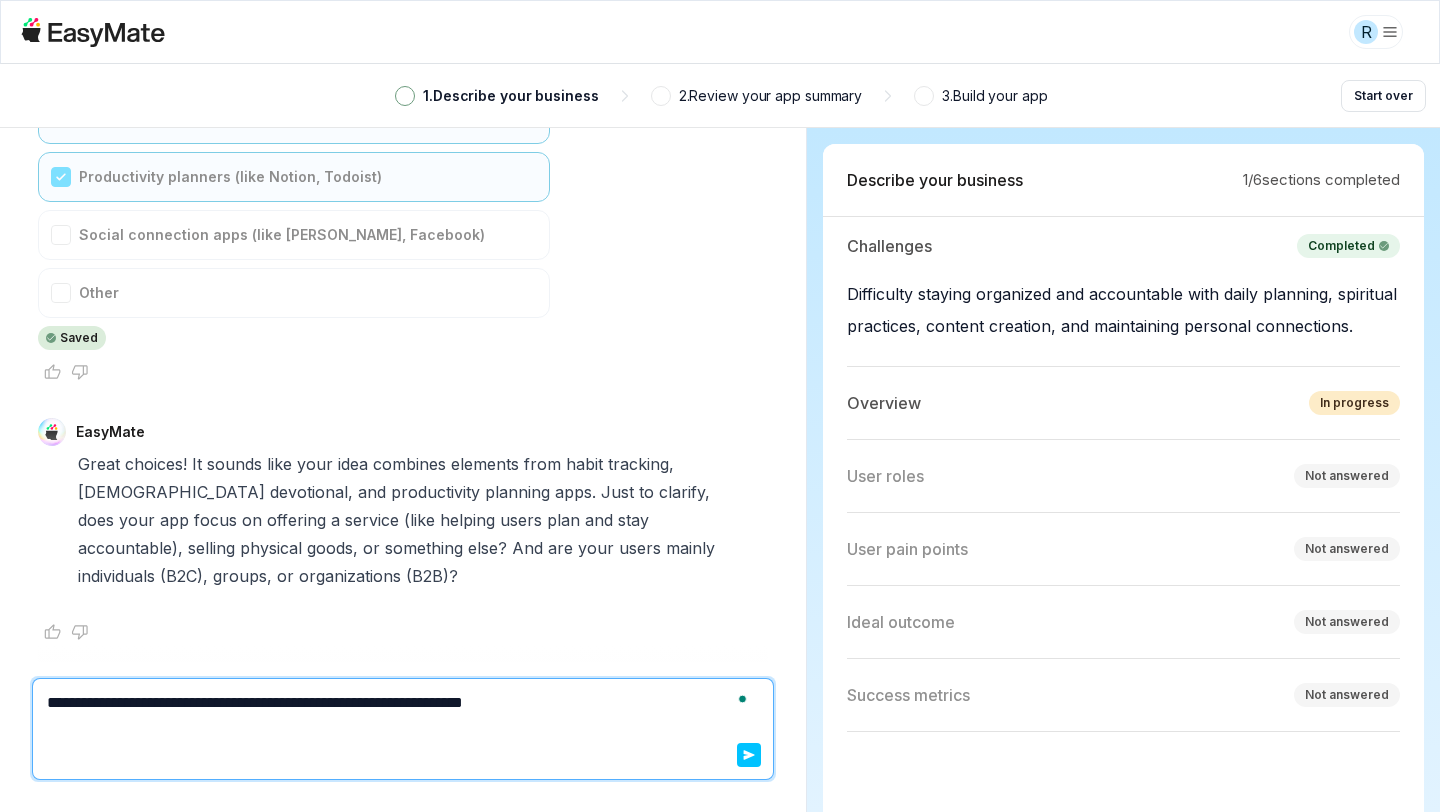 type on "*" 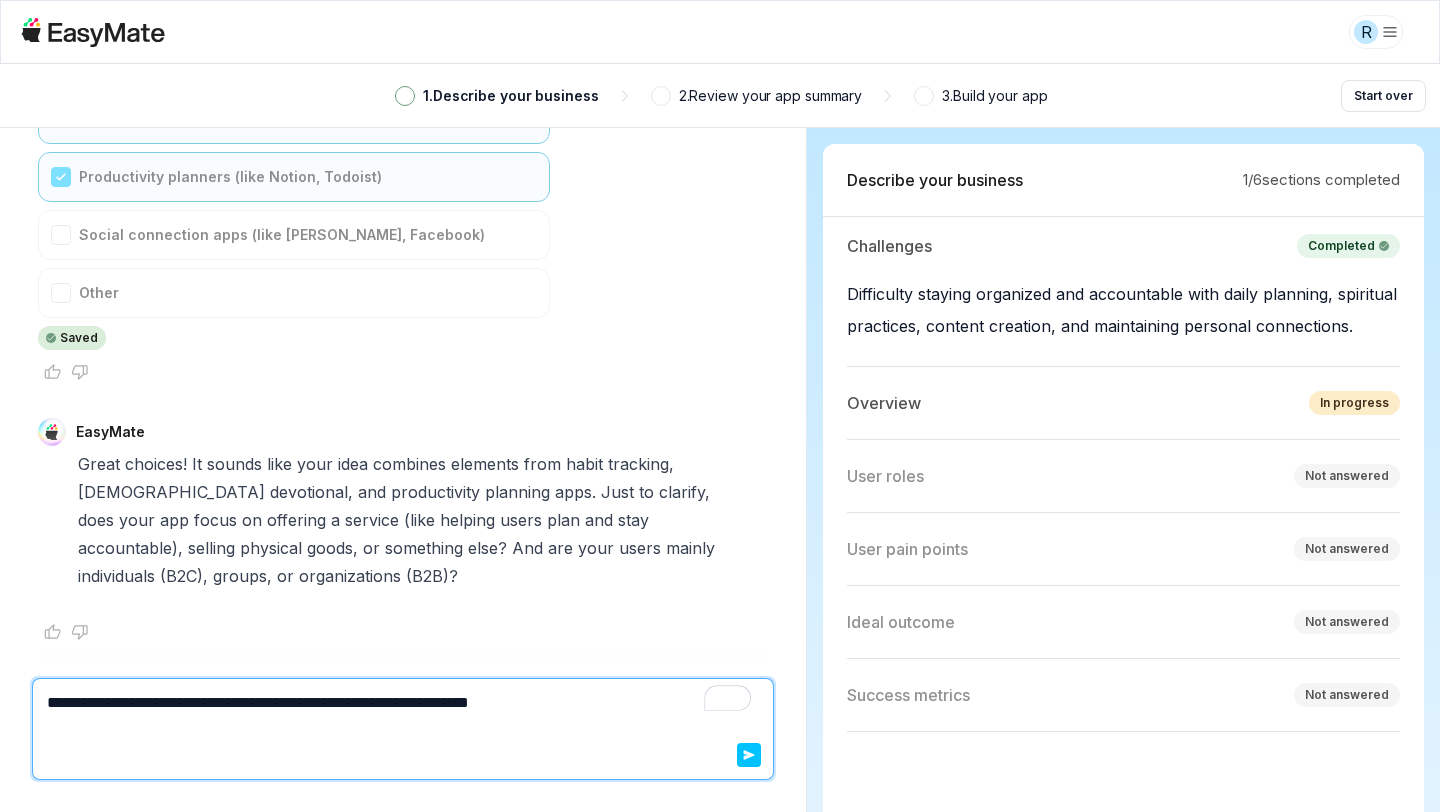 type on "*" 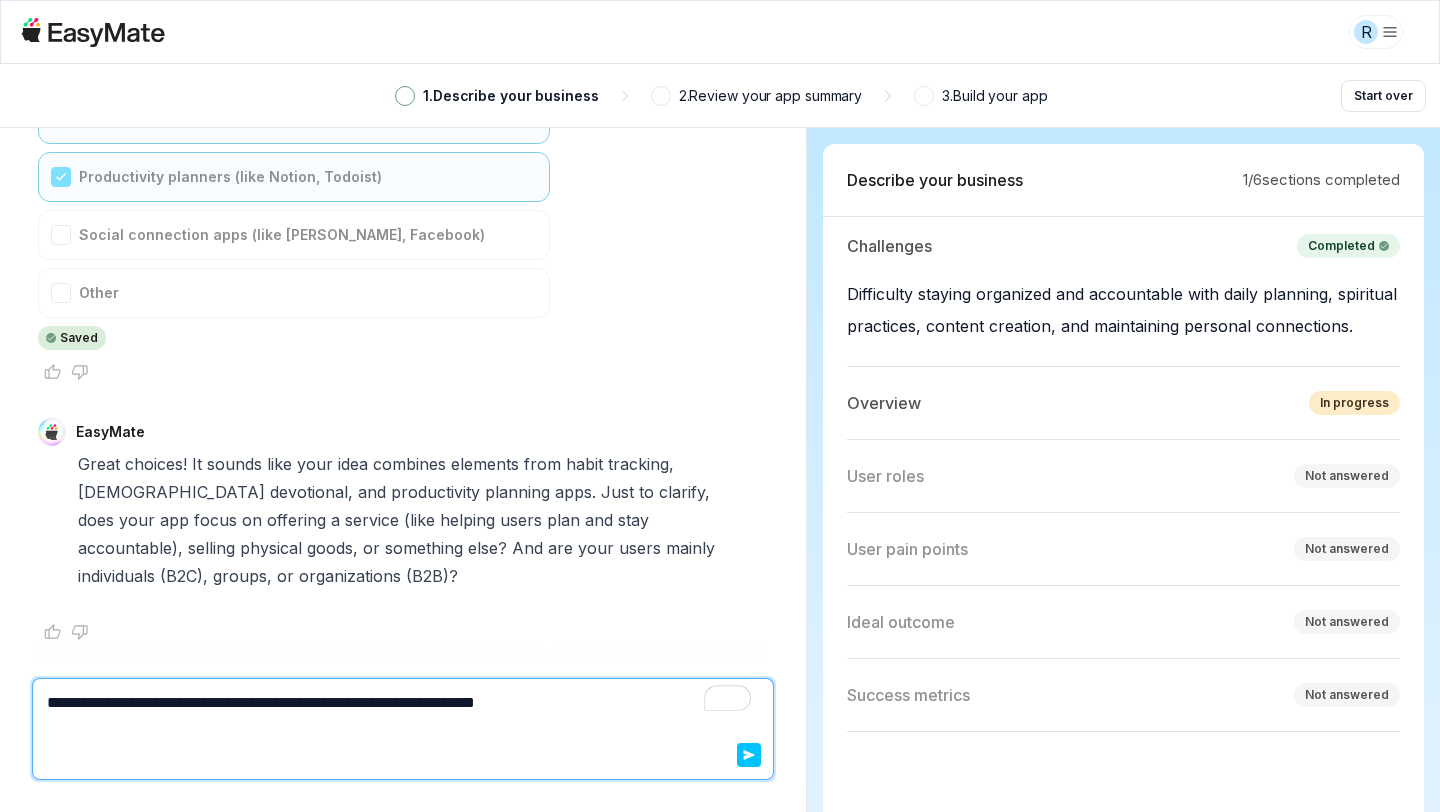 type on "*" 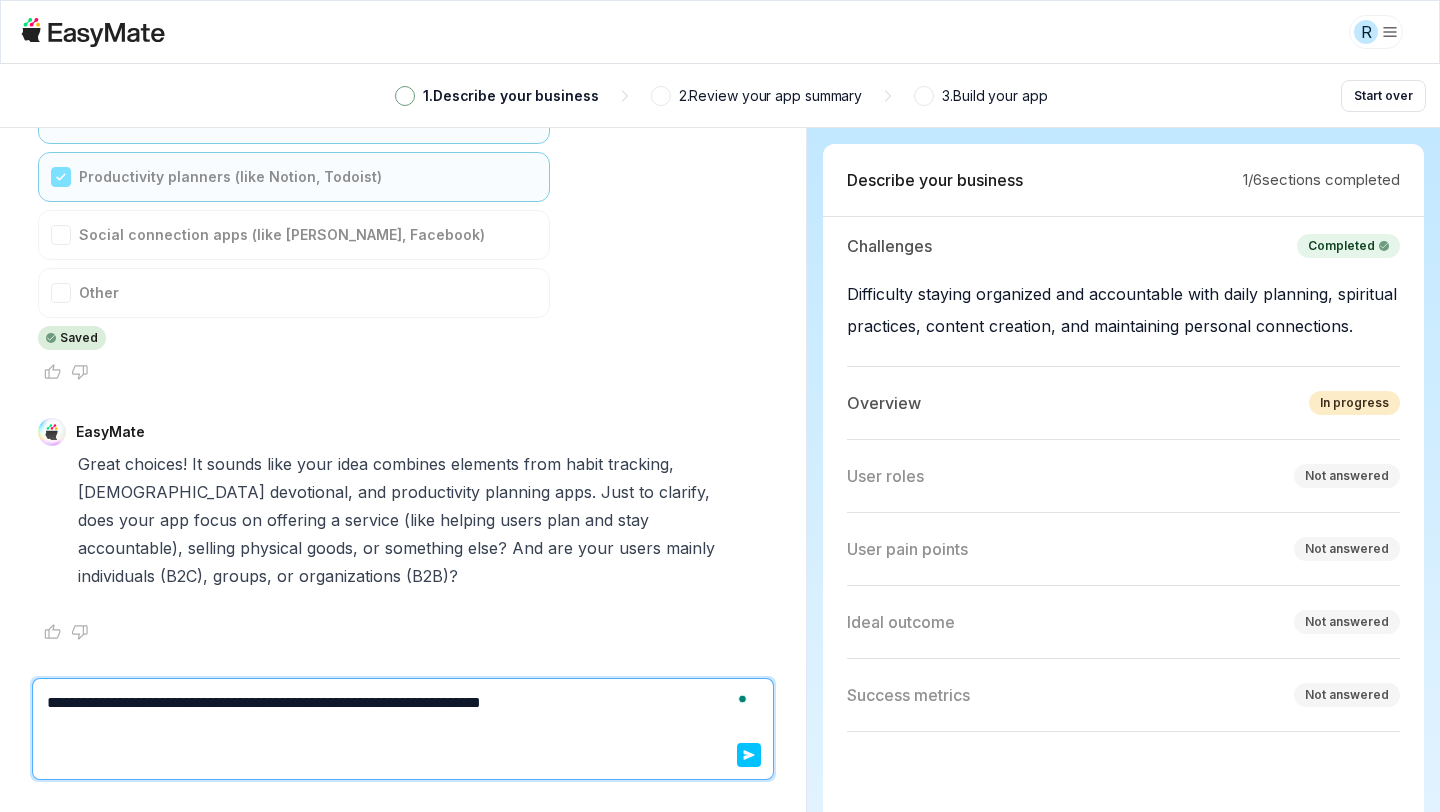 type on "*" 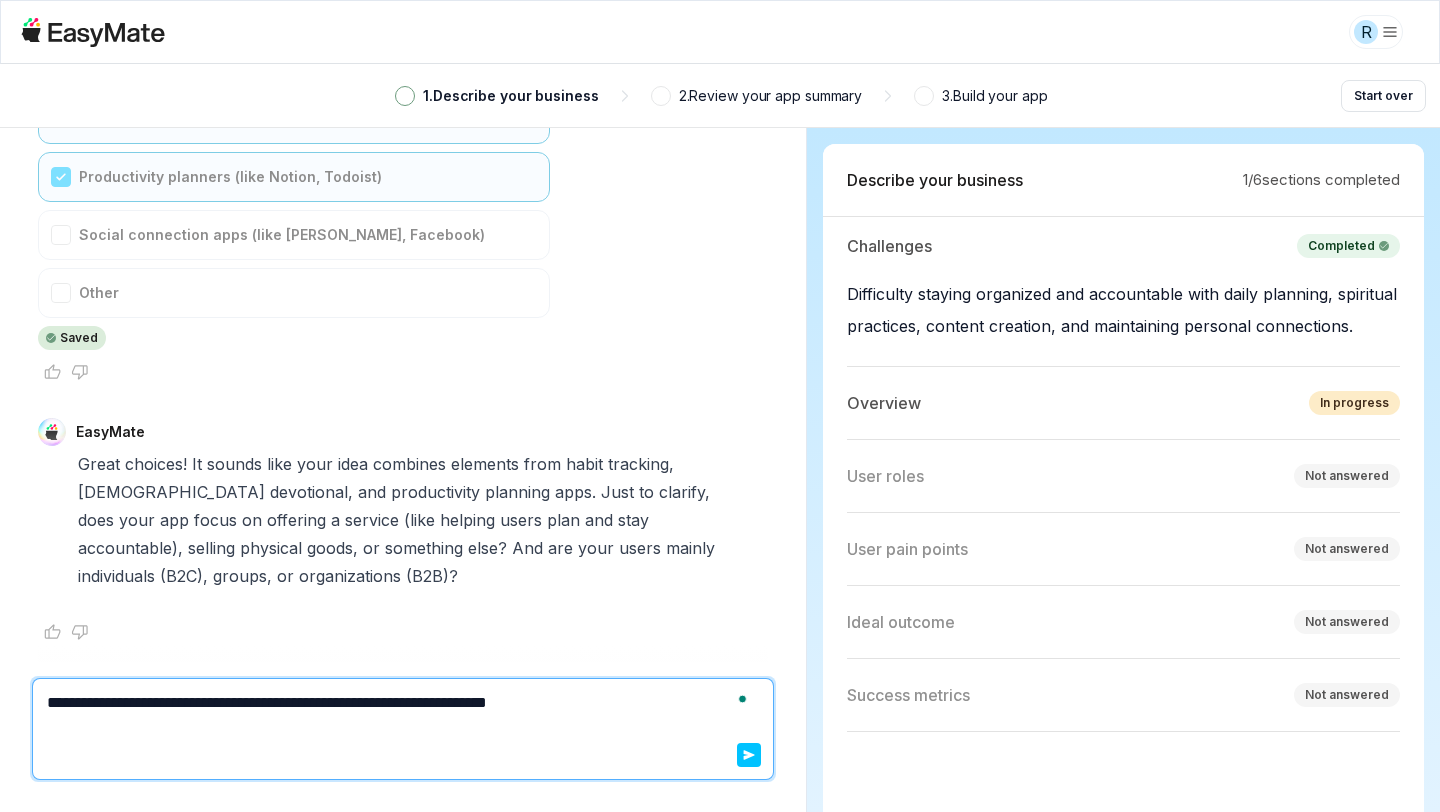 type on "*" 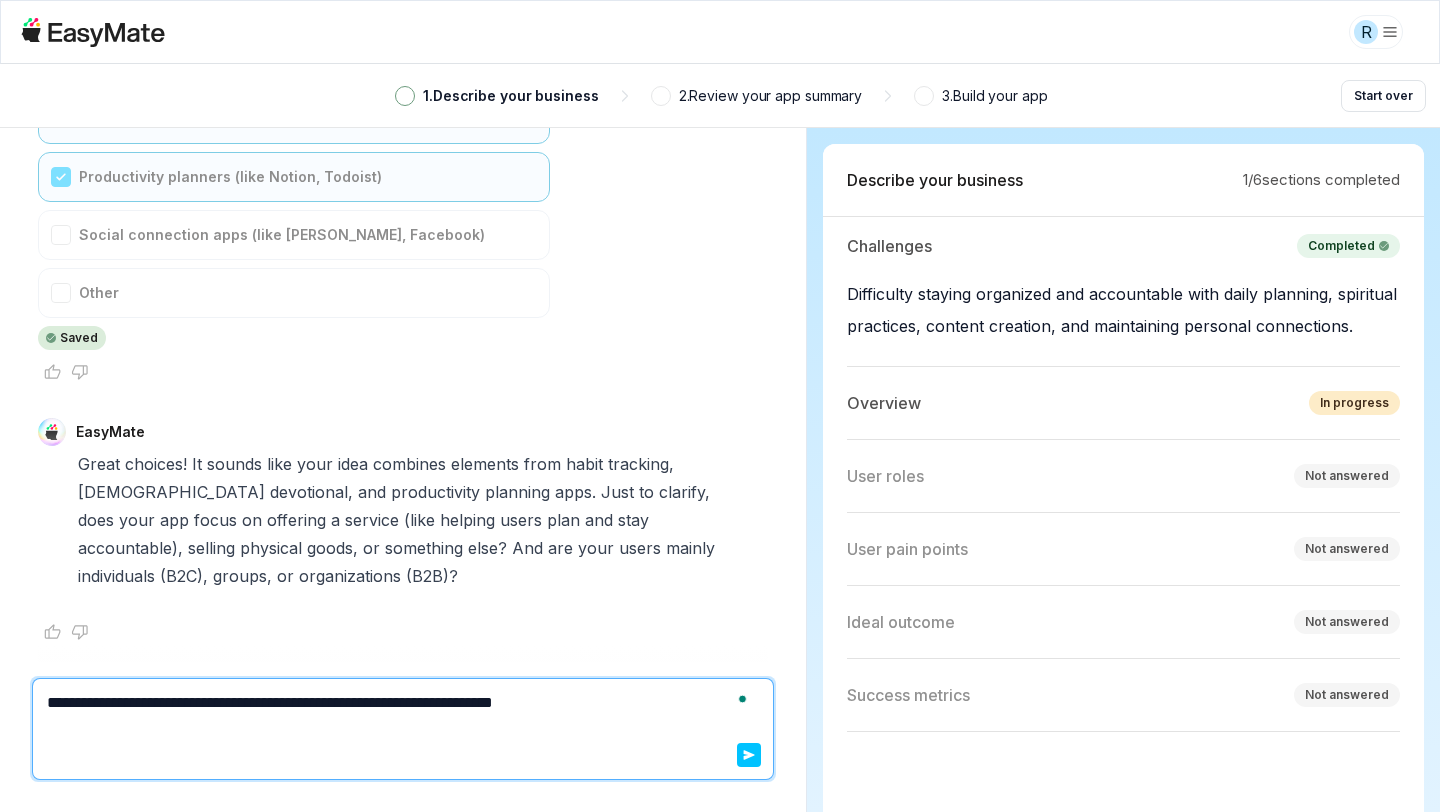 type on "*" 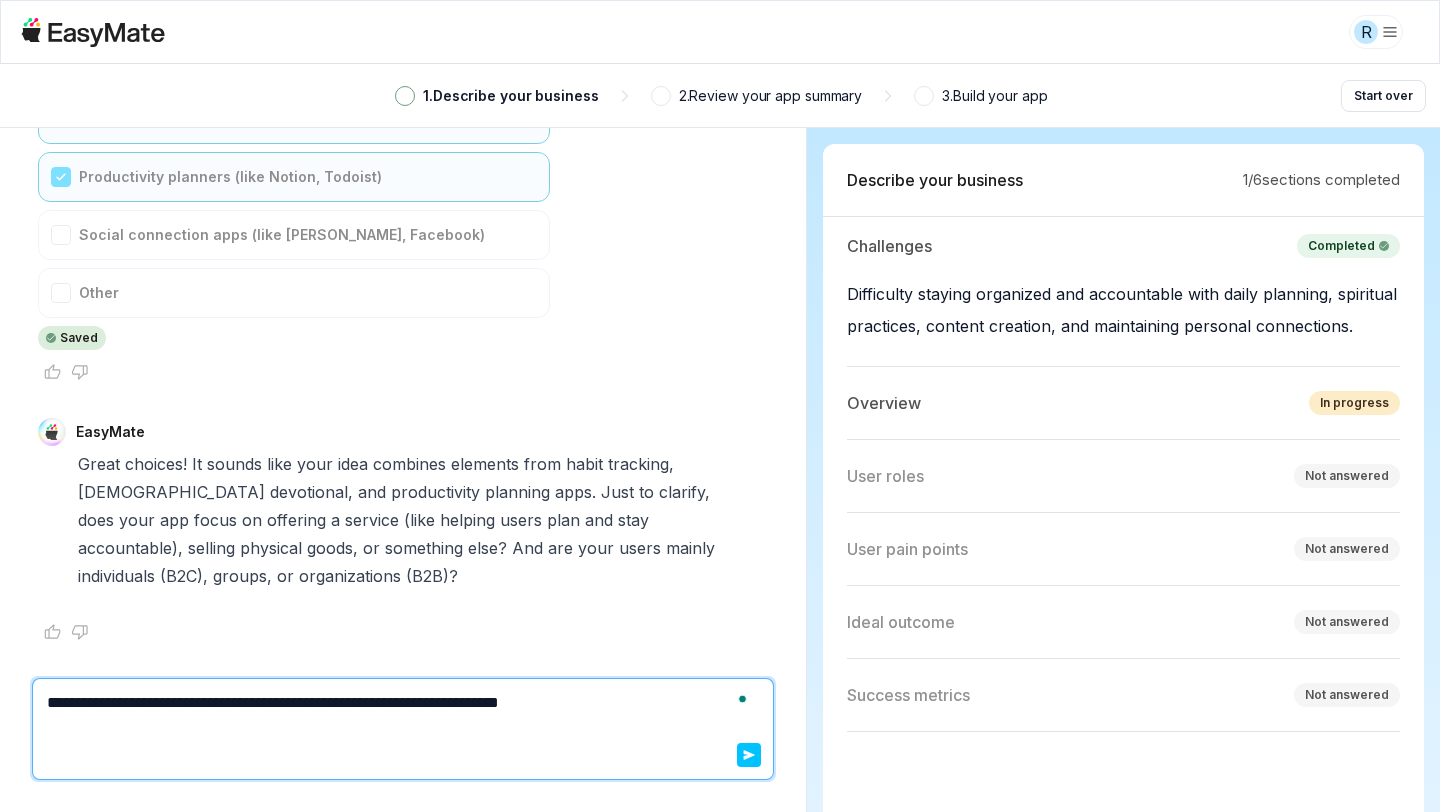 type on "*" 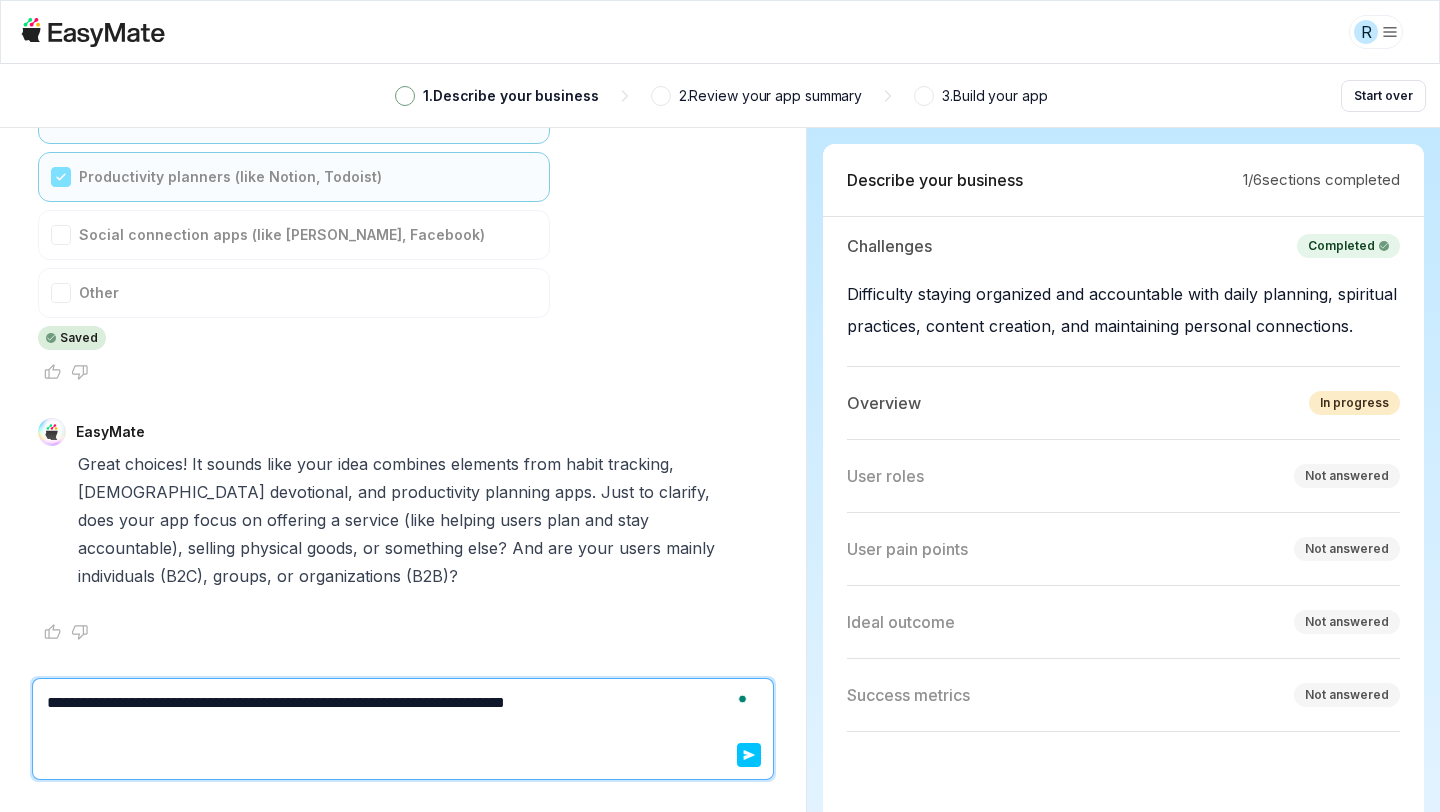 type on "*" 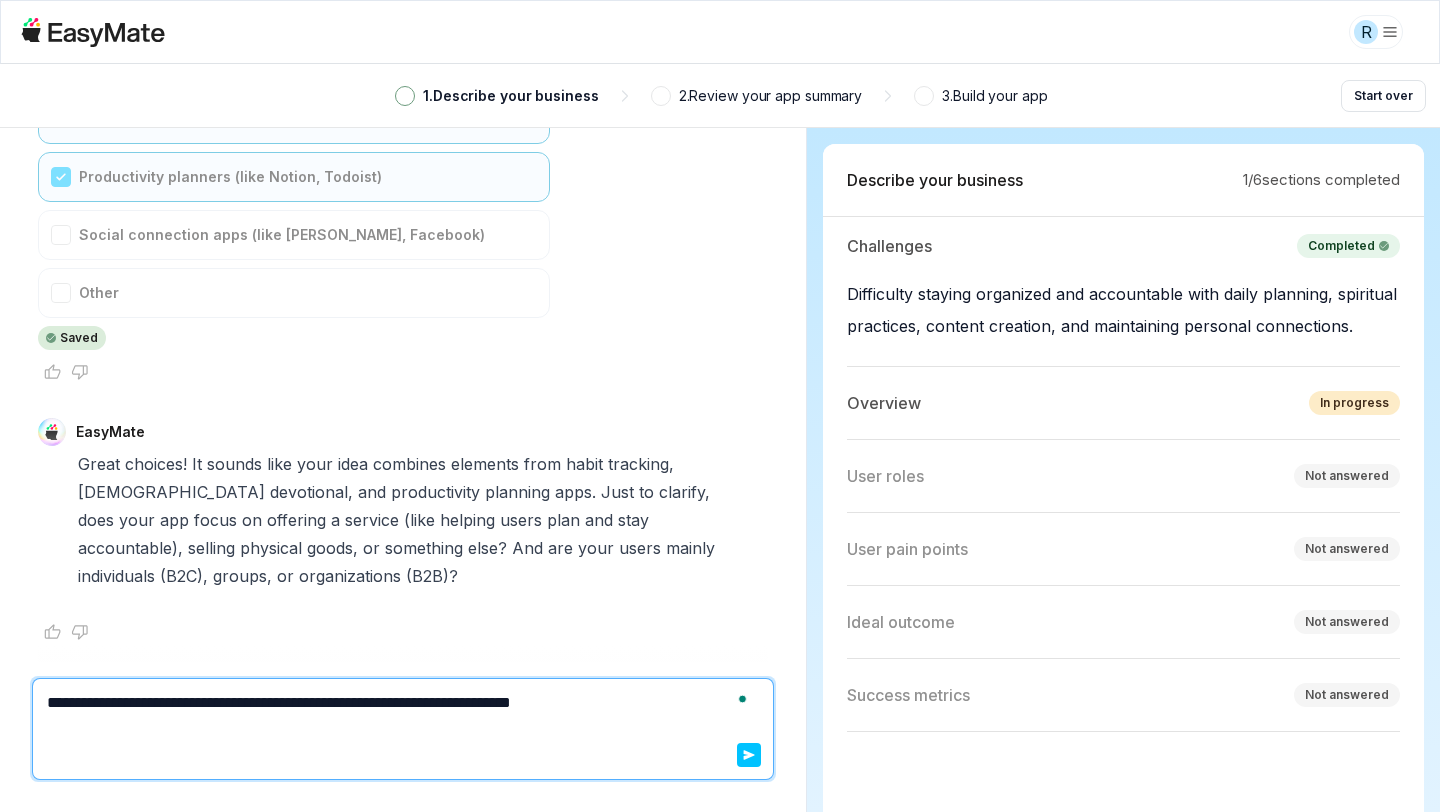 type on "**********" 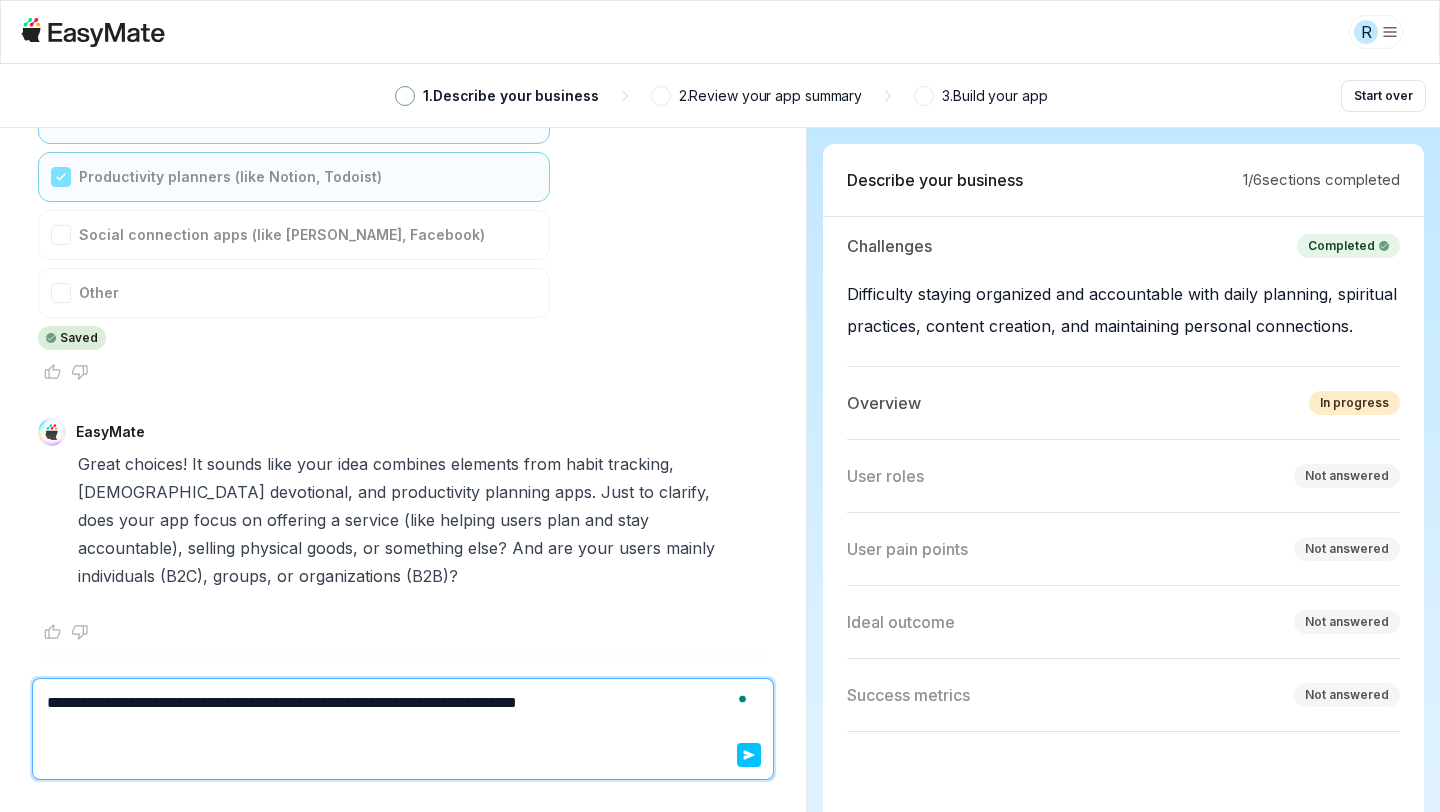 type on "*" 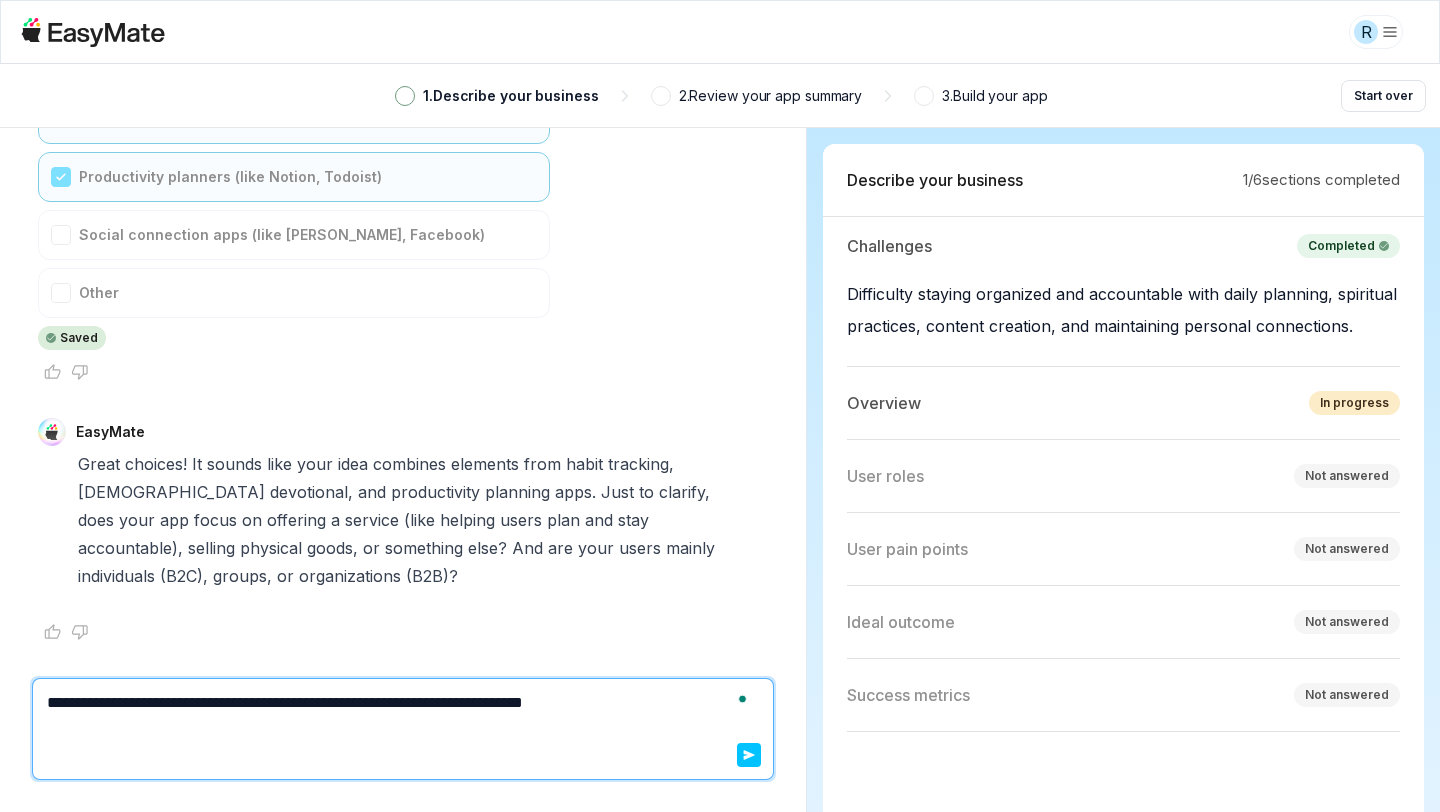 type on "*" 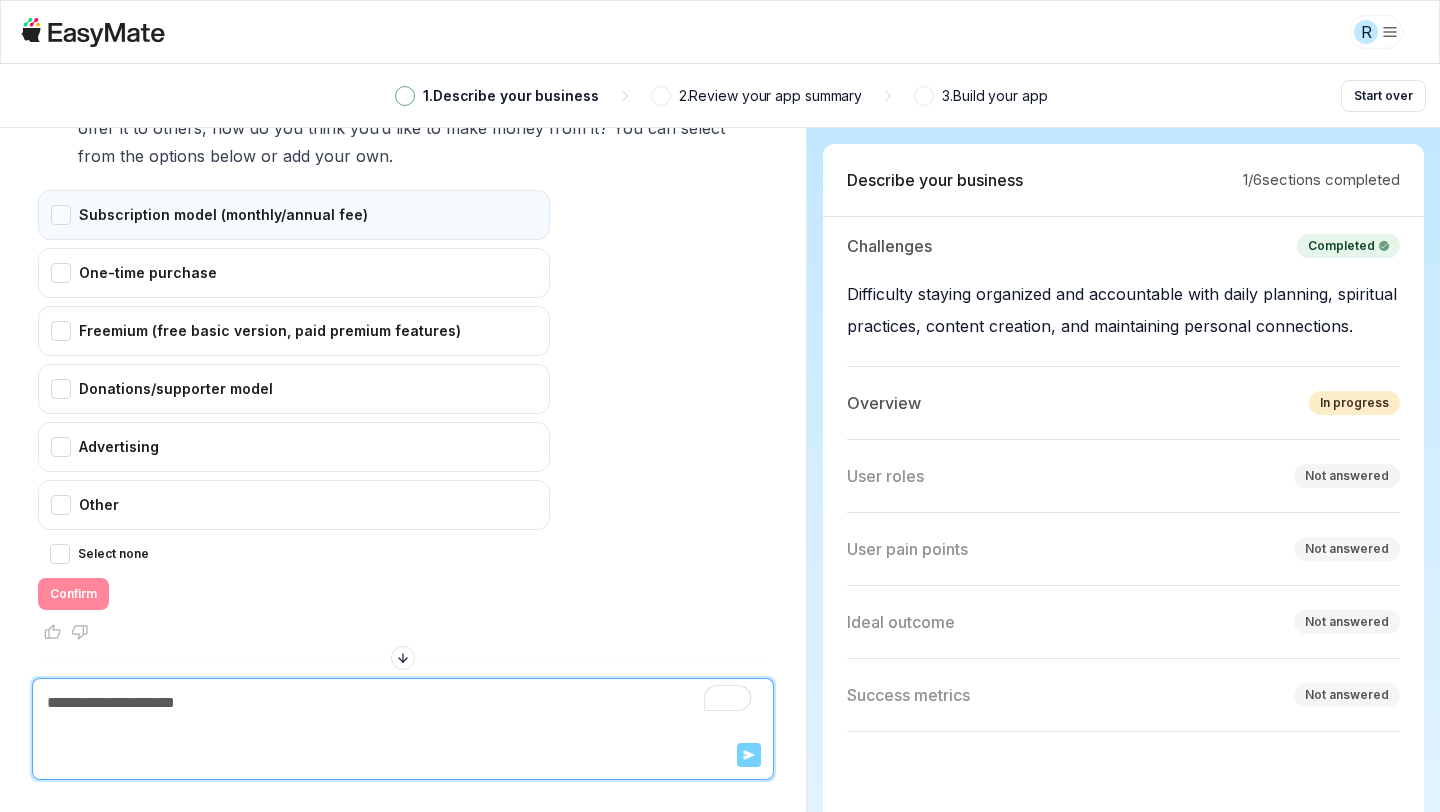 scroll, scrollTop: 2851, scrollLeft: 0, axis: vertical 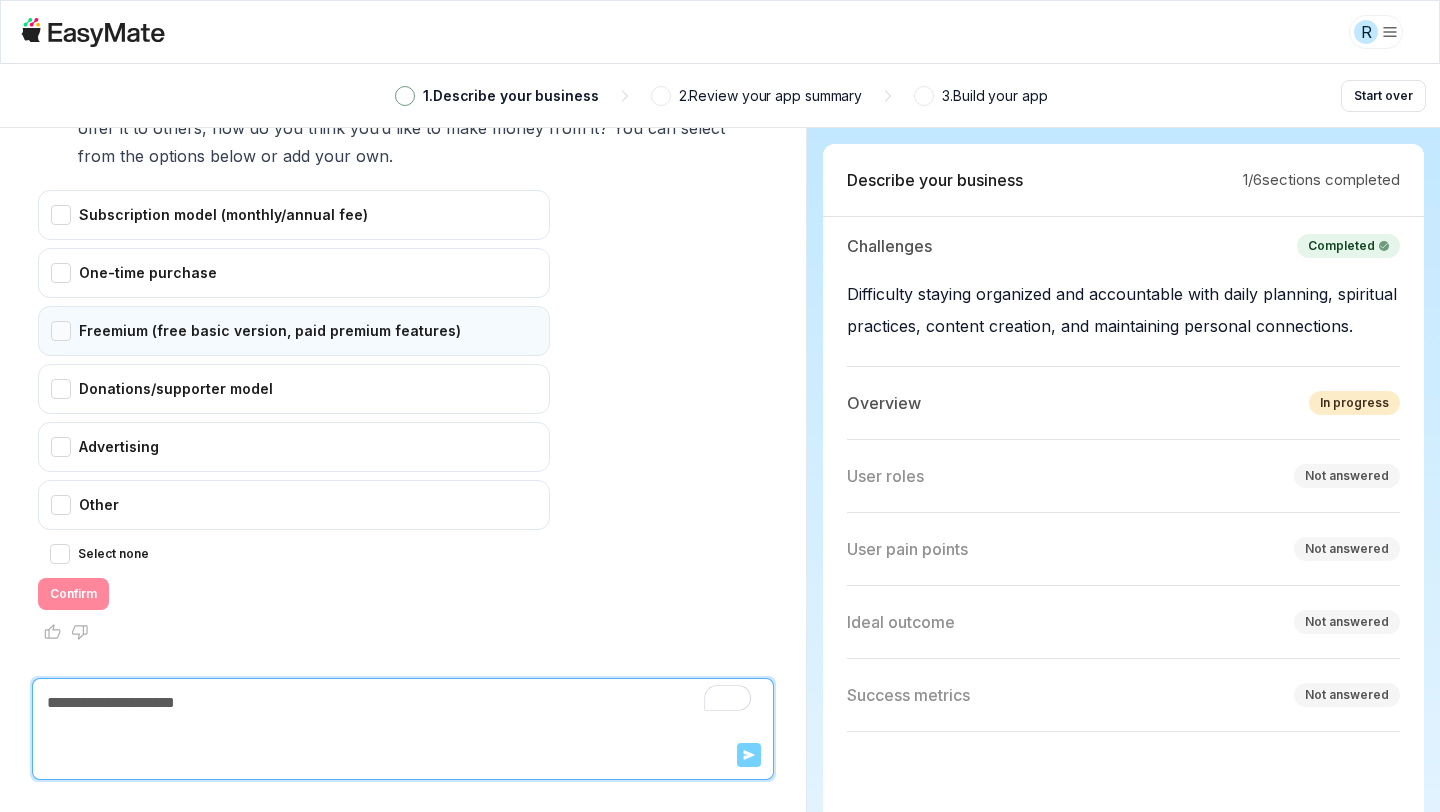 click on "Freemium (free basic version, paid premium features)" at bounding box center (294, 331) 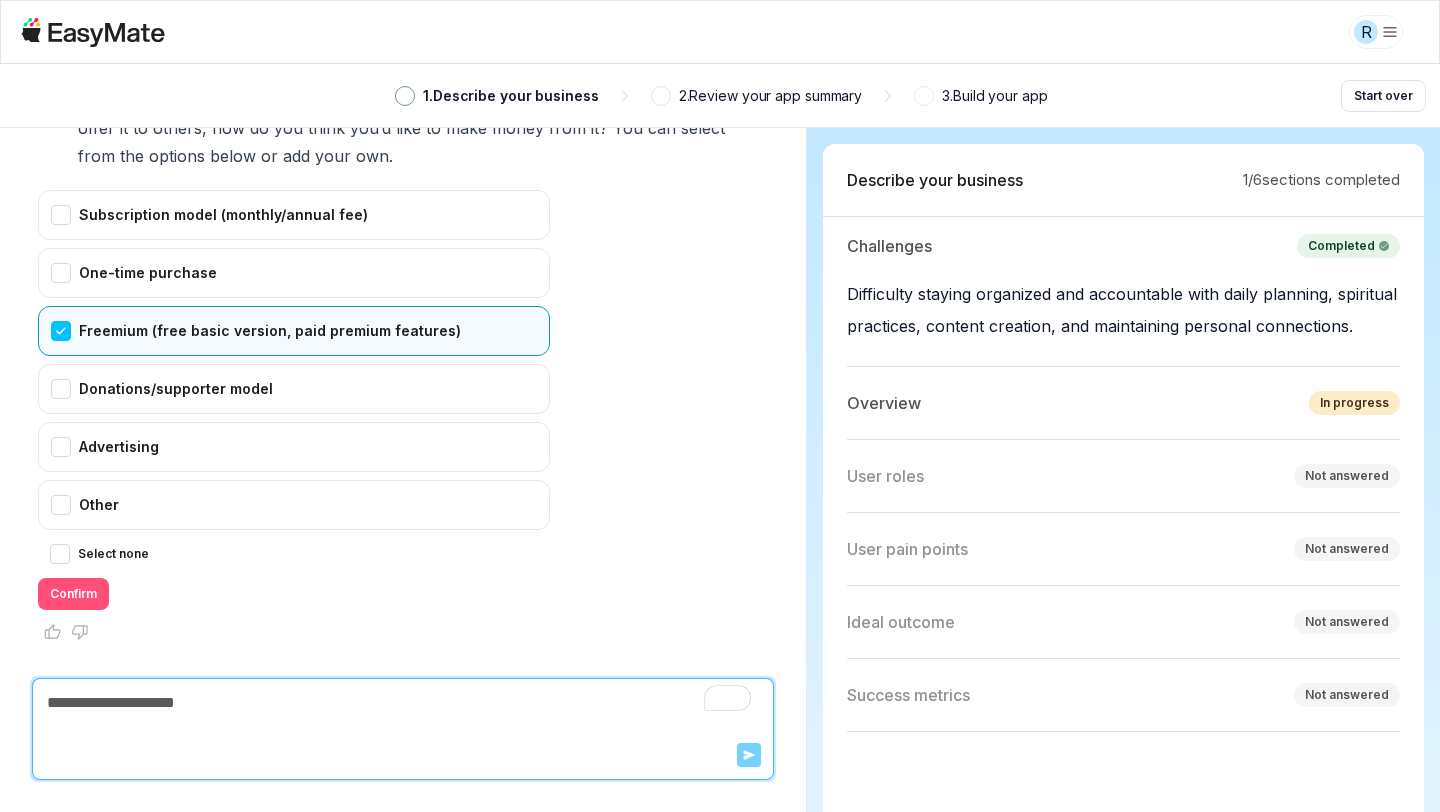 click on "Confirm" at bounding box center [73, 594] 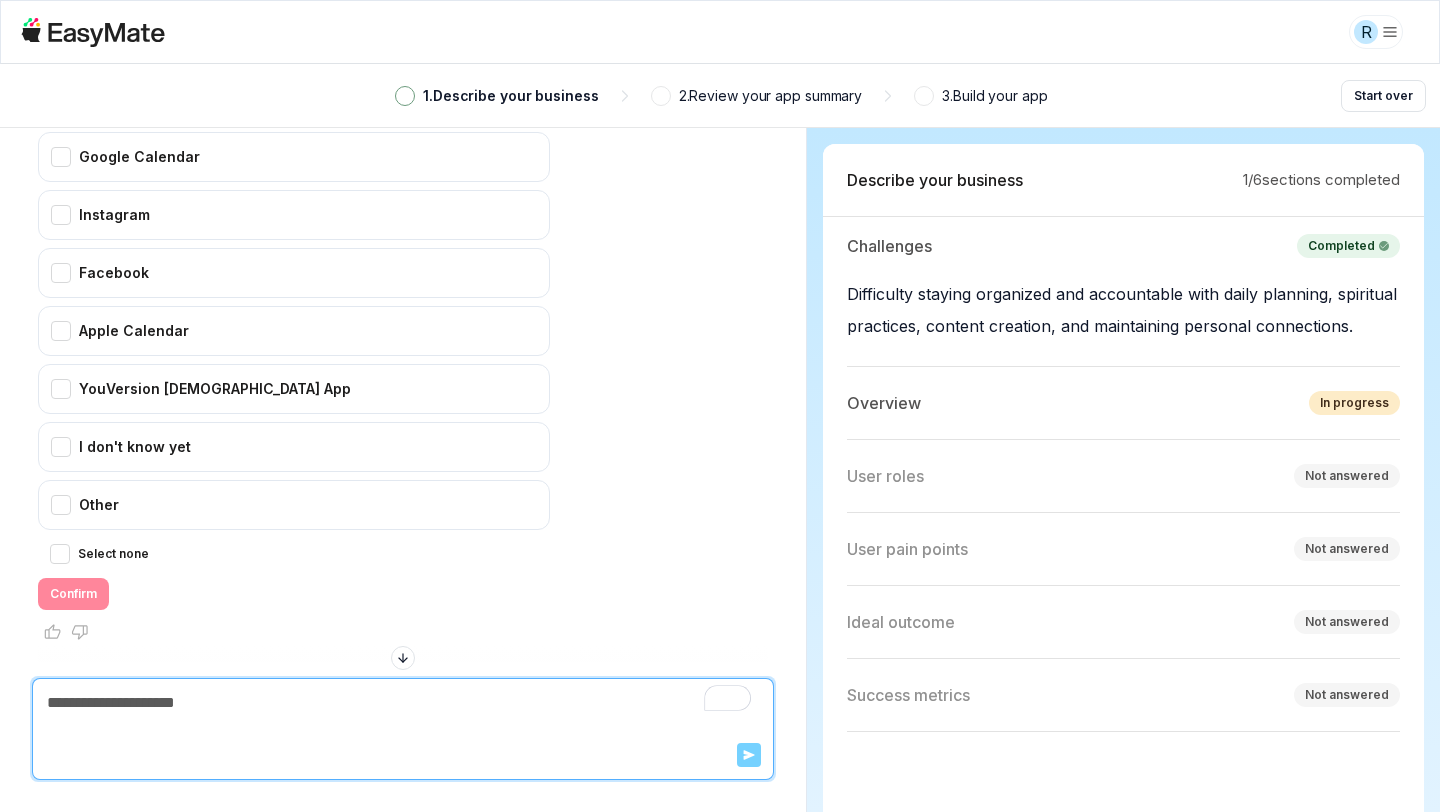 scroll, scrollTop: 3345, scrollLeft: 0, axis: vertical 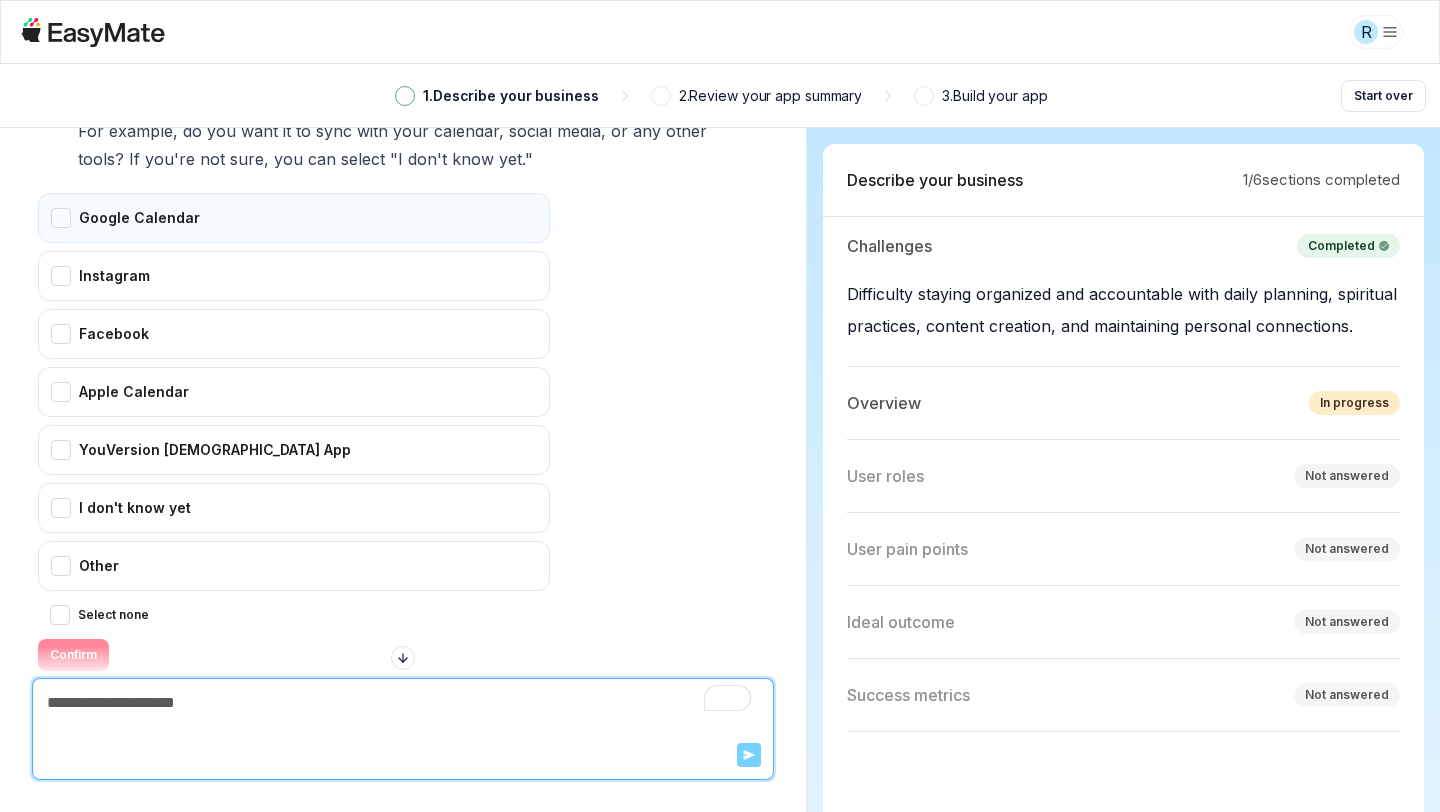 click on "Google Calendar" at bounding box center [294, 218] 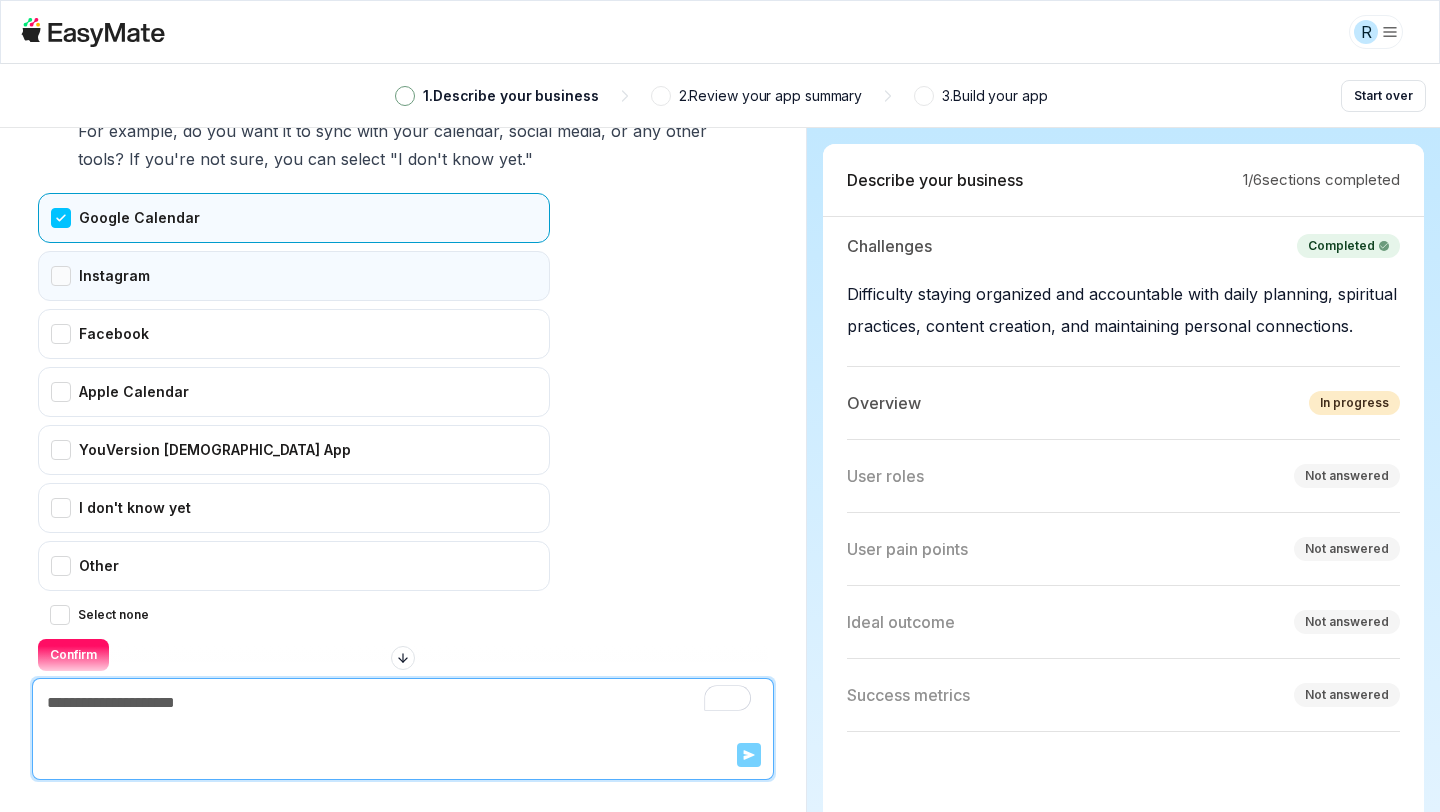 click on "Instagram" at bounding box center (294, 276) 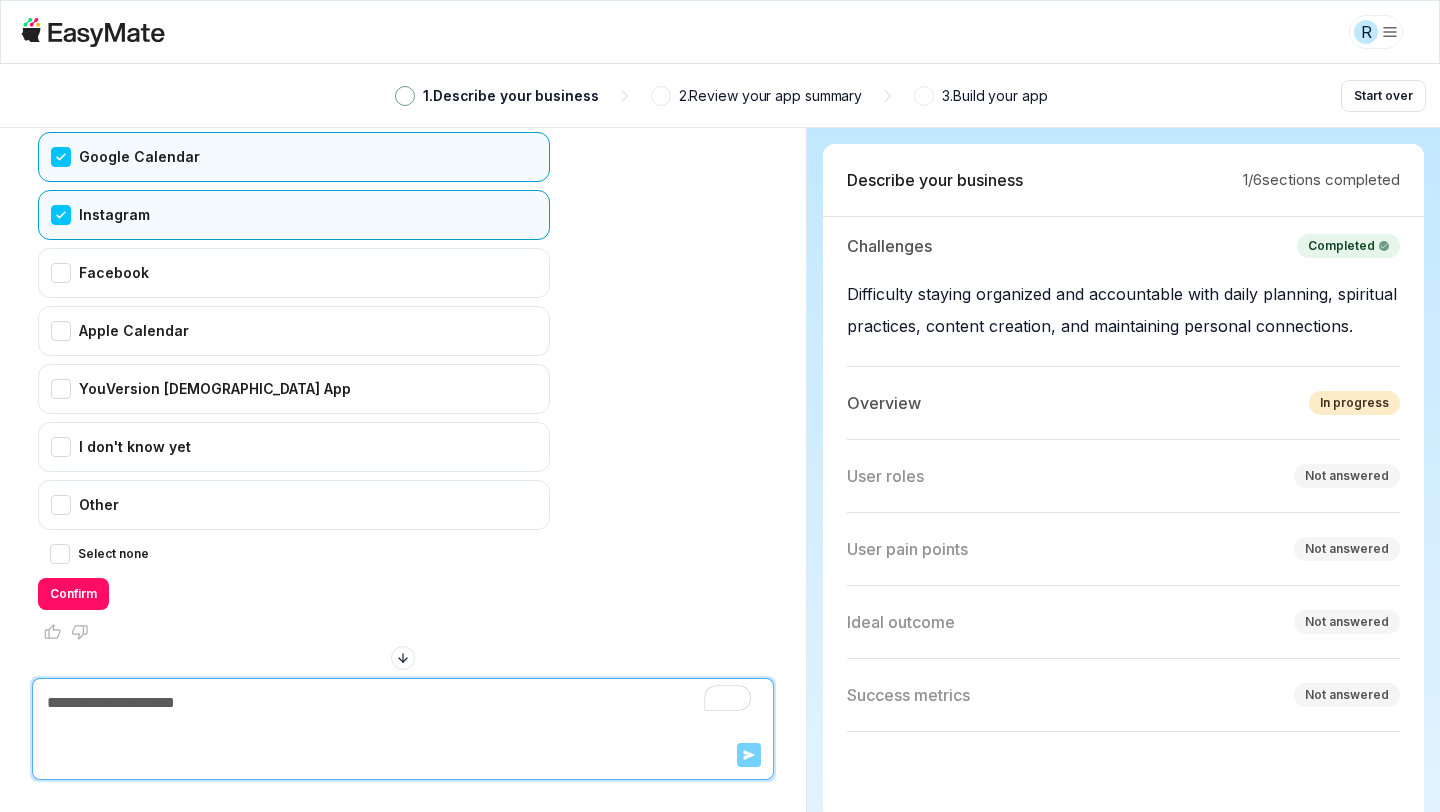 scroll, scrollTop: 3514, scrollLeft: 0, axis: vertical 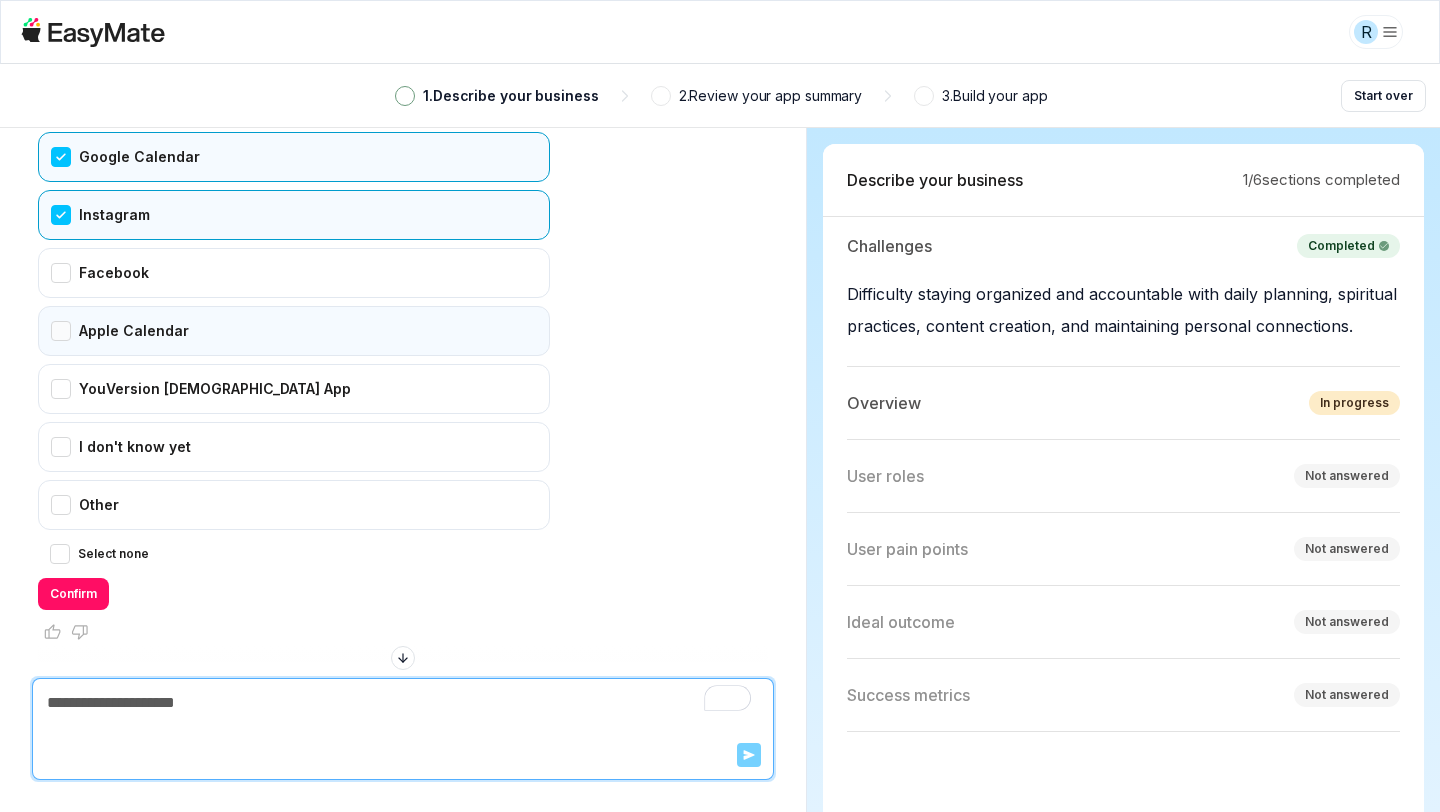 click on "Apple Calendar" at bounding box center (294, 331) 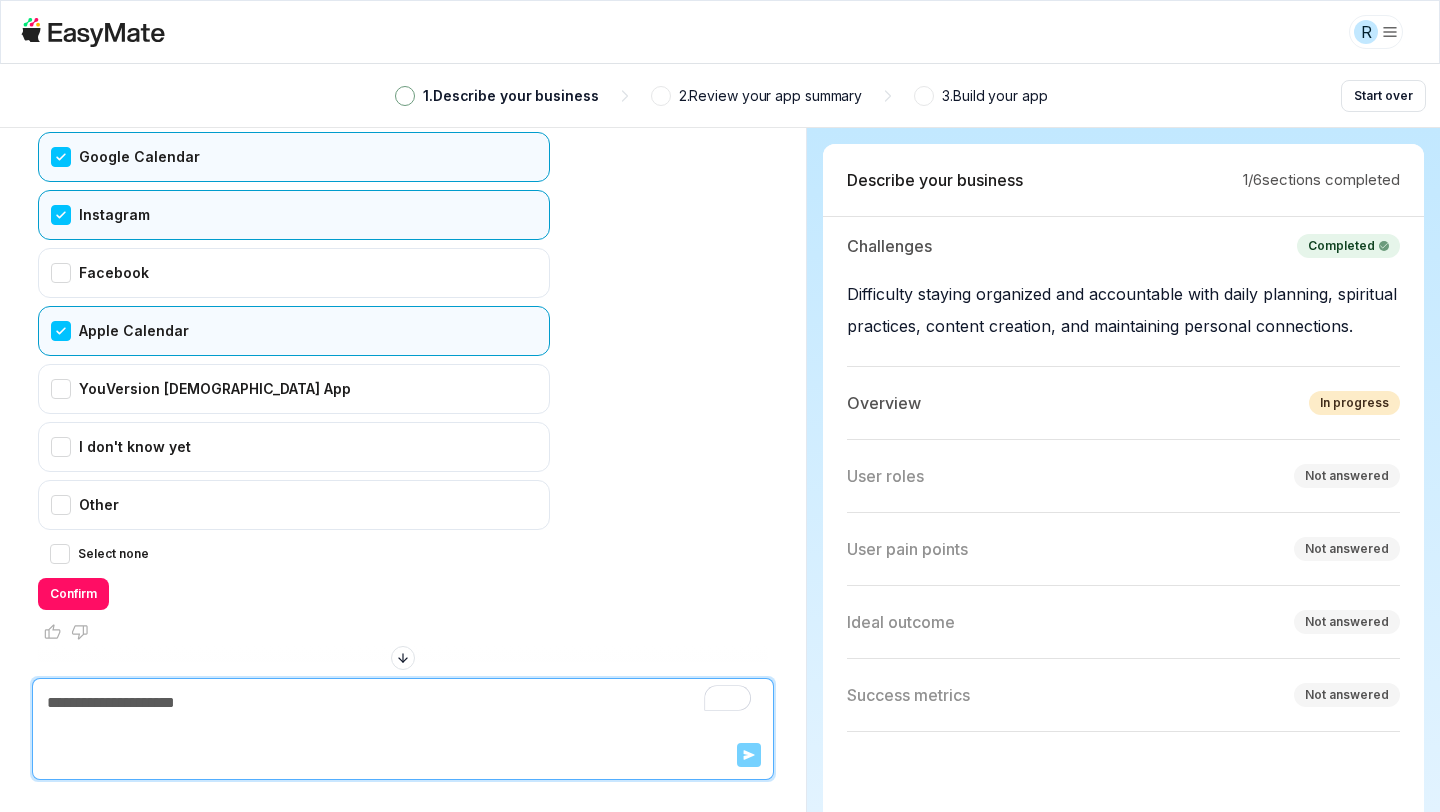 scroll, scrollTop: 3634, scrollLeft: 0, axis: vertical 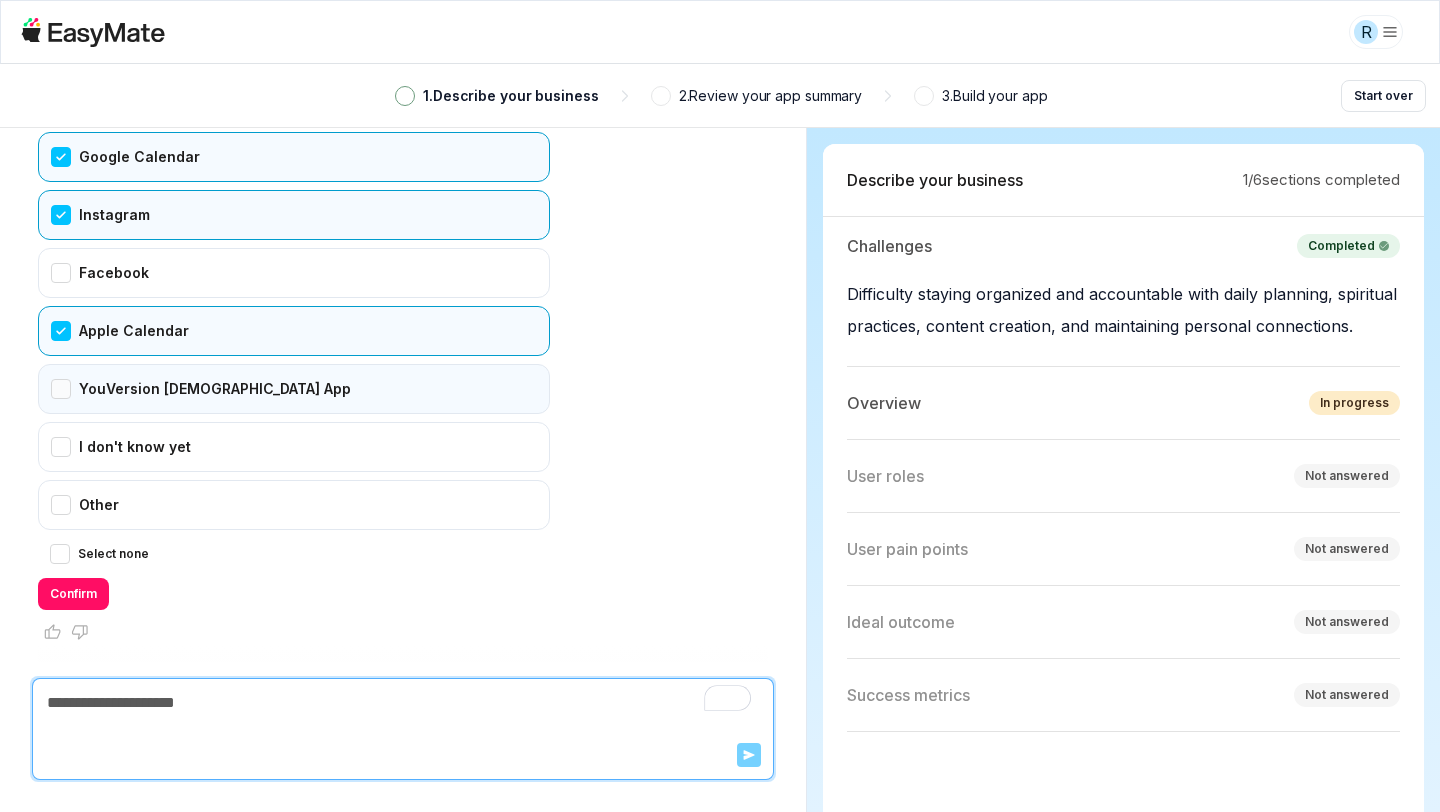 click on "YouVersion [DEMOGRAPHIC_DATA] App" at bounding box center (294, 389) 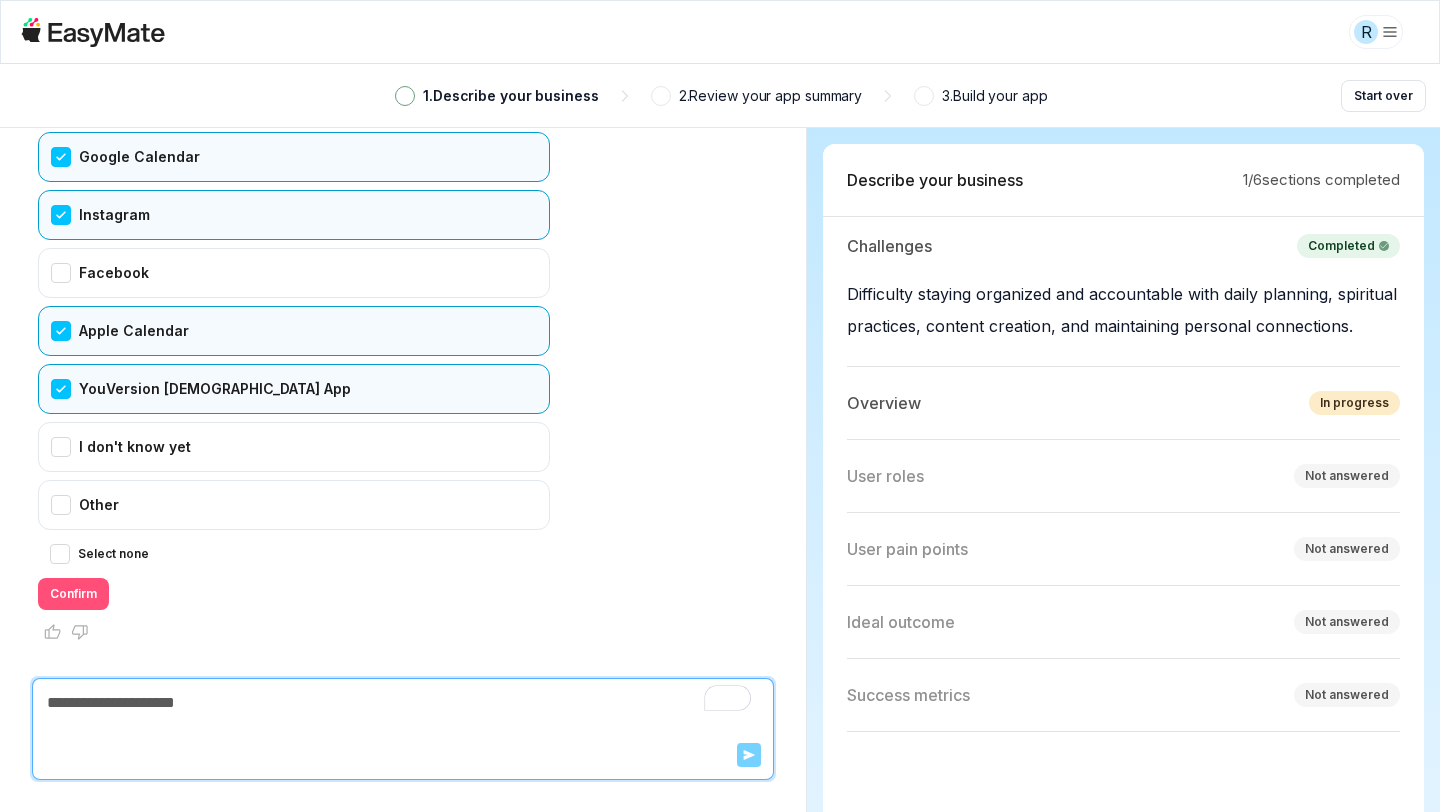 click on "Confirm" at bounding box center [73, 594] 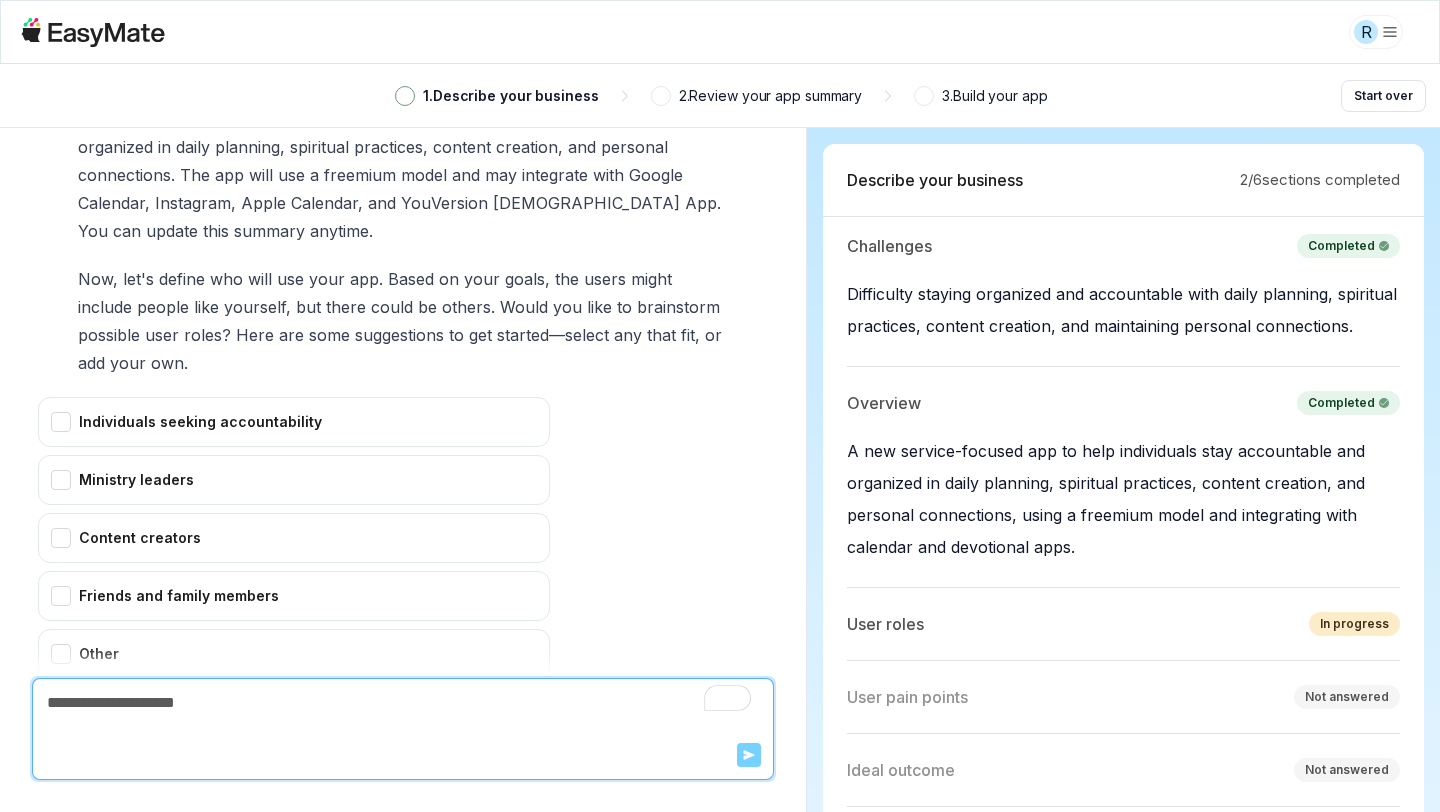 scroll, scrollTop: 4414, scrollLeft: 0, axis: vertical 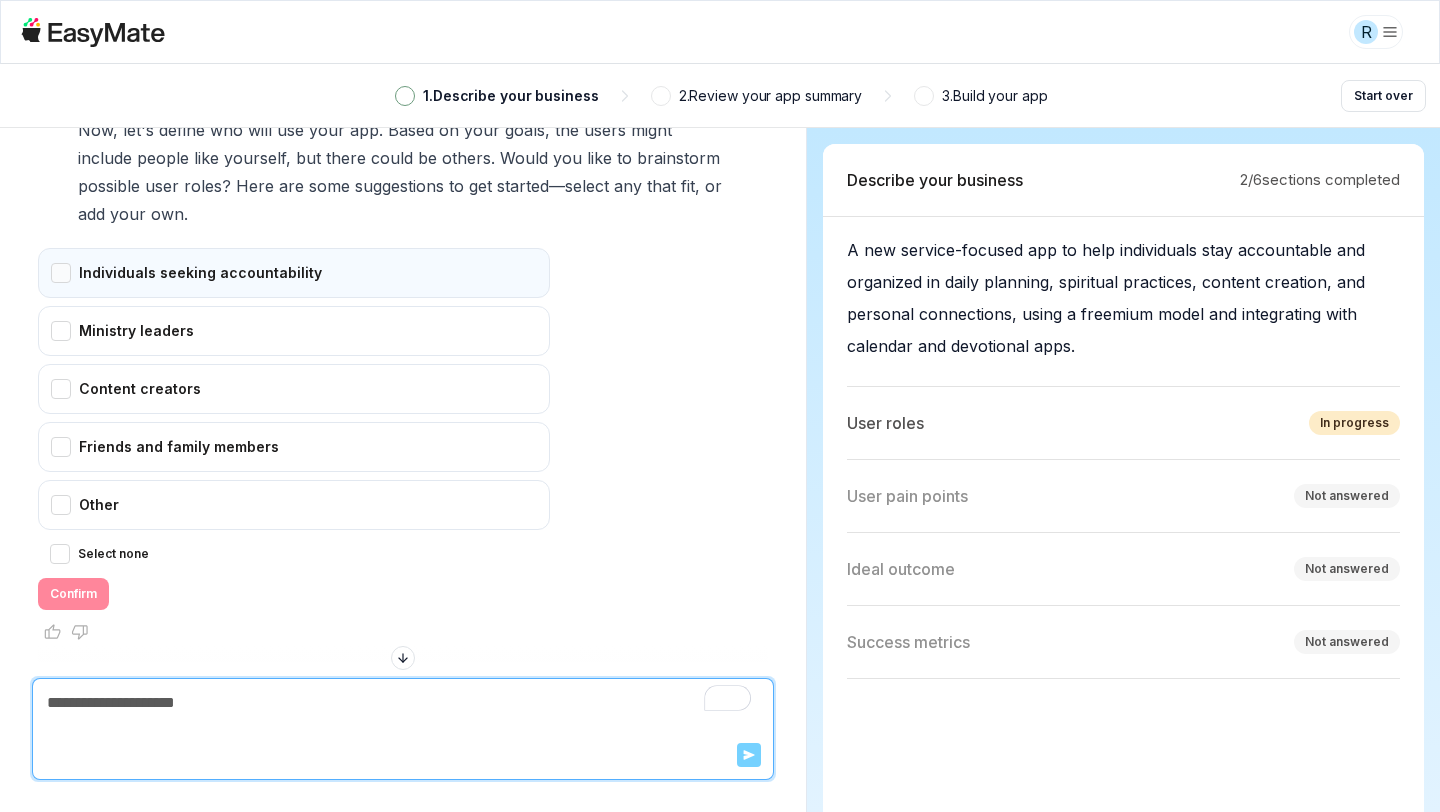 click on "Individuals seeking accountability" at bounding box center (294, 273) 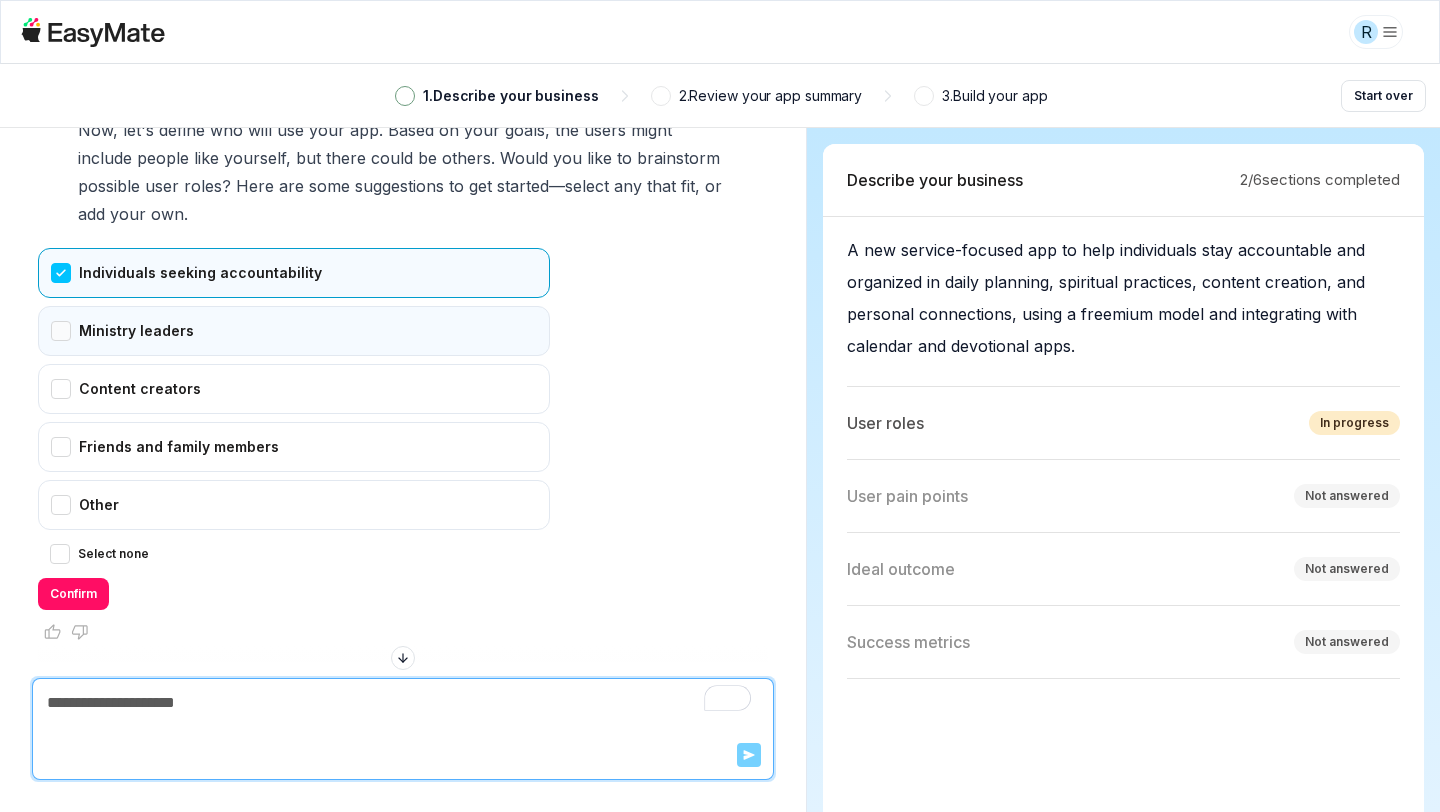 click on "Ministry leaders" at bounding box center [294, 331] 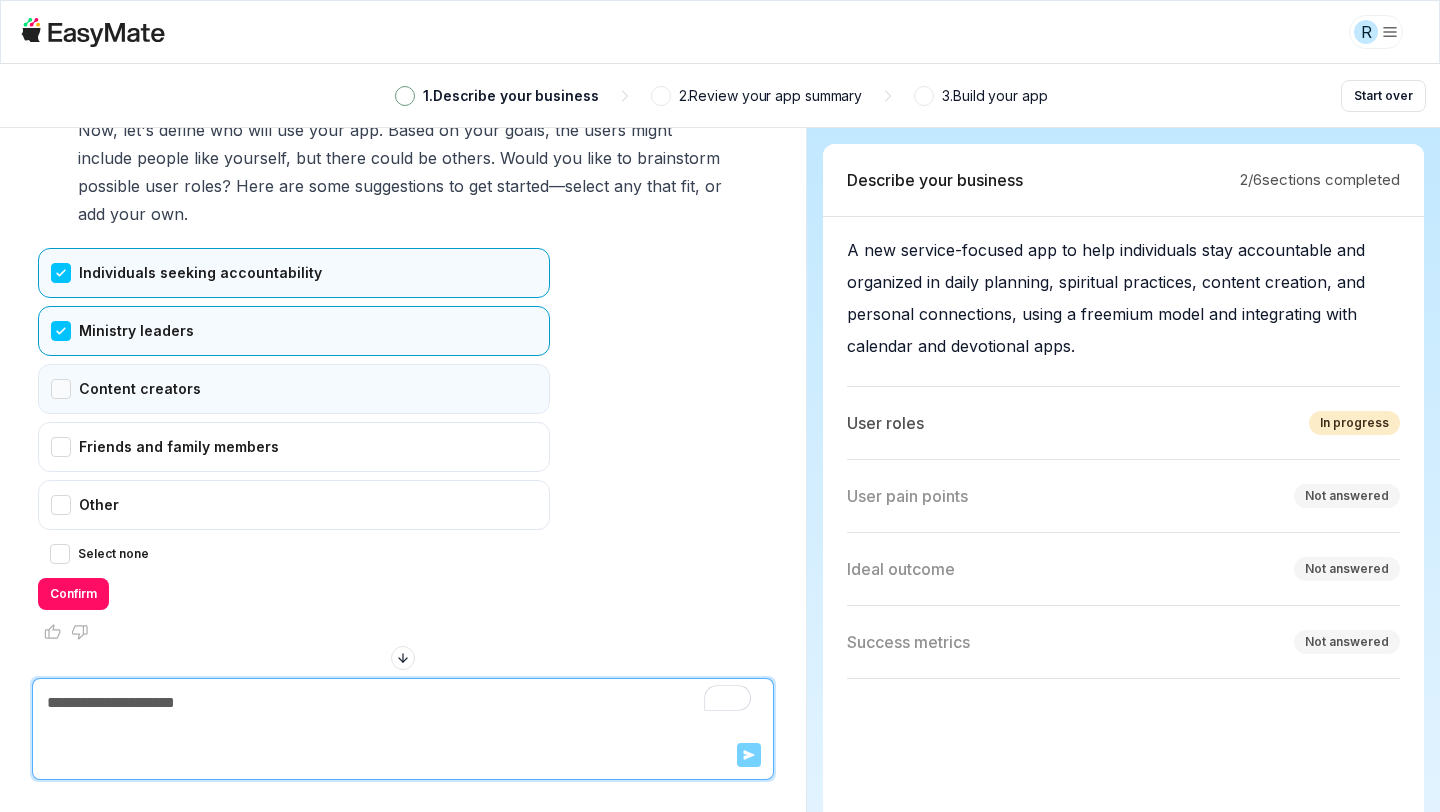 click on "Content creators" at bounding box center (294, 389) 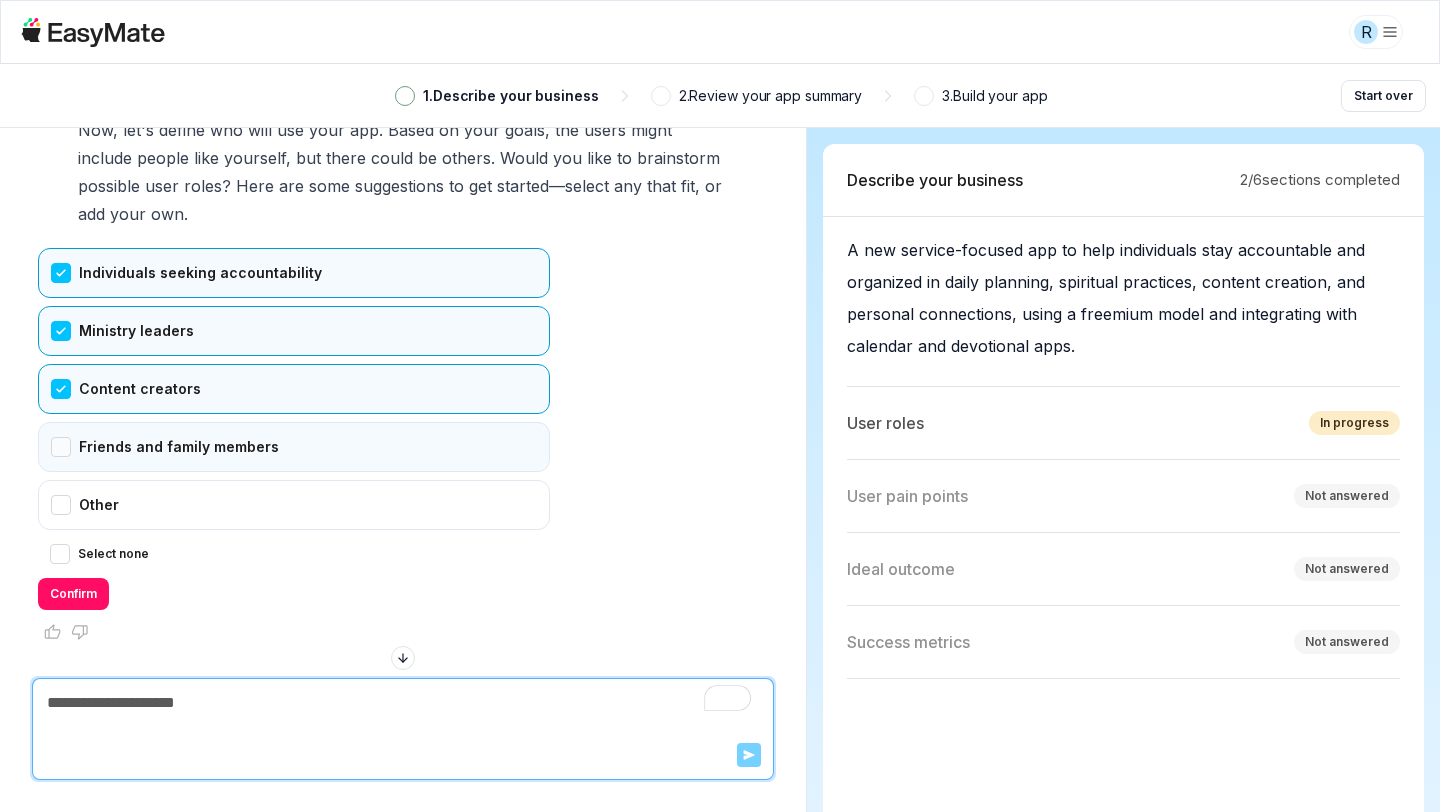 click on "Friends and family members" at bounding box center (294, 447) 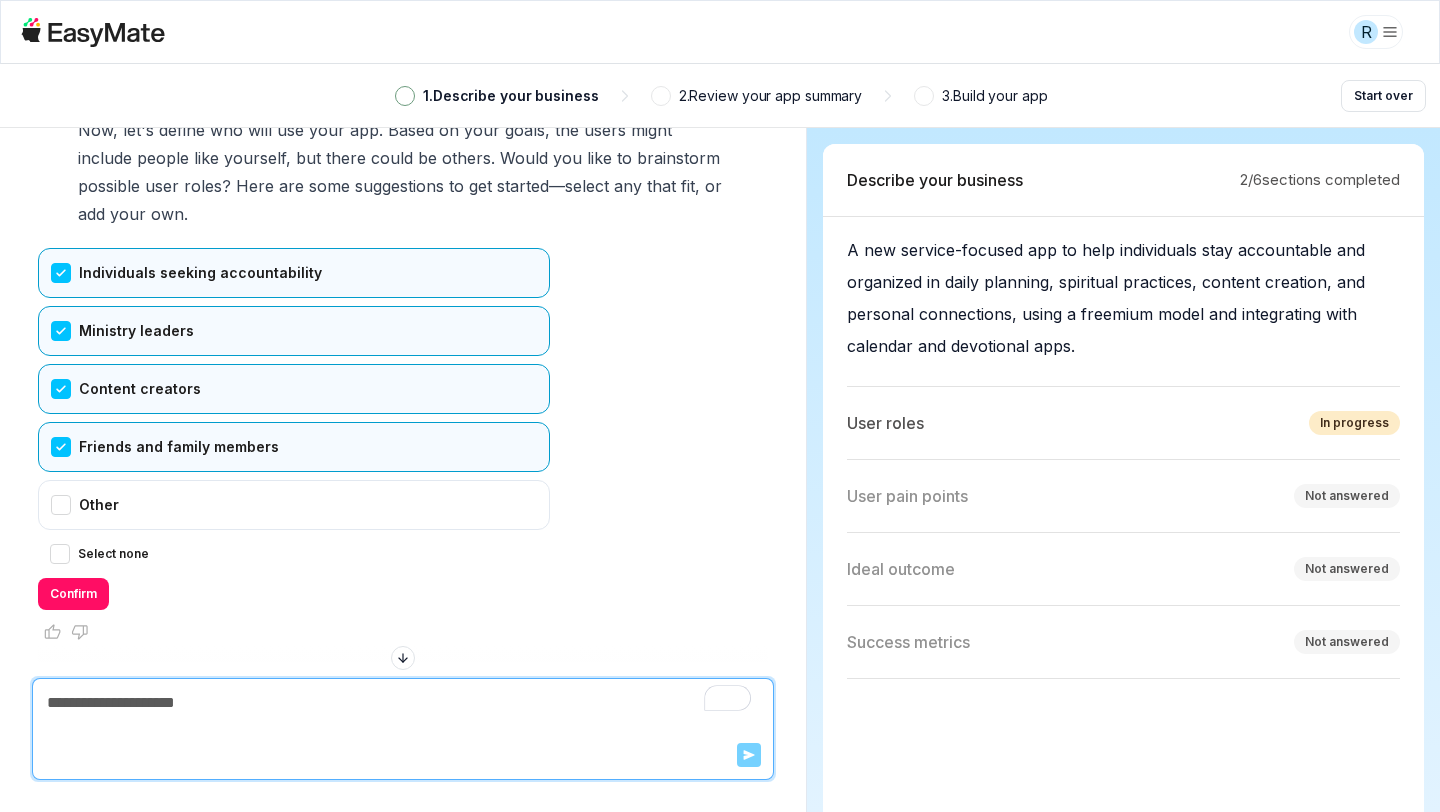 click on "Friends and family members" at bounding box center (294, 447) 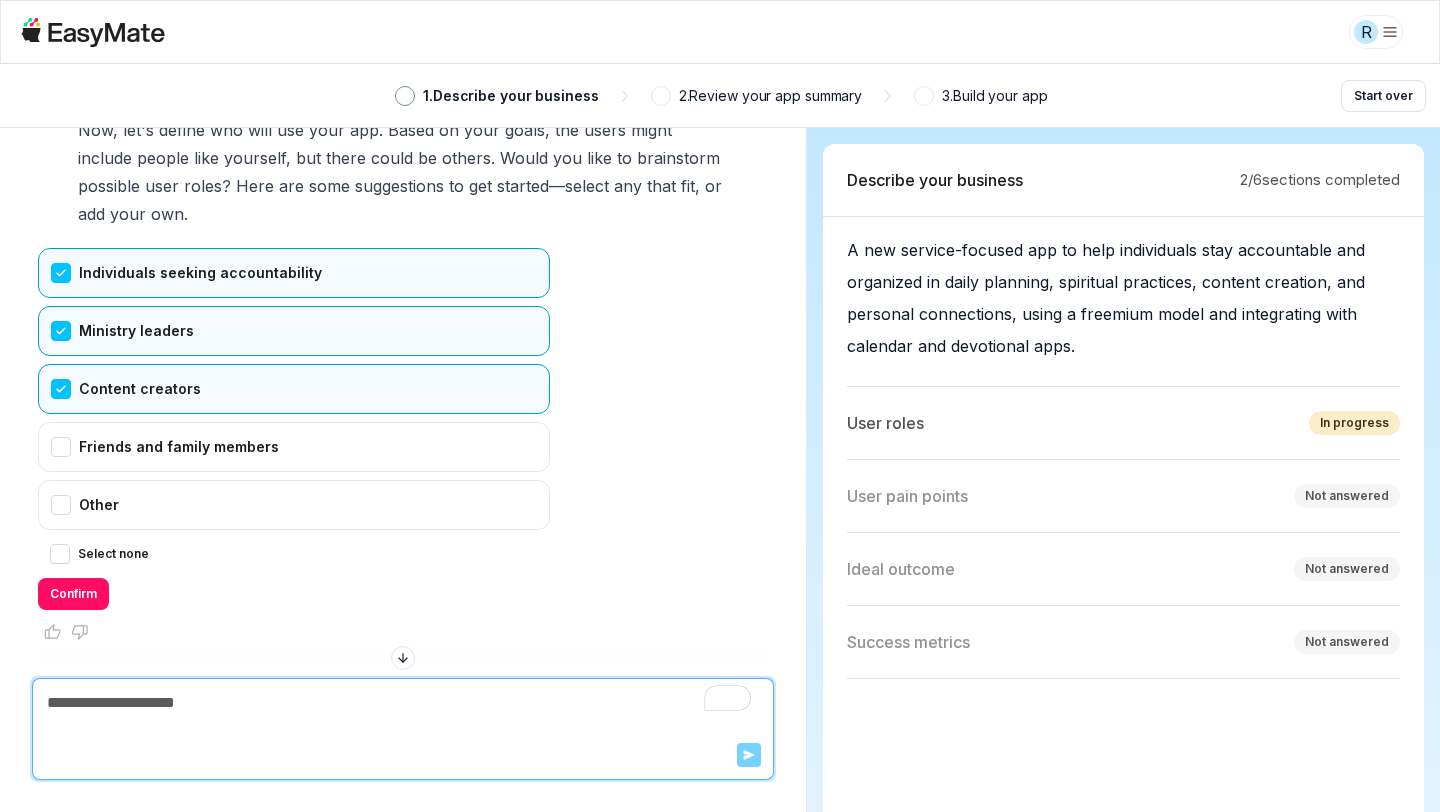 click at bounding box center [403, 662] 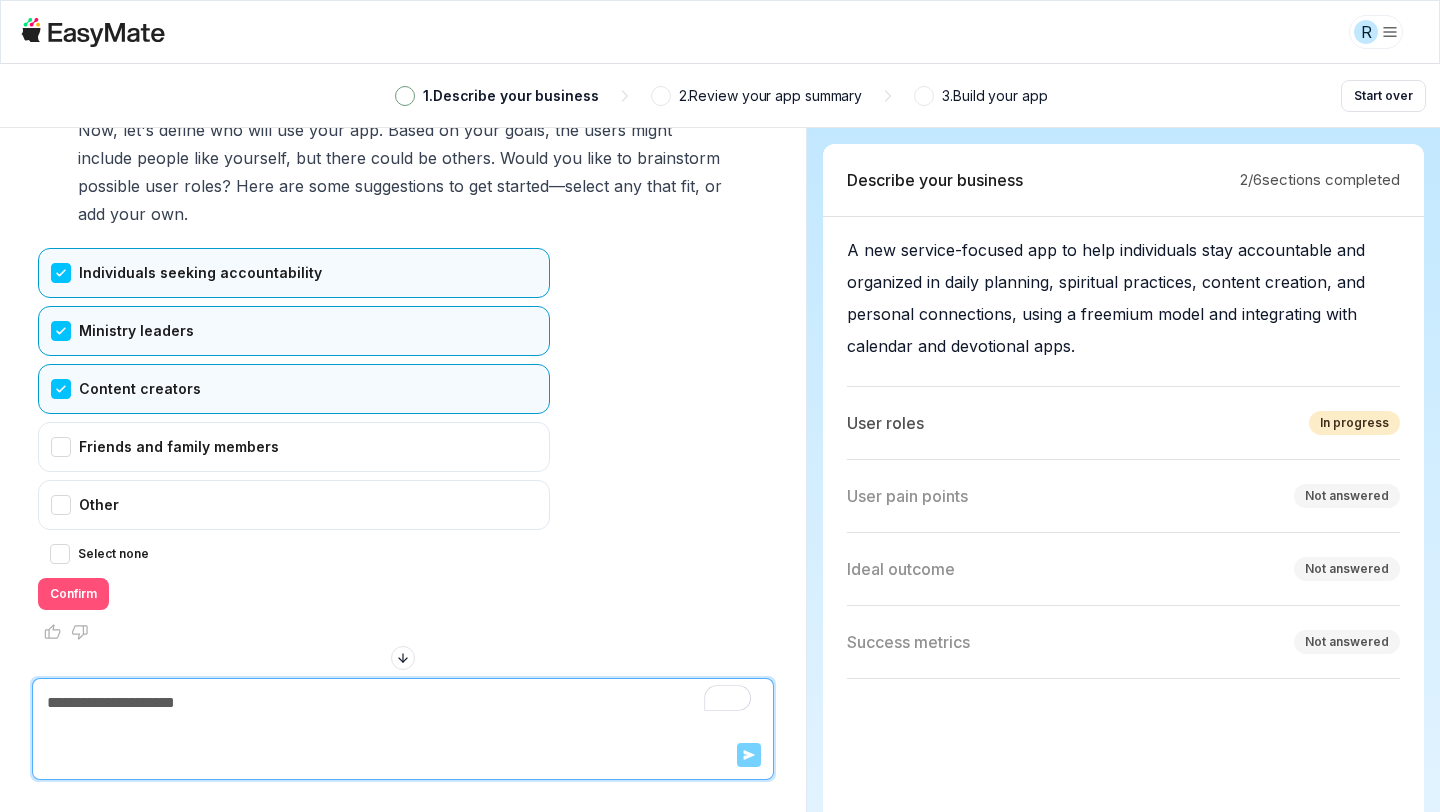 click on "Confirm" at bounding box center (73, 594) 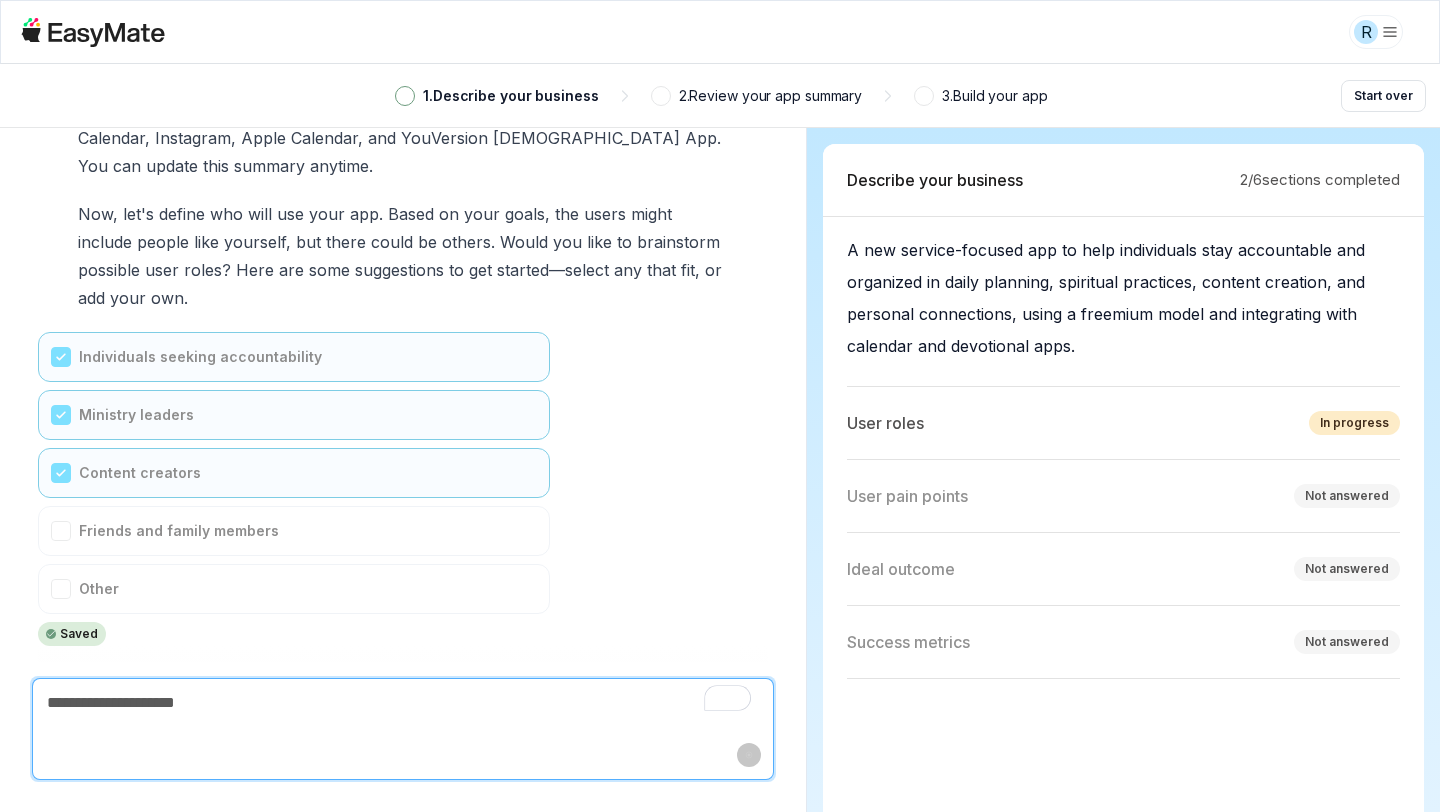 scroll, scrollTop: 4473, scrollLeft: 0, axis: vertical 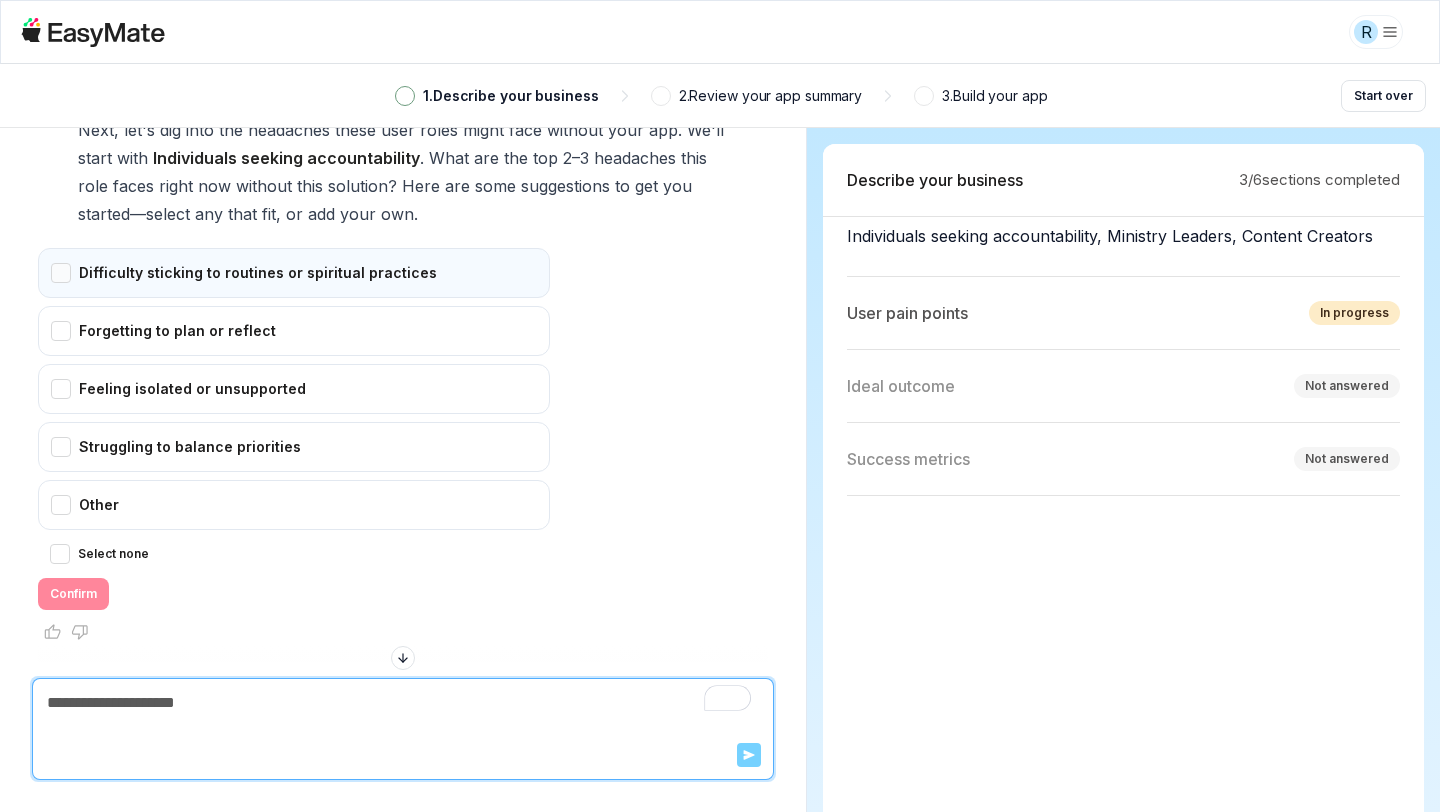 click on "Difficulty sticking to routines or spiritual practices" at bounding box center [294, 273] 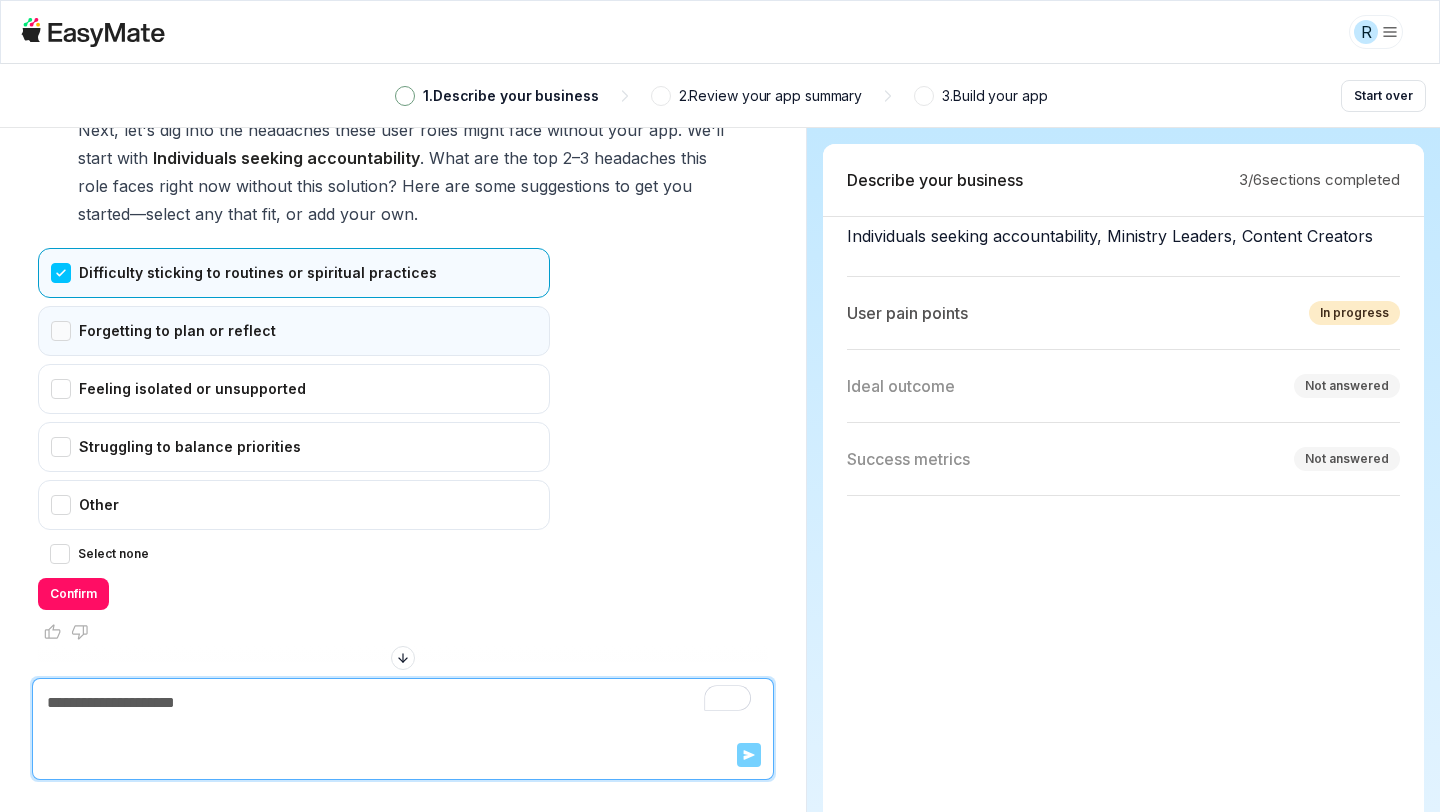 click on "Forgetting to plan or reflect" at bounding box center [294, 331] 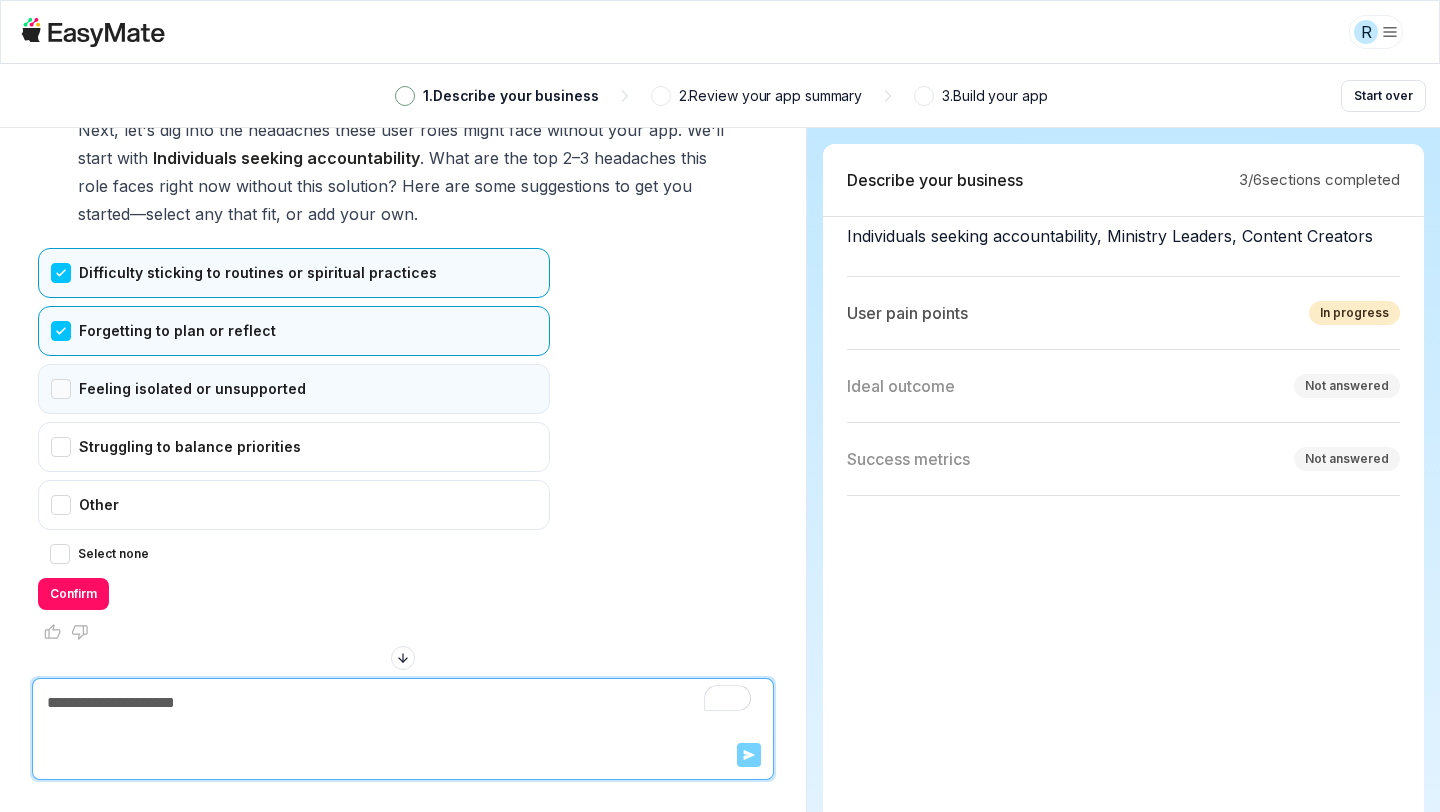 click on "Feeling isolated or unsupported" at bounding box center (294, 389) 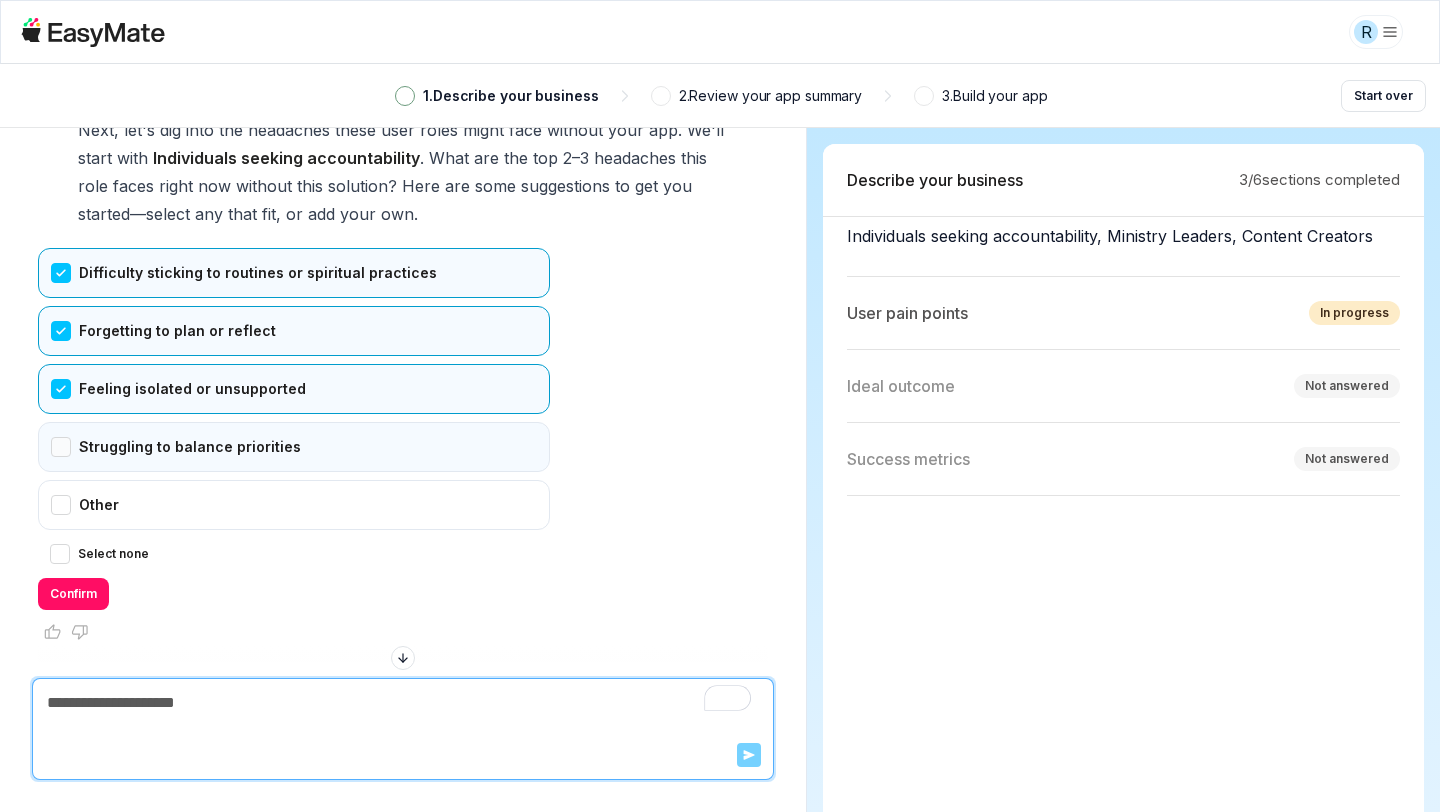 click on "Struggling to balance priorities" at bounding box center [294, 447] 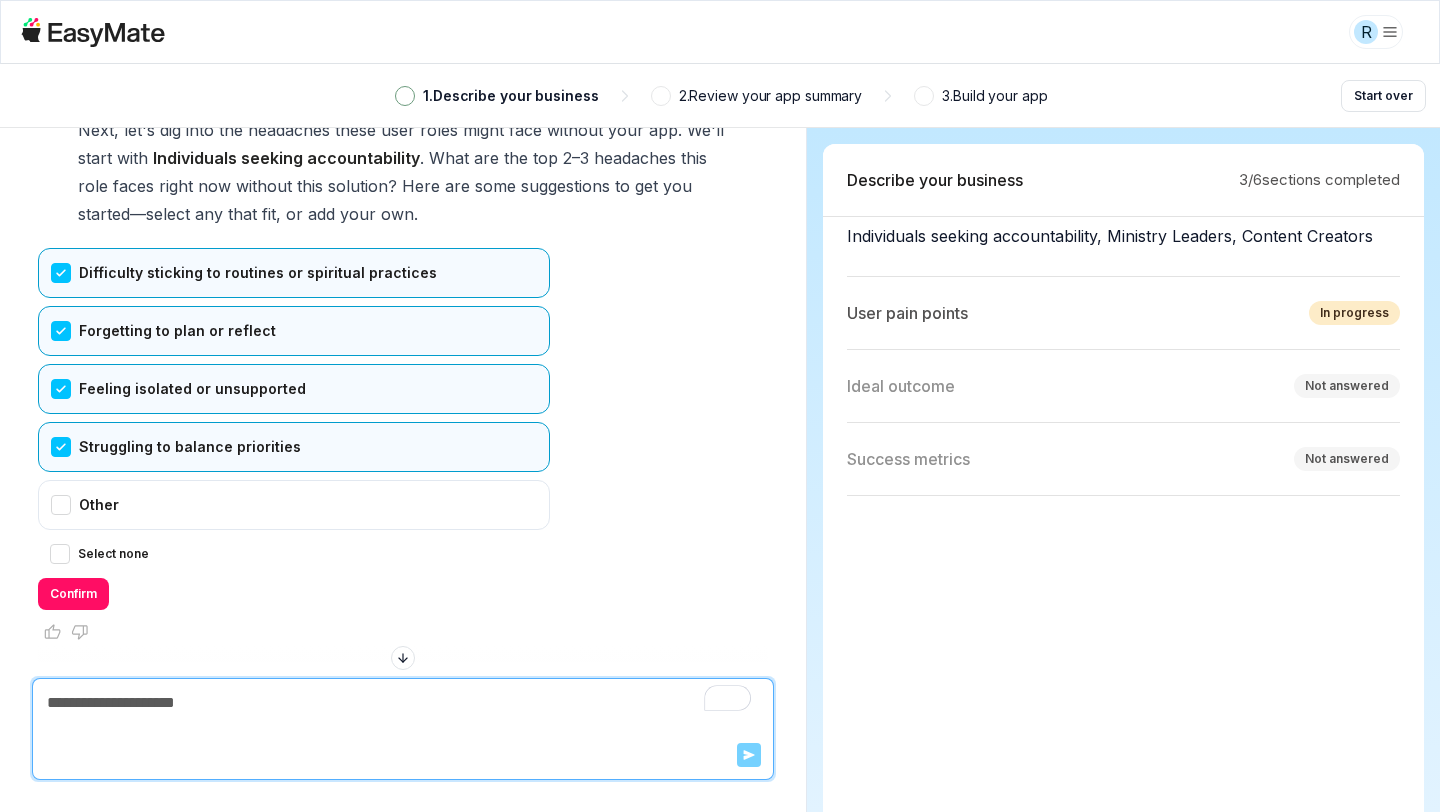 scroll, scrollTop: 5104, scrollLeft: 0, axis: vertical 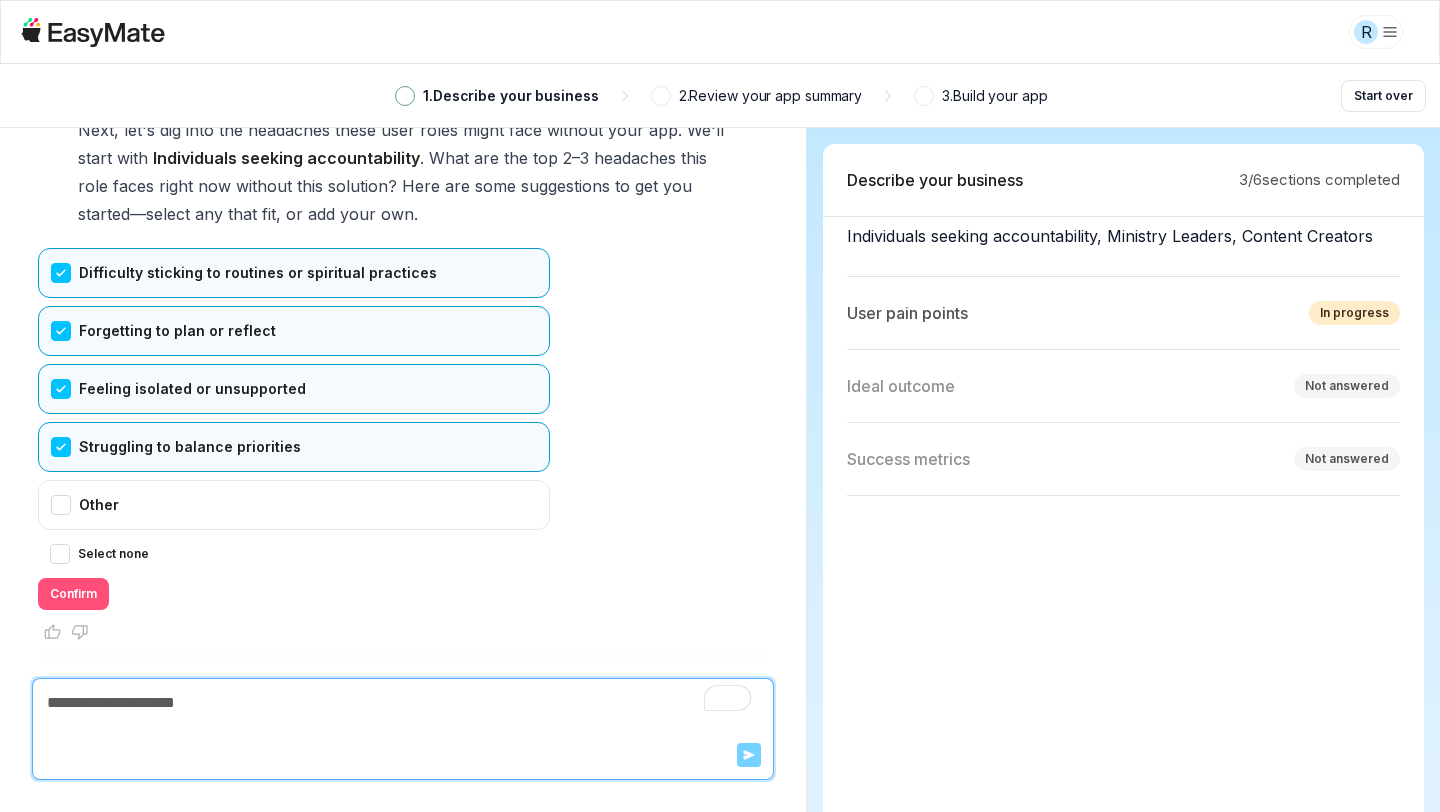 click on "Confirm" at bounding box center [73, 594] 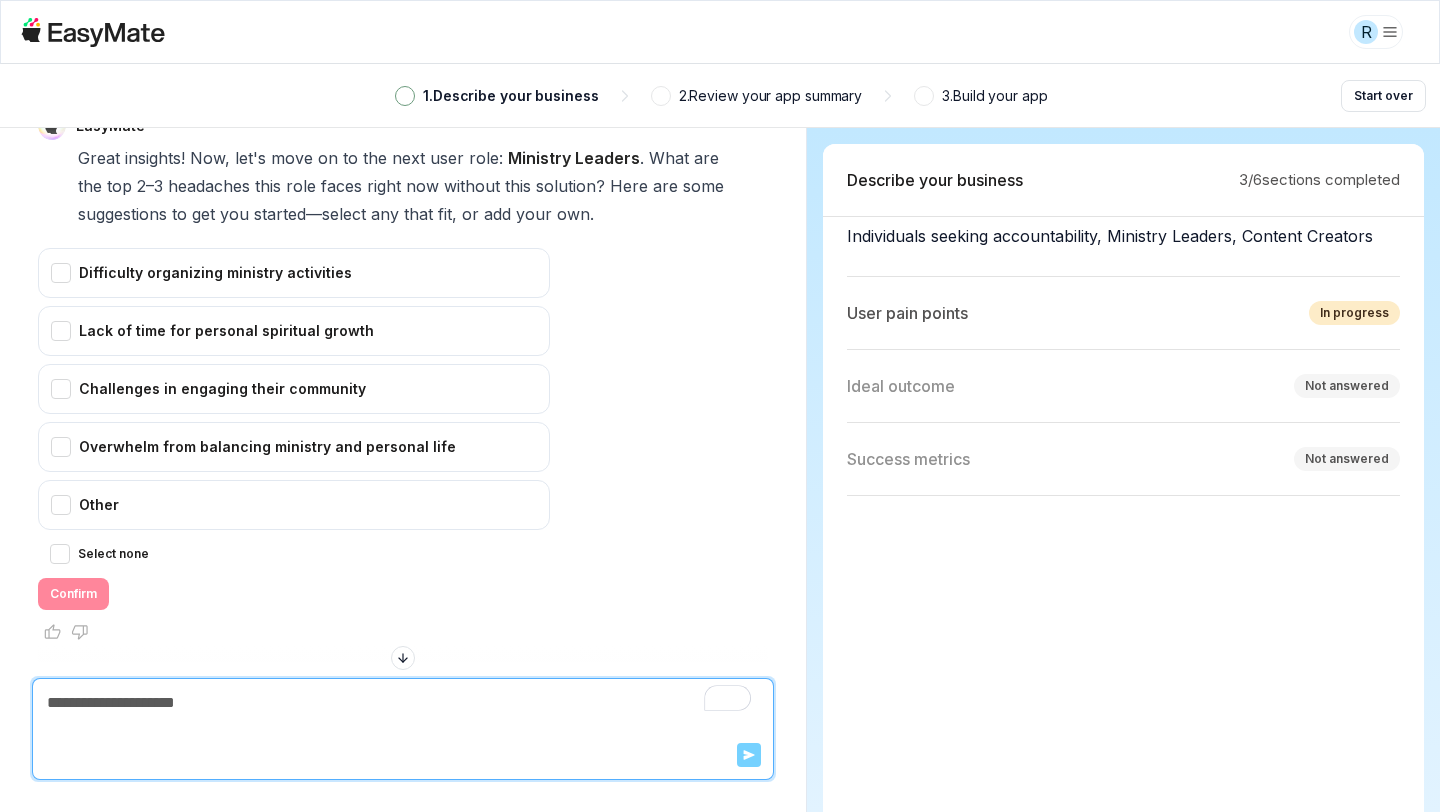 scroll, scrollTop: 5618, scrollLeft: 0, axis: vertical 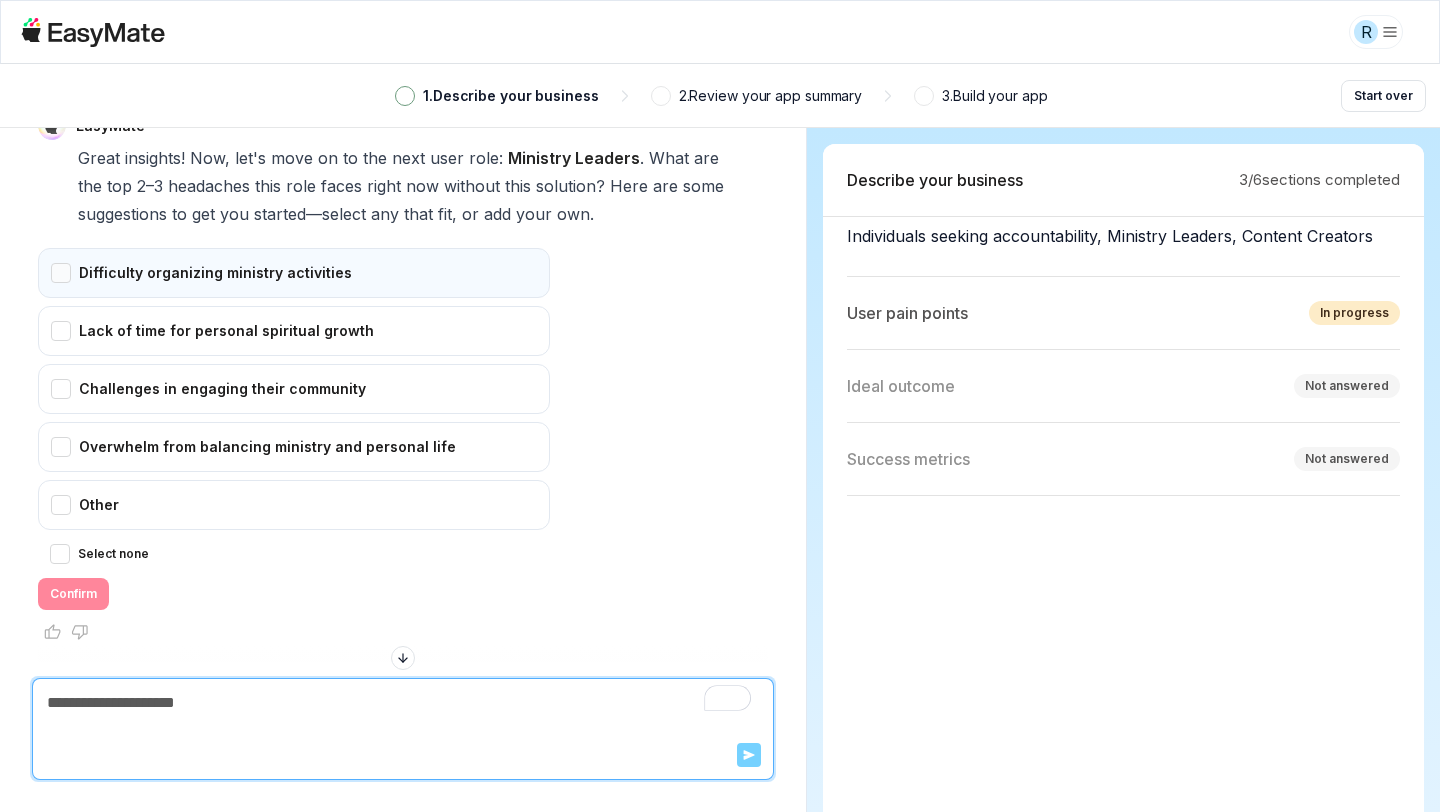 click on "Difficulty organizing ministry activities" at bounding box center (294, 273) 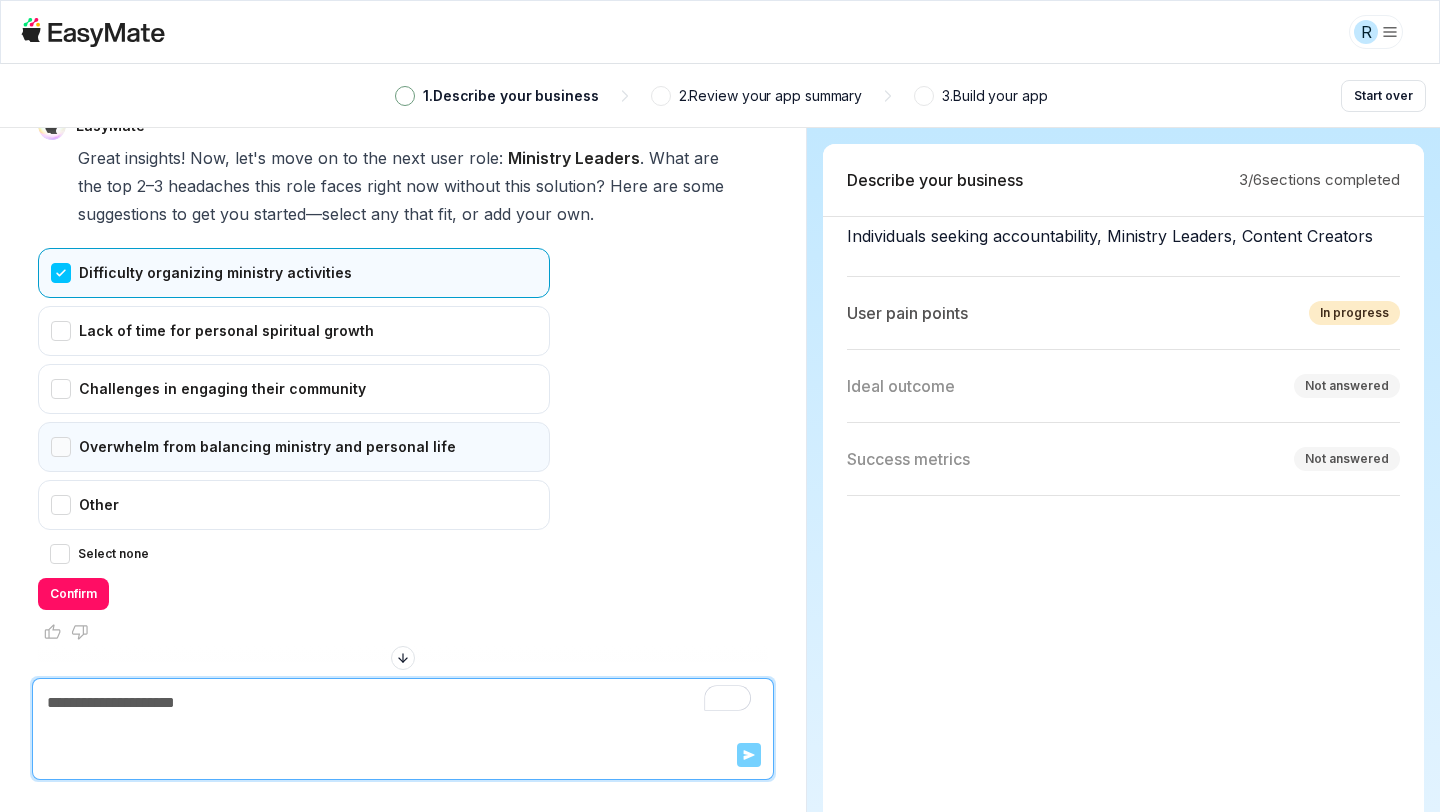 click on "Overwhelm from balancing ministry and personal life" at bounding box center (294, 447) 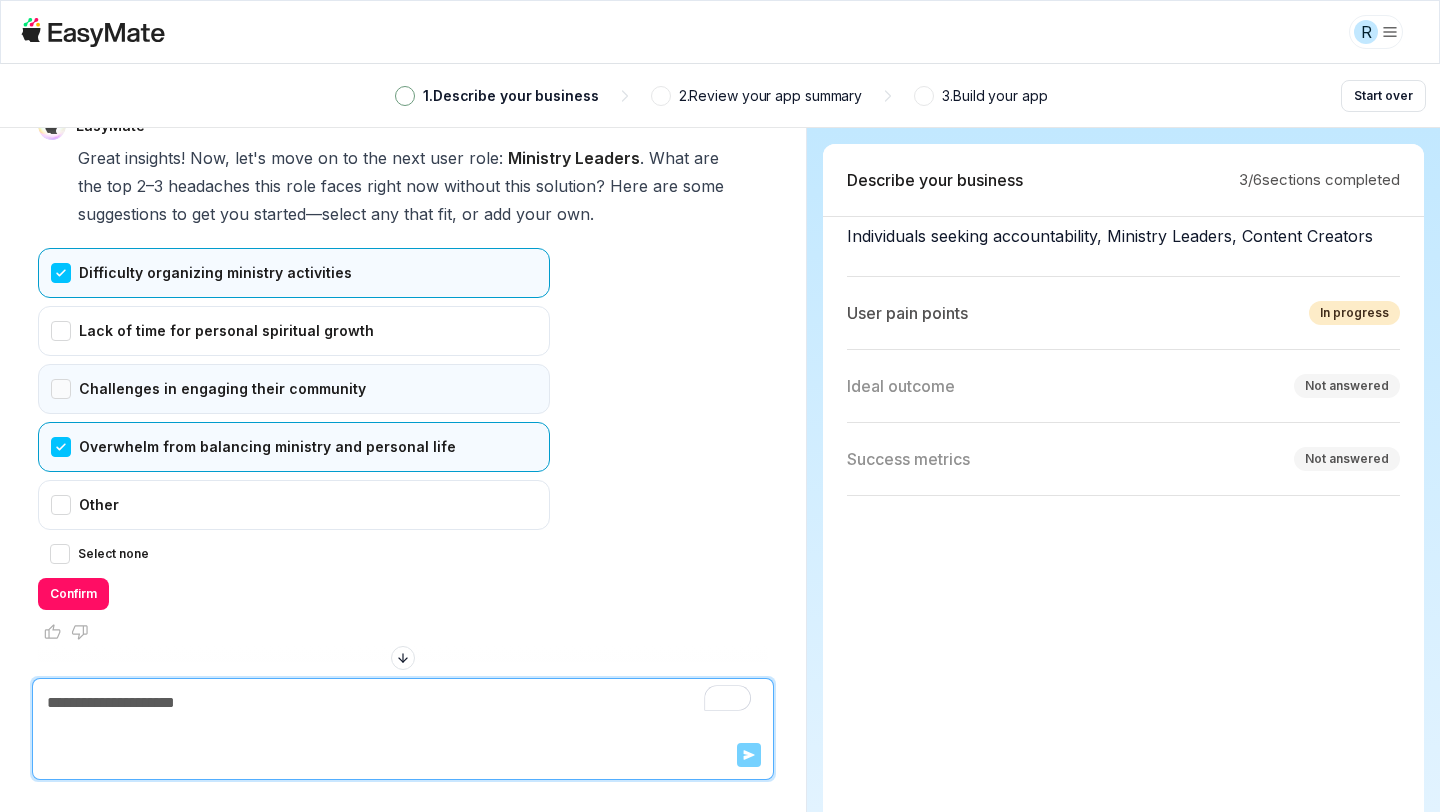 click on "Challenges in engaging their community" at bounding box center (294, 389) 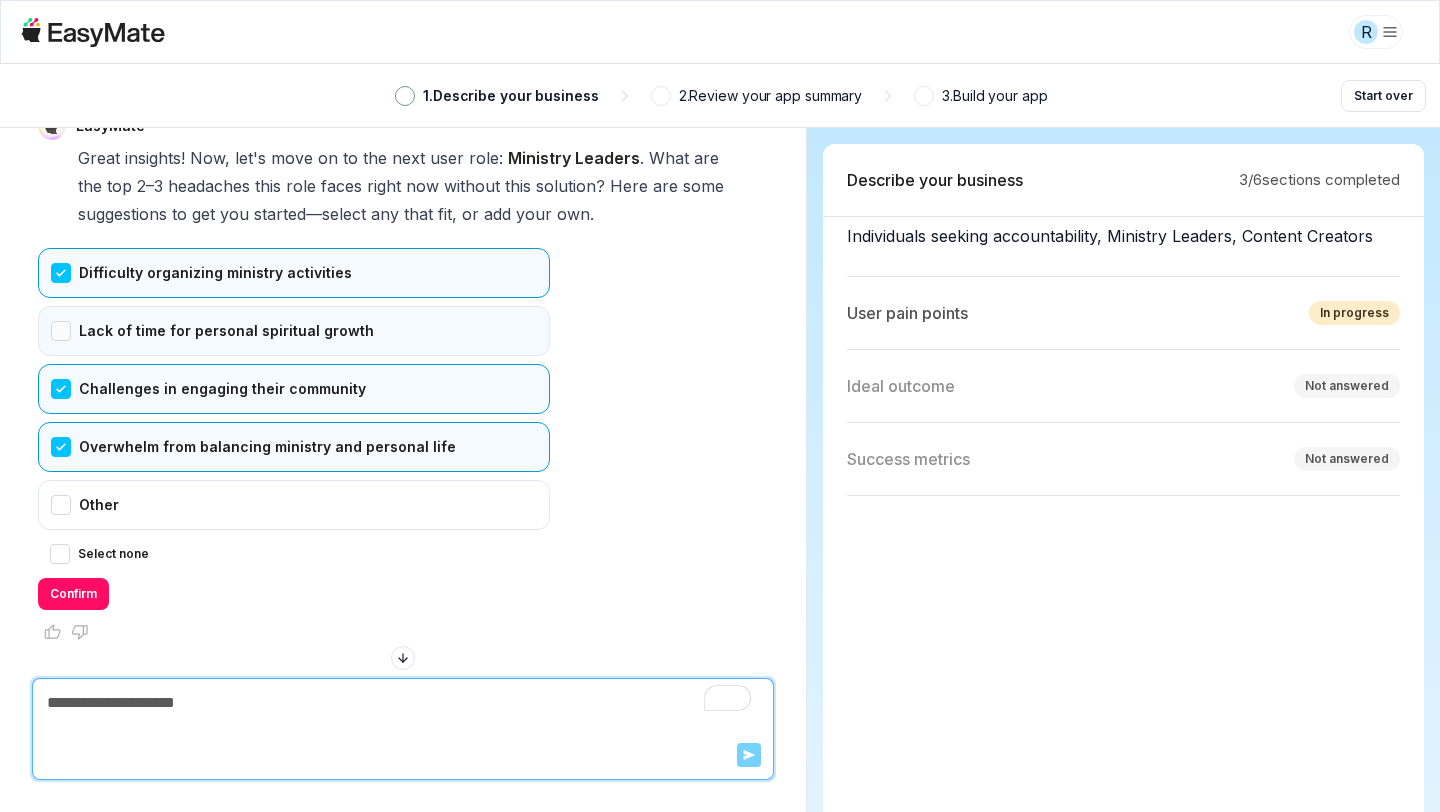 click on "Lack of time for personal spiritual growth" at bounding box center (294, 331) 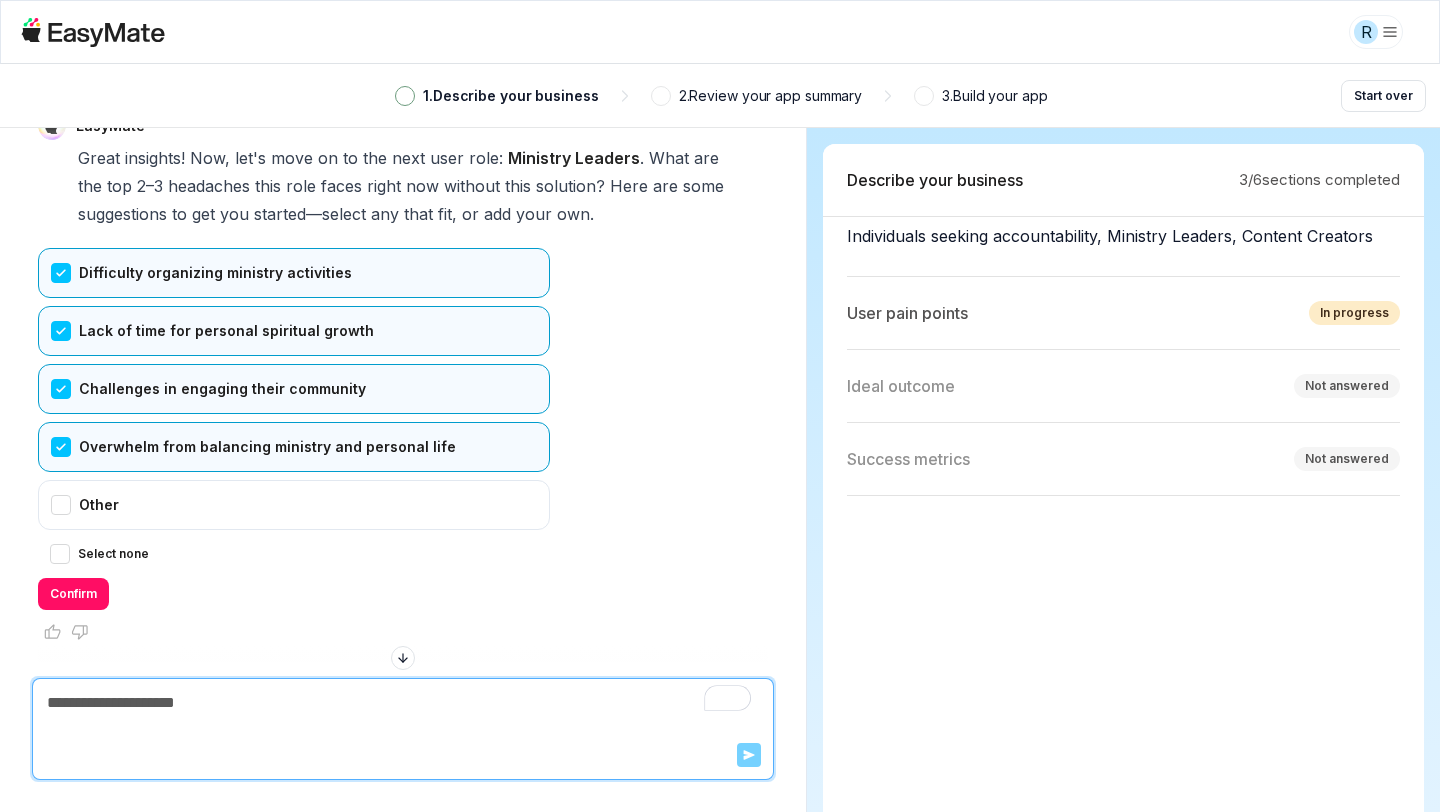 click on "Lack of time for personal spiritual growth" at bounding box center (294, 331) 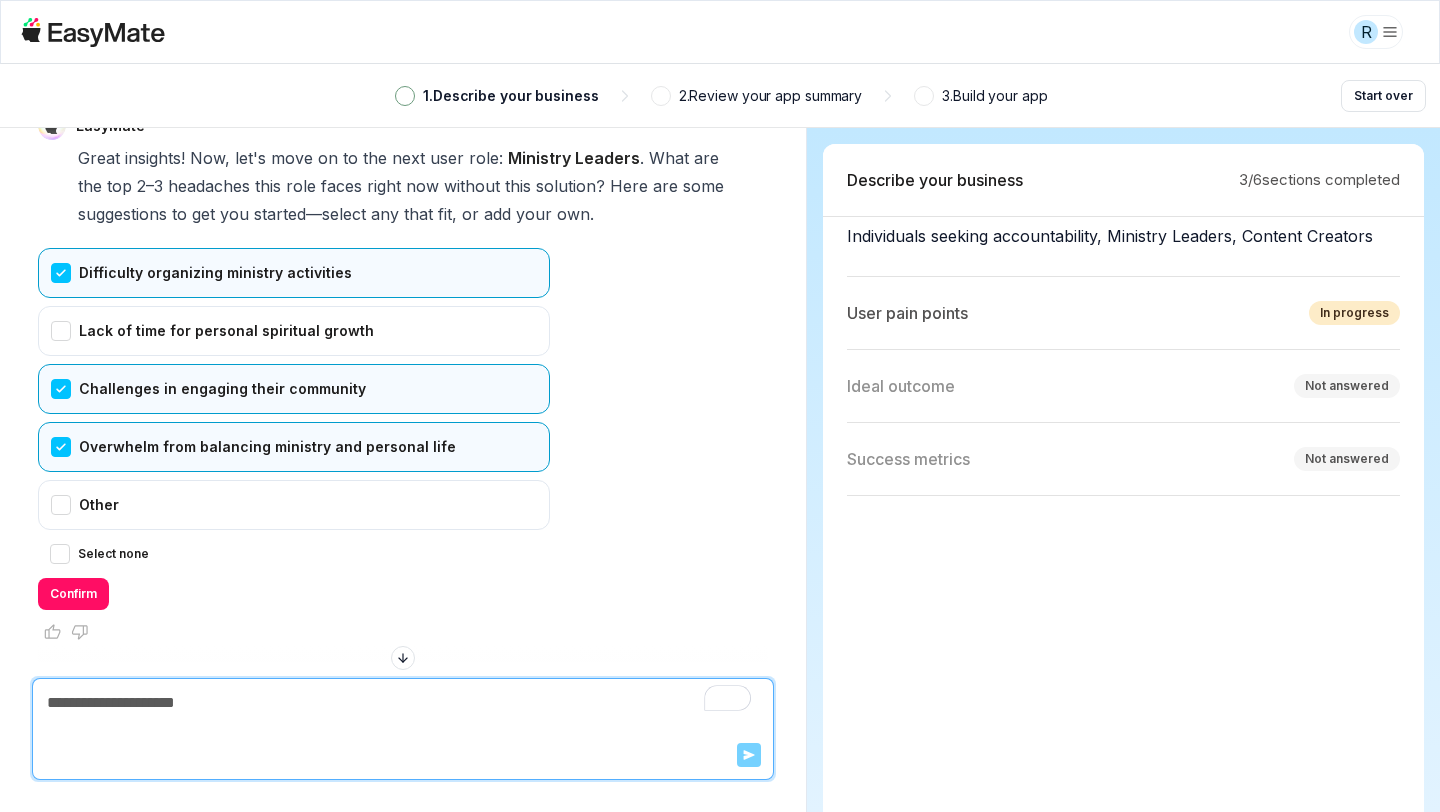 click on "Challenges in engaging their community" at bounding box center [294, 389] 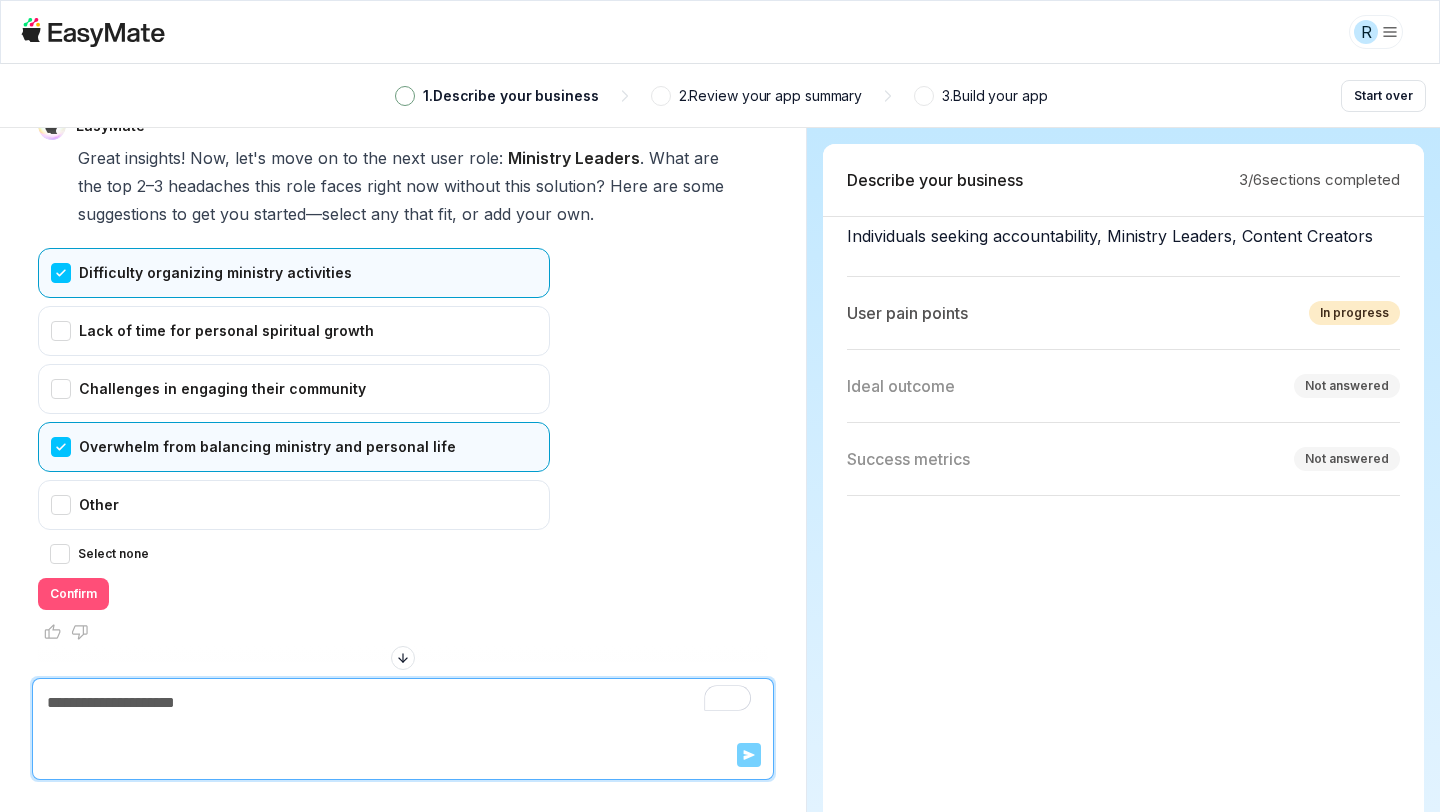click on "Confirm" at bounding box center (73, 594) 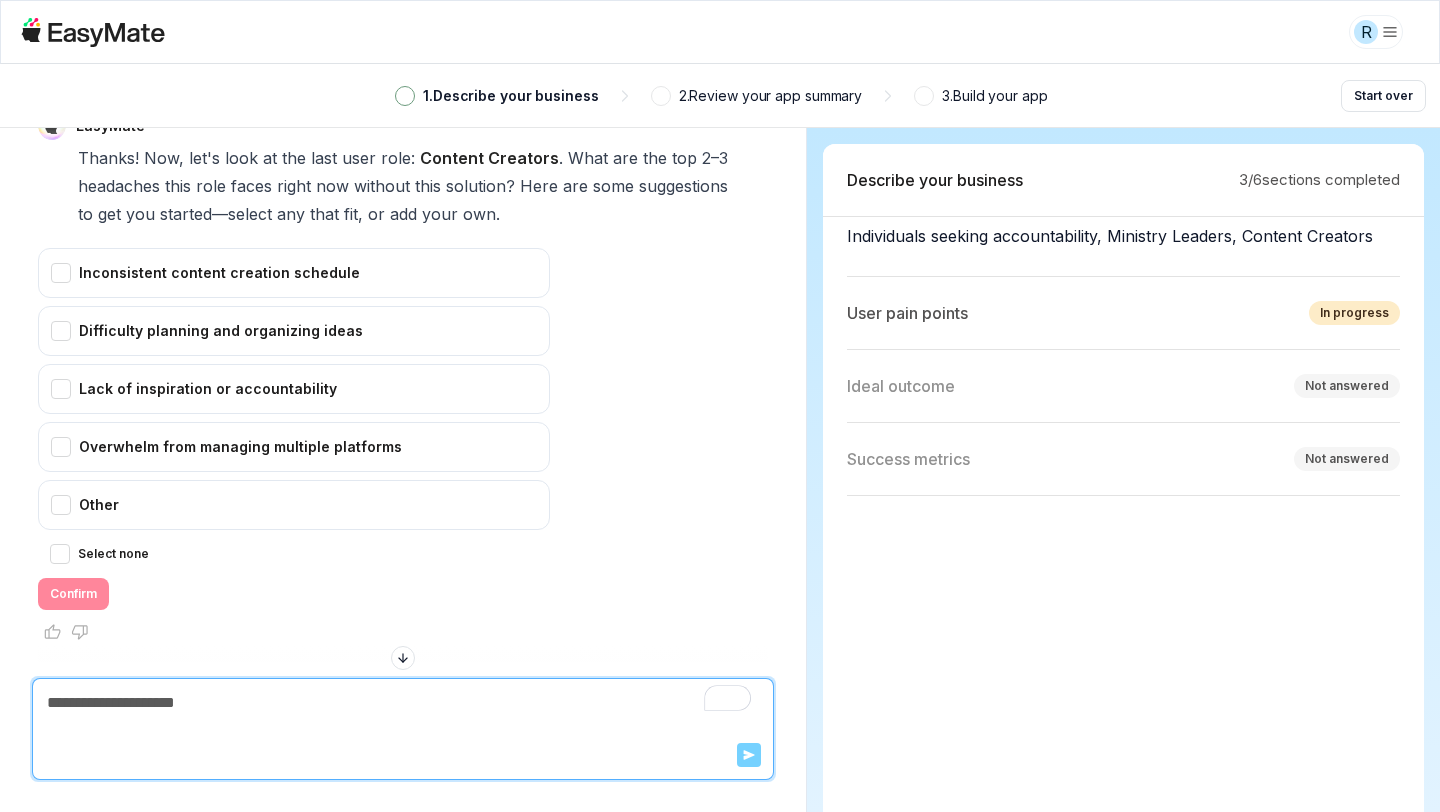 scroll, scrollTop: 6133, scrollLeft: 0, axis: vertical 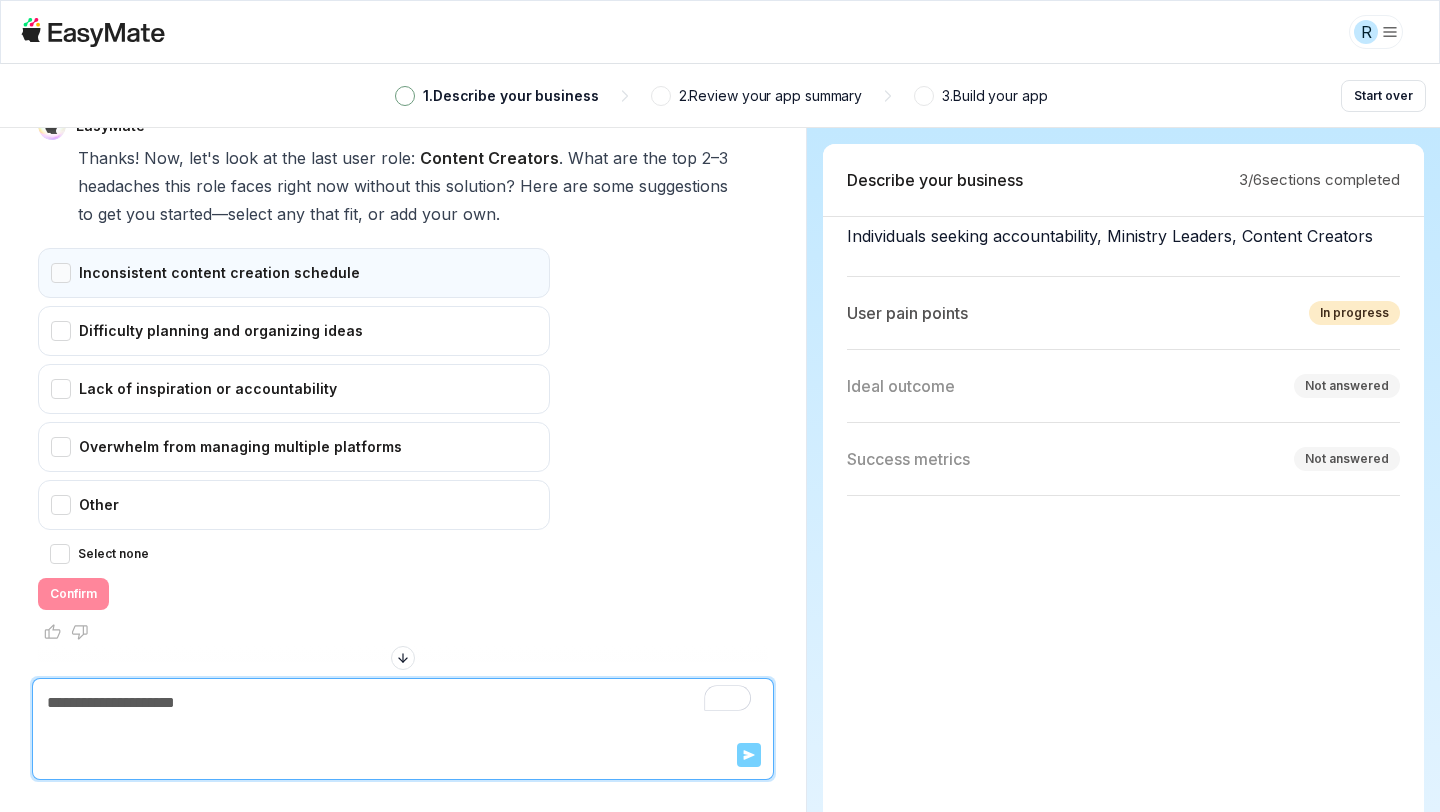click on "Inconsistent content creation schedule" at bounding box center [294, 273] 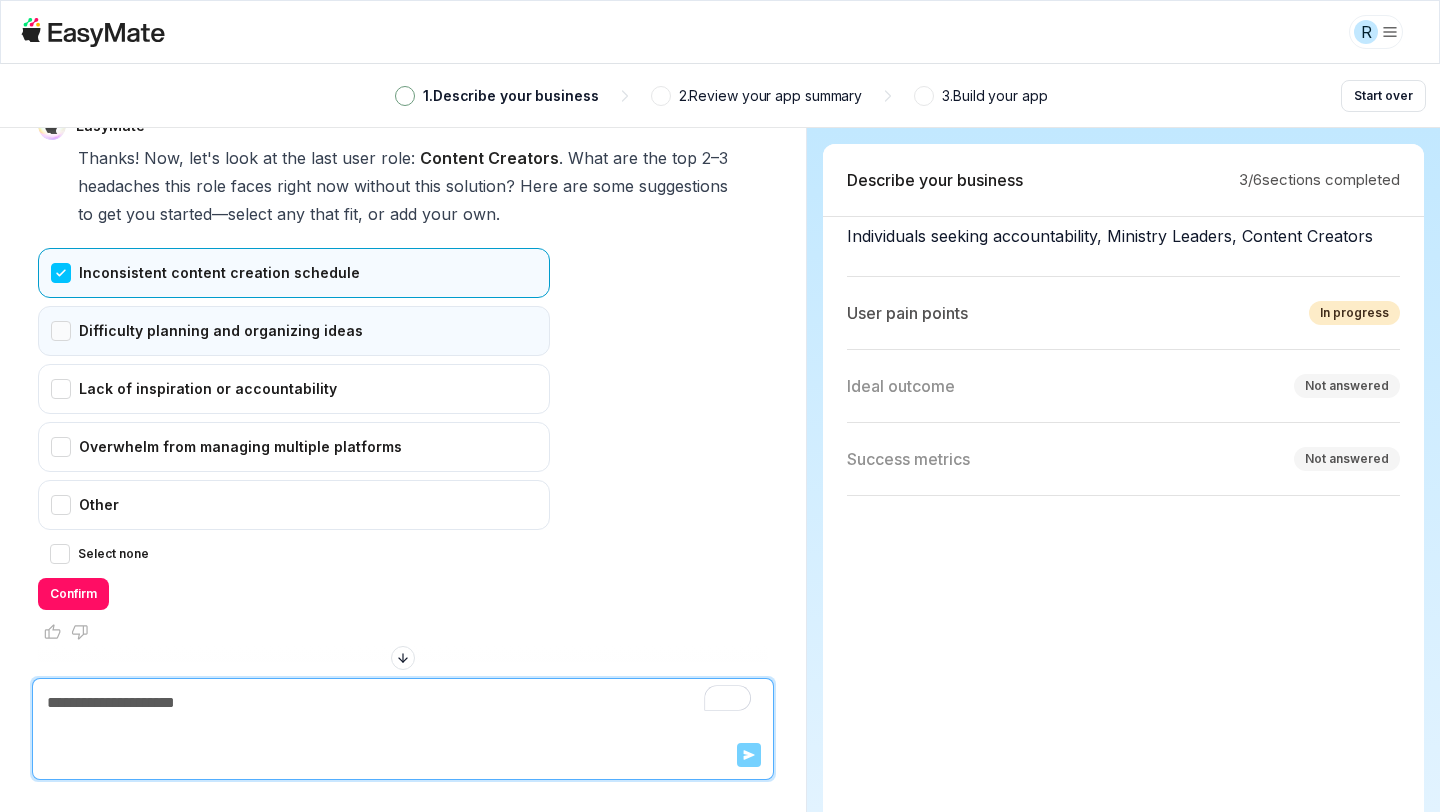 click on "Difficulty planning and organizing ideas" at bounding box center (294, 331) 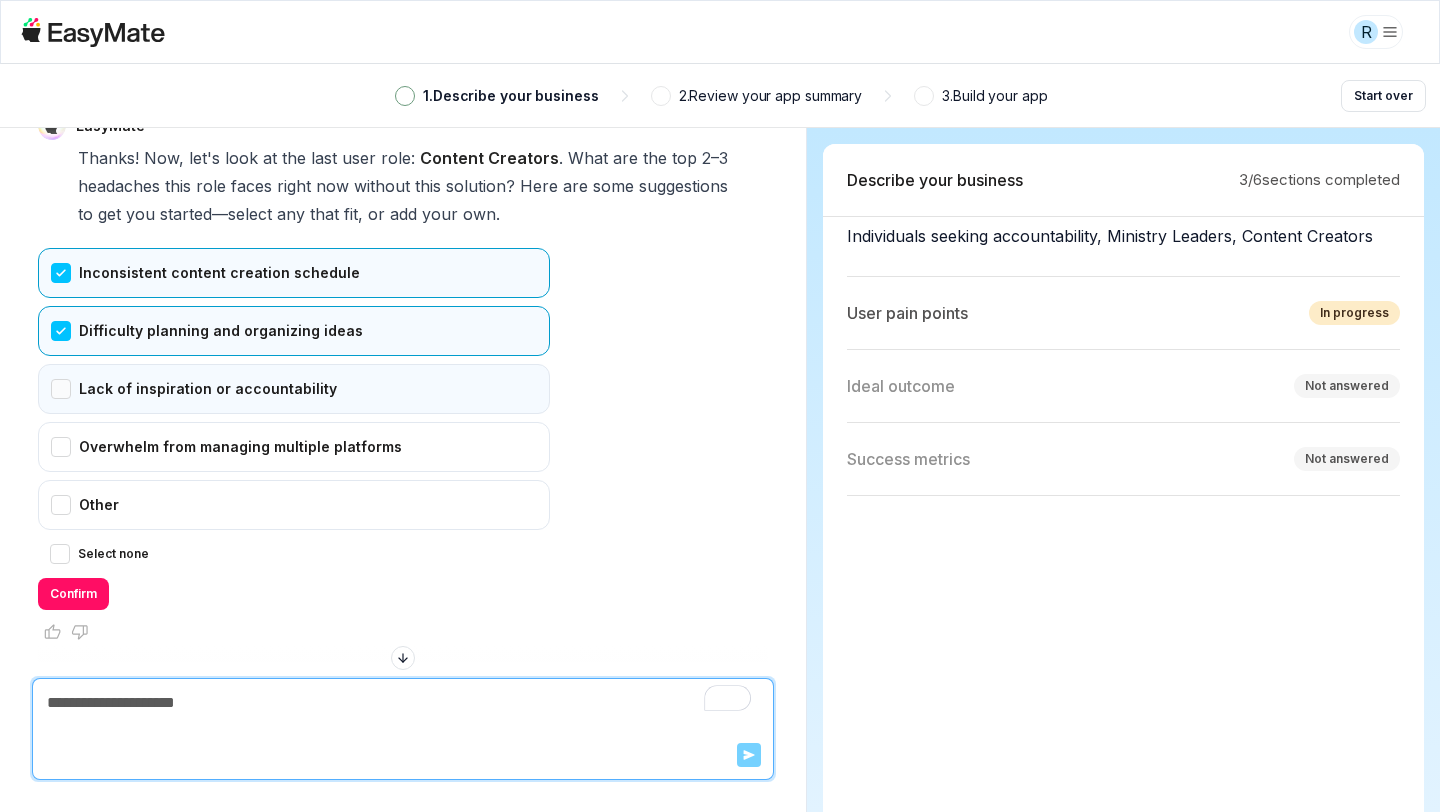 click on "Lack of inspiration or accountability" at bounding box center (294, 389) 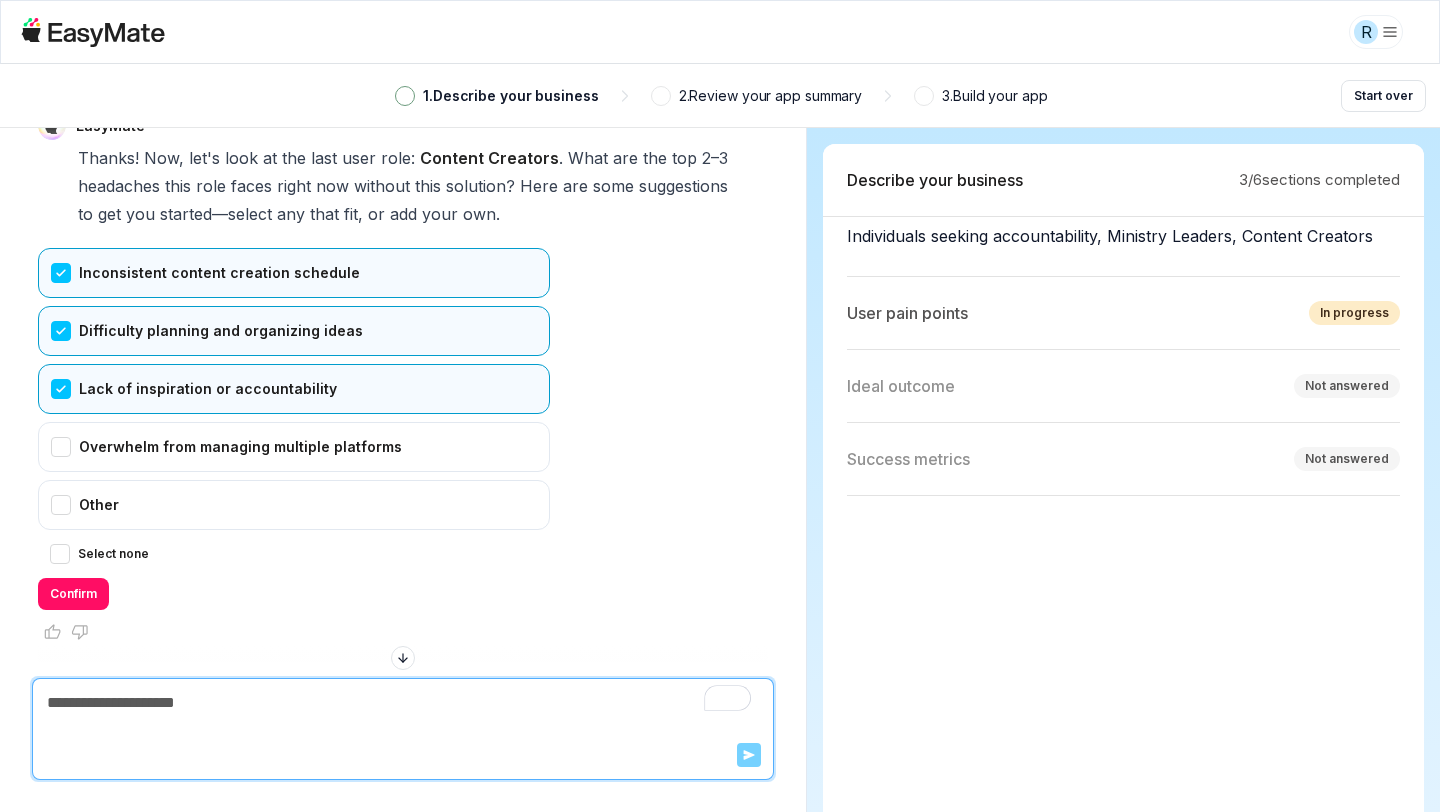 click at bounding box center [403, 662] 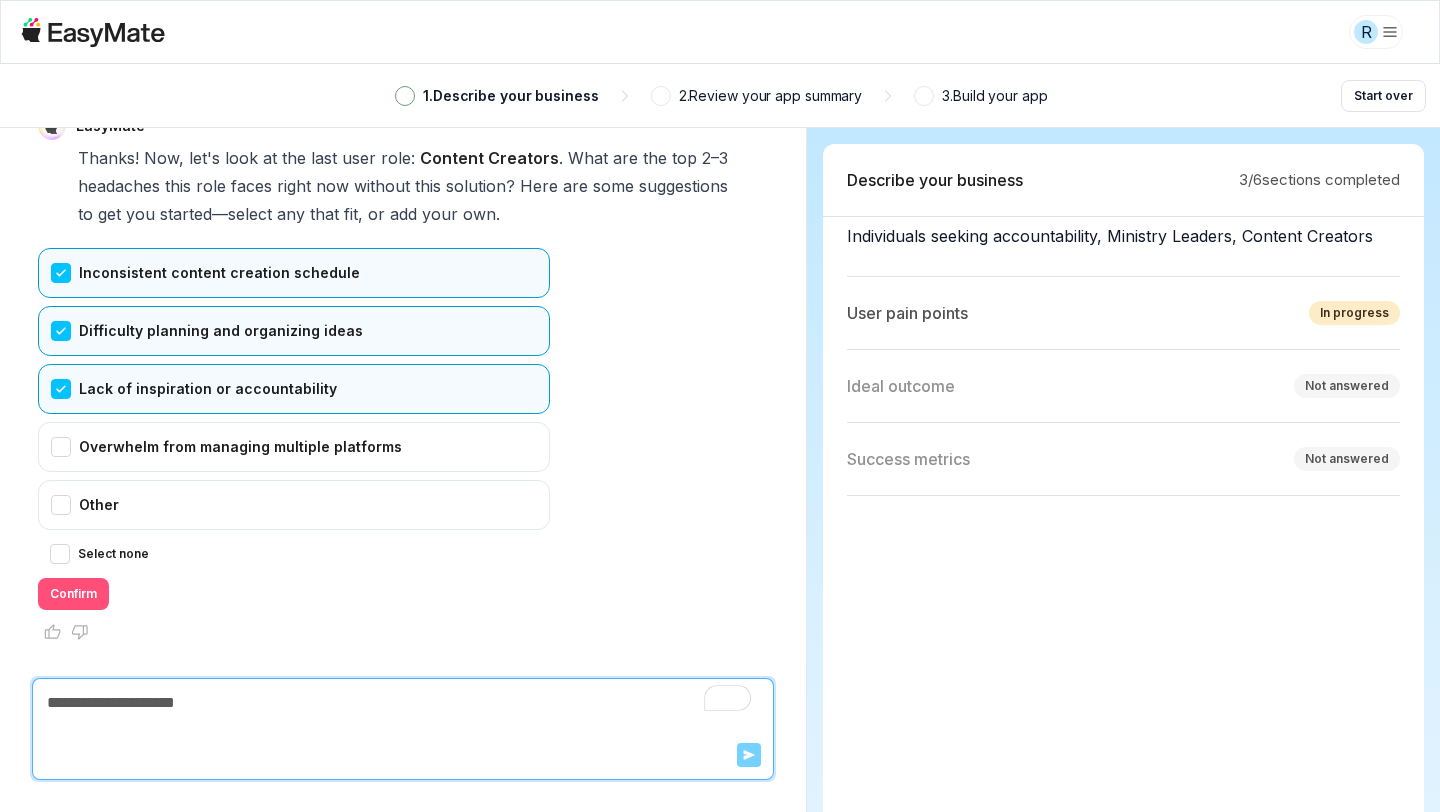 click on "Confirm" at bounding box center (73, 594) 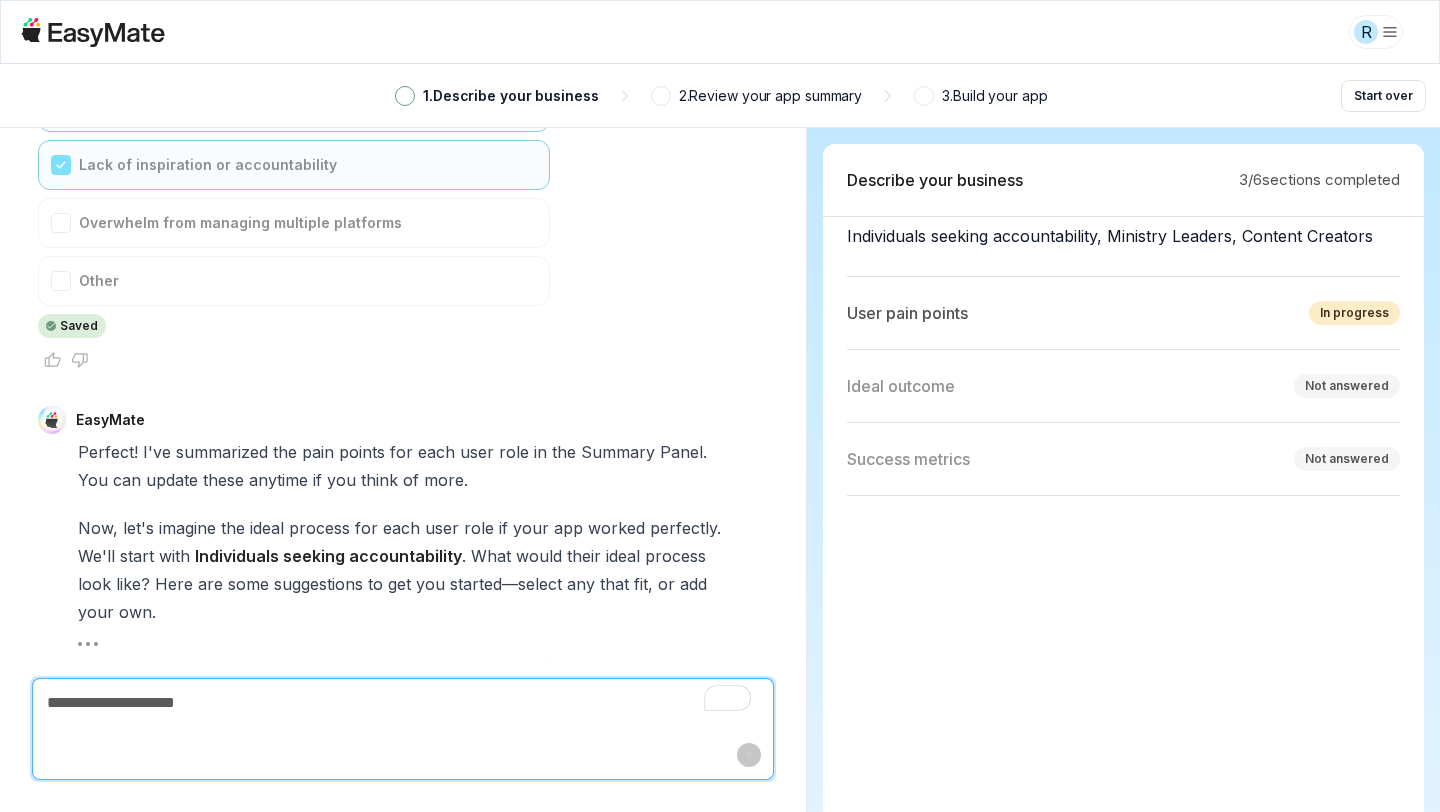 scroll, scrollTop: 6802, scrollLeft: 0, axis: vertical 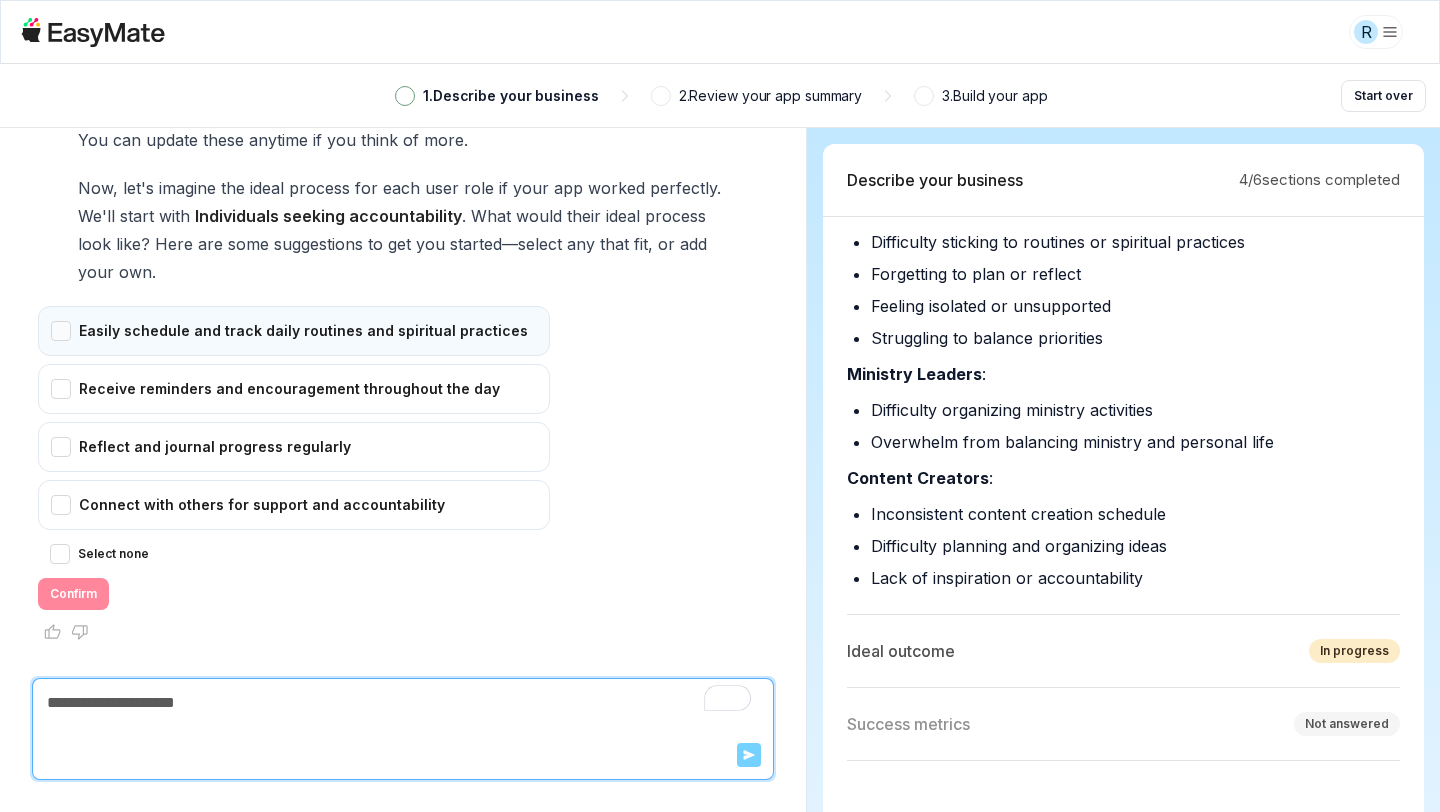 click on "Easily schedule and track daily routines and spiritual practices" at bounding box center [294, 331] 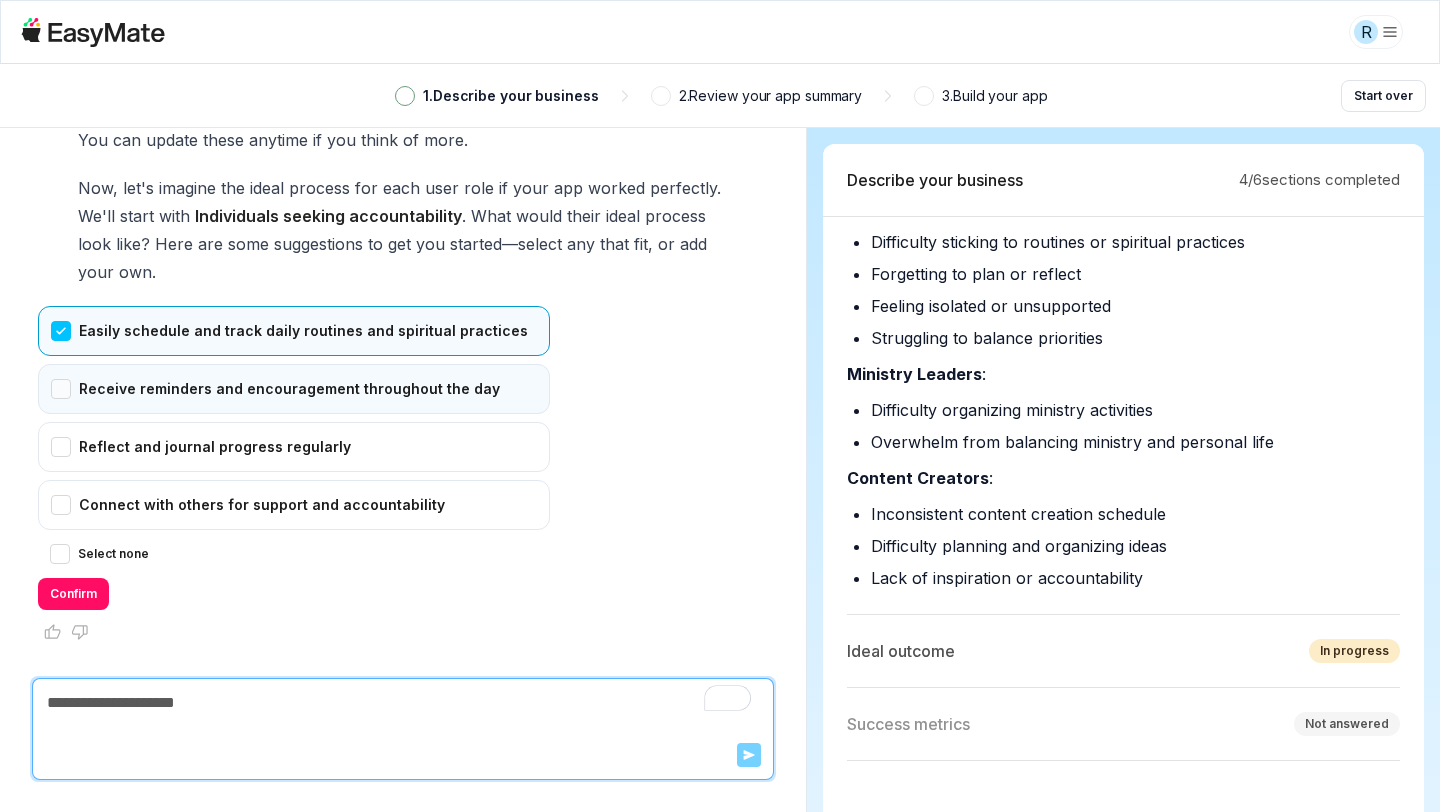 click on "Receive reminders and encouragement throughout the day" at bounding box center (294, 389) 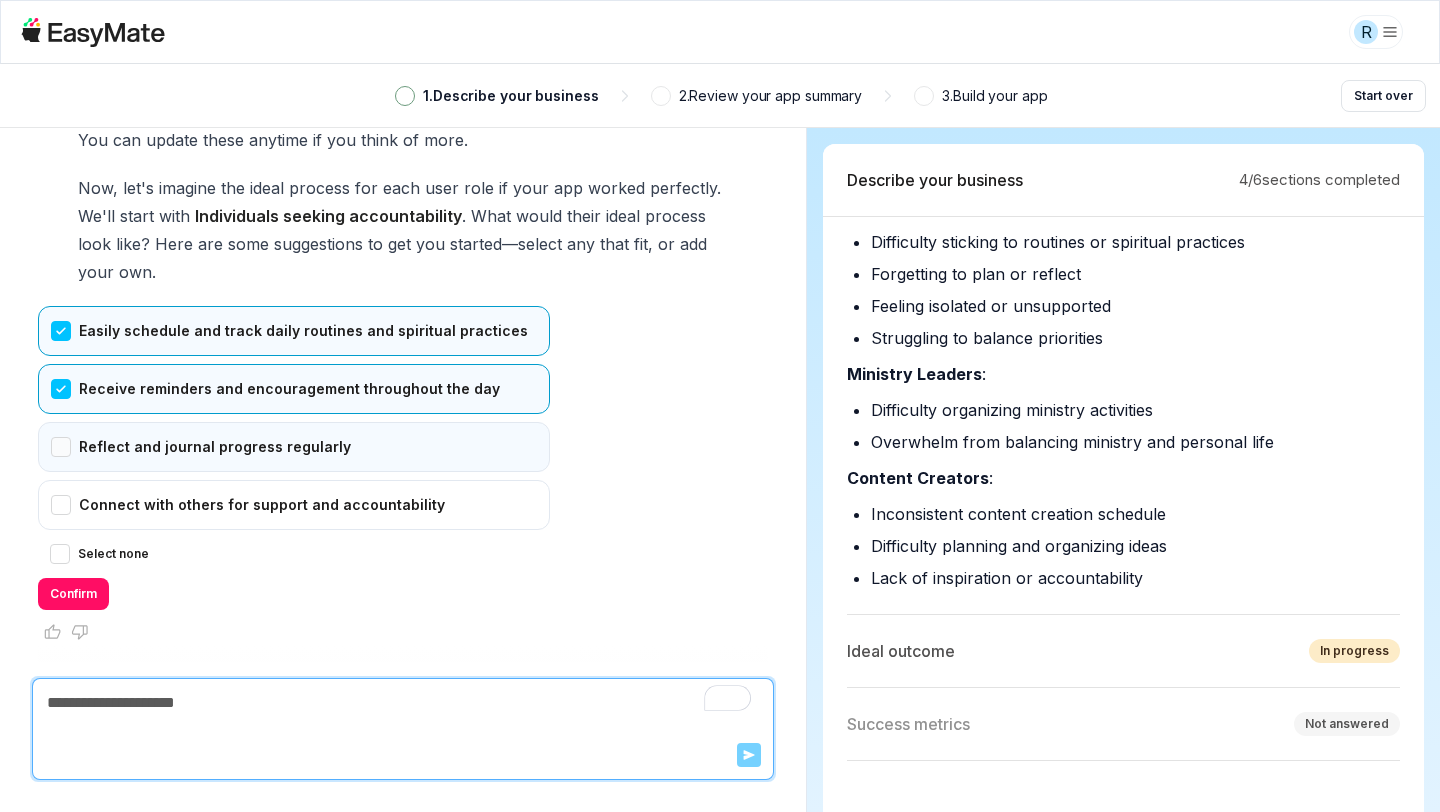 click on "Reflect and journal progress regularly" at bounding box center [294, 447] 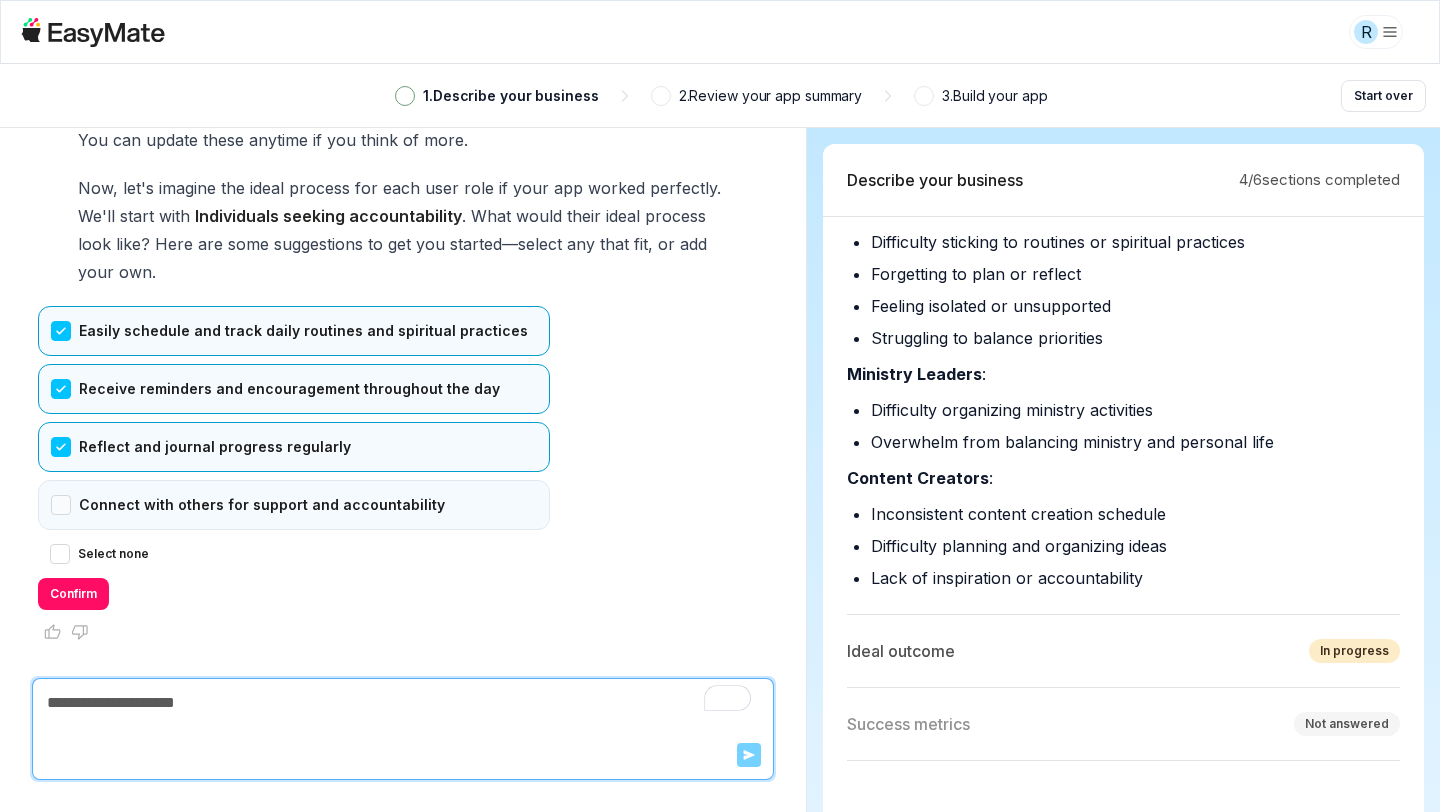 click on "Connect with others for support and accountability" at bounding box center [294, 505] 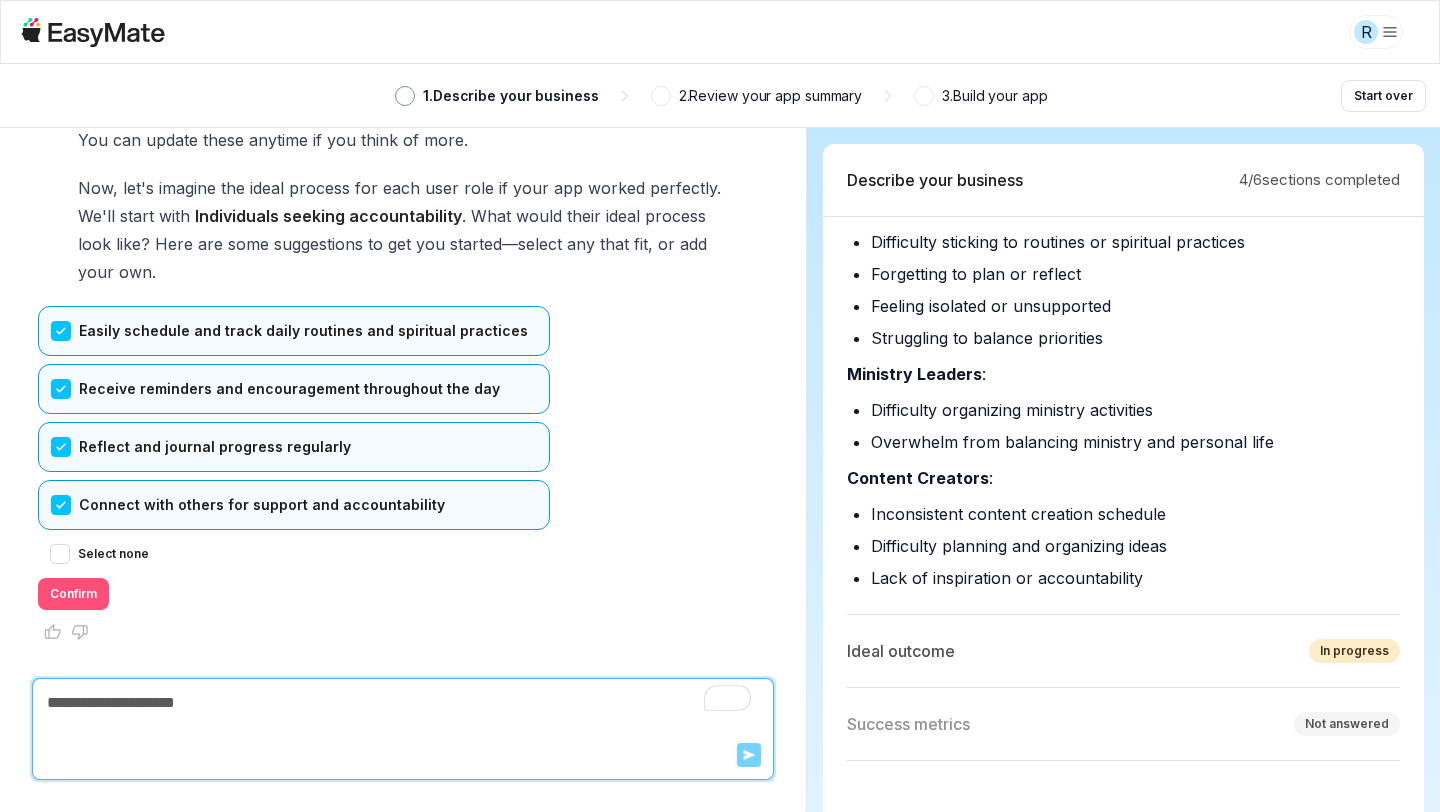 click on "Confirm" at bounding box center [73, 594] 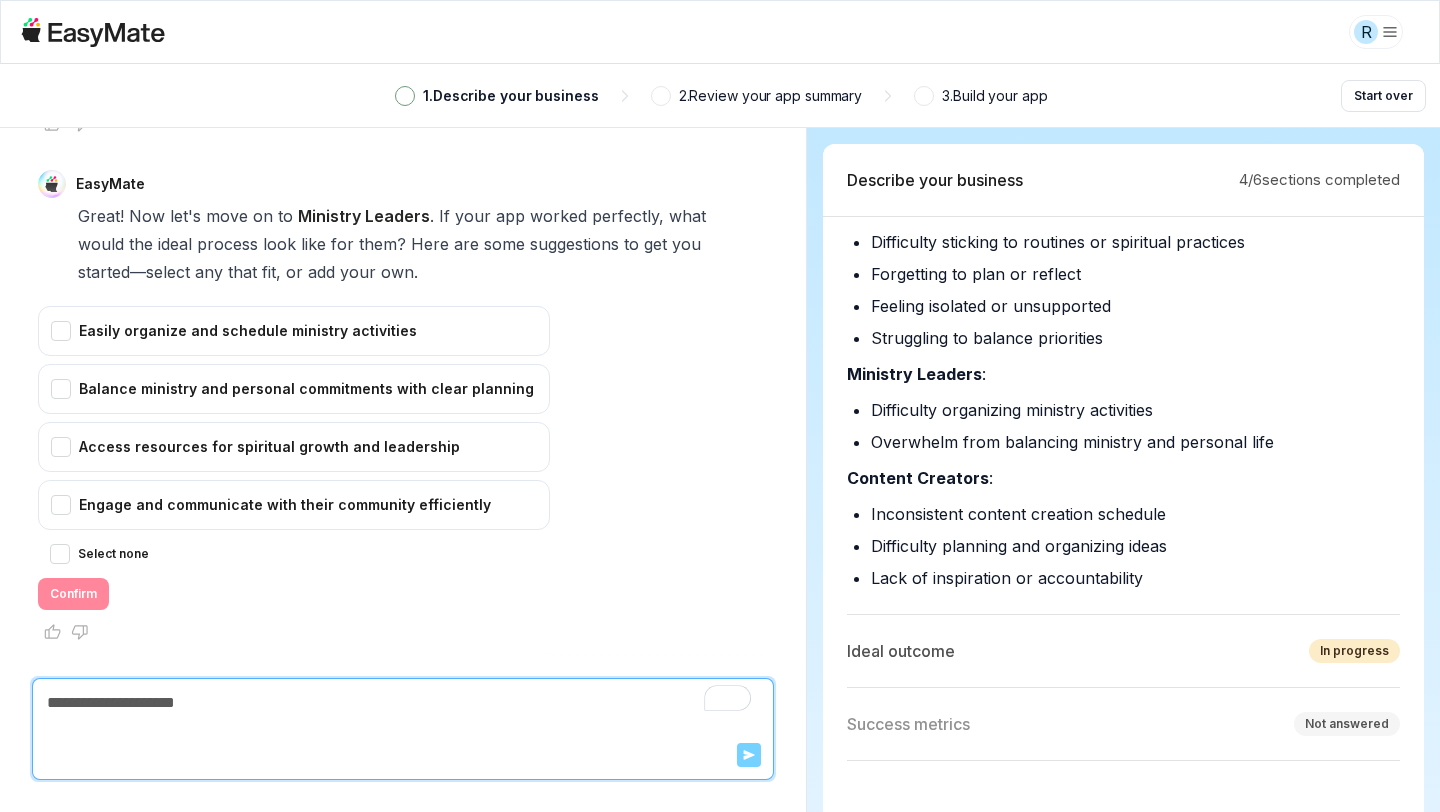 scroll, scrollTop: 7290, scrollLeft: 0, axis: vertical 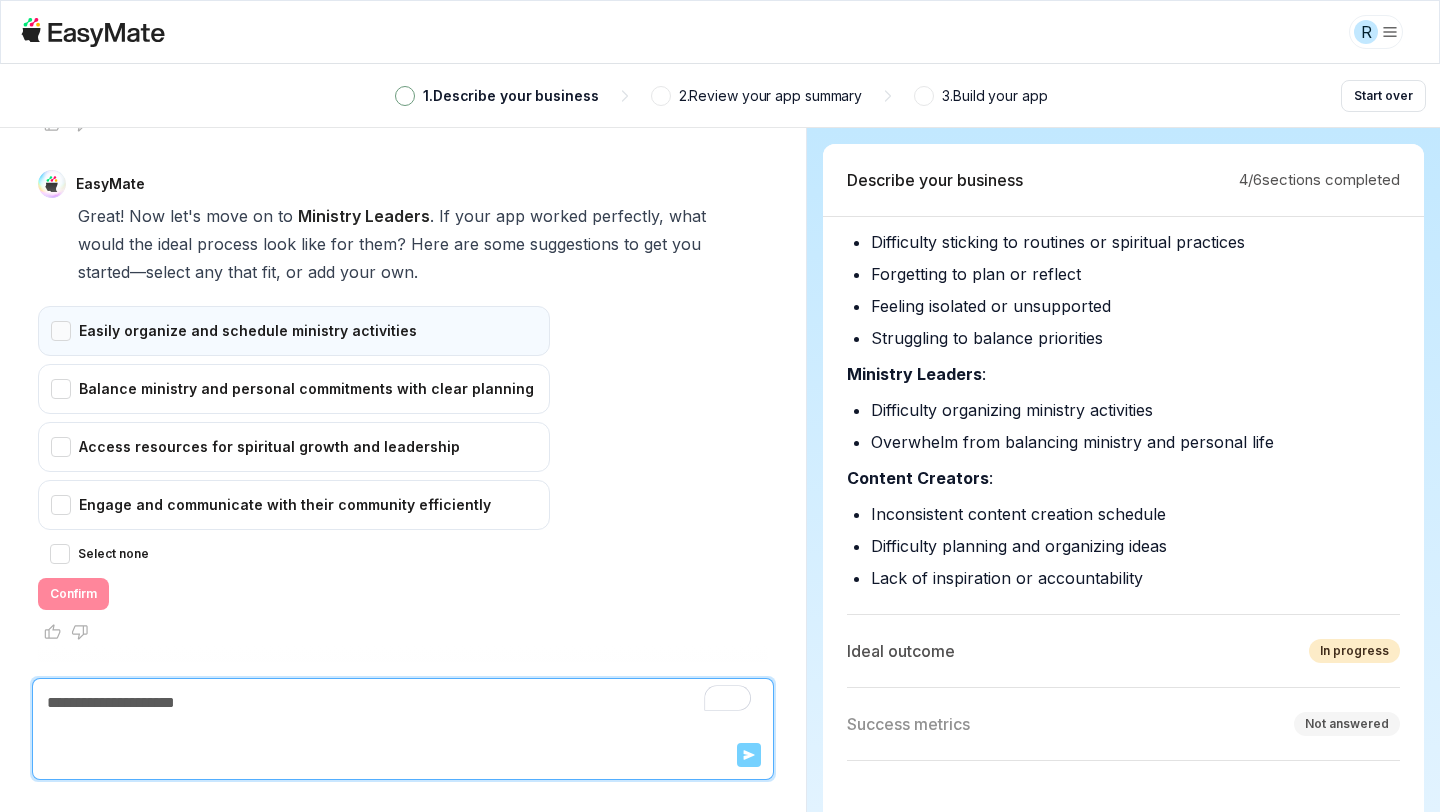 click on "Easily organize and schedule ministry activities" at bounding box center [294, 331] 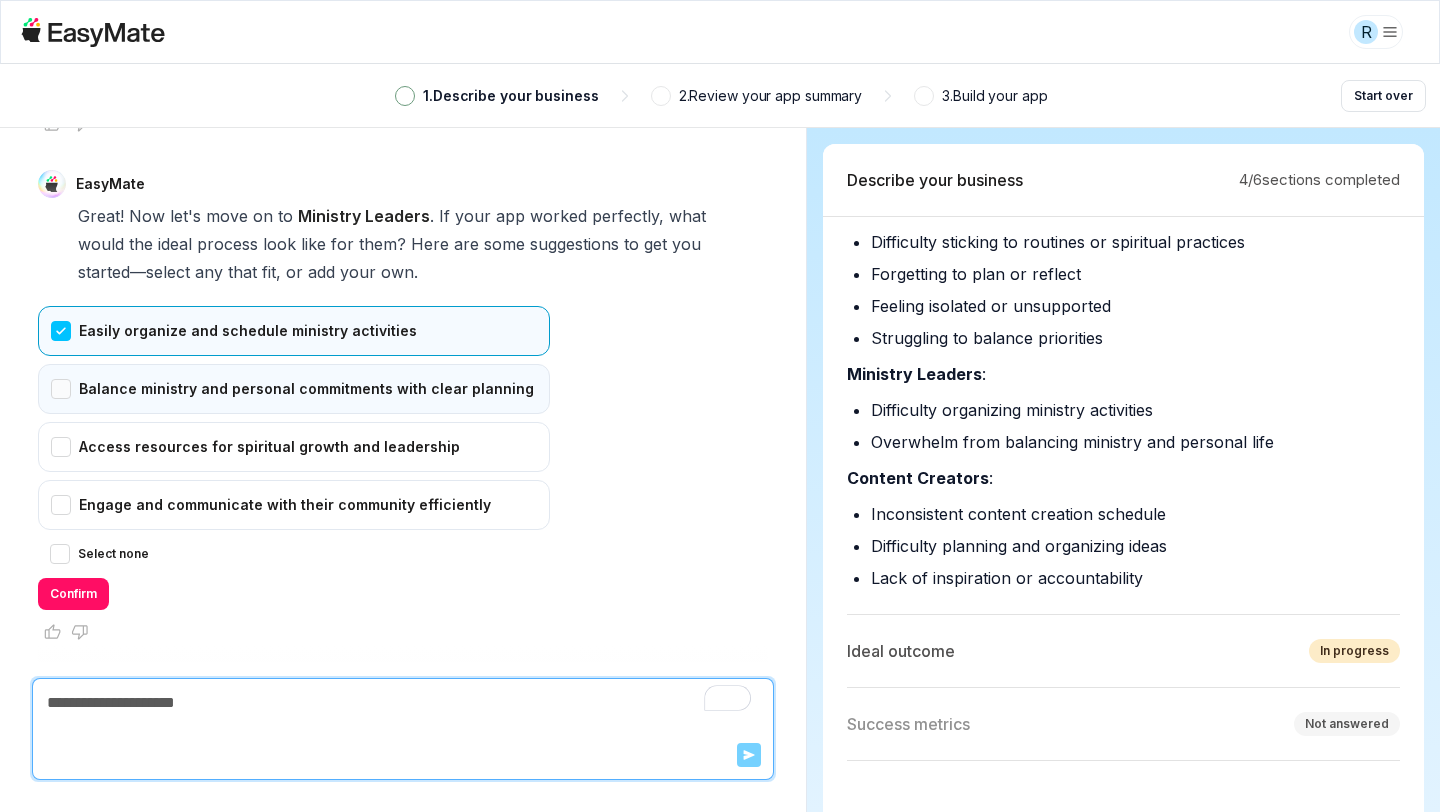 click on "Balance ministry and personal commitments with clear planning" at bounding box center [294, 389] 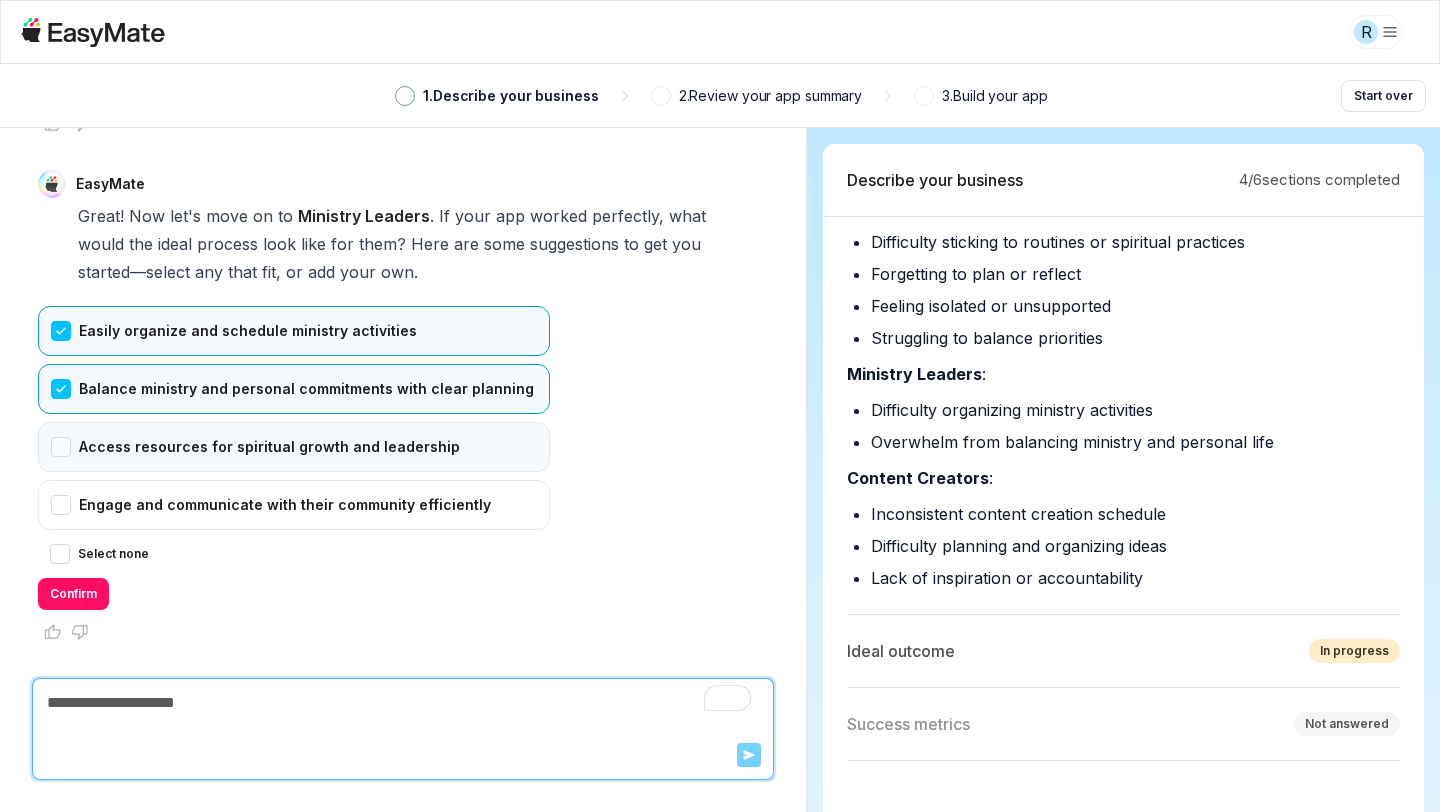click on "Access resources for spiritual growth and leadership" at bounding box center (294, 447) 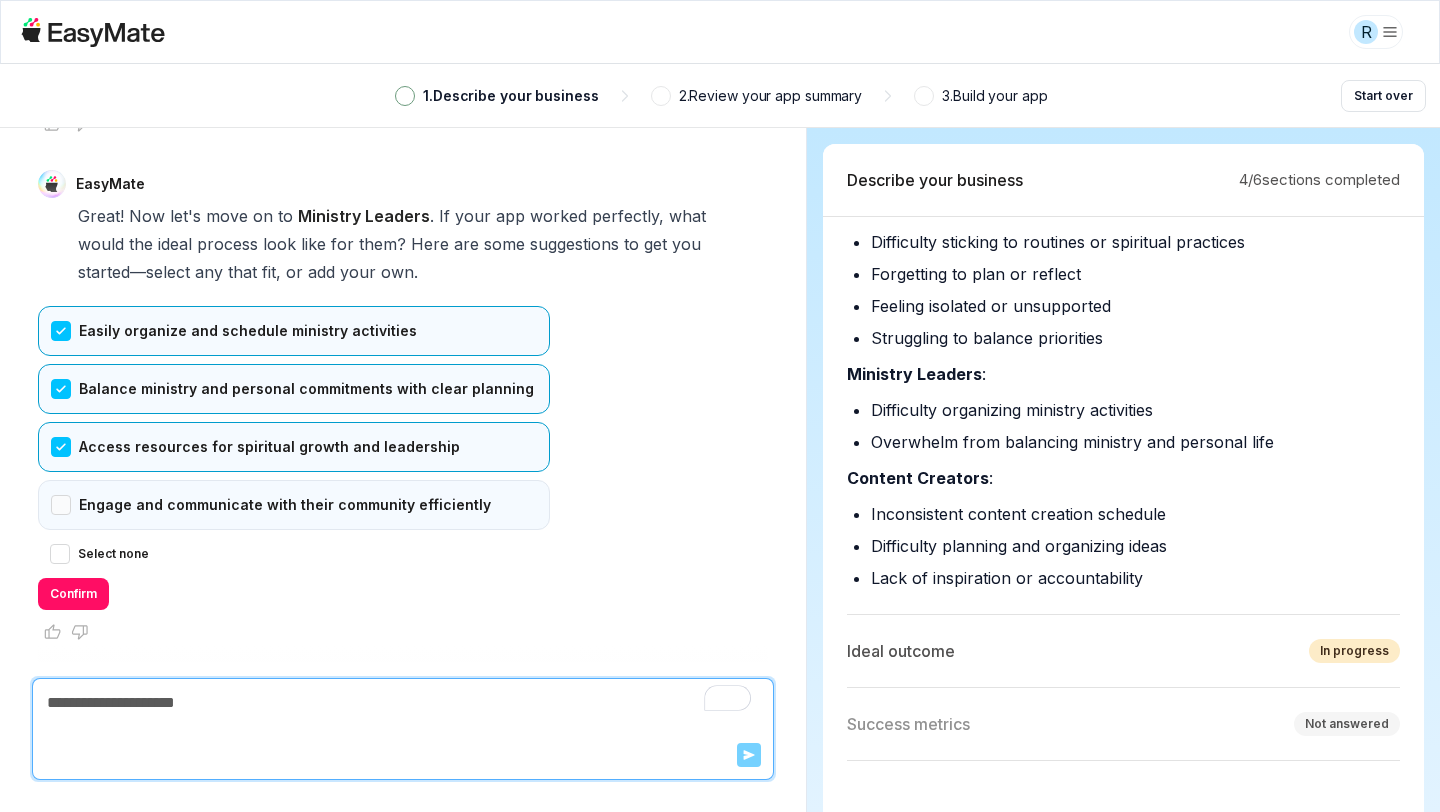 click on "Engage and communicate with their community efficiently" at bounding box center [294, 505] 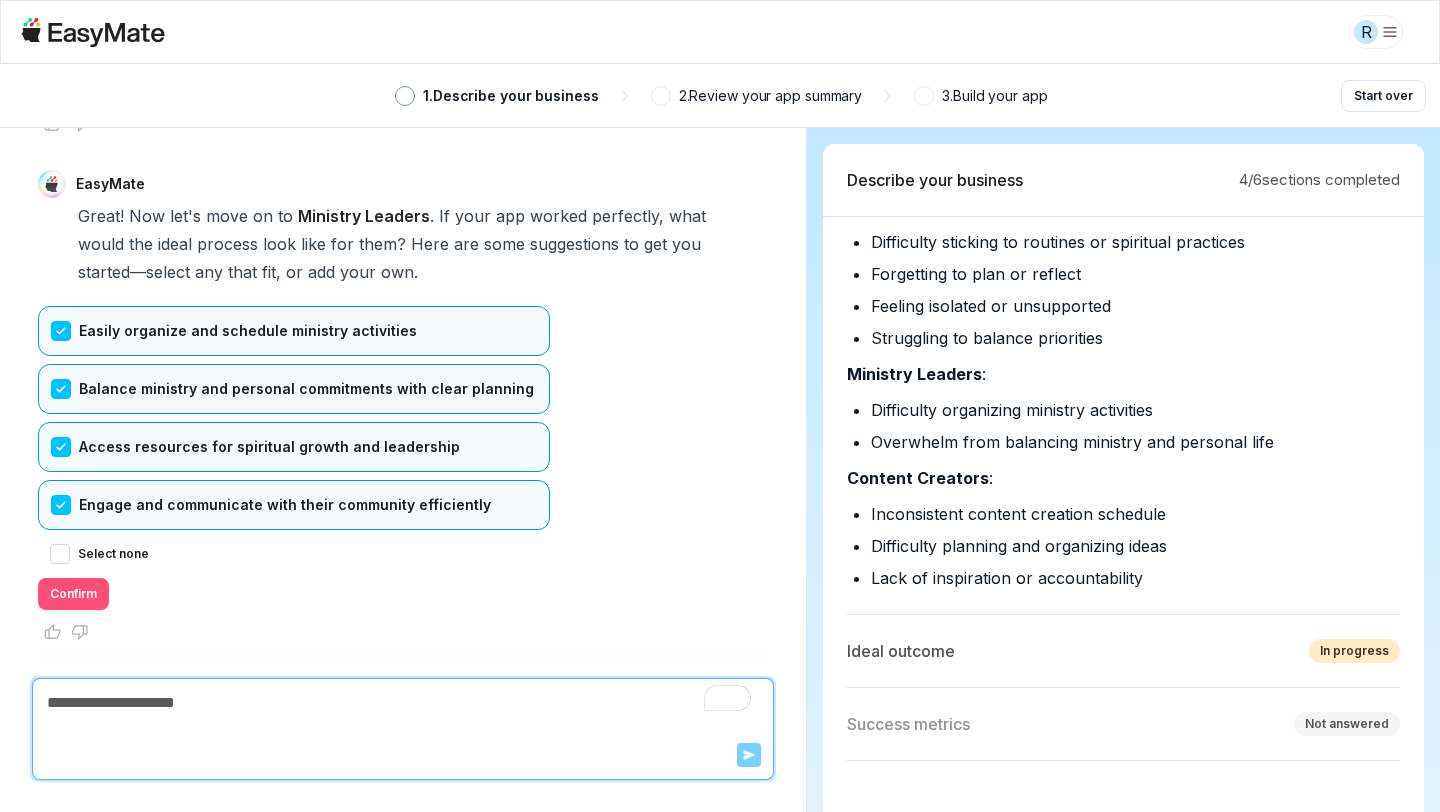 click on "Confirm" at bounding box center (73, 594) 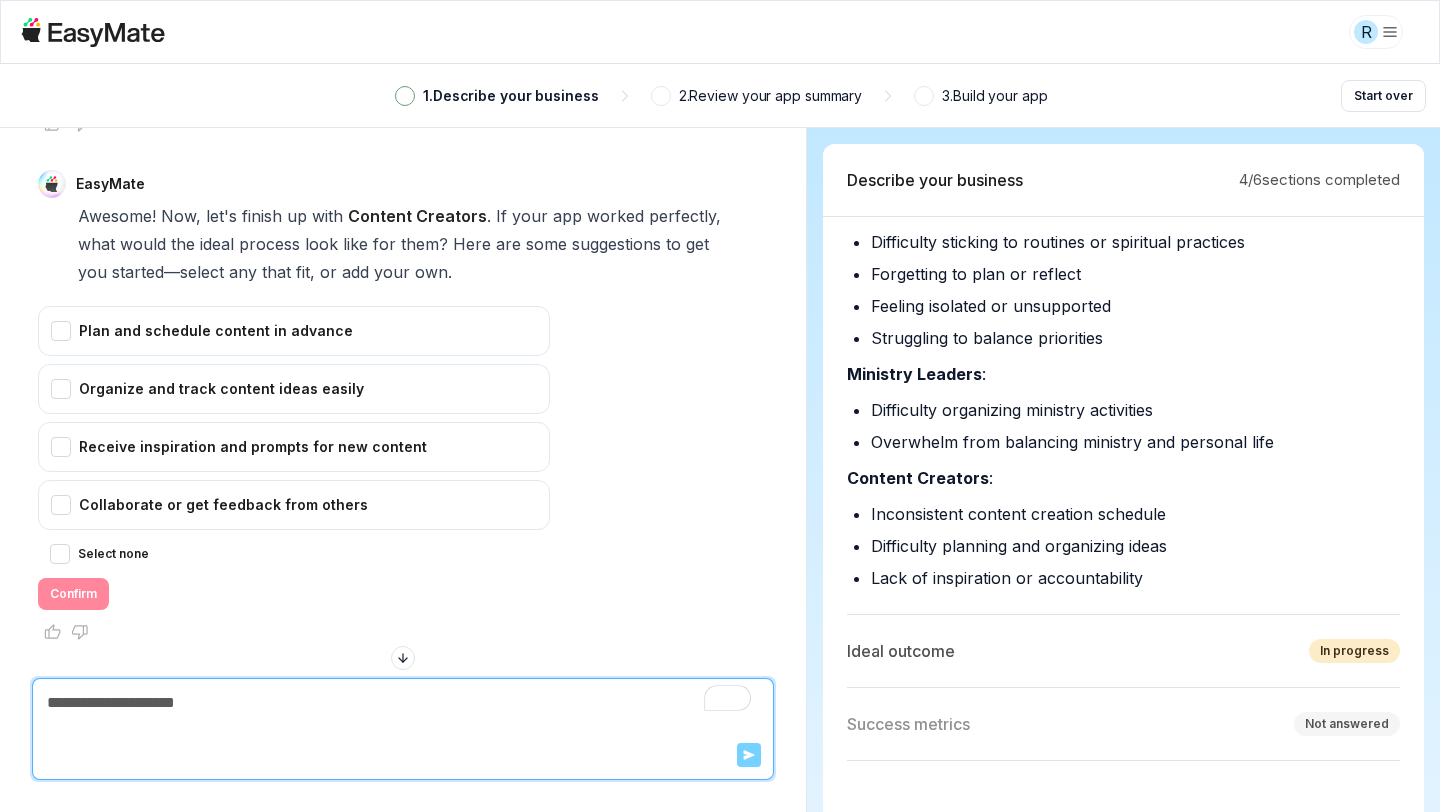 scroll, scrollTop: 7743, scrollLeft: 0, axis: vertical 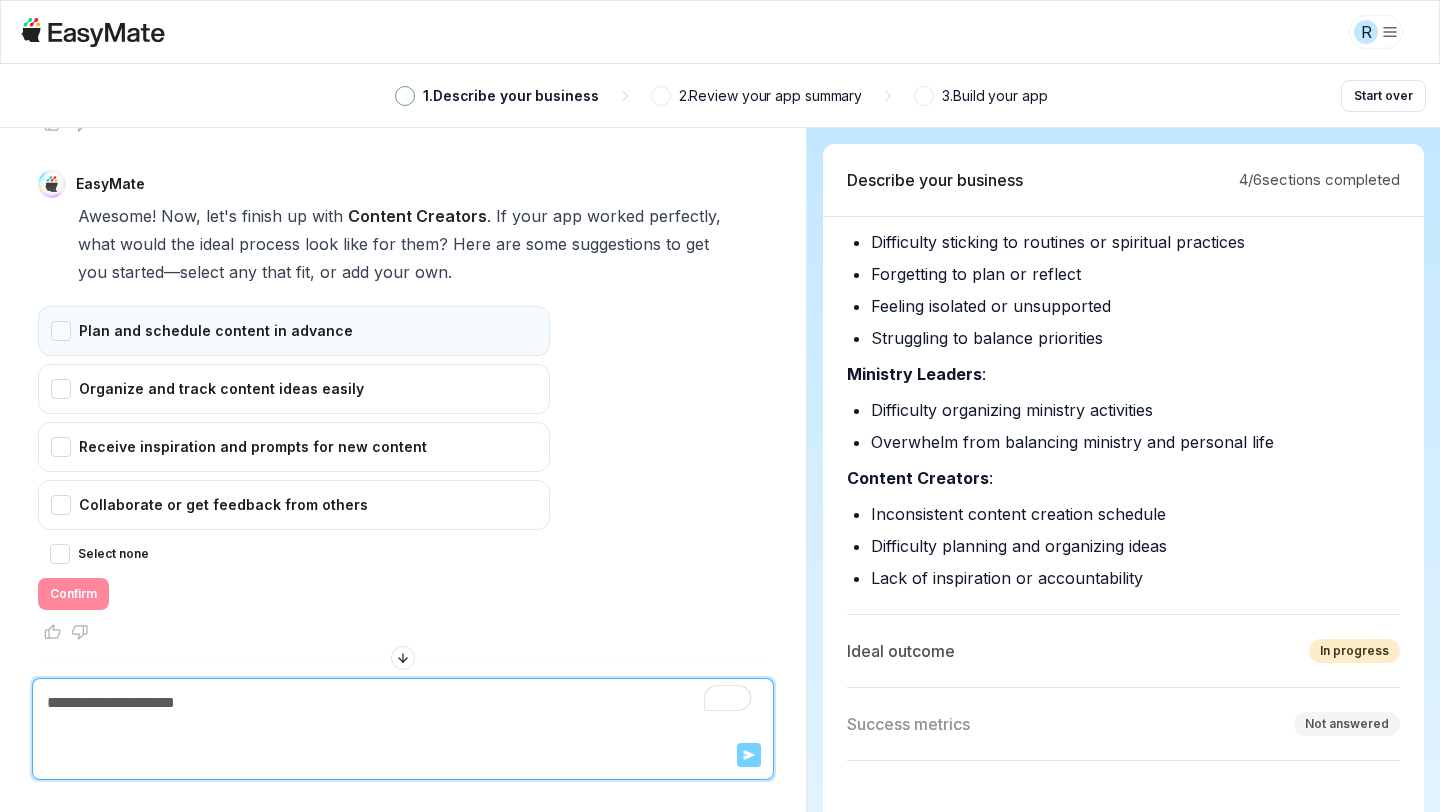 click on "Plan and schedule content in advance" at bounding box center (294, 331) 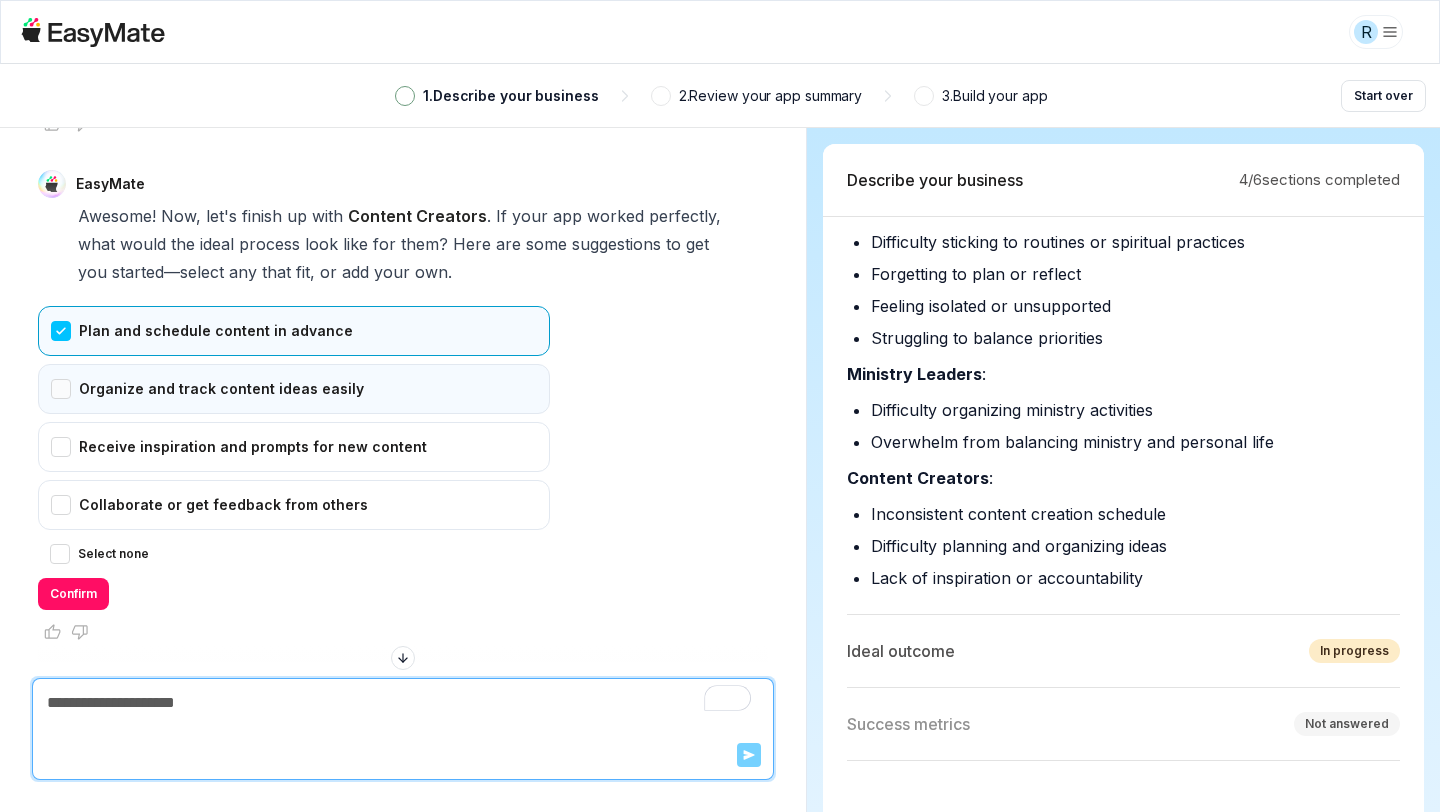 click on "Organize and track content ideas easily" at bounding box center [294, 389] 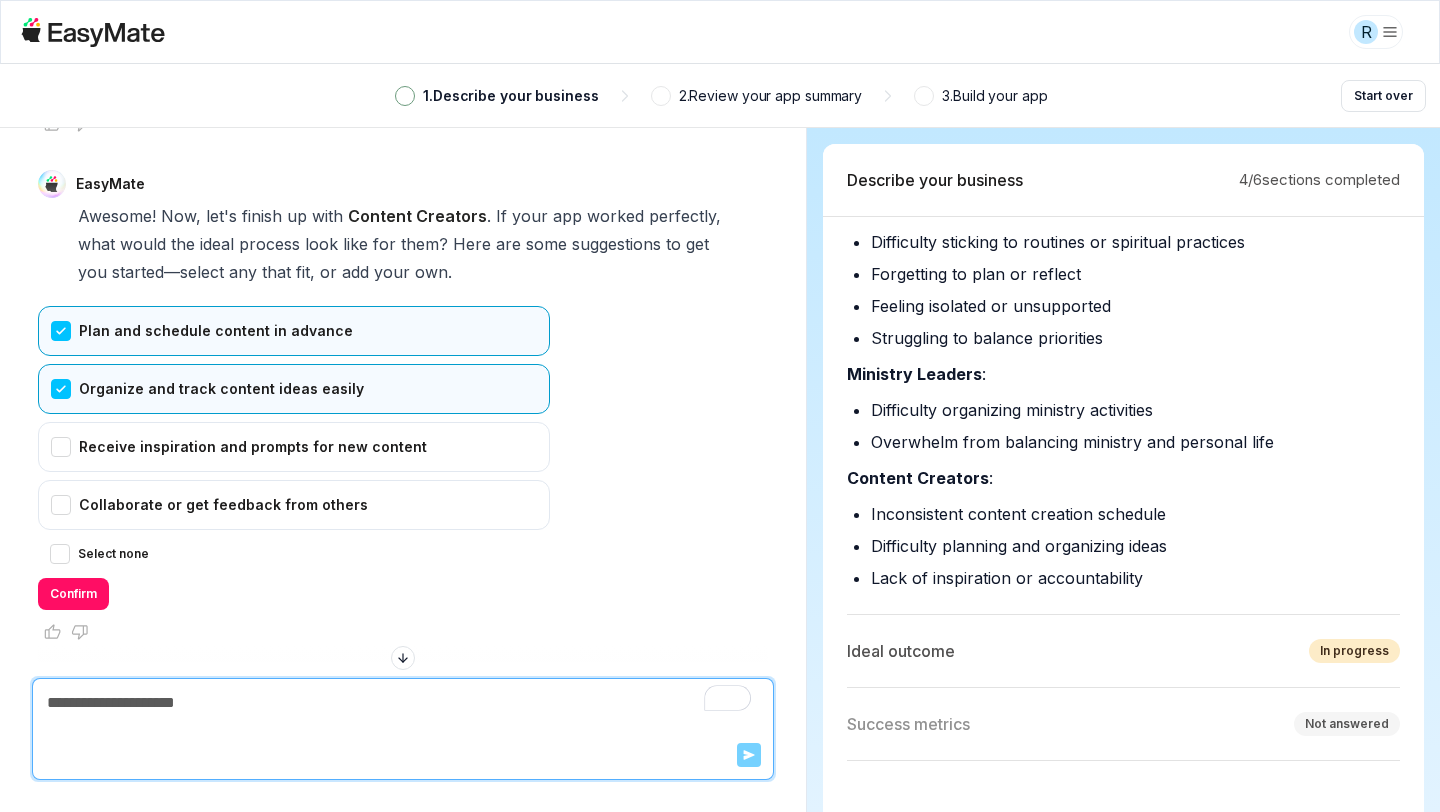 click on "Organize and track content ideas easily" at bounding box center [294, 389] 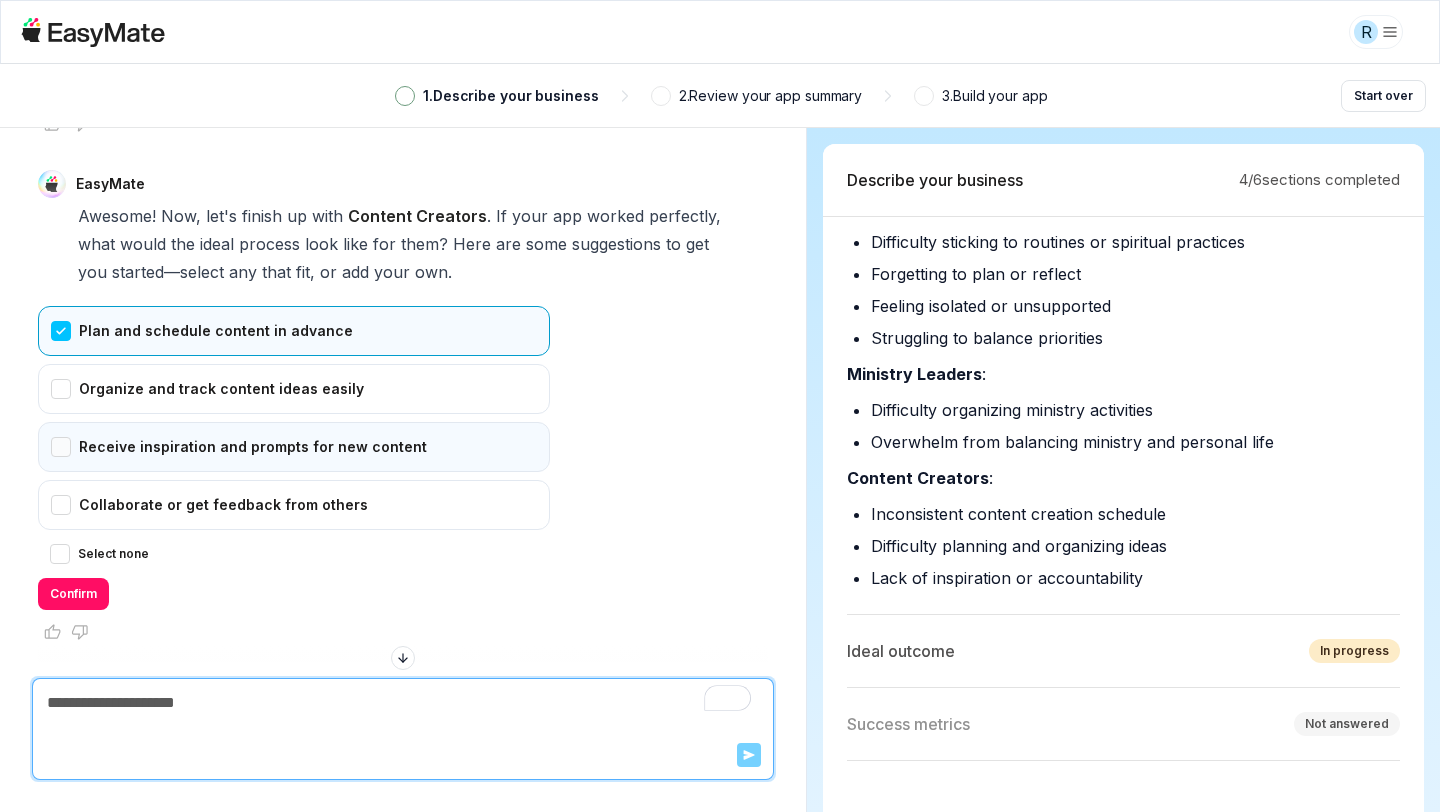 click on "Receive inspiration and prompts for new content" at bounding box center (294, 447) 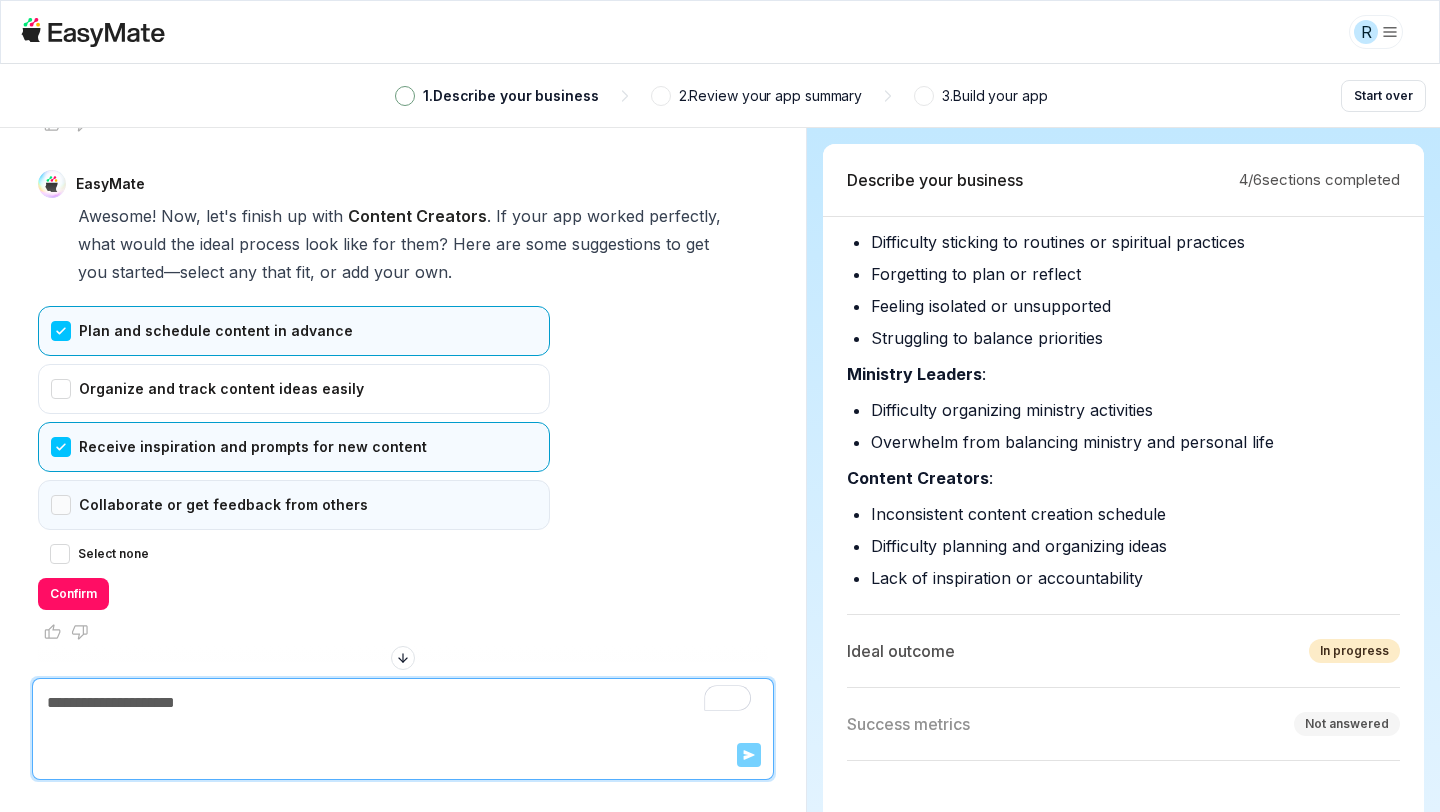 click on "Collaborate or get feedback from others" at bounding box center [294, 505] 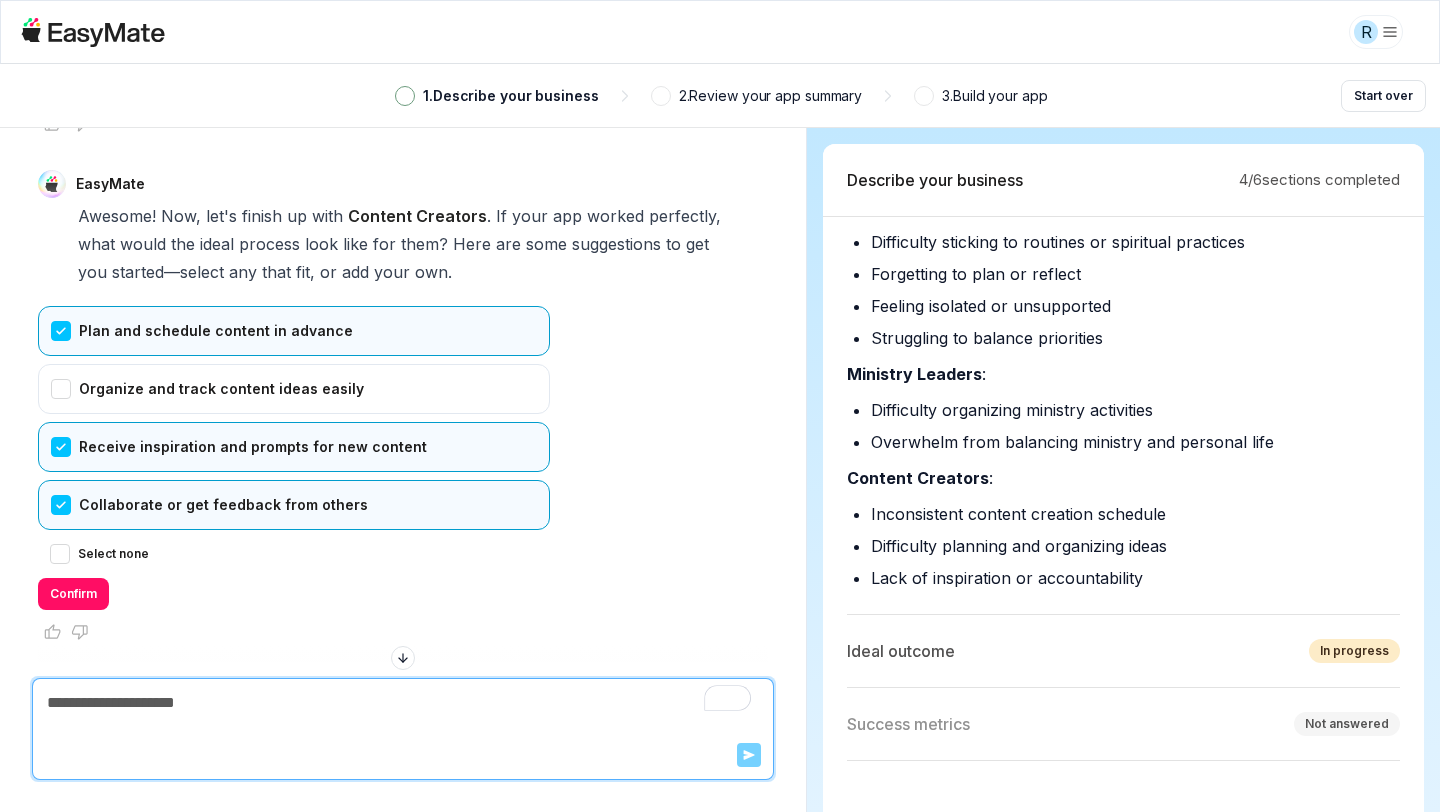 click on "Collaborate or get feedback from others" at bounding box center (294, 505) 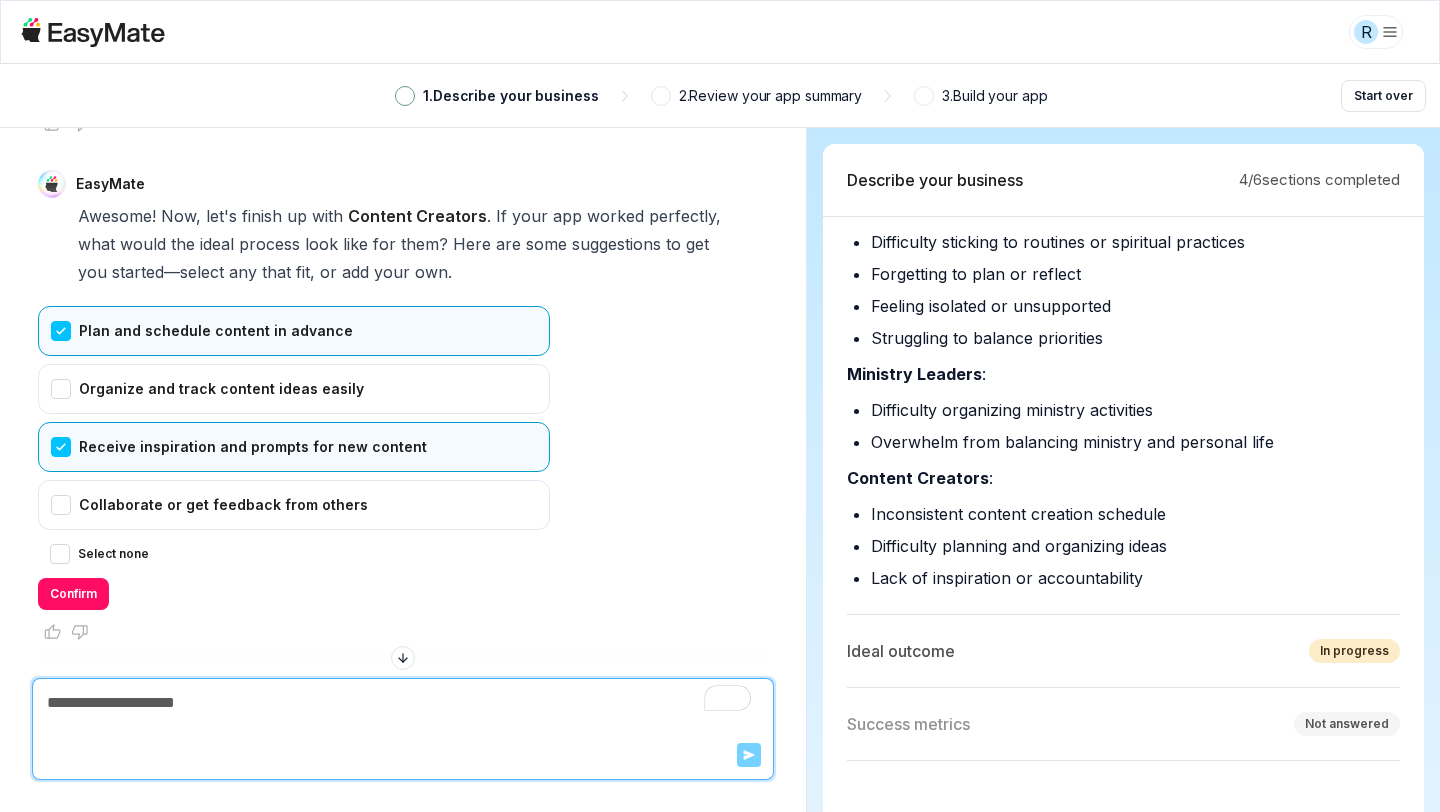click on "Plan and schedule content in advance Organize and track content ideas easily Receive inspiration and prompts for new content Collaborate or get feedback from others Select none Confirm" at bounding box center (294, 458) 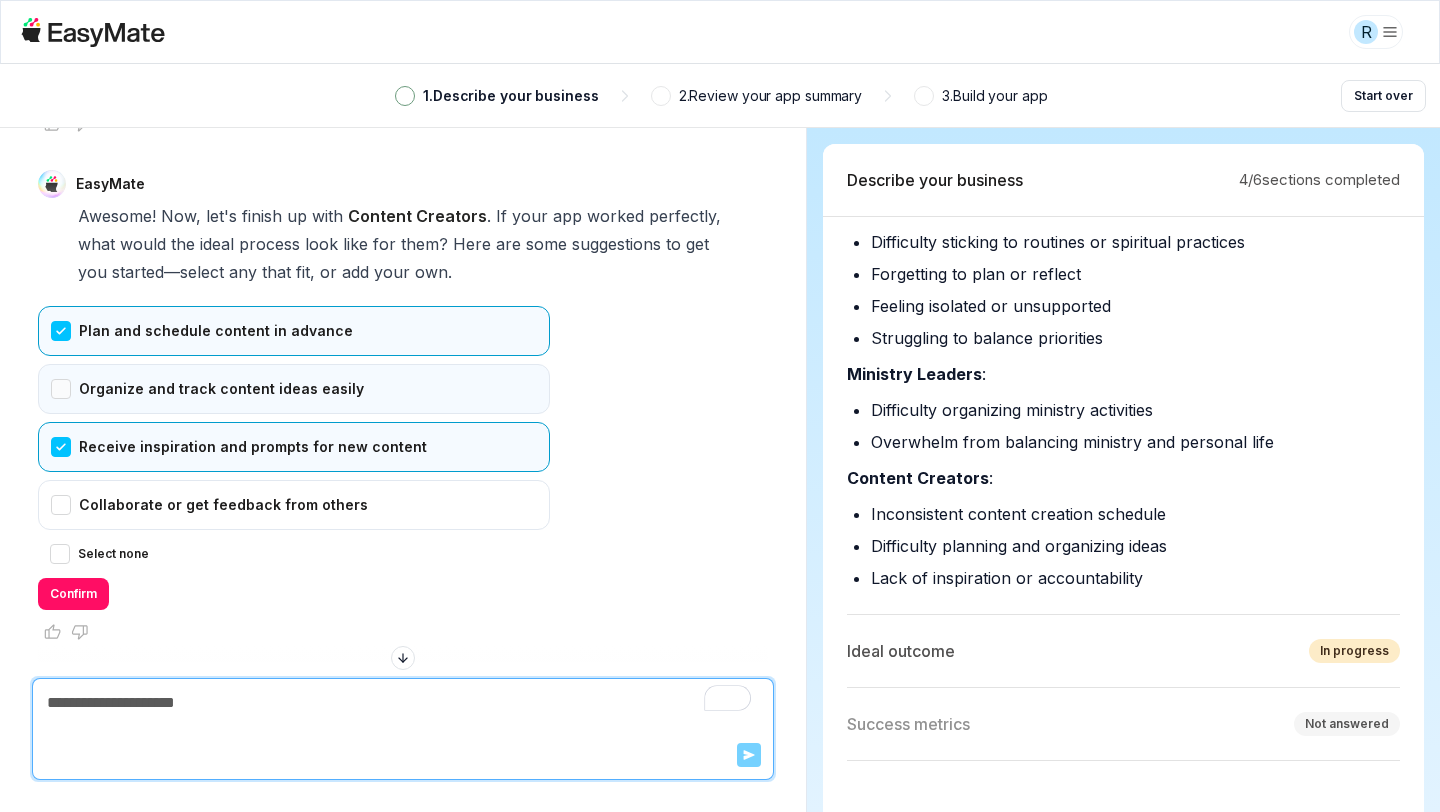 click on "Organize and track content ideas easily" at bounding box center [294, 389] 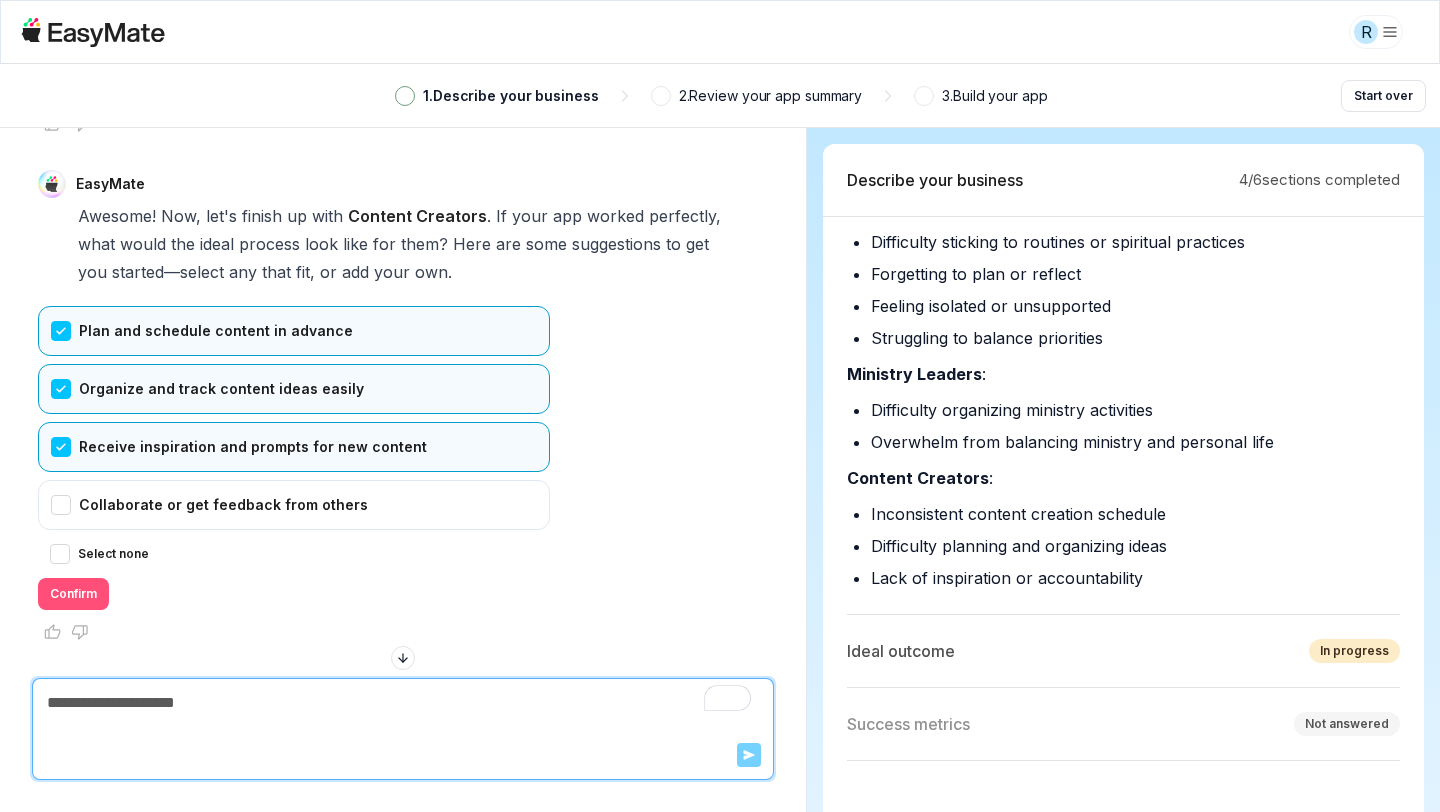 click on "Confirm" at bounding box center [73, 594] 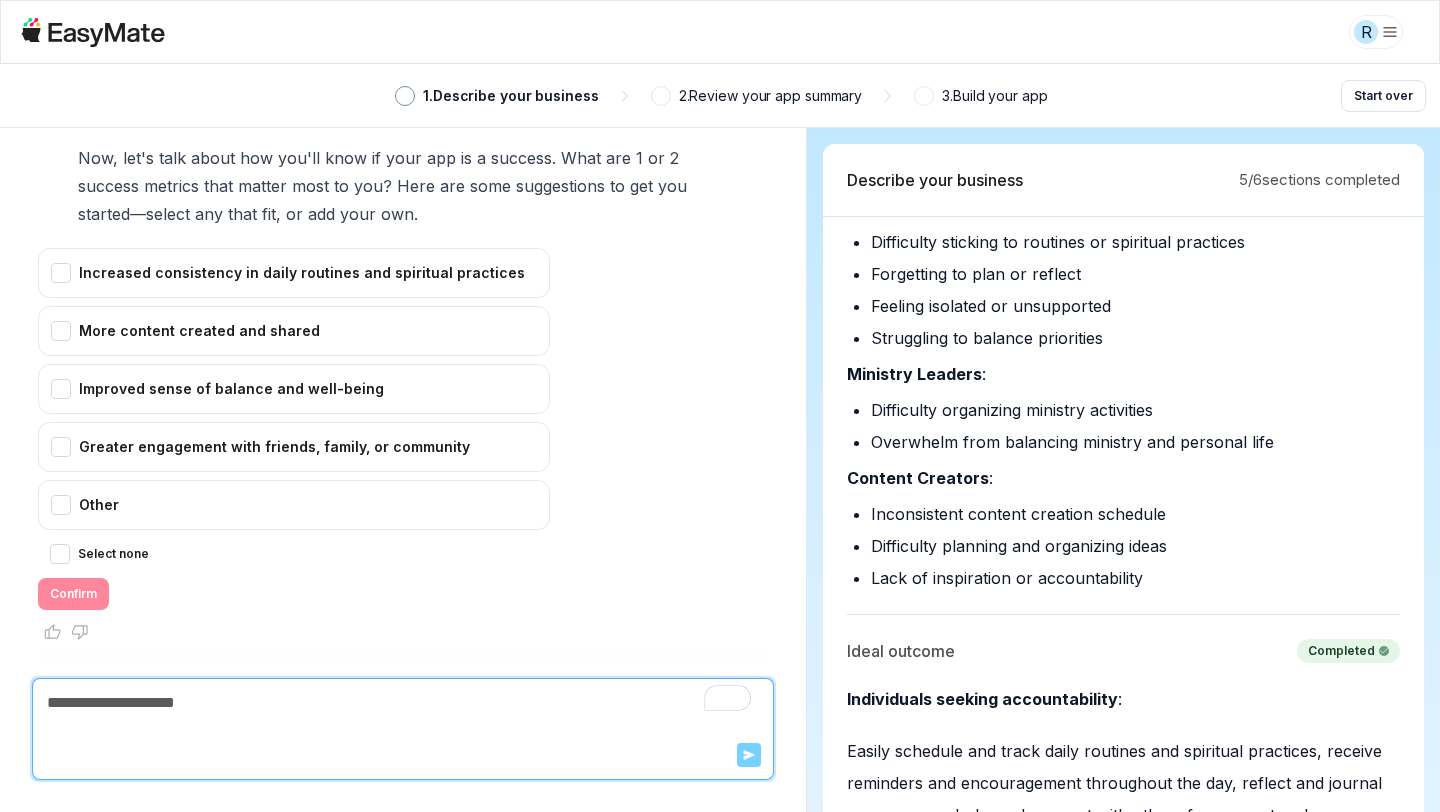 scroll, scrollTop: 8409, scrollLeft: 0, axis: vertical 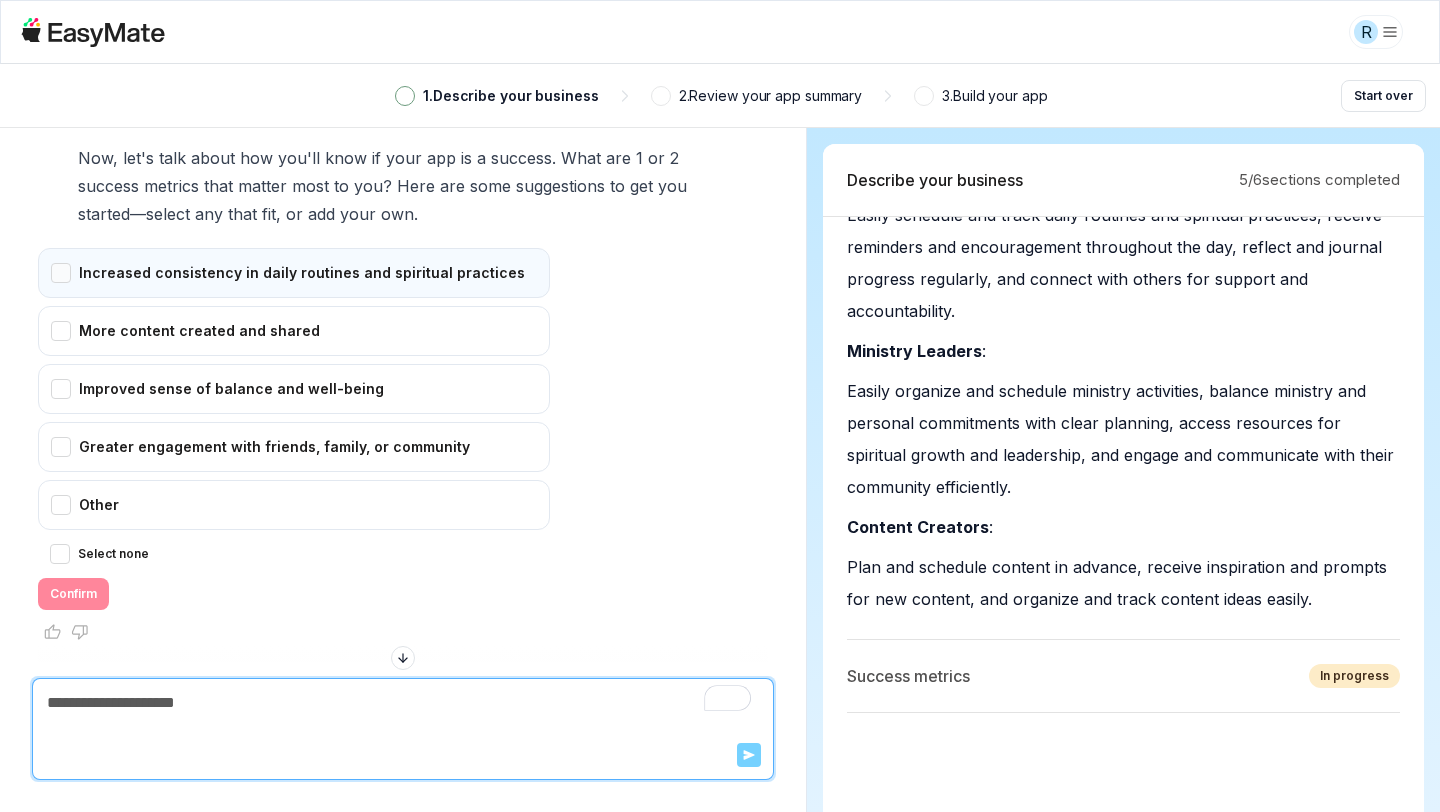 click on "Increased consistency in daily routines and spiritual practices" at bounding box center [294, 273] 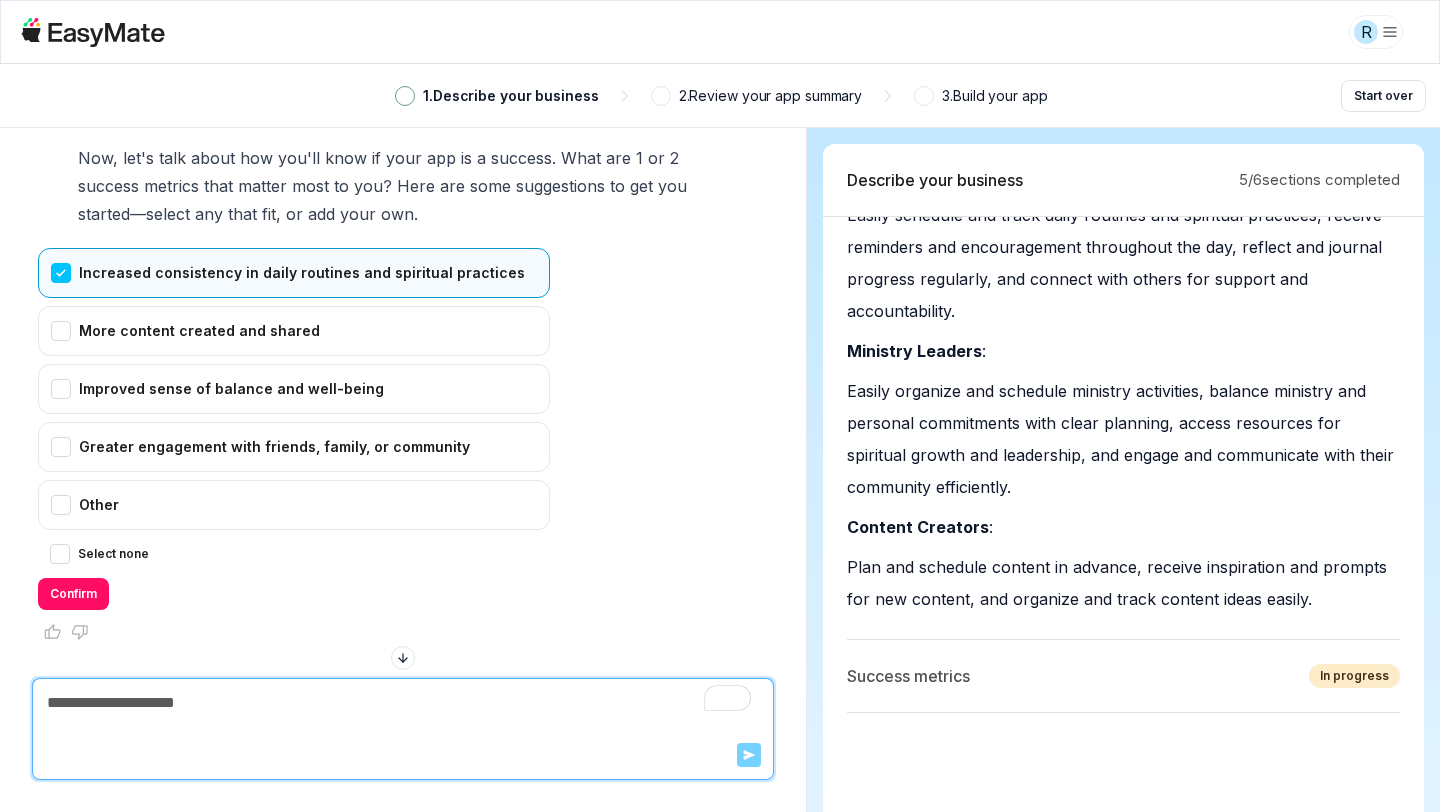 scroll, scrollTop: 8361, scrollLeft: 0, axis: vertical 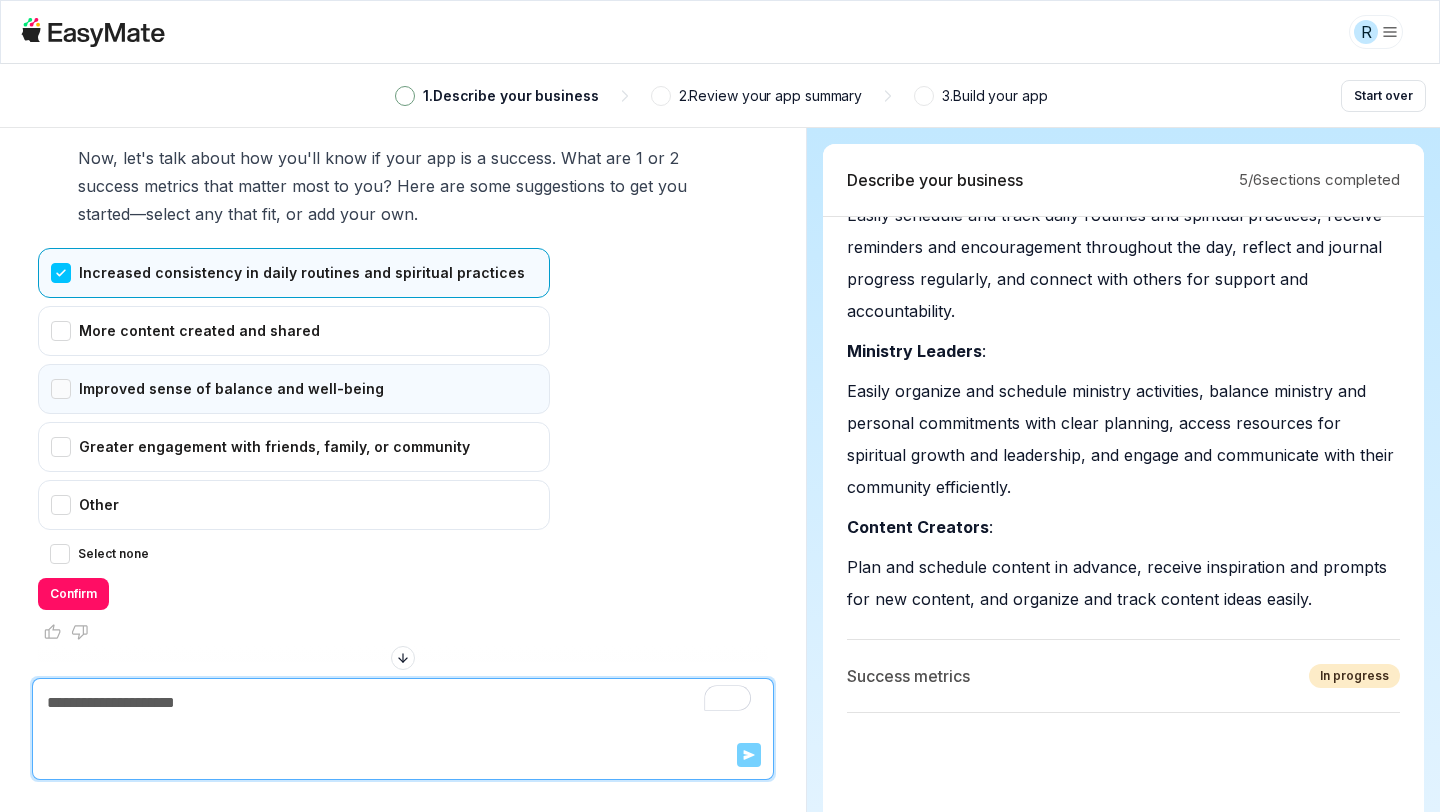 click on "Improved sense of balance and well-being" at bounding box center [294, 389] 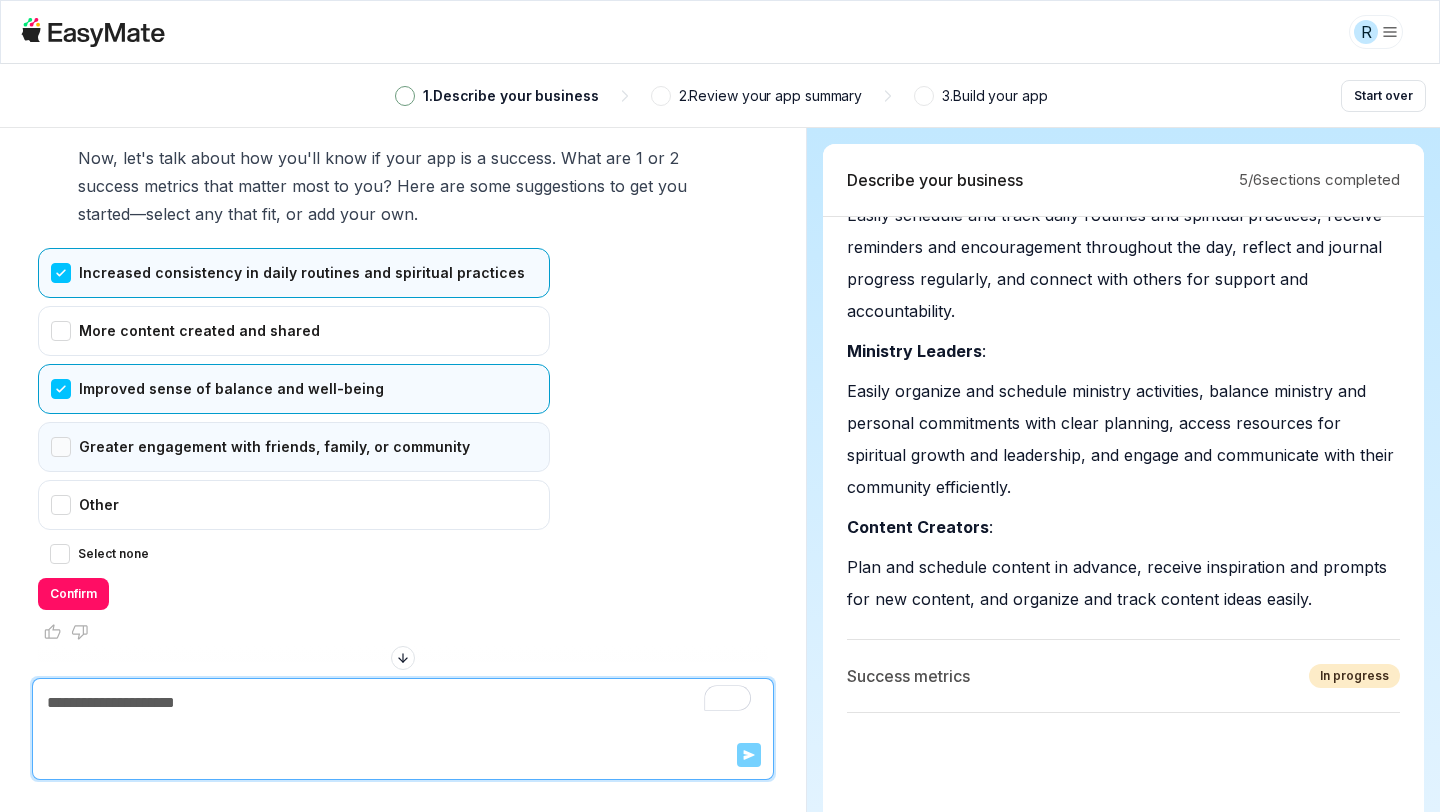 click on "Greater engagement with friends, family, or community" at bounding box center [294, 447] 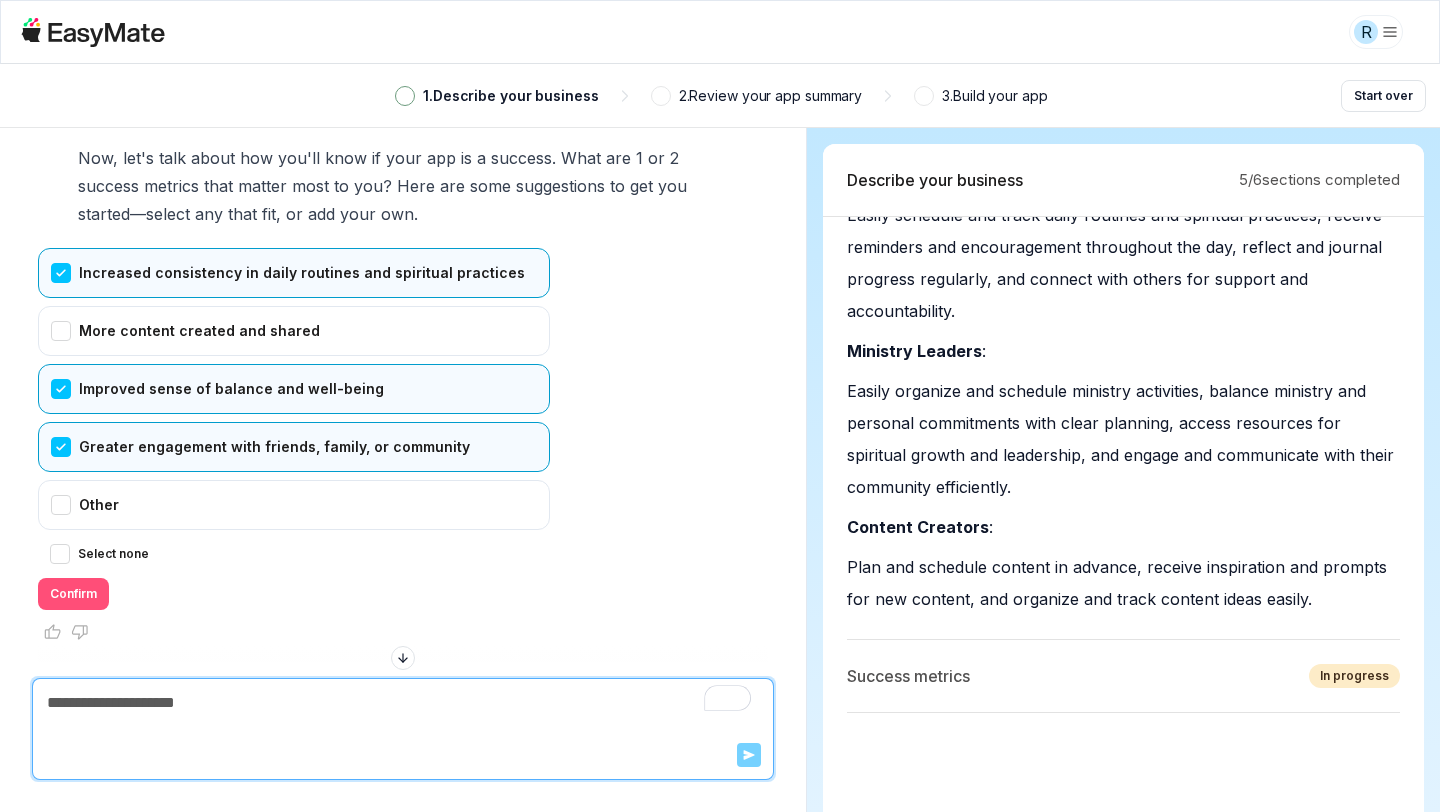 click on "Confirm" at bounding box center [73, 594] 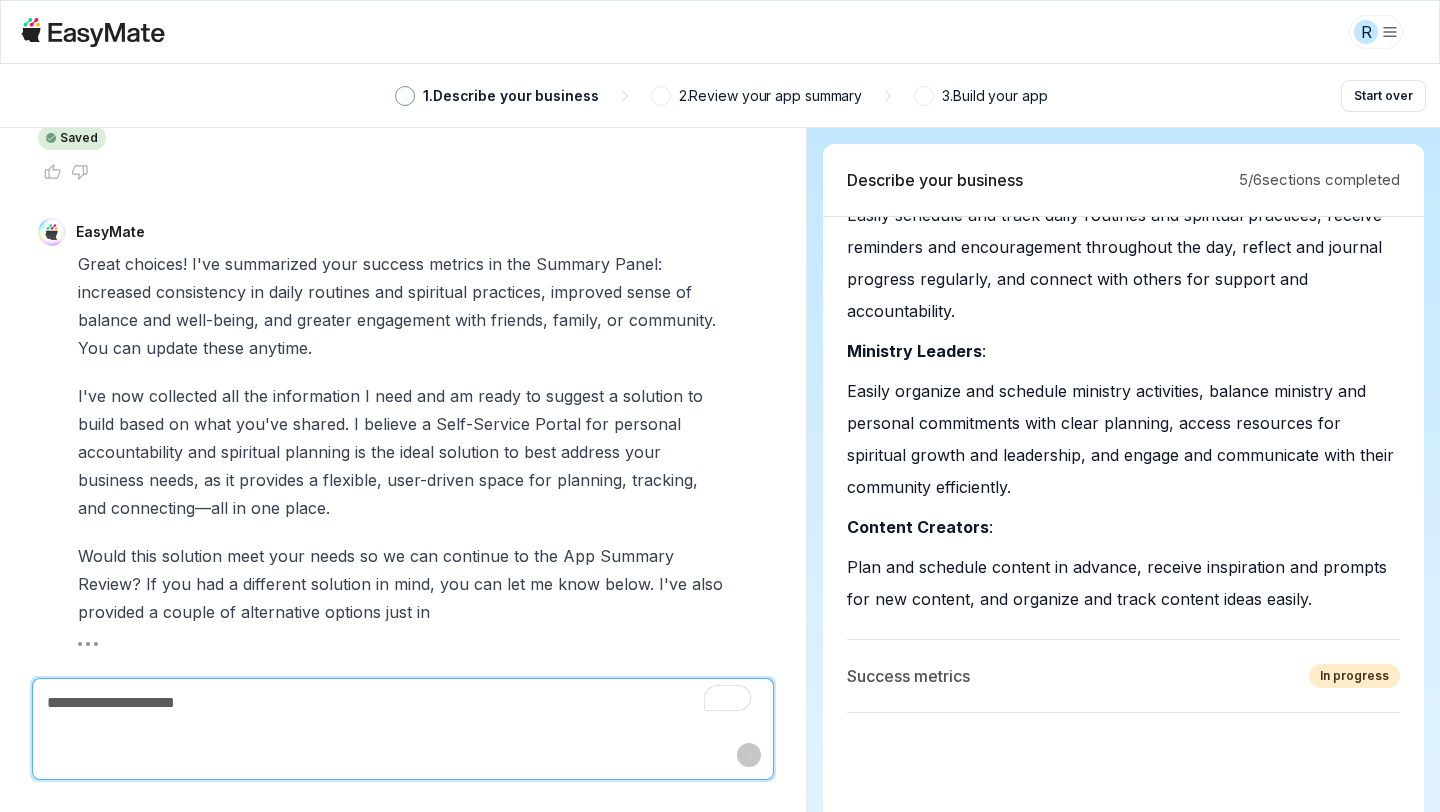 scroll, scrollTop: 8847, scrollLeft: 0, axis: vertical 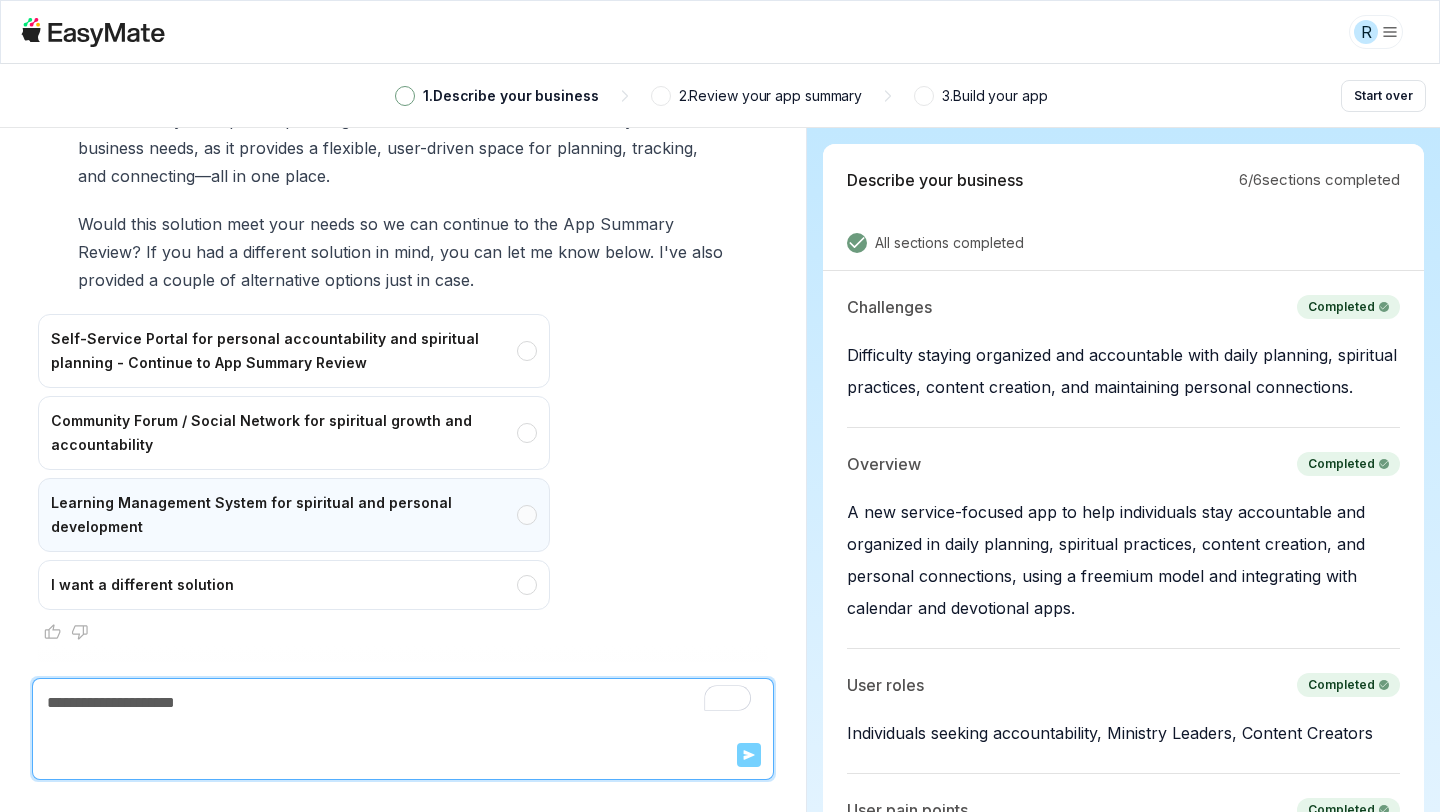 click on "Learning Management System for spiritual and personal development" at bounding box center [294, 515] 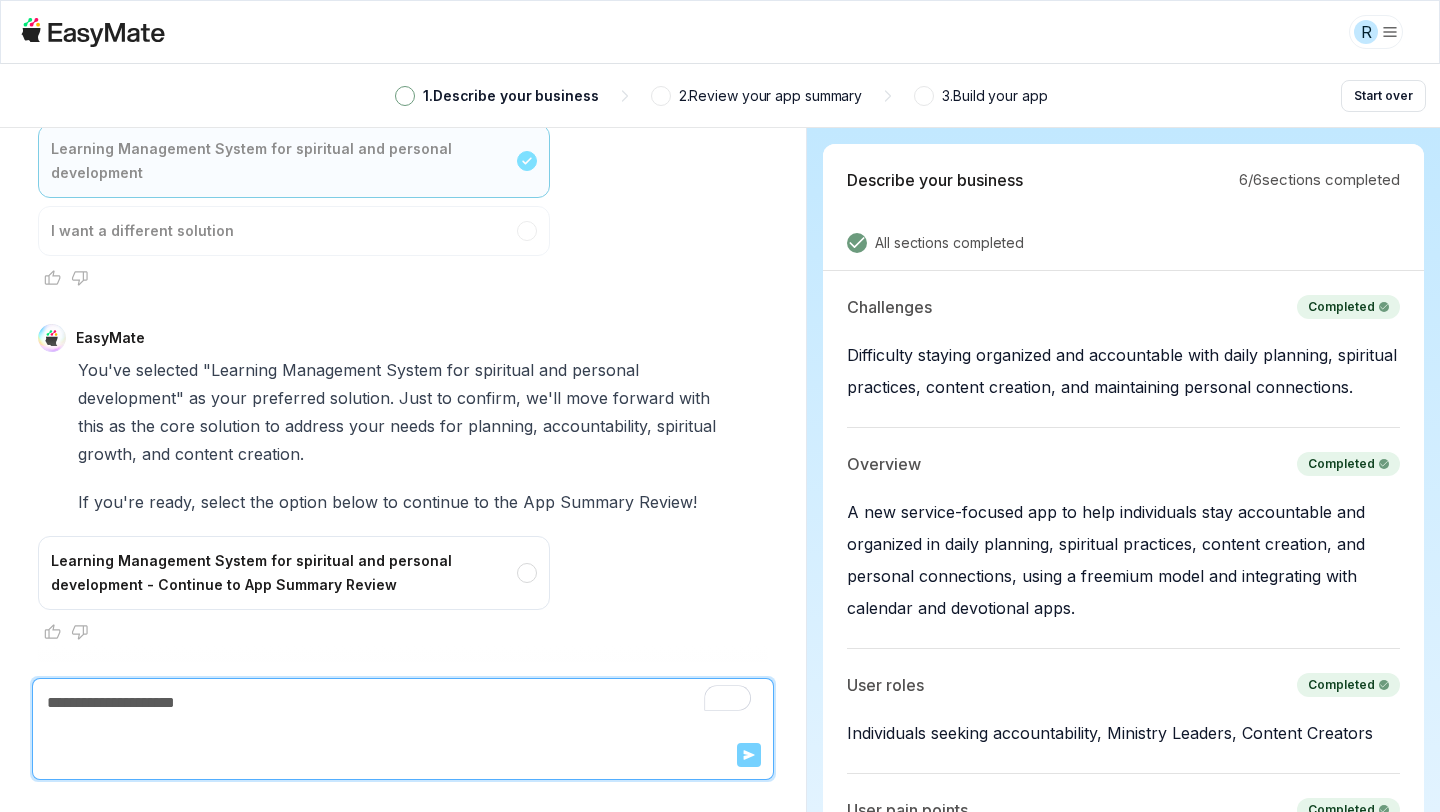 scroll, scrollTop: 9575, scrollLeft: 0, axis: vertical 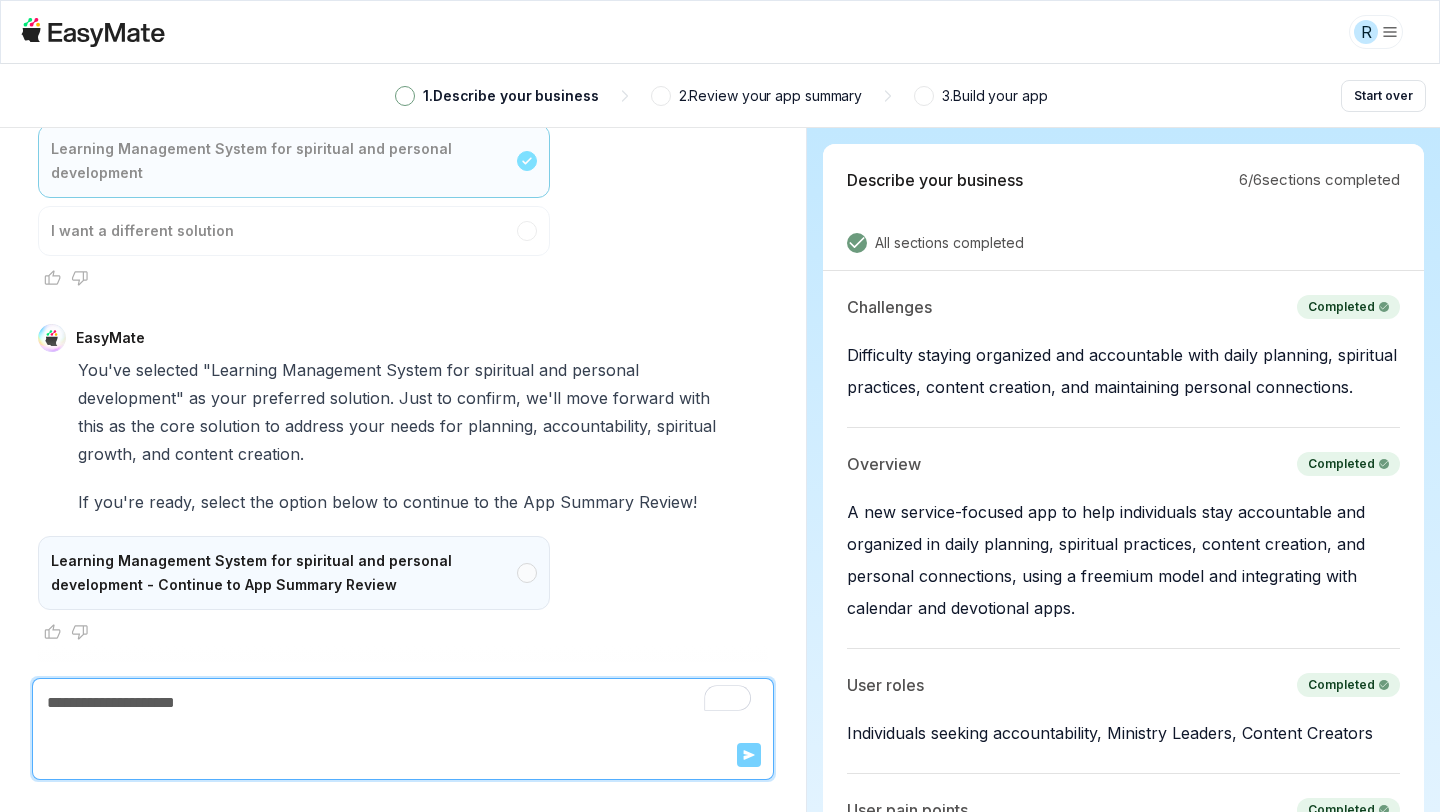 click on "Learning Management System for spiritual and personal development - Continue to App Summary Review" at bounding box center (294, 573) 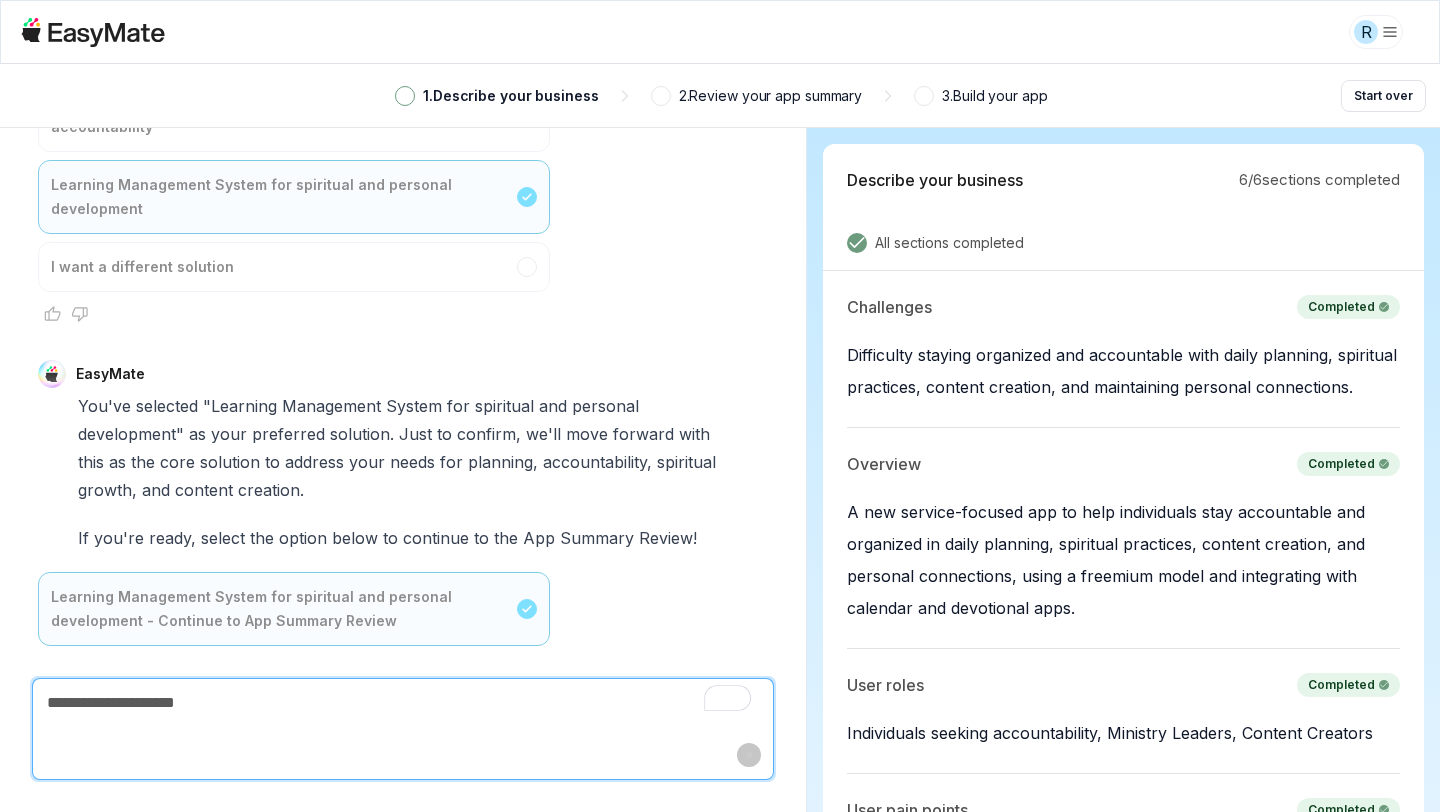 scroll, scrollTop: 9537, scrollLeft: 0, axis: vertical 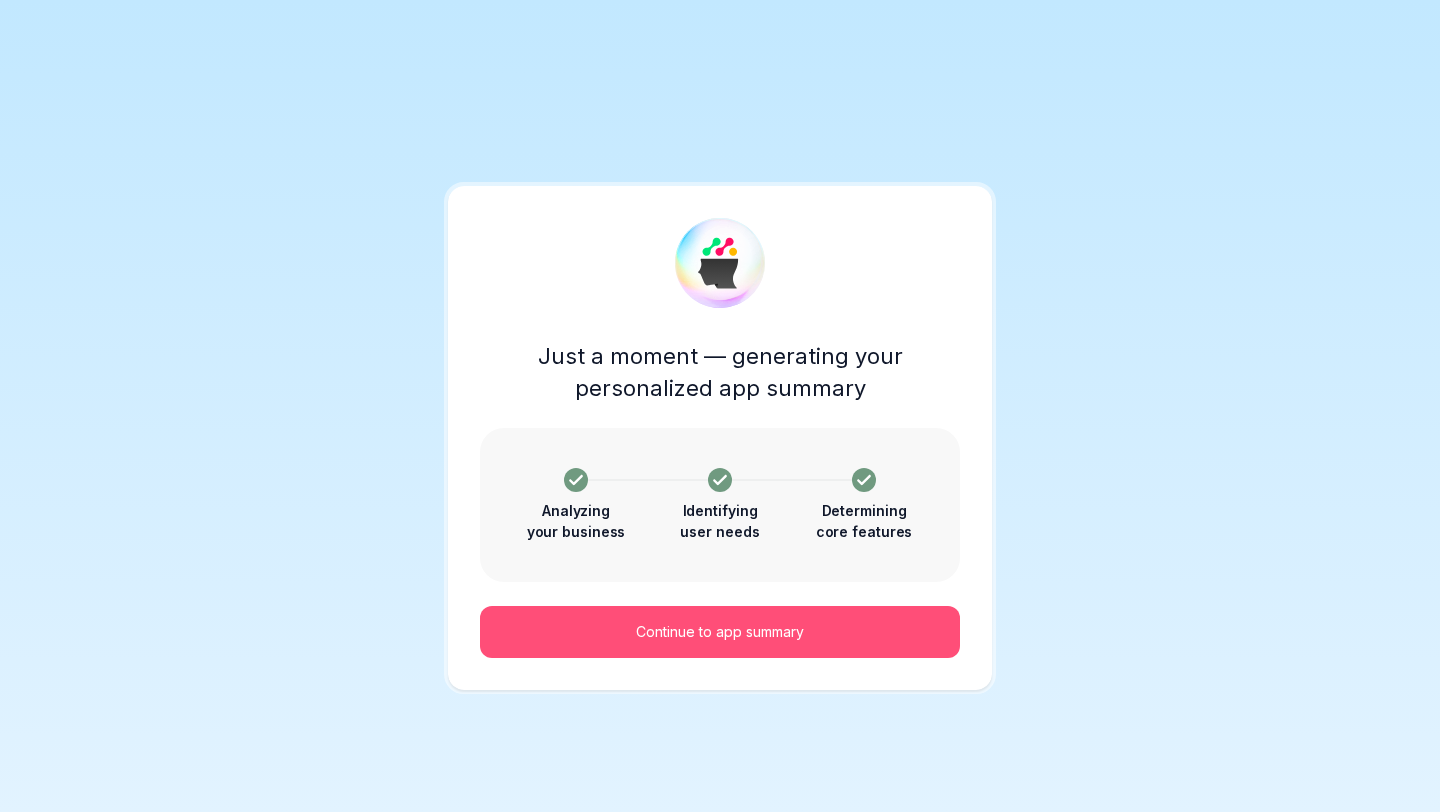 click on "Continue to app summary" at bounding box center [720, 632] 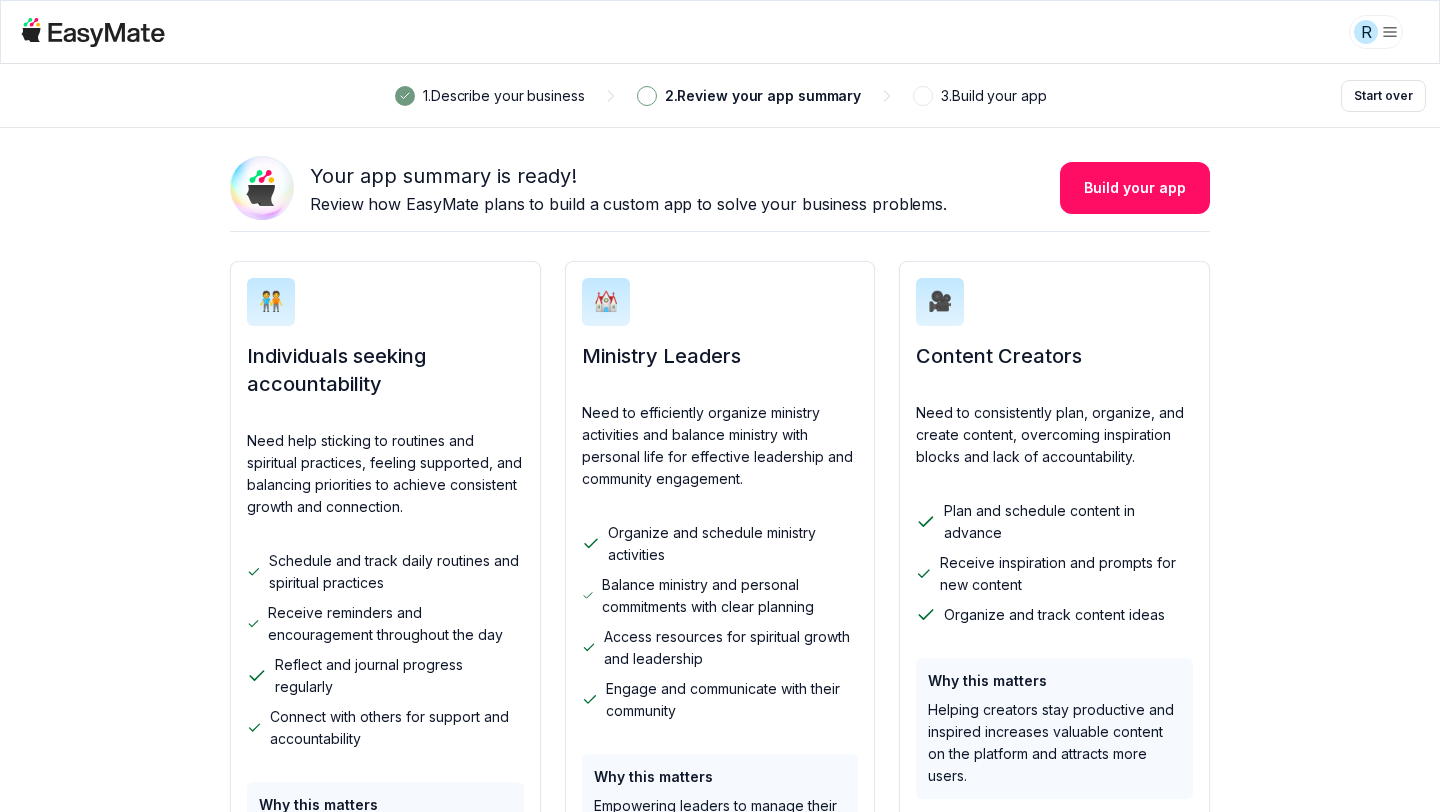 scroll, scrollTop: 0, scrollLeft: 0, axis: both 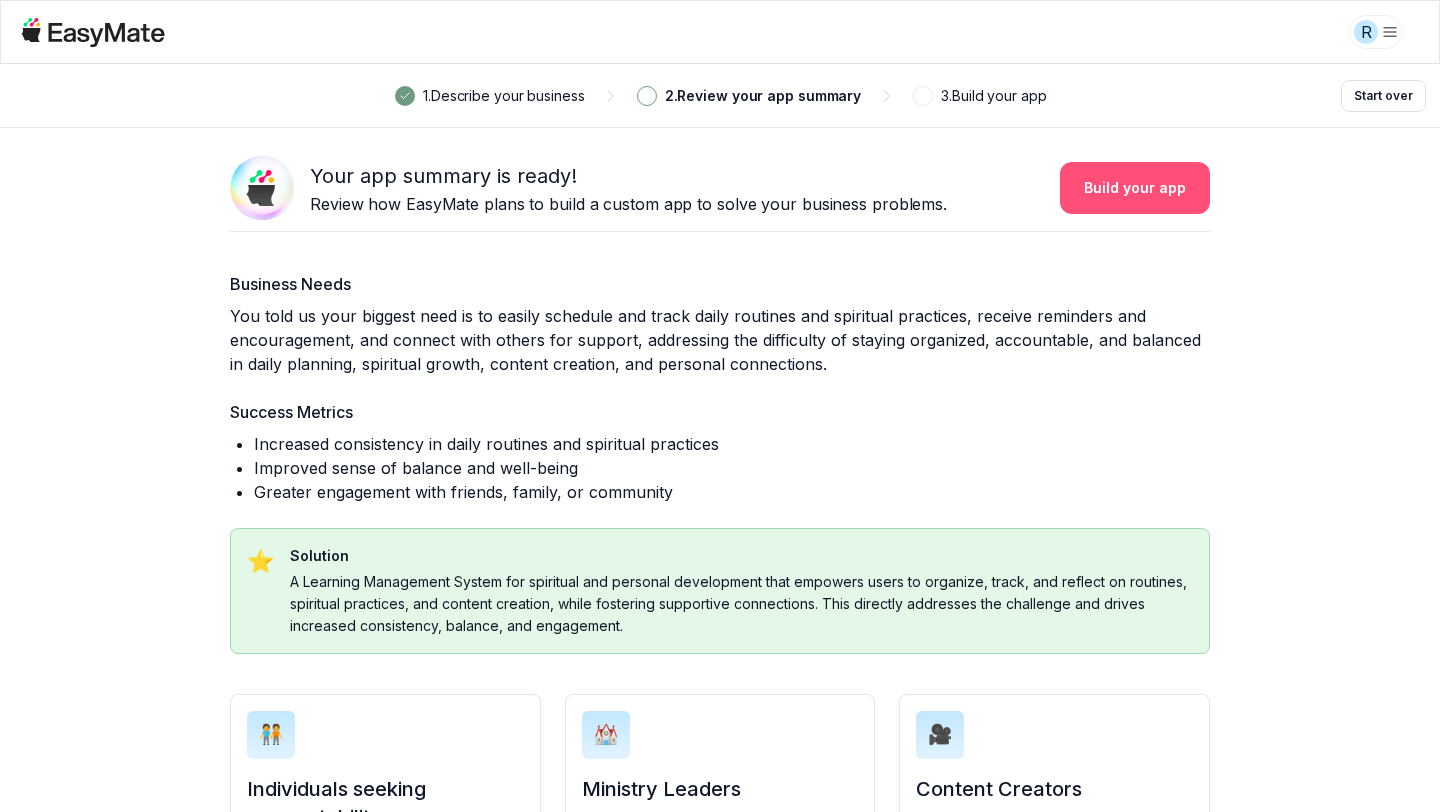click on "Build your app" at bounding box center (1135, 188) 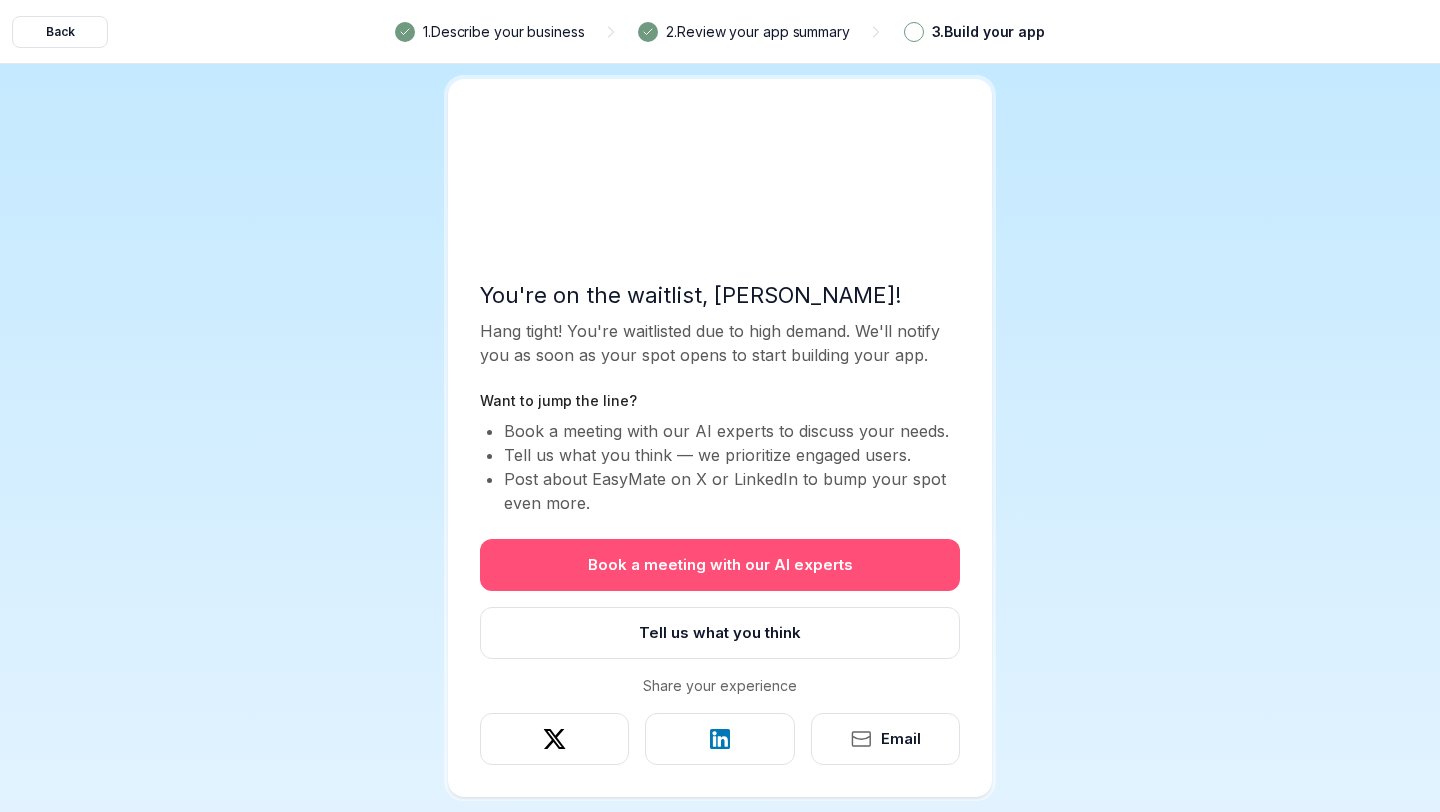 scroll, scrollTop: 61, scrollLeft: 0, axis: vertical 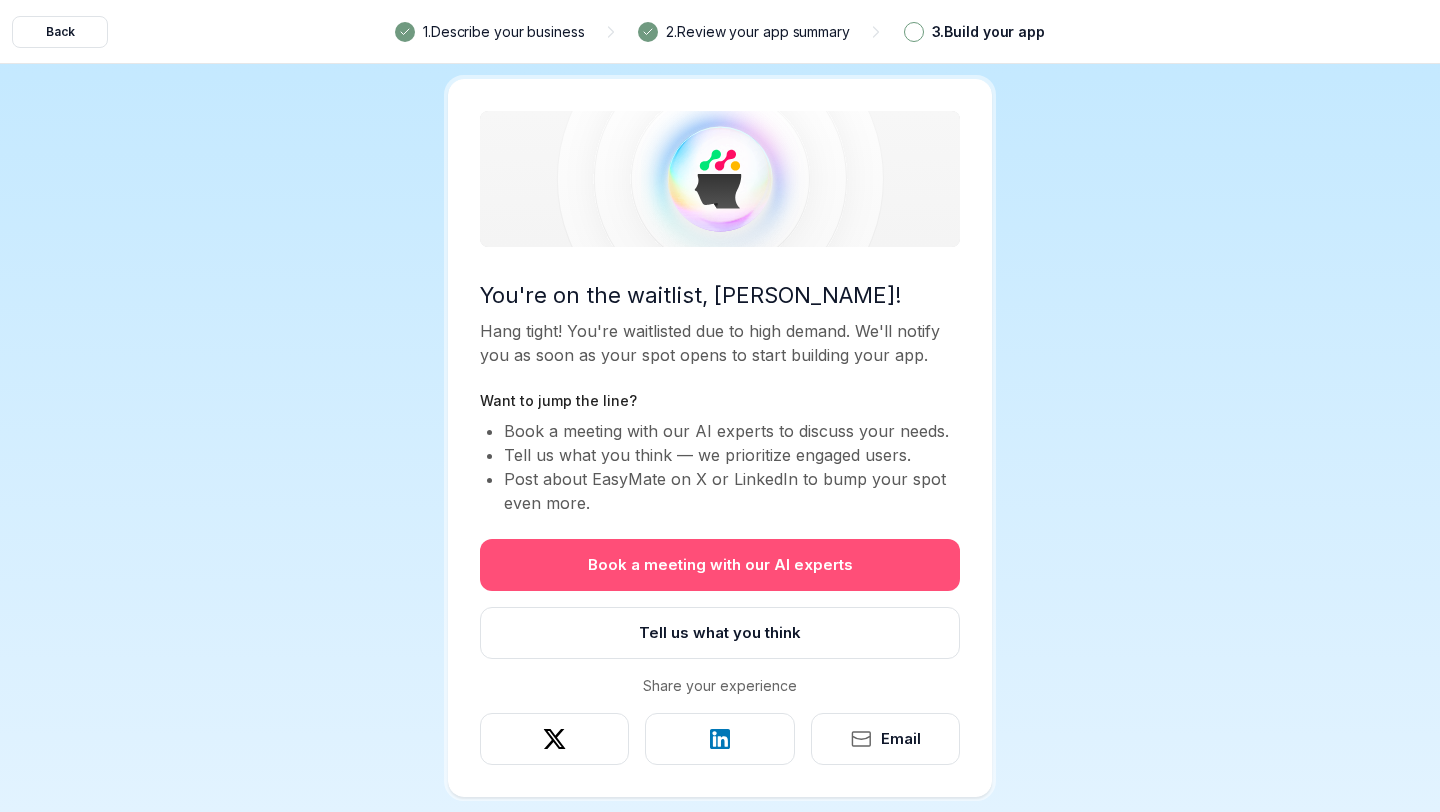 click on "Book a meeting with our AI experts" at bounding box center [720, 565] 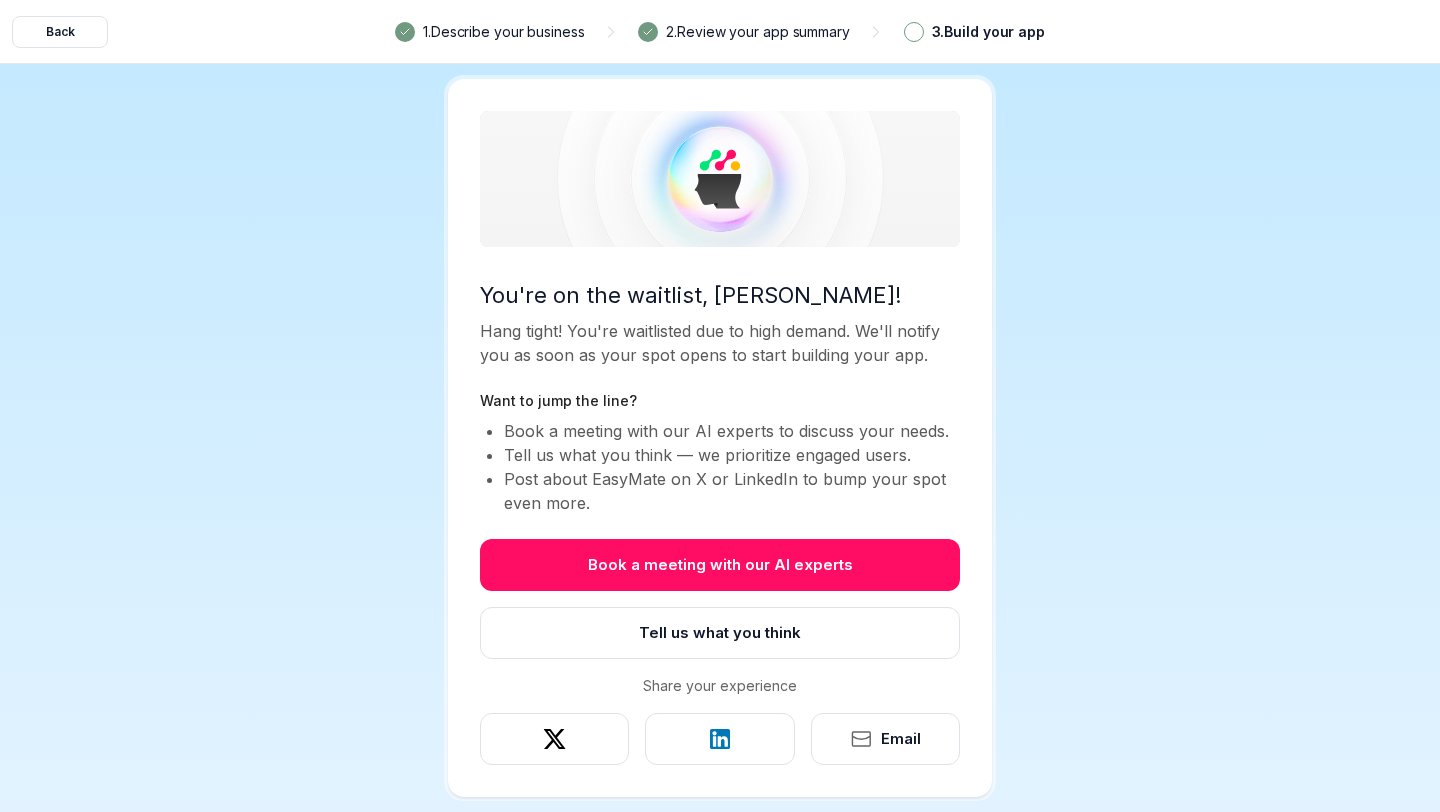scroll, scrollTop: 0, scrollLeft: 0, axis: both 